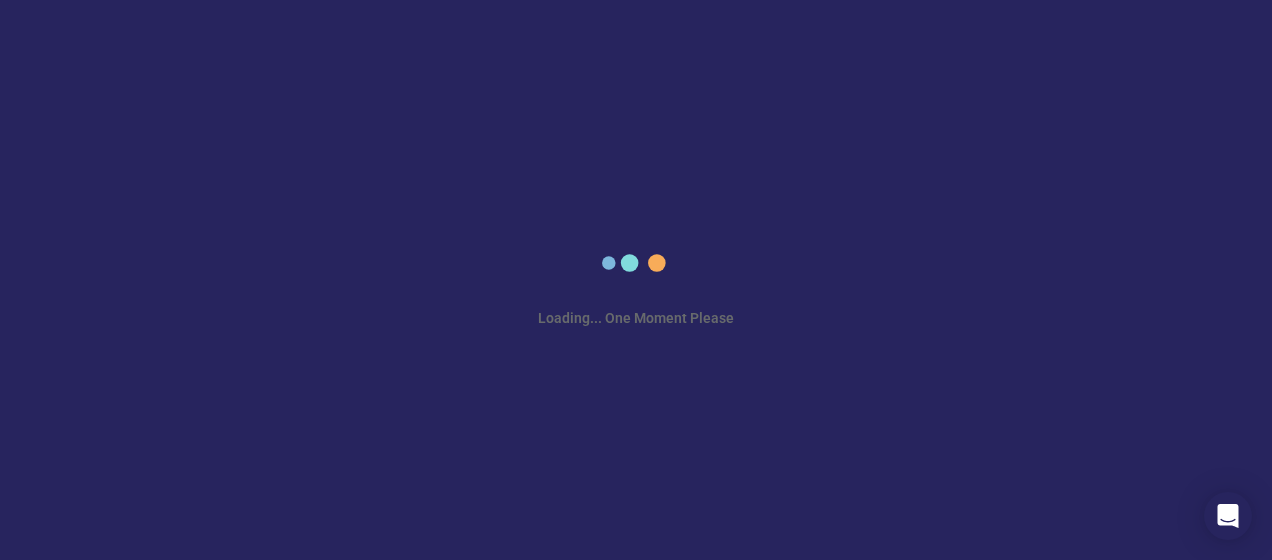 scroll, scrollTop: 0, scrollLeft: 0, axis: both 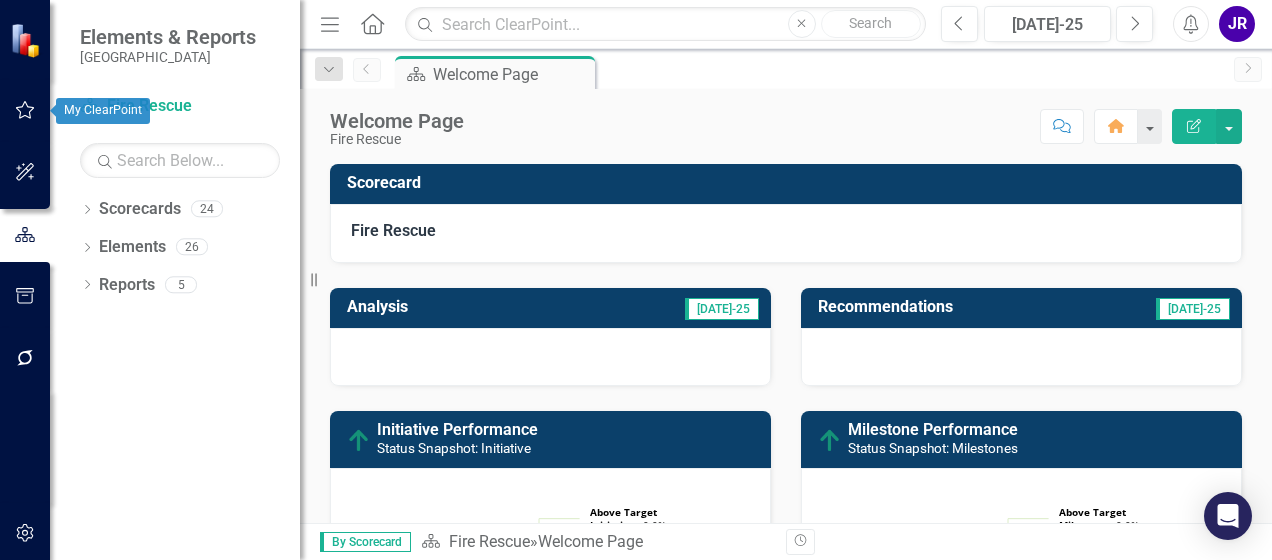 click 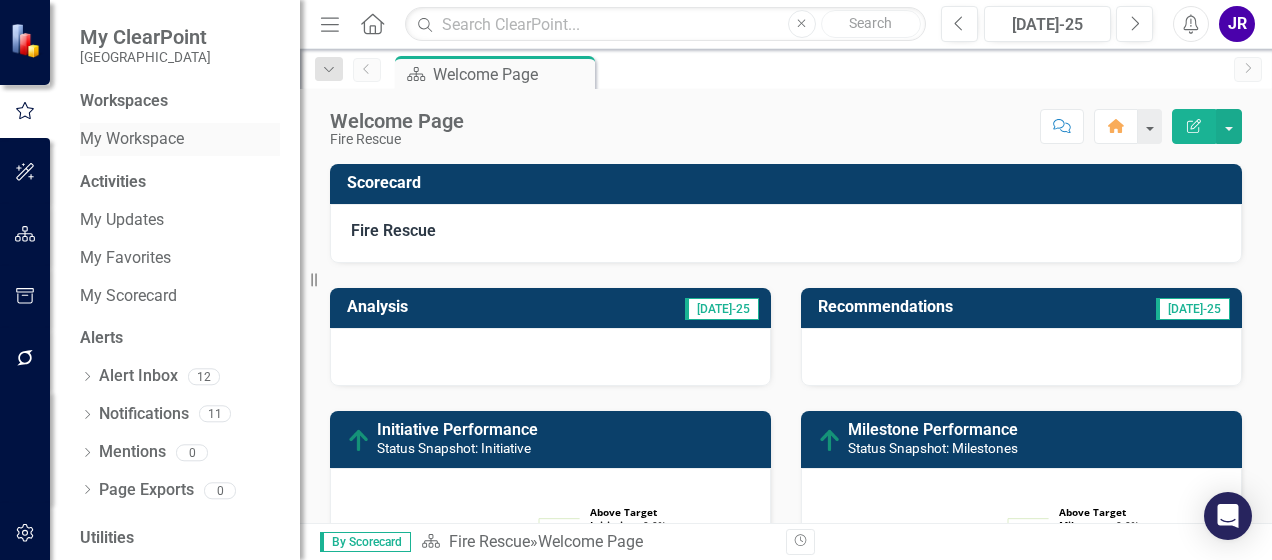click on "My Workspace" at bounding box center (180, 139) 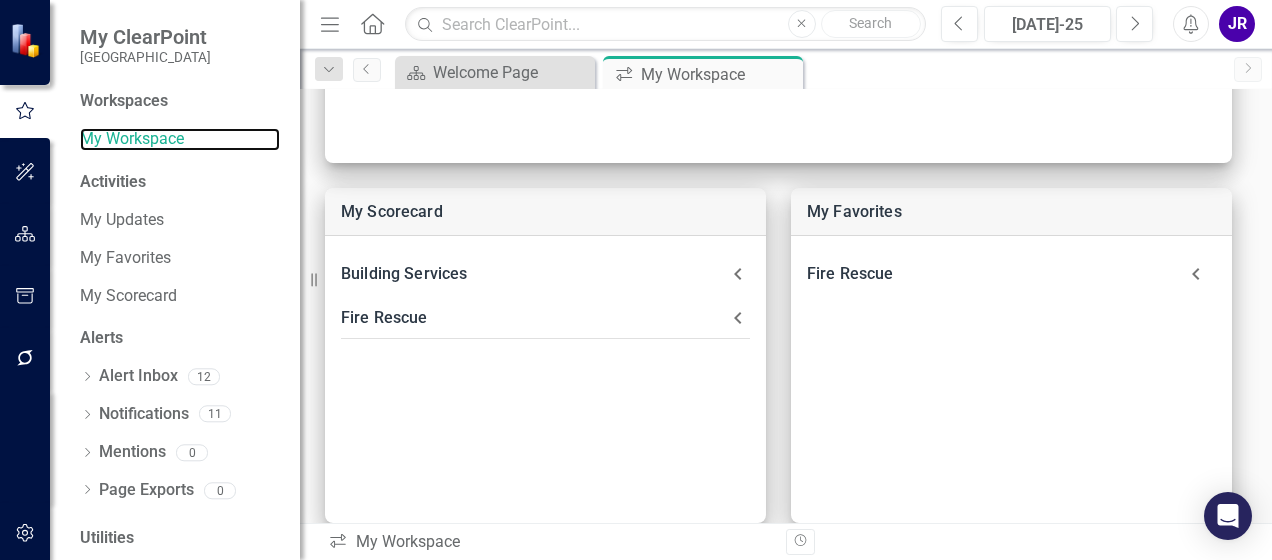 scroll, scrollTop: 441, scrollLeft: 0, axis: vertical 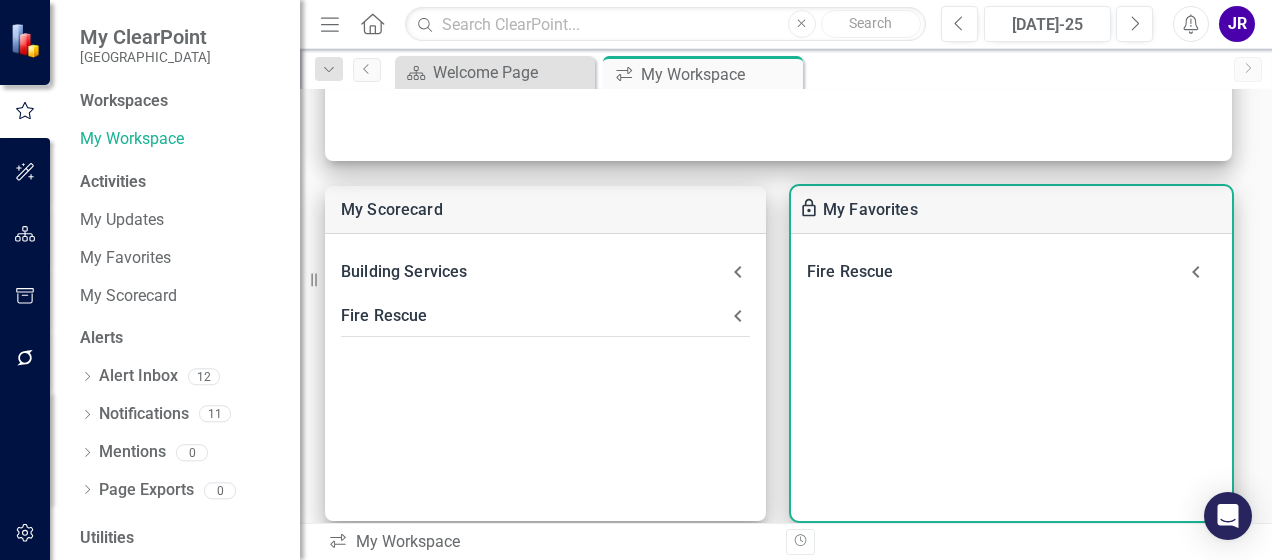 click on "Fire Rescue" at bounding box center [991, 272] 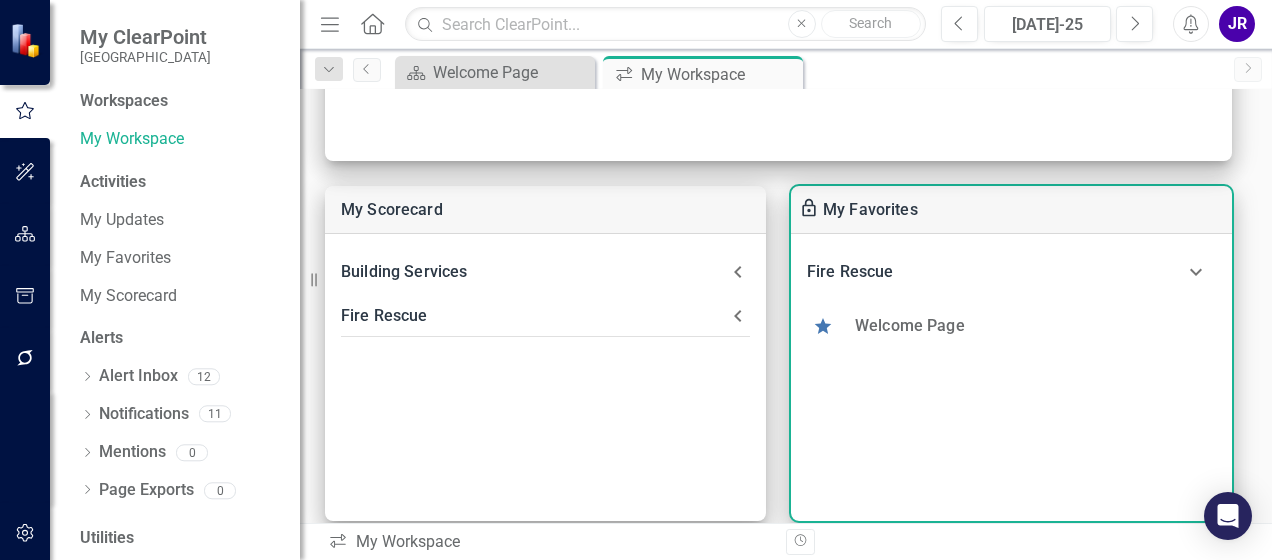 click on "Welcome Page" at bounding box center (910, 325) 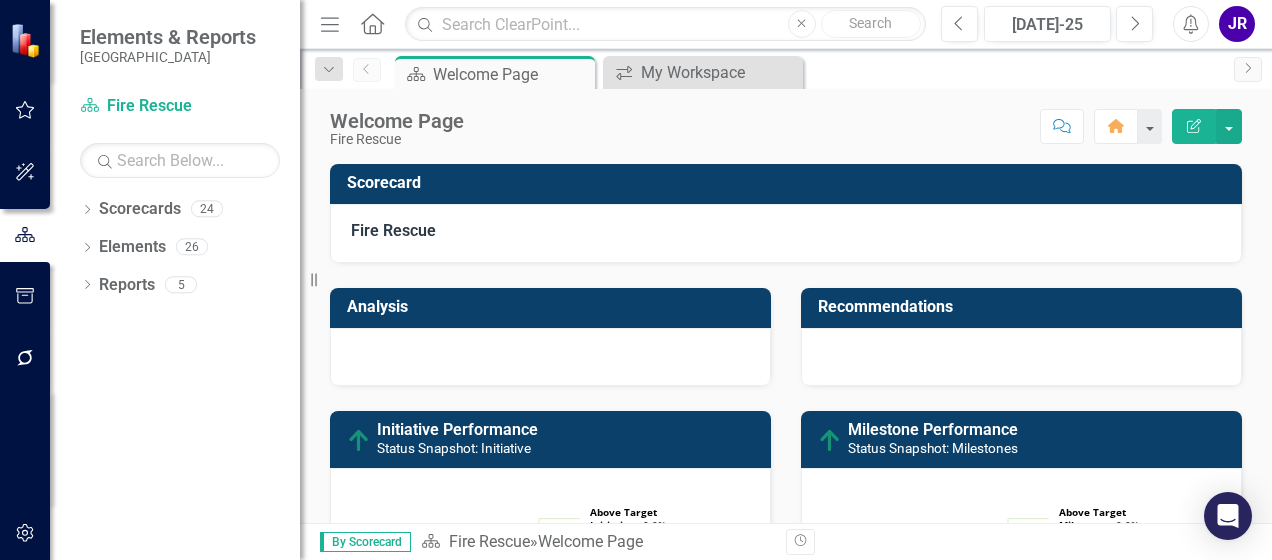 scroll, scrollTop: 0, scrollLeft: 0, axis: both 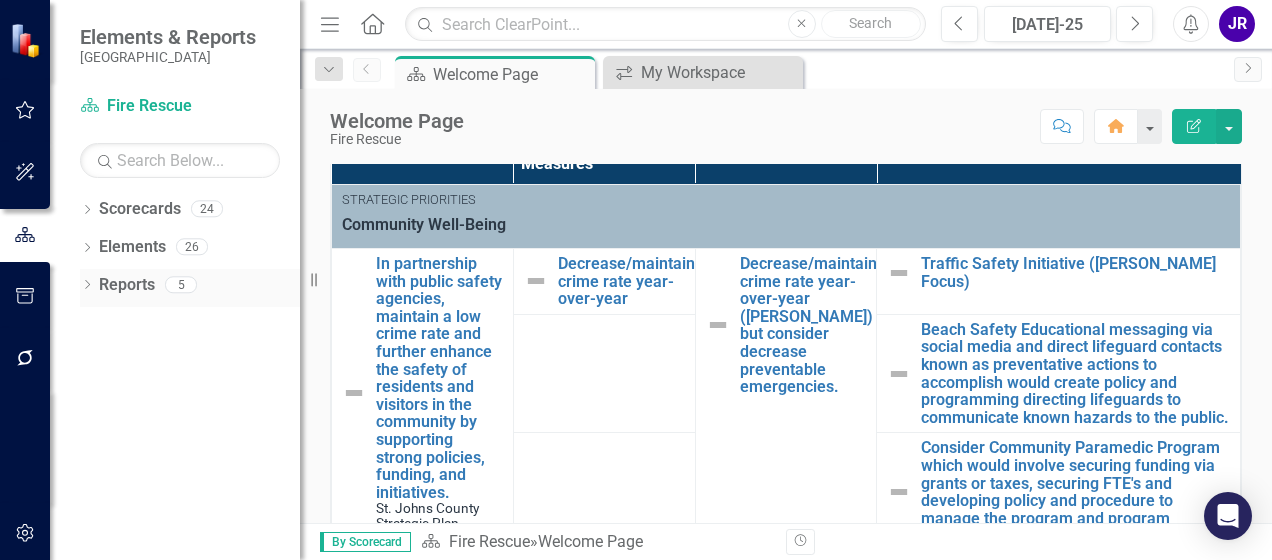 drag, startPoint x: 312, startPoint y: 278, endPoint x: 143, endPoint y: 282, distance: 169.04733 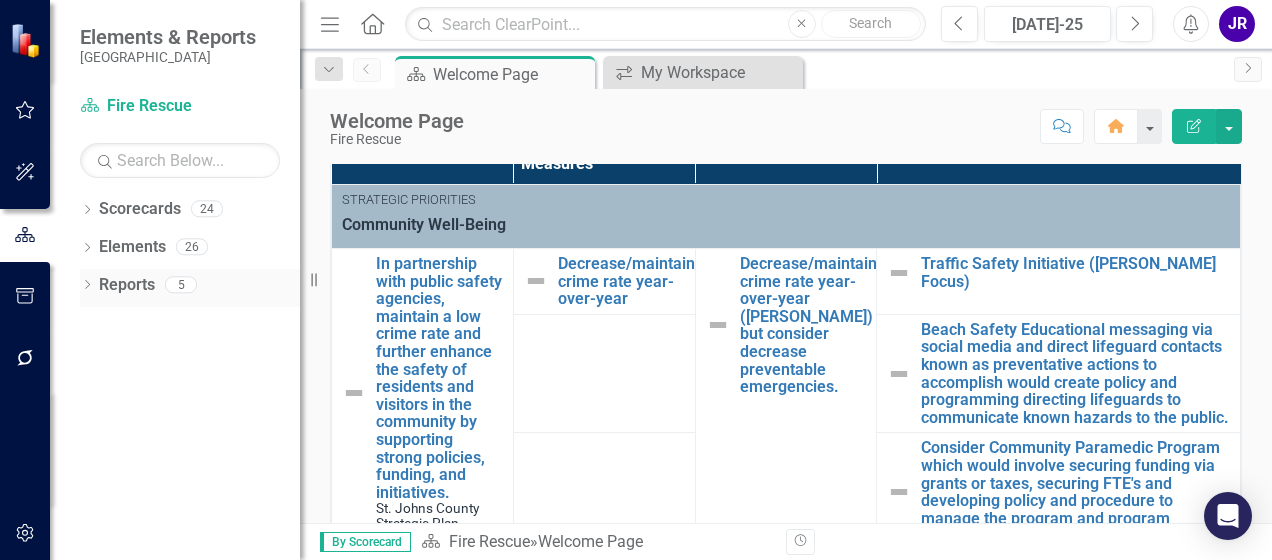 click on "Elements & Reports St. Johns County Scorecard Fire Rescue Search Dropdown Scorecards 24 Dropdown [GEOGRAPHIC_DATA] Strategic Plan Animal Control Building Services County Administration Economic Development Emergency Management Fire Rescue Growth Management HHS Human Resources Library Services Office of Intergovernmental Affairs Office of Performance & Transparency Management Information Systems Office of Public Affairs Parks and Recreation Dropdown Public Works Engineering Fleet Road and Bridge Traffic & Transportation Solid Waste Coastal Management Utility Dropdown Elements 26 Dropdown Objective Objectives 0 Dropdown Performance Measure Performance Measures 15 Status Snapshot: Objective Status Snapshot: Measure Status Snapshot: Initiative Status Snapshot: Milestones Decrease/maintain crime rate year-over-year Increase in community education engagement events about local code enforcement ordinances Reduce/improve response and “control” times of fire incident calls Dropdown Initiative Initiatives 11     5 1" at bounding box center (150, 280) 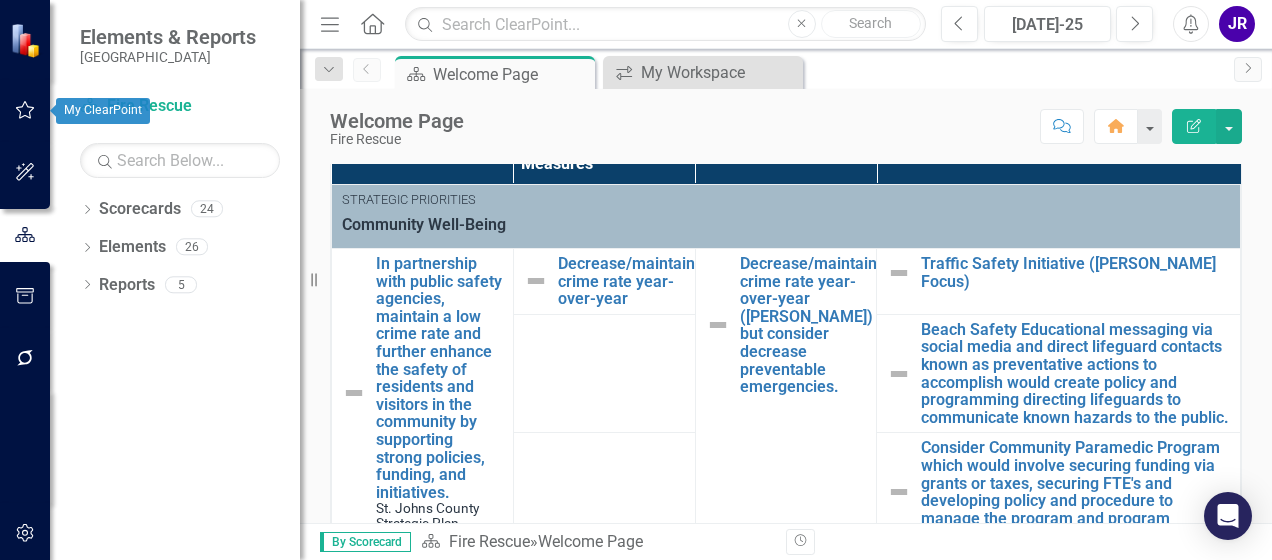 click 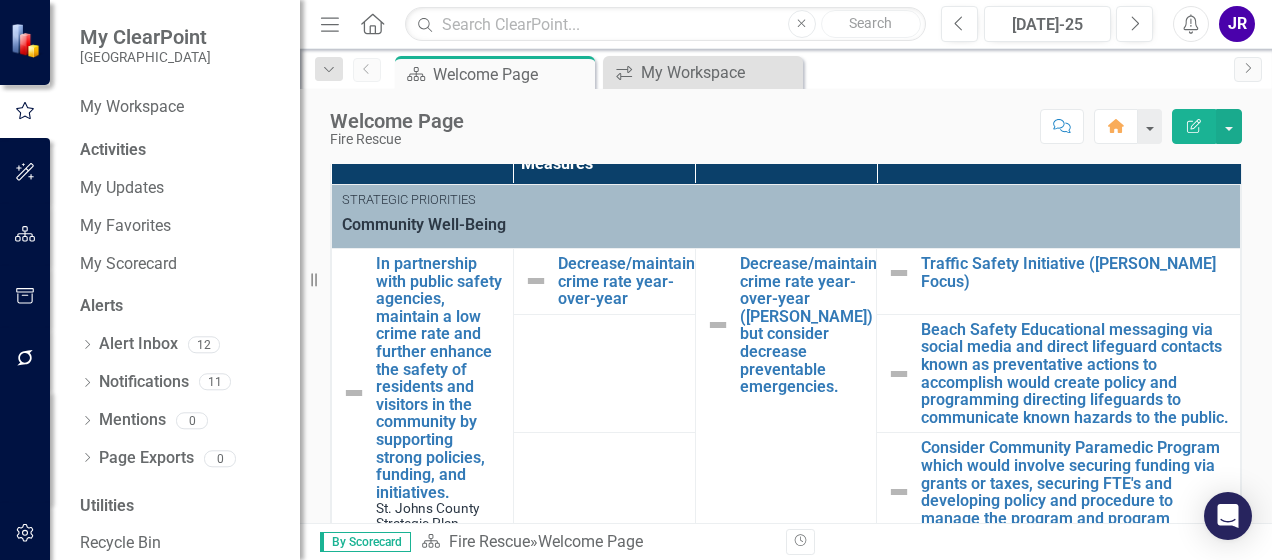 scroll, scrollTop: 20, scrollLeft: 0, axis: vertical 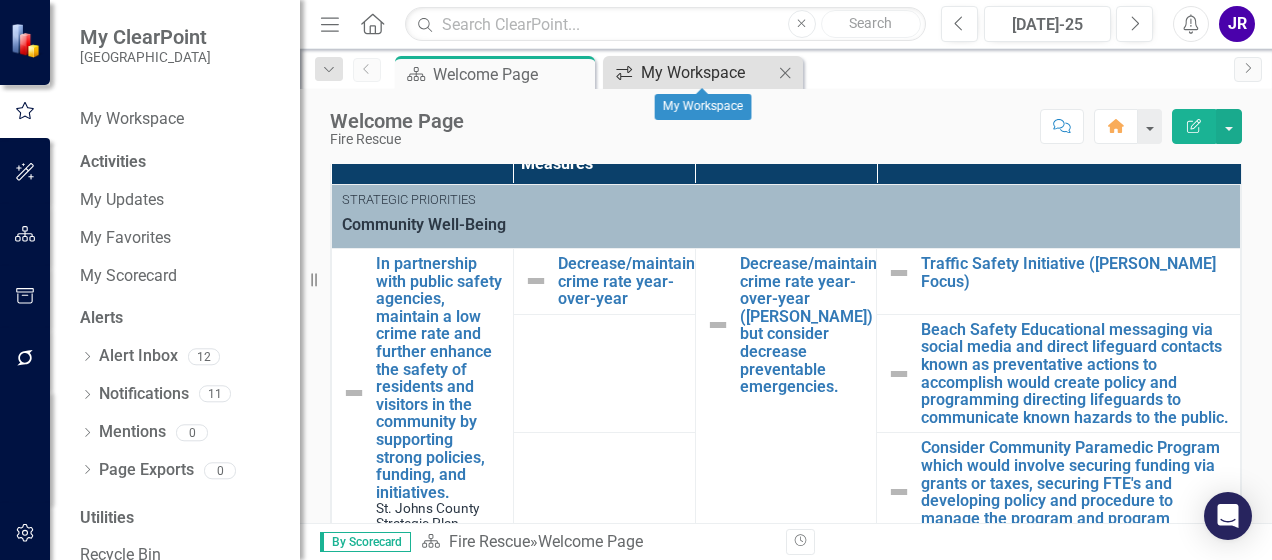 click on "My Workspace" at bounding box center (707, 72) 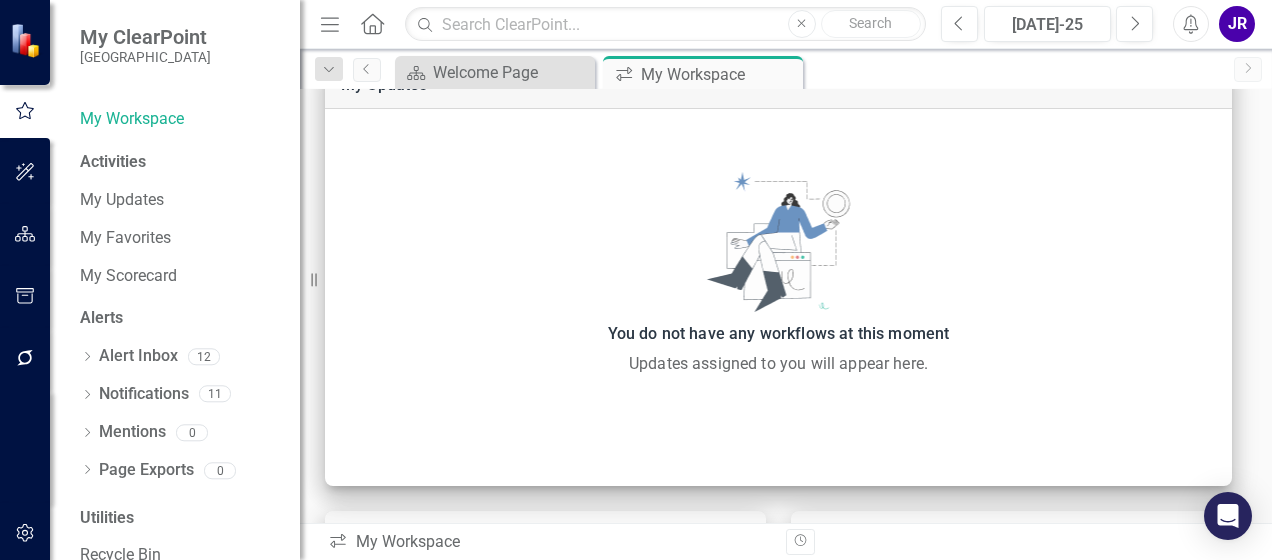 scroll, scrollTop: 146, scrollLeft: 0, axis: vertical 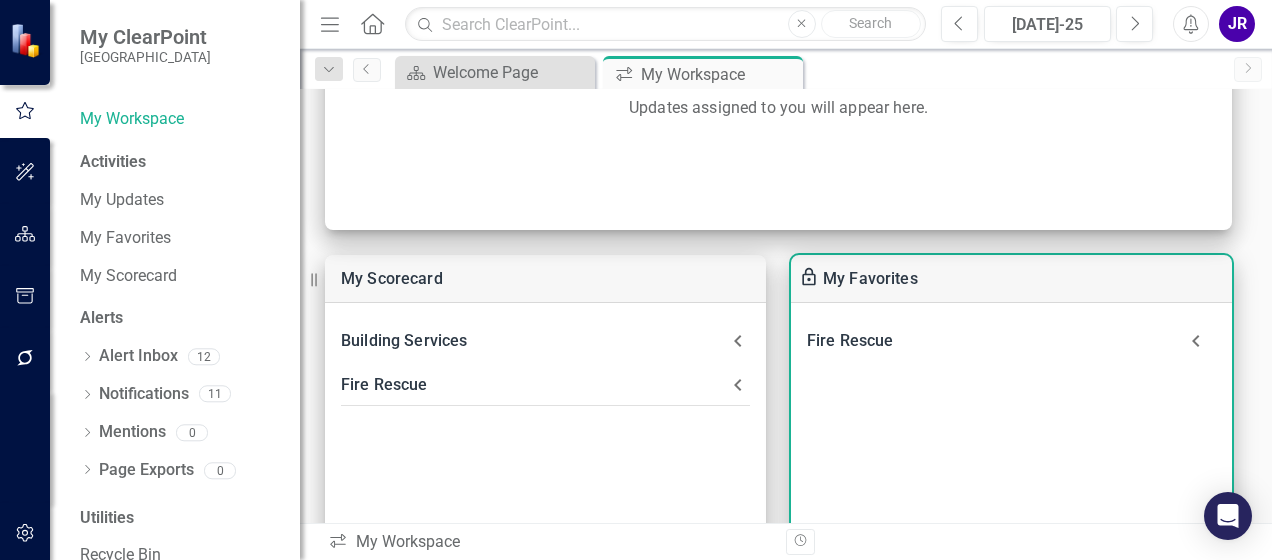 click on "Fire Rescue" at bounding box center (991, 341) 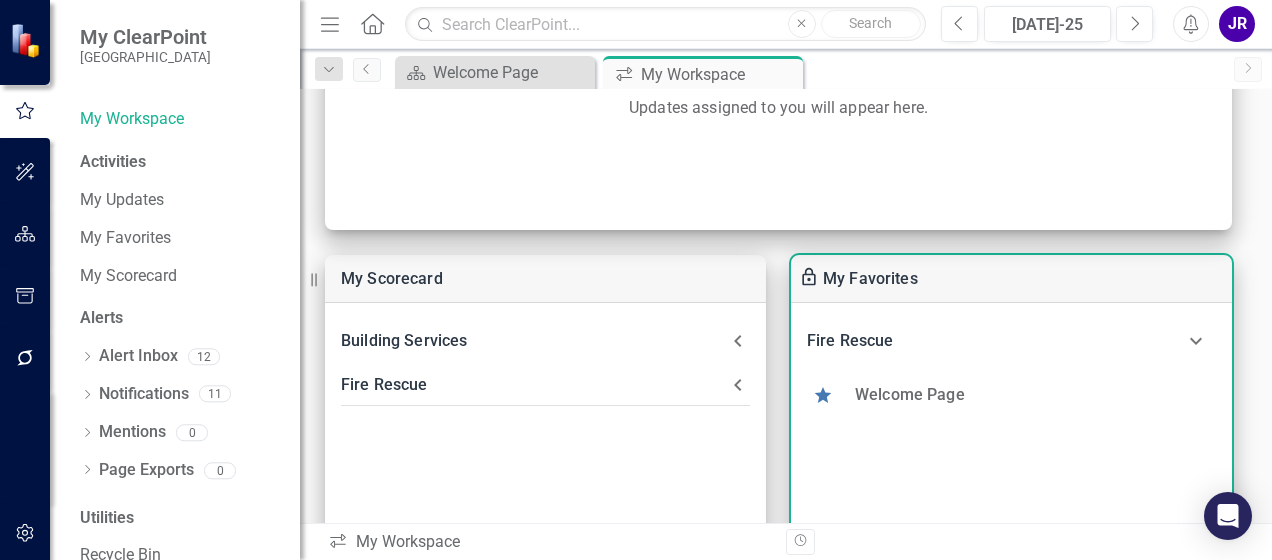 click on "Welcome Page" at bounding box center [910, 394] 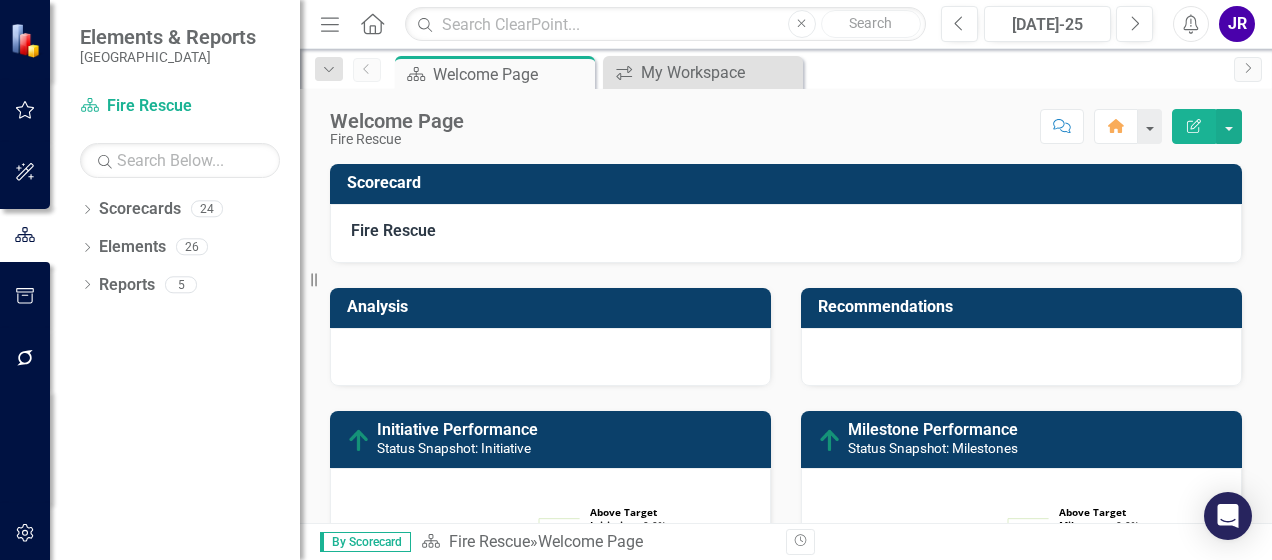 scroll, scrollTop: 0, scrollLeft: 0, axis: both 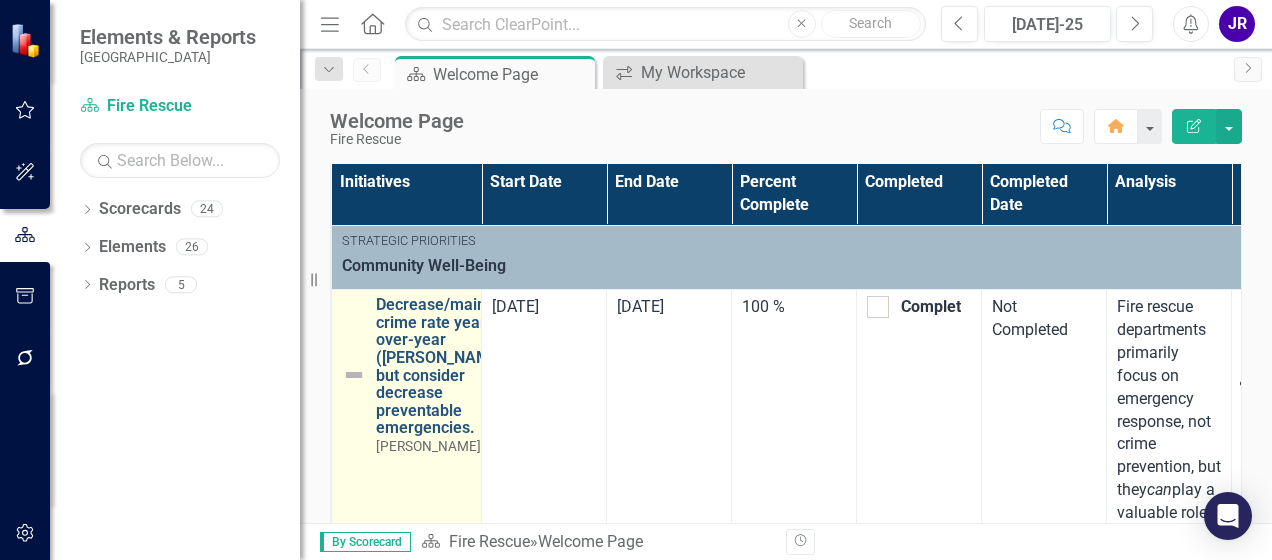 click on "Decrease/maintain crime rate year-over-year ([PERSON_NAME]) but consider decrease preventable emergencies." at bounding box center (444, 366) 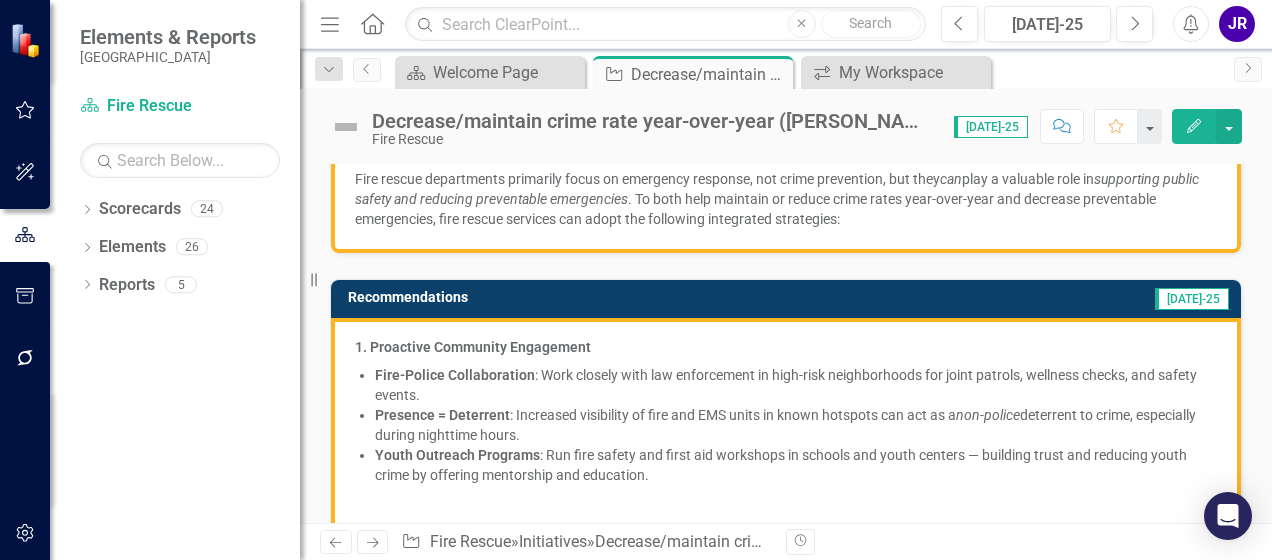scroll, scrollTop: 251, scrollLeft: 0, axis: vertical 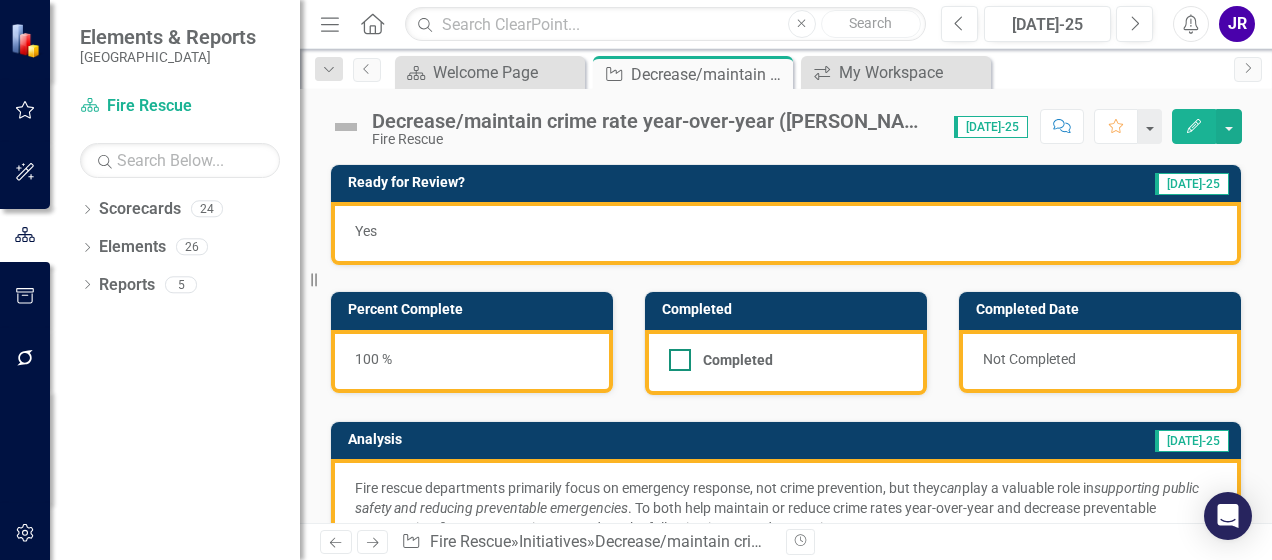 click on "Completed" at bounding box center (738, 360) 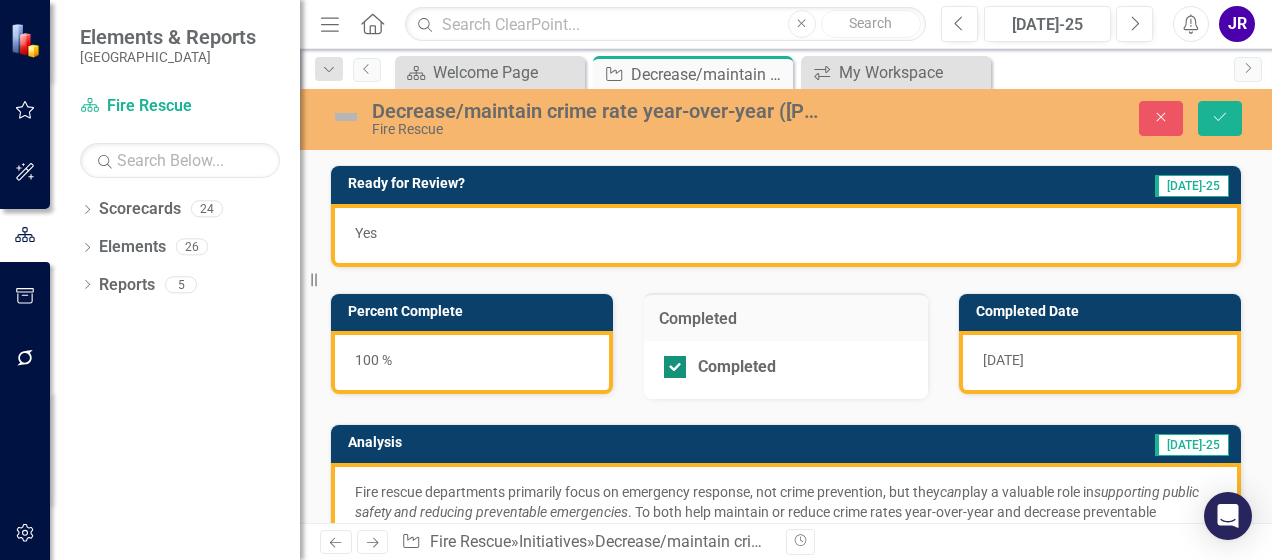click on "Completed" at bounding box center (737, 367) 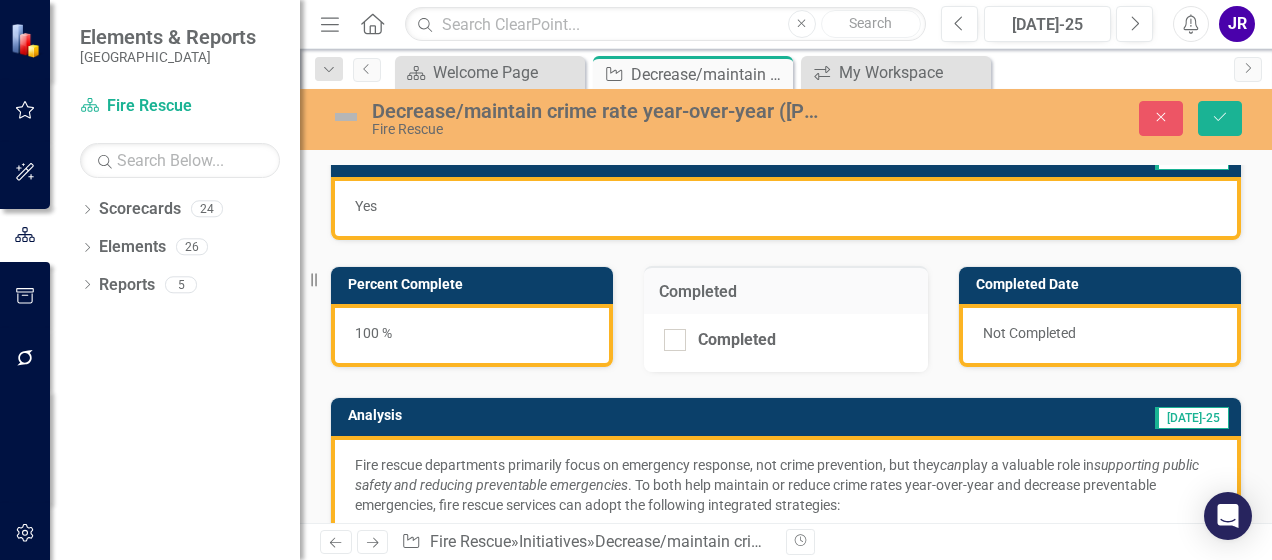 scroll, scrollTop: 100, scrollLeft: 0, axis: vertical 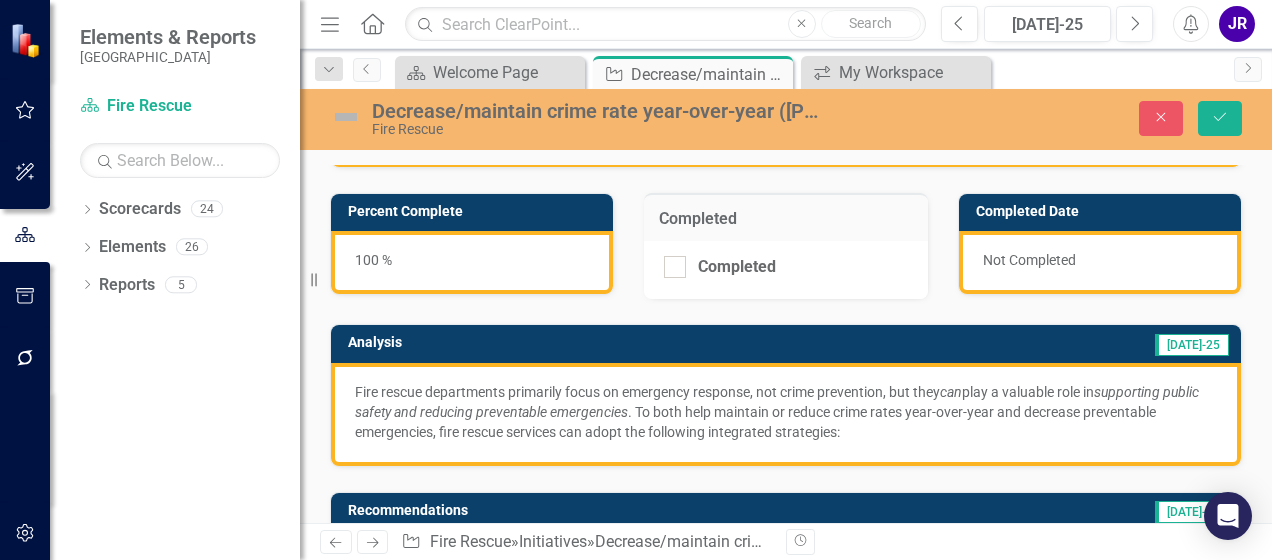 click on "100 %" at bounding box center (472, 262) 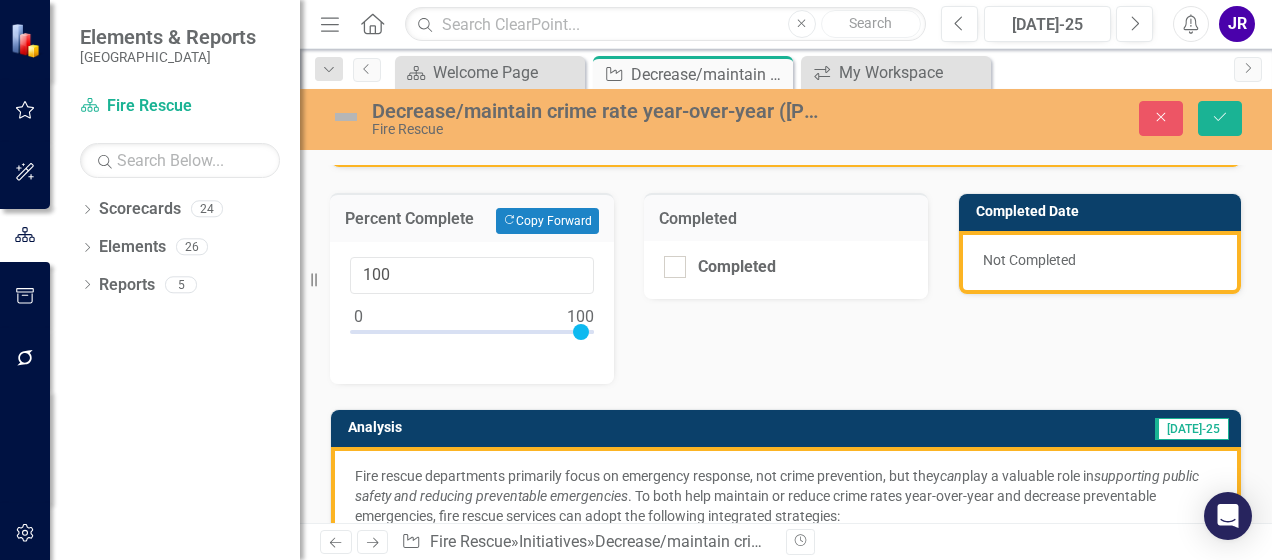 click on "Ready for Review? [DATE]-25 Yes Percent Complete Copy Forward  Copy Forward  100 Completed Completed Completed Date Not Completed Analysis [DATE]-25 Fire rescue departments primarily focus on emergency response, not crime prevention, but they  can  play a valuable role in  supporting public safety and reducing preventable emergencies . To both help maintain or reduce crime rates year-over-year and decrease preventable emergencies, fire rescue services can adopt the following integrated strategies: Recommendations [DATE]-25 1. Proactive Community Engagement
Fire-Police Collaboration : Work closely with law enforcement in high-risk neighborhoods for joint patrols, wellness checks, and safety events.
Presence = Deterrent : Increased visibility of fire and EMS units in known hotspots can act as a  non-police  deterrent to crime, especially during nighttime hours.
Youth Outreach Programs
2. Address Social Determinants of Emergencies
Many fire/rescue calls are  preventable medical emergencies" at bounding box center (786, 960) 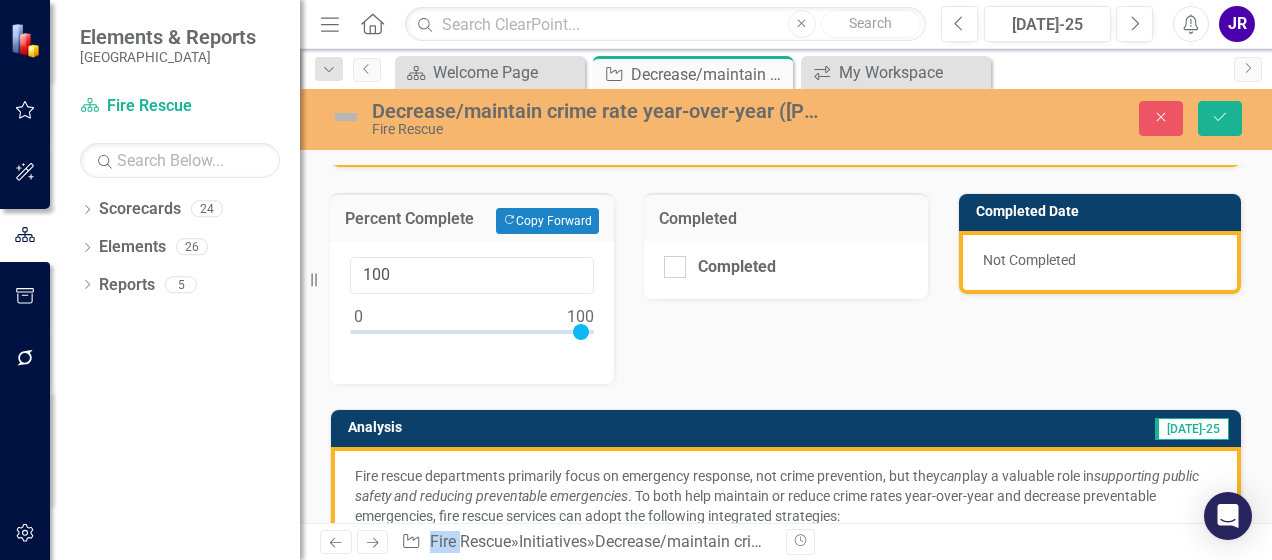 click on "Ready for Review? [DATE]-25 Yes Percent Complete Copy Forward  Copy Forward  100 Completed Completed Completed Date Not Completed Analysis [DATE]-25 Fire rescue departments primarily focus on emergency response, not crime prevention, but they  can  play a valuable role in  supporting public safety and reducing preventable emergencies . To both help maintain or reduce crime rates year-over-year and decrease preventable emergencies, fire rescue services can adopt the following integrated strategies: Recommendations [DATE]-25 1. Proactive Community Engagement
Fire-Police Collaboration : Work closely with law enforcement in high-risk neighborhoods for joint patrols, wellness checks, and safety events.
Presence = Deterrent : Increased visibility of fire and EMS units in known hotspots can act as a  non-police  deterrent to crime, especially during nighttime hours.
Youth Outreach Programs
2. Address Social Determinants of Emergencies
Many fire/rescue calls are  preventable medical emergencies" at bounding box center (786, 960) 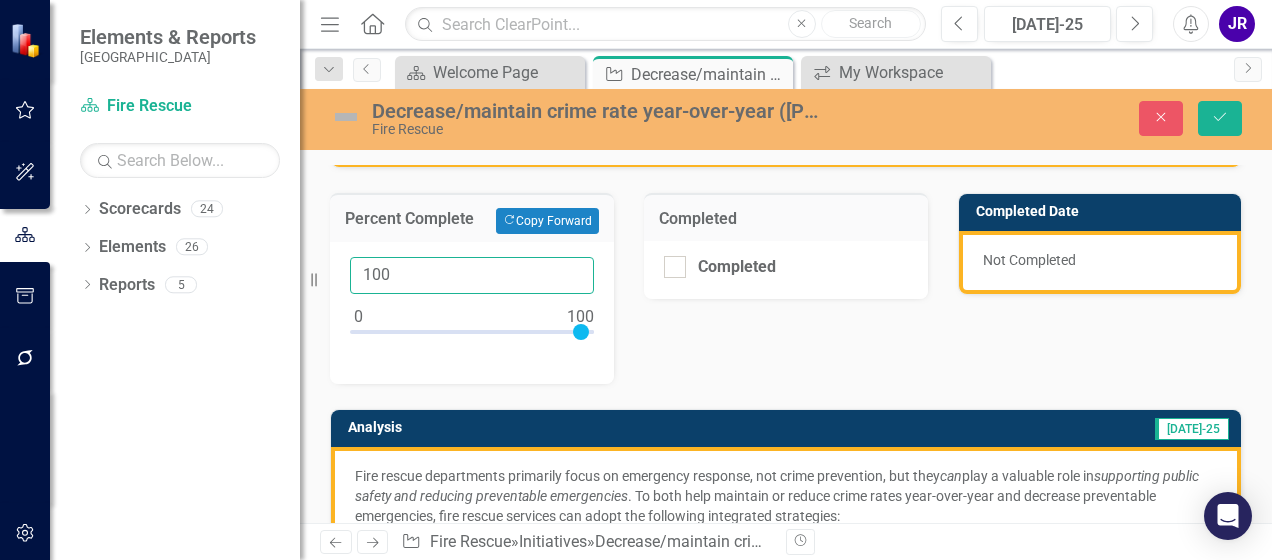 click on "100" at bounding box center [472, 275] 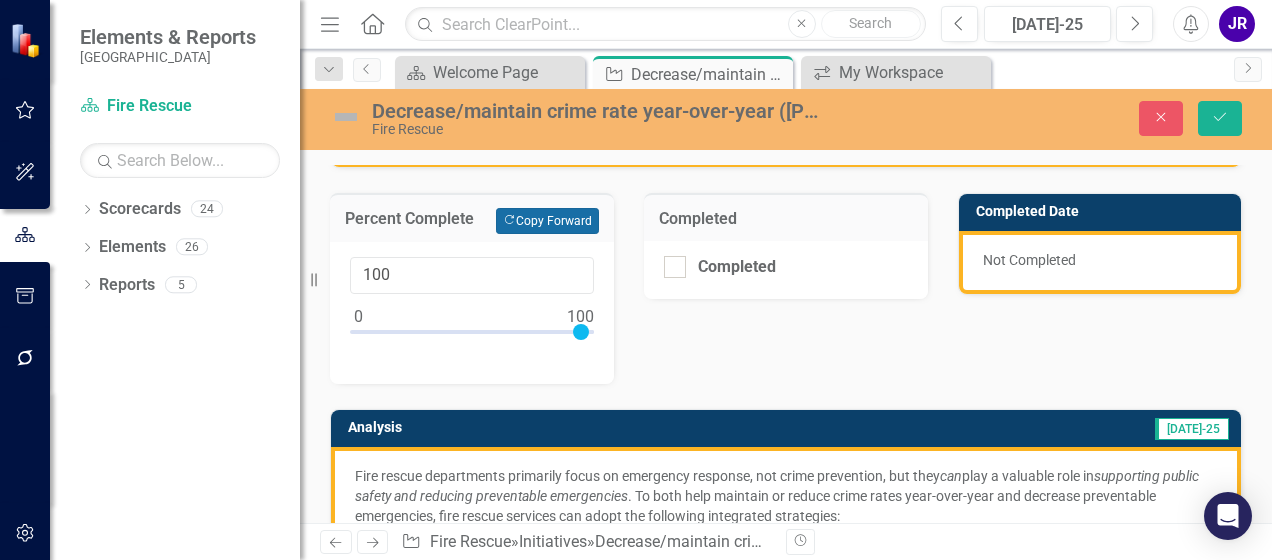 click on "Copy Forward  Copy Forward" at bounding box center [547, 221] 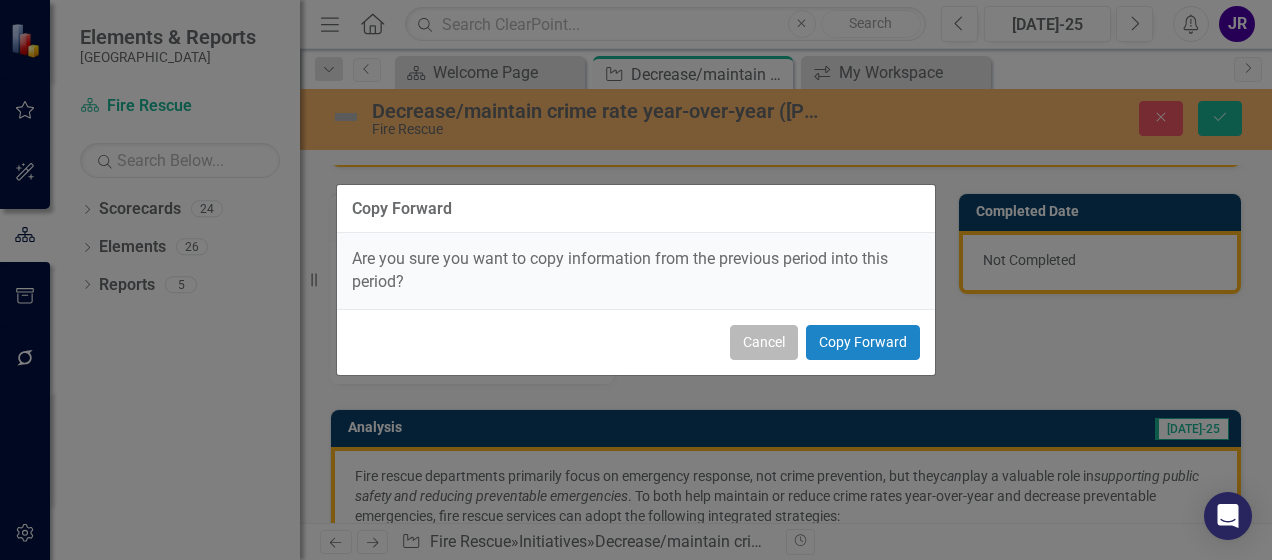 click on "Cancel" at bounding box center [764, 342] 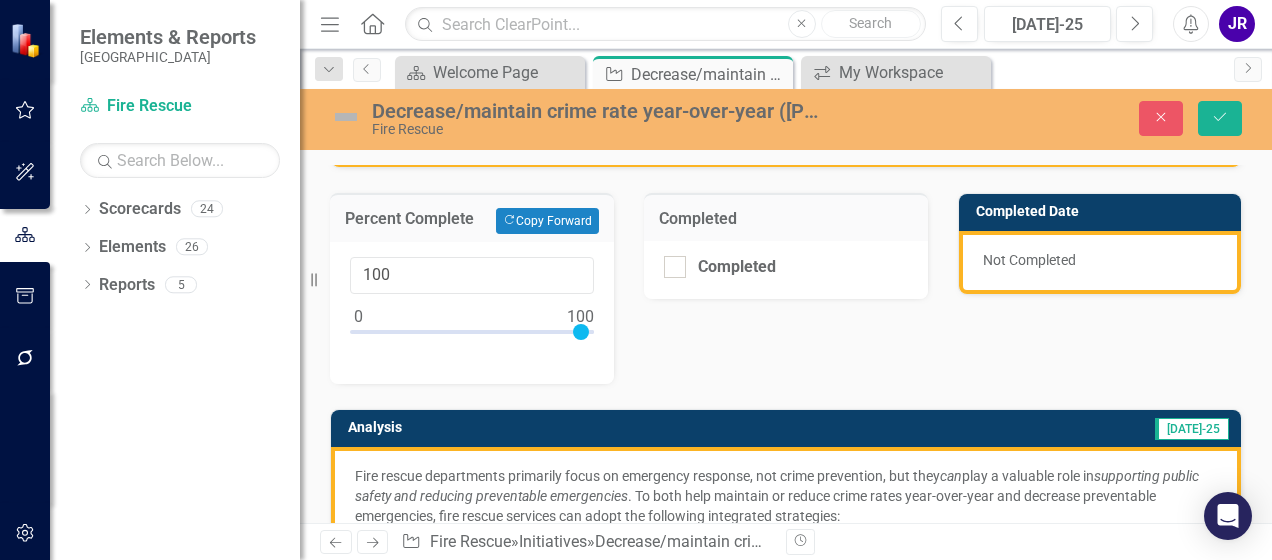 click on "Ready for Review? [DATE]-25 Yes Percent Complete Copy Forward  Copy Forward  100 Completed Completed Completed Date Not Completed Analysis [DATE]-25 Fire rescue departments primarily focus on emergency response, not crime prevention, but they  can  play a valuable role in  supporting public safety and reducing preventable emergencies . To both help maintain or reduce crime rates year-over-year and decrease preventable emergencies, fire rescue services can adopt the following integrated strategies: Recommendations [DATE]-25 1. Proactive Community Engagement
Fire-Police Collaboration : Work closely with law enforcement in high-risk neighborhoods for joint patrols, wellness checks, and safety events.
Presence = Deterrent : Increased visibility of fire and EMS units in known hotspots can act as a  non-police  deterrent to crime, especially during nighttime hours.
Youth Outreach Programs
2. Address Social Determinants of Emergencies
Many fire/rescue calls are  preventable medical emergencies" at bounding box center [786, 960] 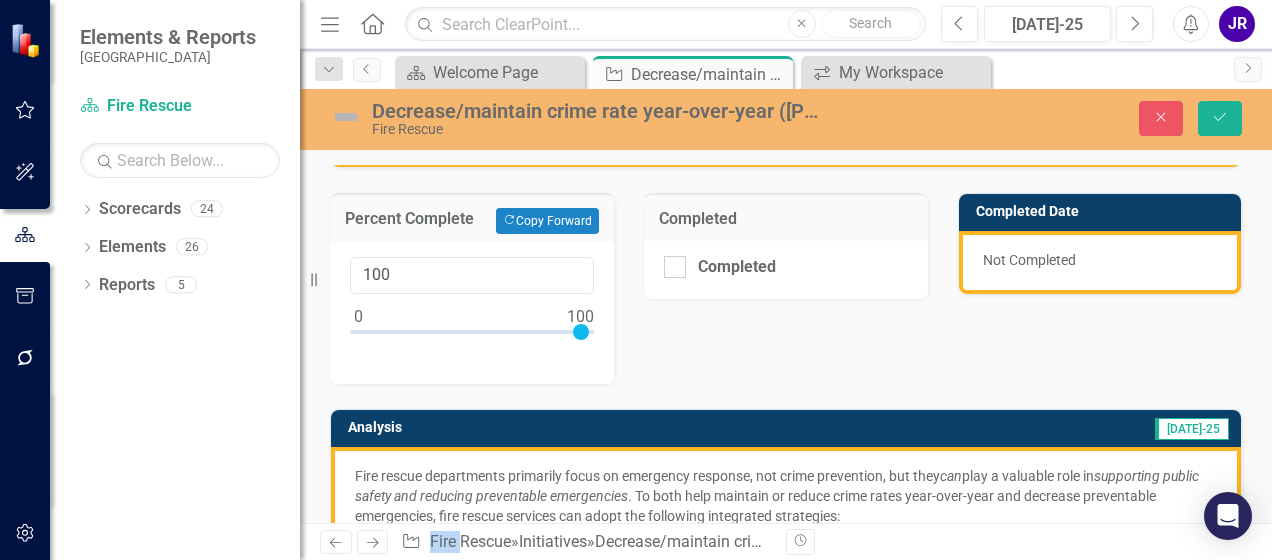 click on "Ready for Review? [DATE]-25 Yes Percent Complete Copy Forward  Copy Forward  100 Completed Completed Completed Date Not Completed Analysis [DATE]-25 Fire rescue departments primarily focus on emergency response, not crime prevention, but they  can  play a valuable role in  supporting public safety and reducing preventable emergencies . To both help maintain or reduce crime rates year-over-year and decrease preventable emergencies, fire rescue services can adopt the following integrated strategies: Recommendations [DATE]-25 1. Proactive Community Engagement
Fire-Police Collaboration : Work closely with law enforcement in high-risk neighborhoods for joint patrols, wellness checks, and safety events.
Presence = Deterrent : Increased visibility of fire and EMS units in known hotspots can act as a  non-police  deterrent to crime, especially during nighttime hours.
Youth Outreach Programs
2. Address Social Determinants of Emergencies
Many fire/rescue calls are  preventable medical emergencies" at bounding box center (786, 960) 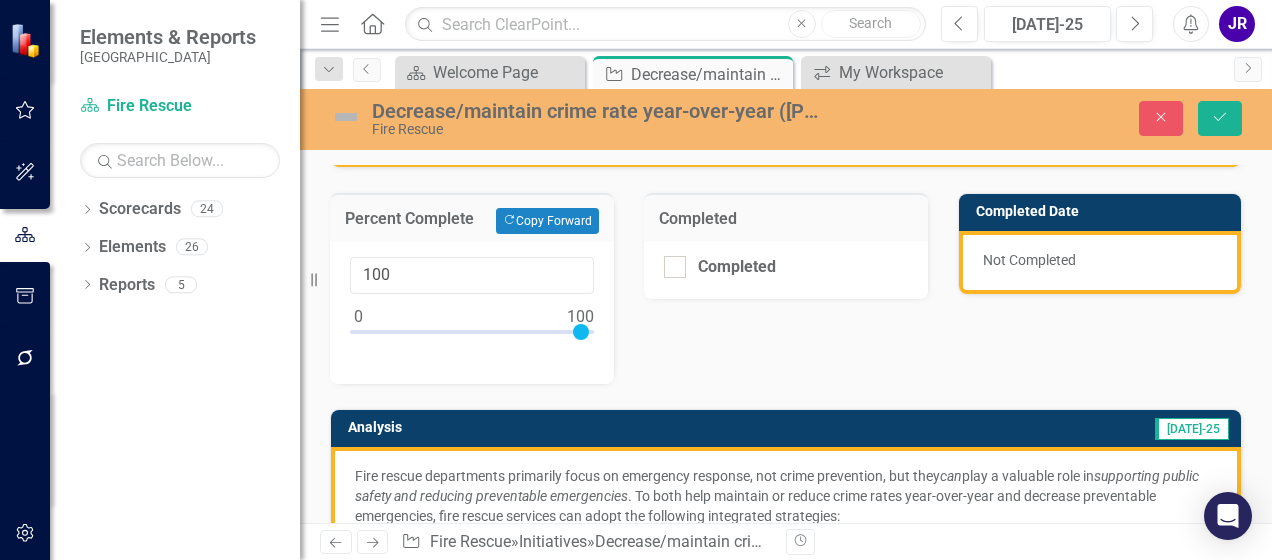 drag, startPoint x: 767, startPoint y: 362, endPoint x: 774, endPoint y: 401, distance: 39.623226 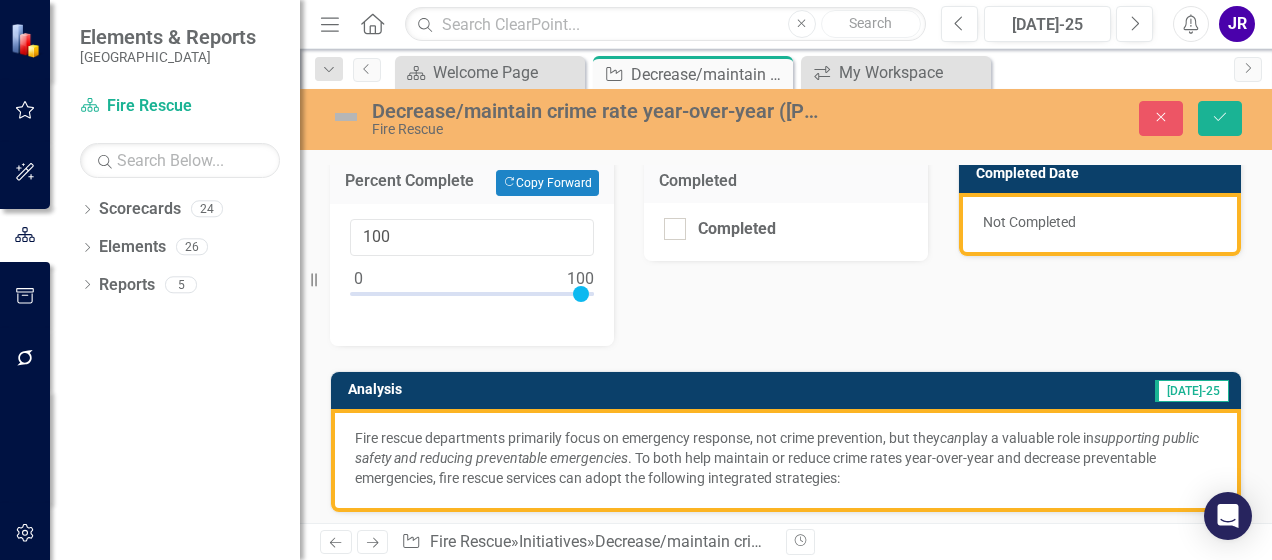 scroll, scrollTop: 78, scrollLeft: 0, axis: vertical 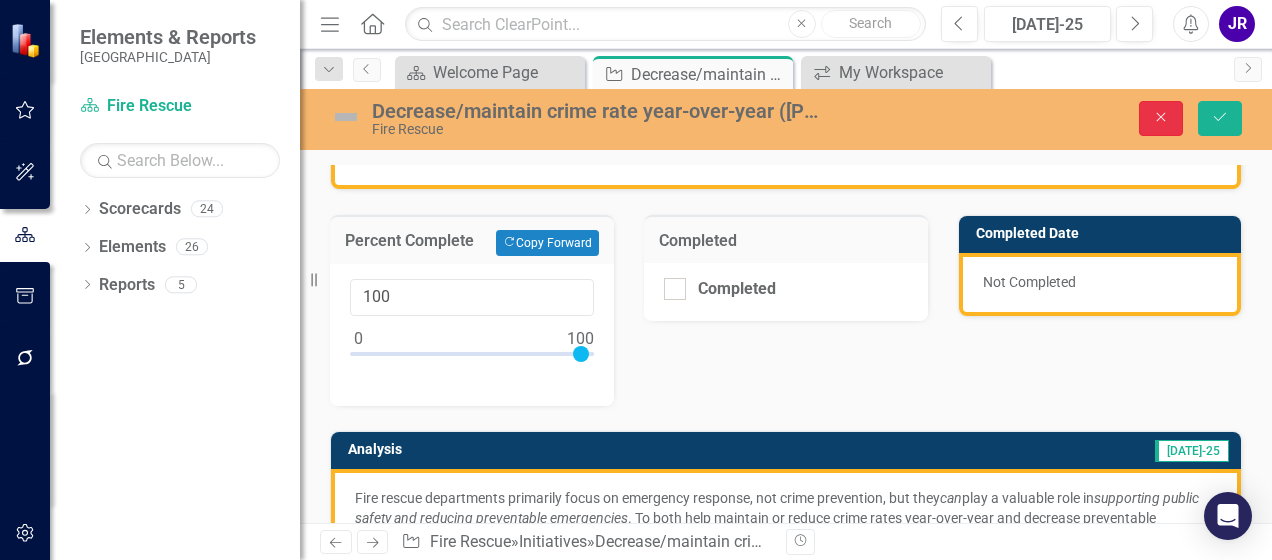 click on "Close" 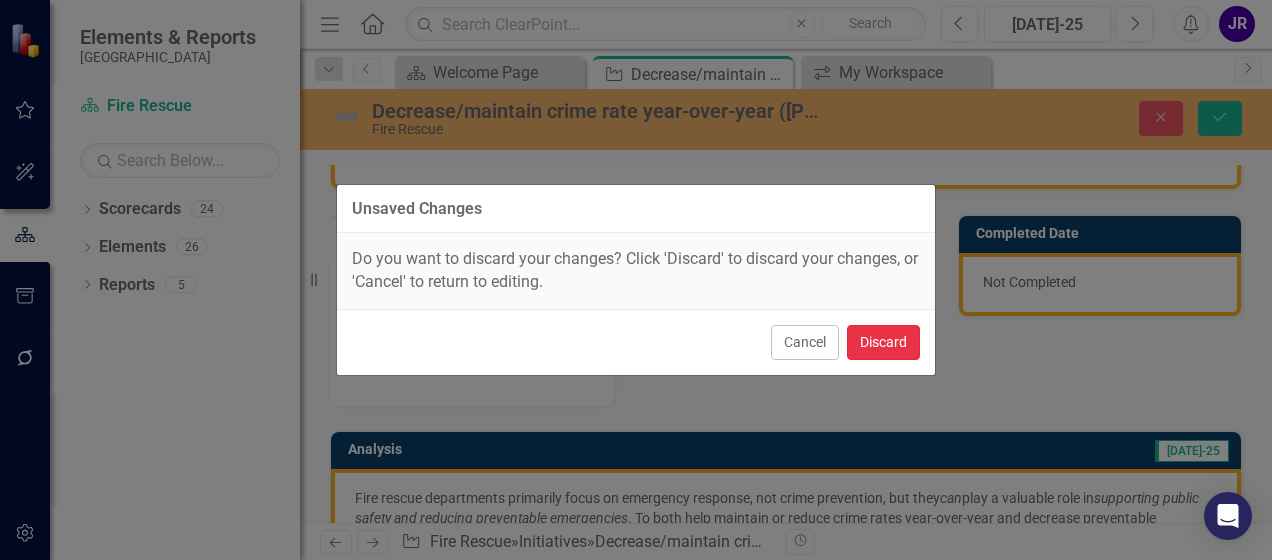 click on "Discard" at bounding box center (883, 342) 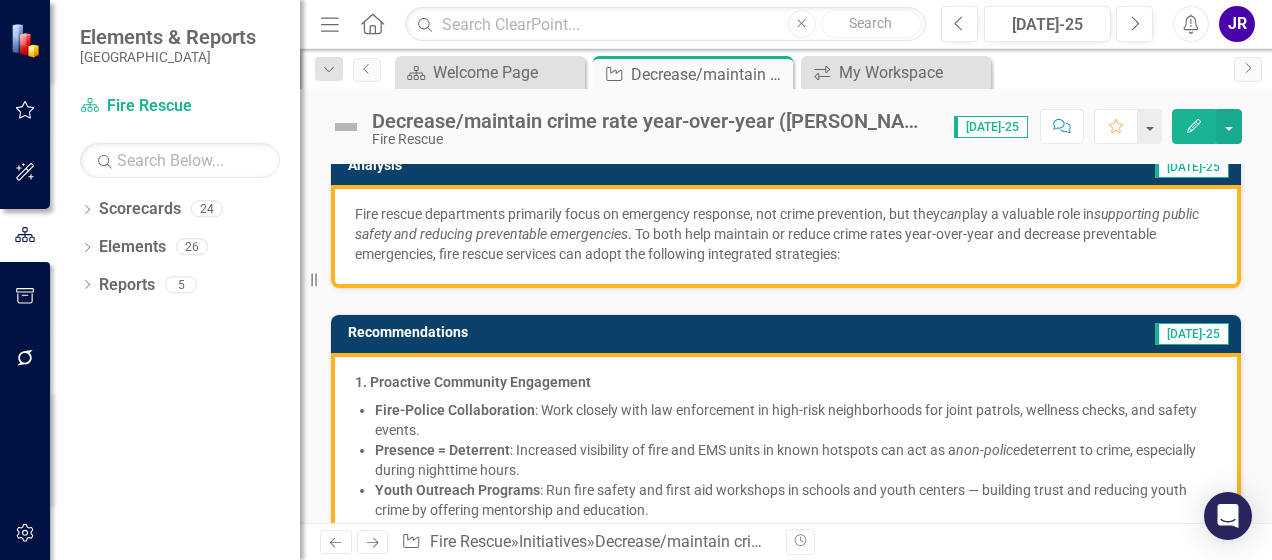 scroll, scrollTop: 0, scrollLeft: 0, axis: both 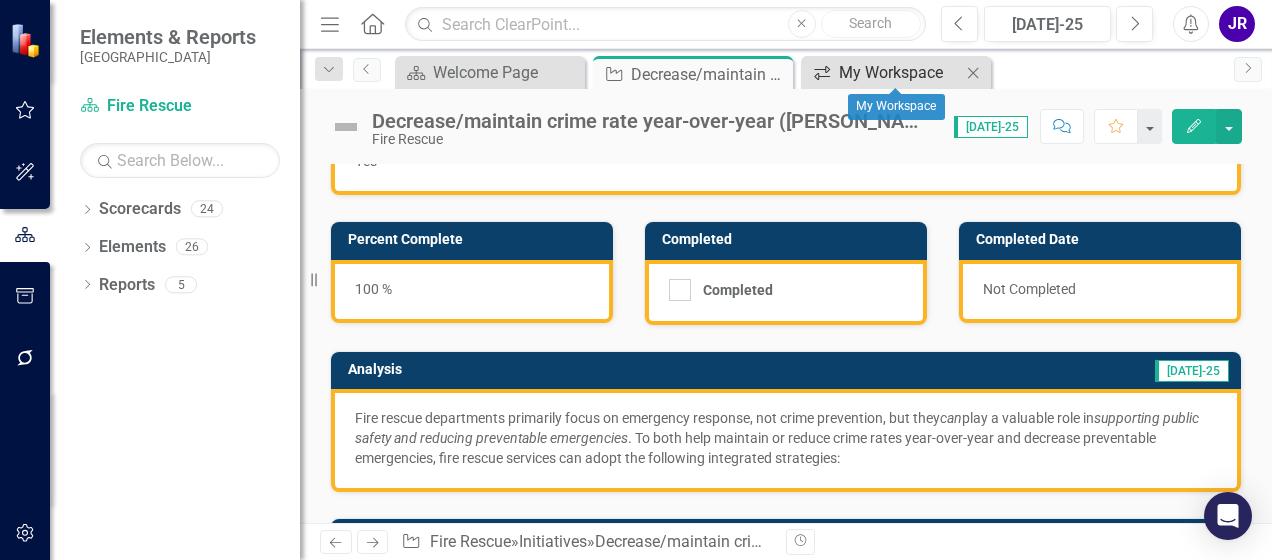 click on "My Workspace" at bounding box center [900, 72] 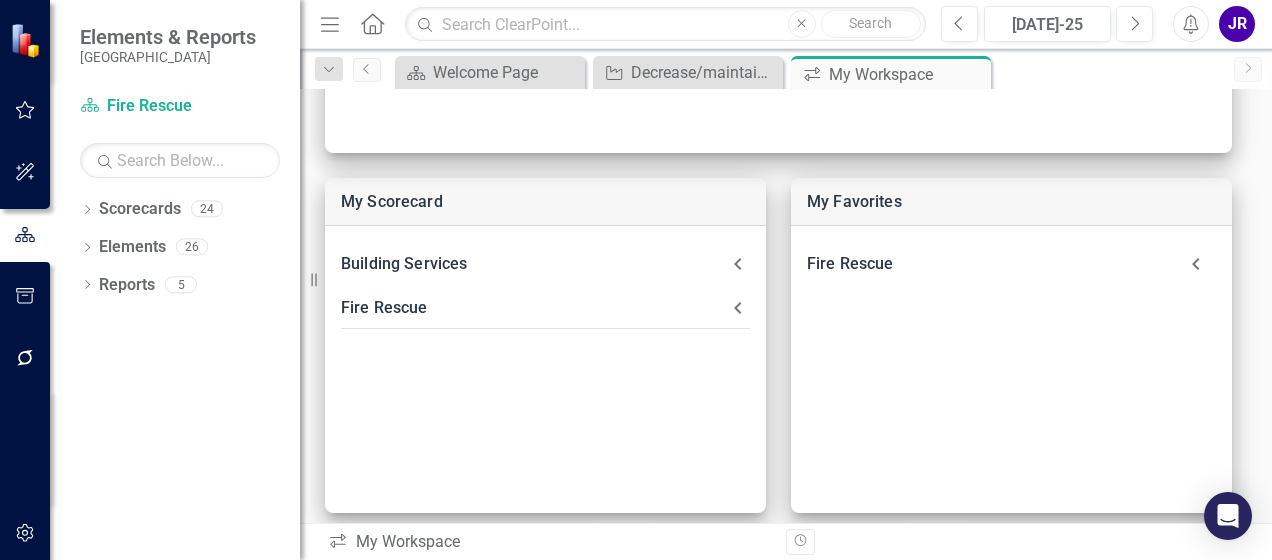 scroll, scrollTop: 394, scrollLeft: 0, axis: vertical 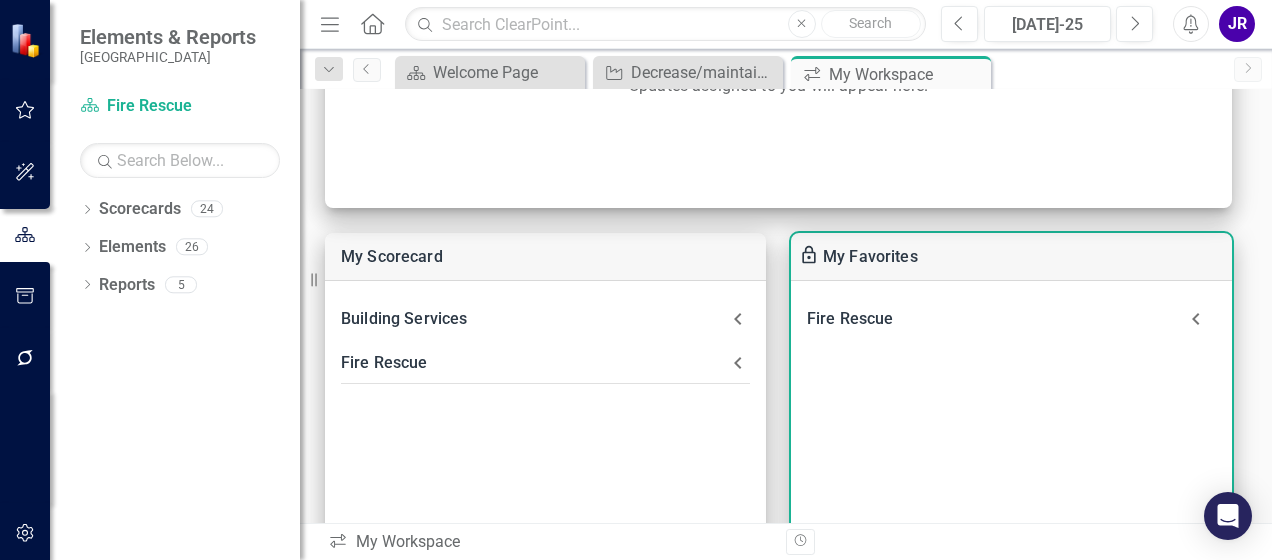 click on "Fire Rescue" at bounding box center (991, 319) 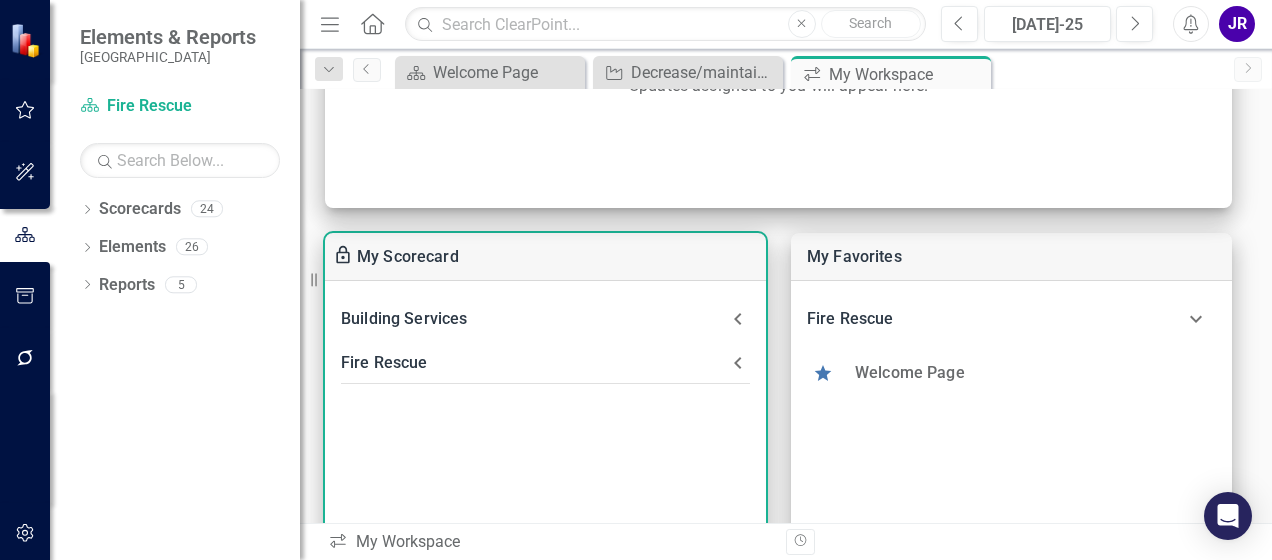 click on "Fire Rescue" at bounding box center (533, 363) 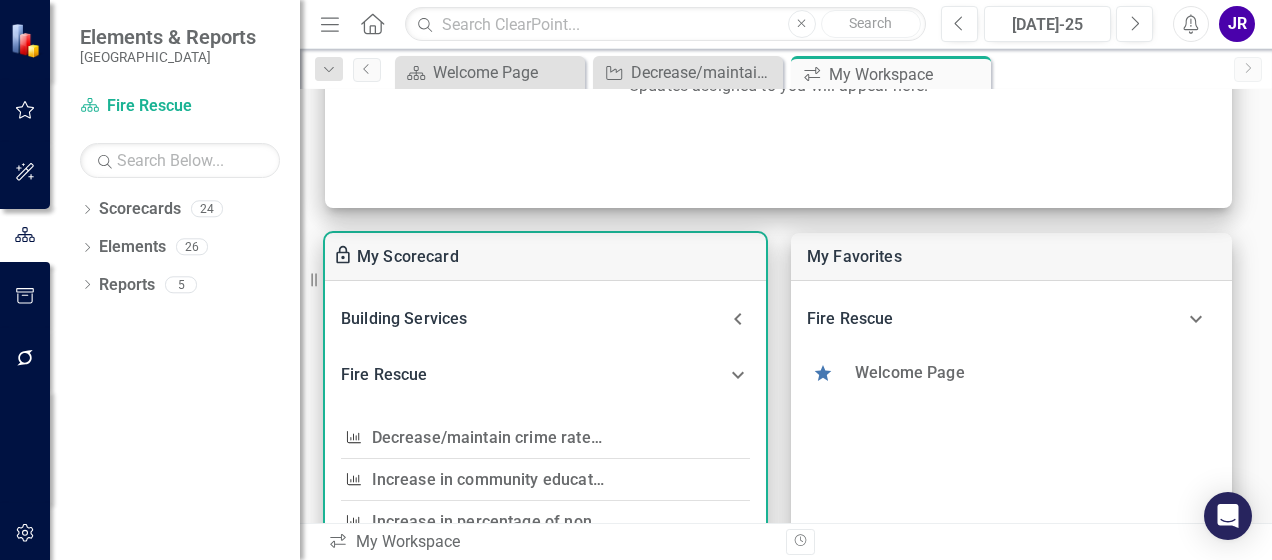 drag, startPoint x: 758, startPoint y: 336, endPoint x: 758, endPoint y: 364, distance: 28 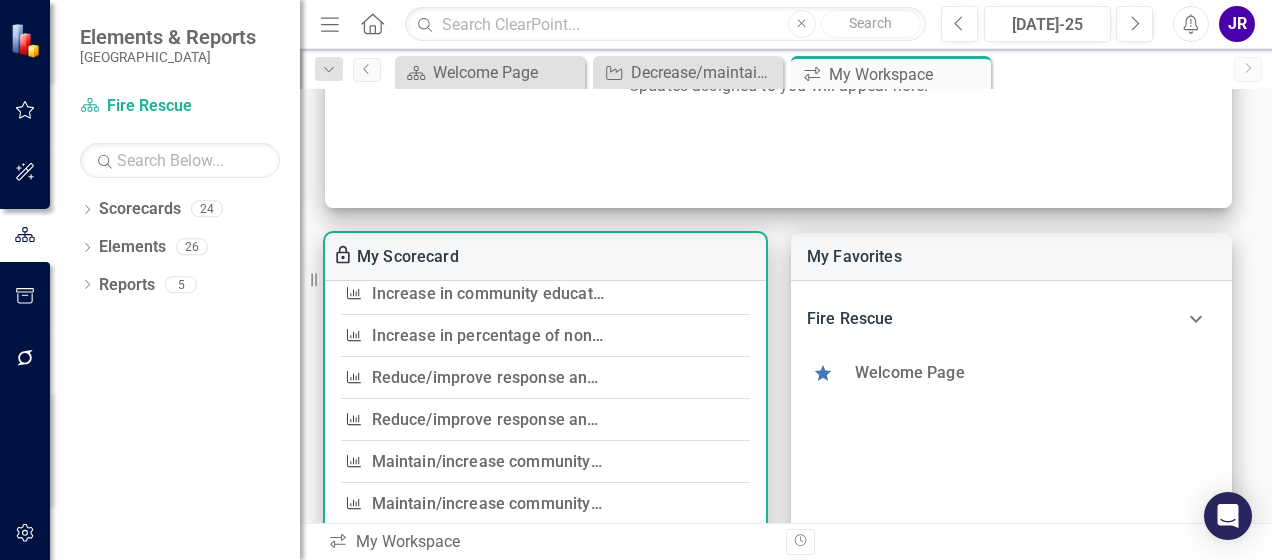 scroll, scrollTop: 105, scrollLeft: 0, axis: vertical 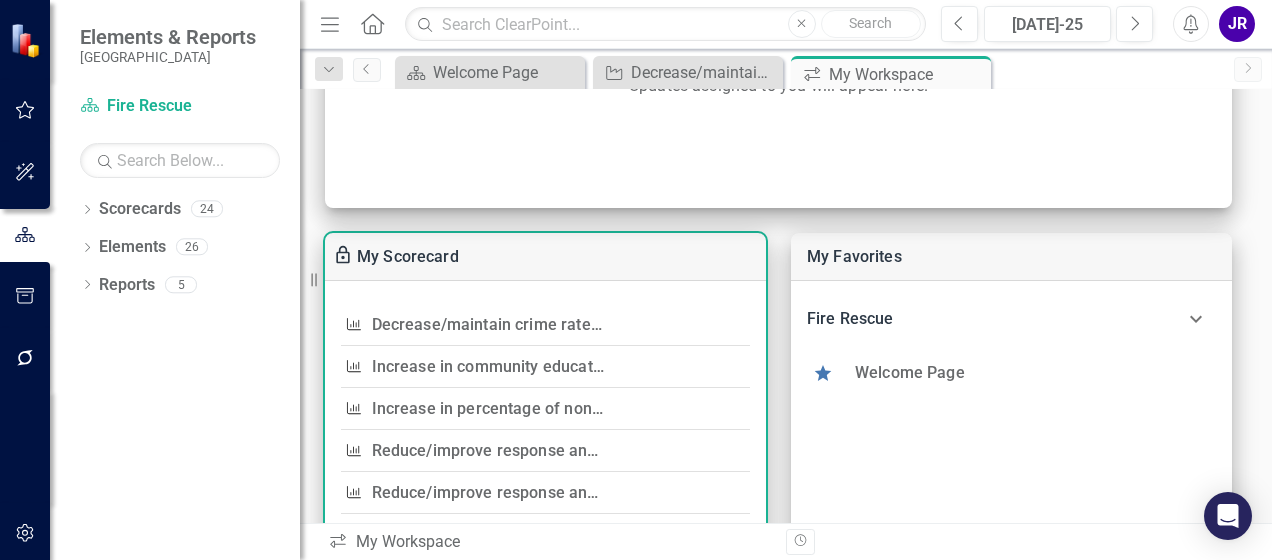 click on "Increase in community education engagement events about local code enforcement ordinances" at bounding box center [723, 366] 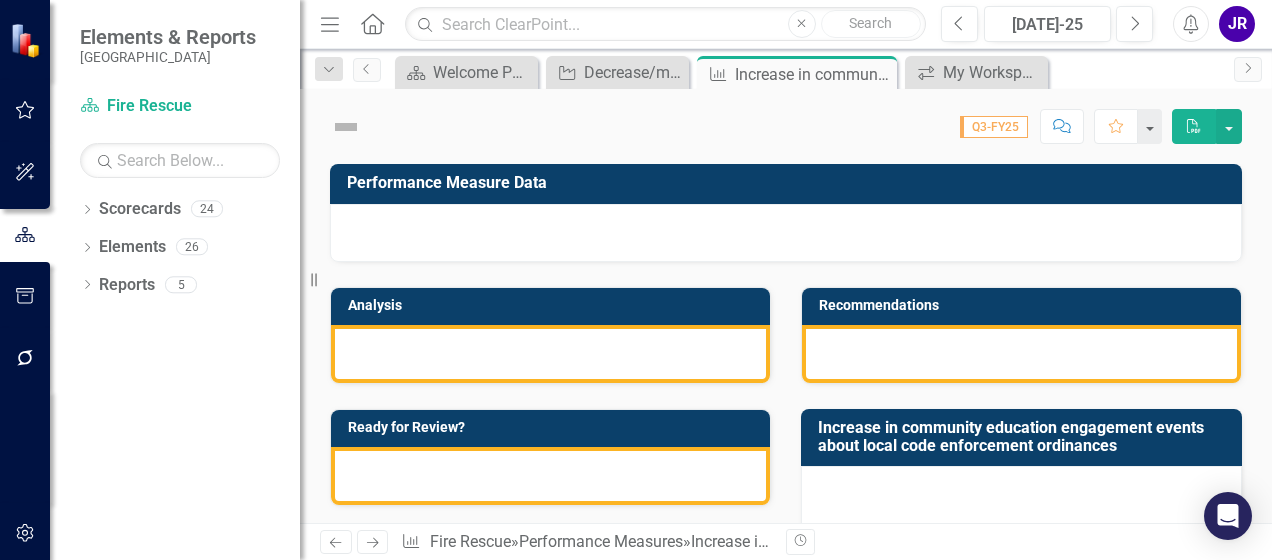 scroll, scrollTop: 0, scrollLeft: 0, axis: both 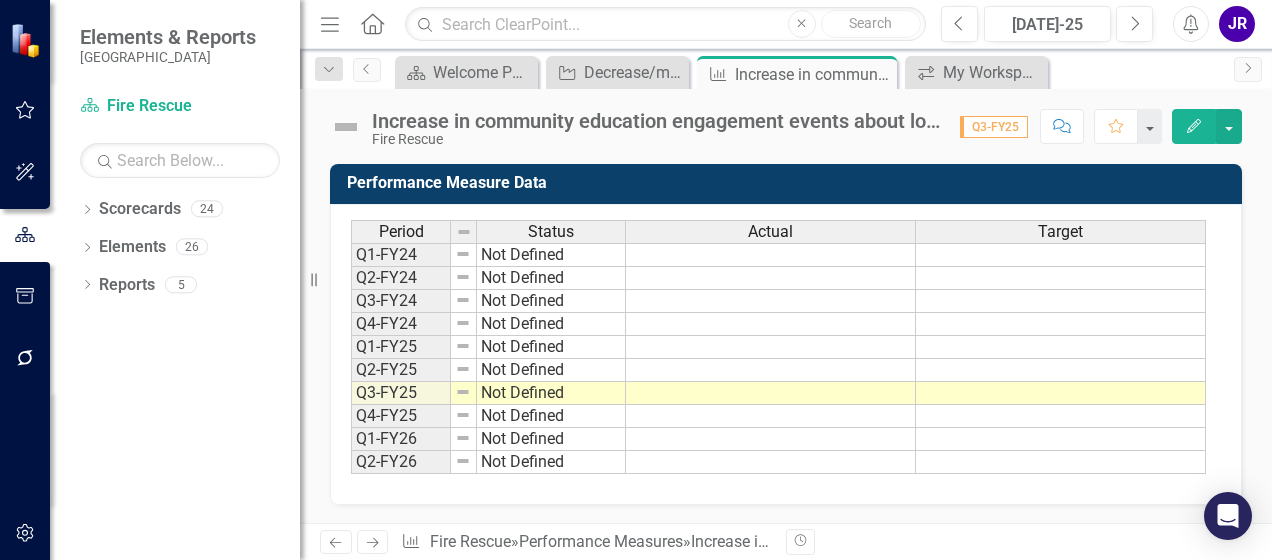 click on "Increase in community education engagement events about local code enforcement ordinances" at bounding box center [656, 121] 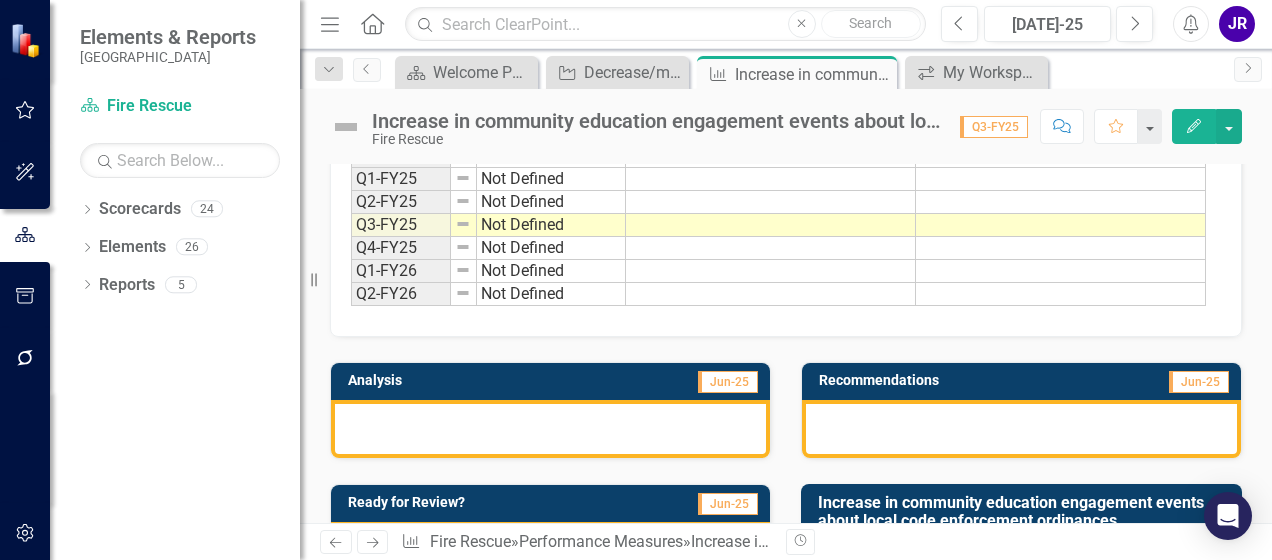 scroll, scrollTop: 200, scrollLeft: 0, axis: vertical 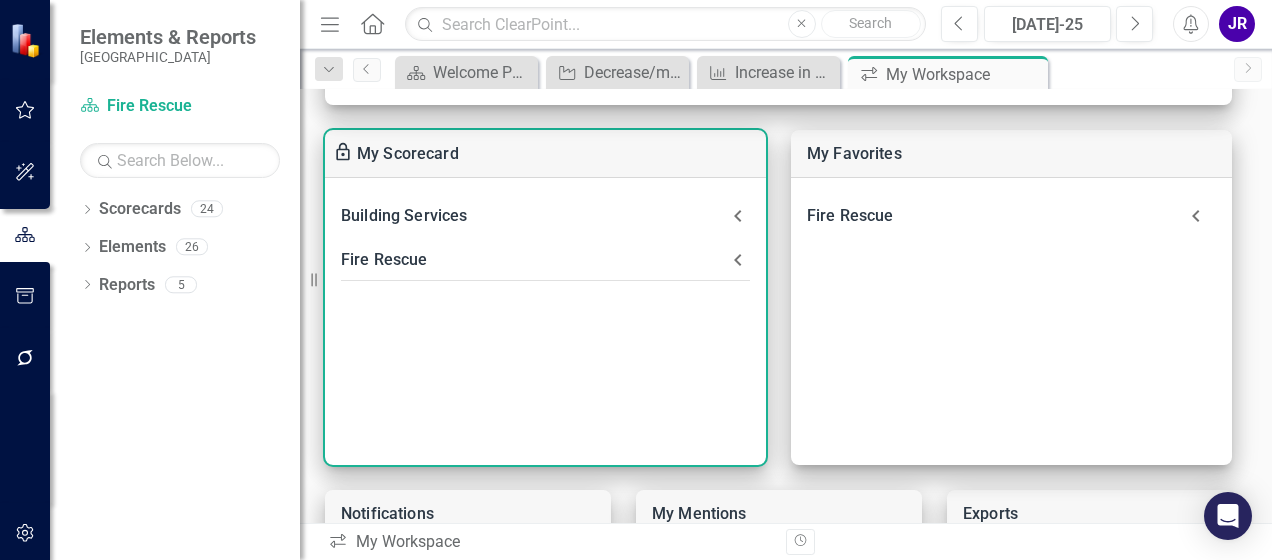 click on "Fire Rescue" at bounding box center (533, 260) 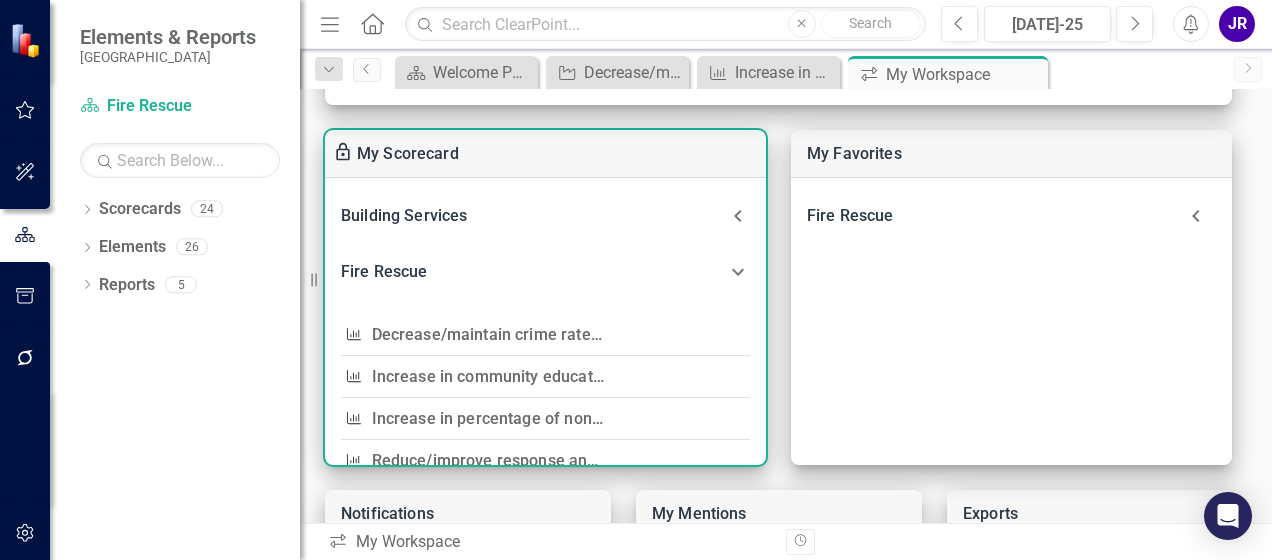 click on "Increase in percentage of non-profit participation in education programs aimed at improving safety and reducing crime" at bounding box center (808, 418) 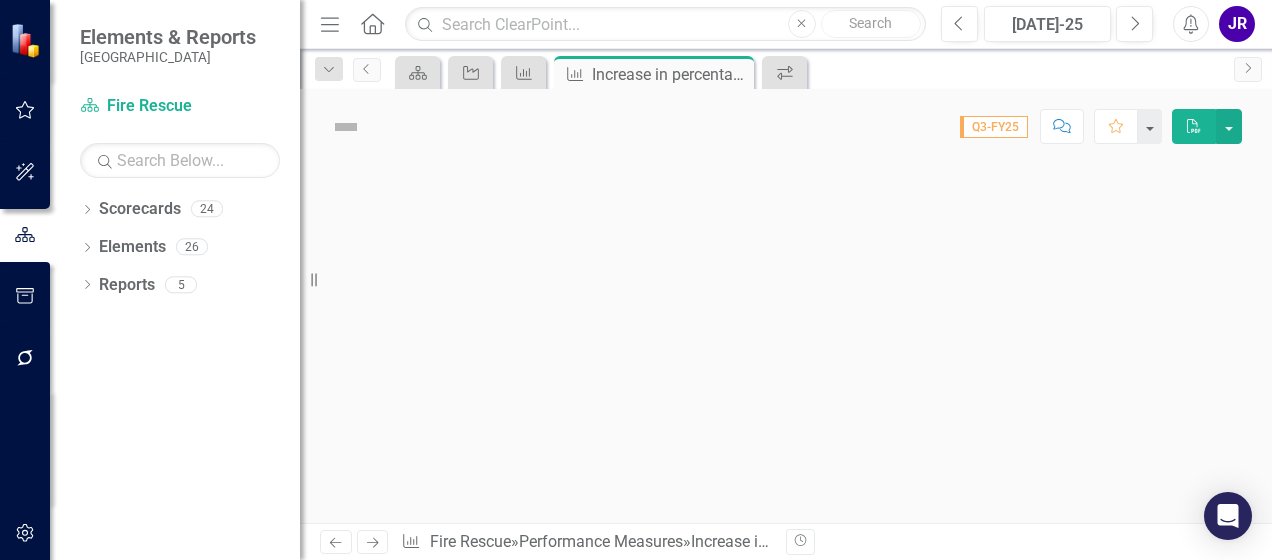 scroll, scrollTop: 0, scrollLeft: 0, axis: both 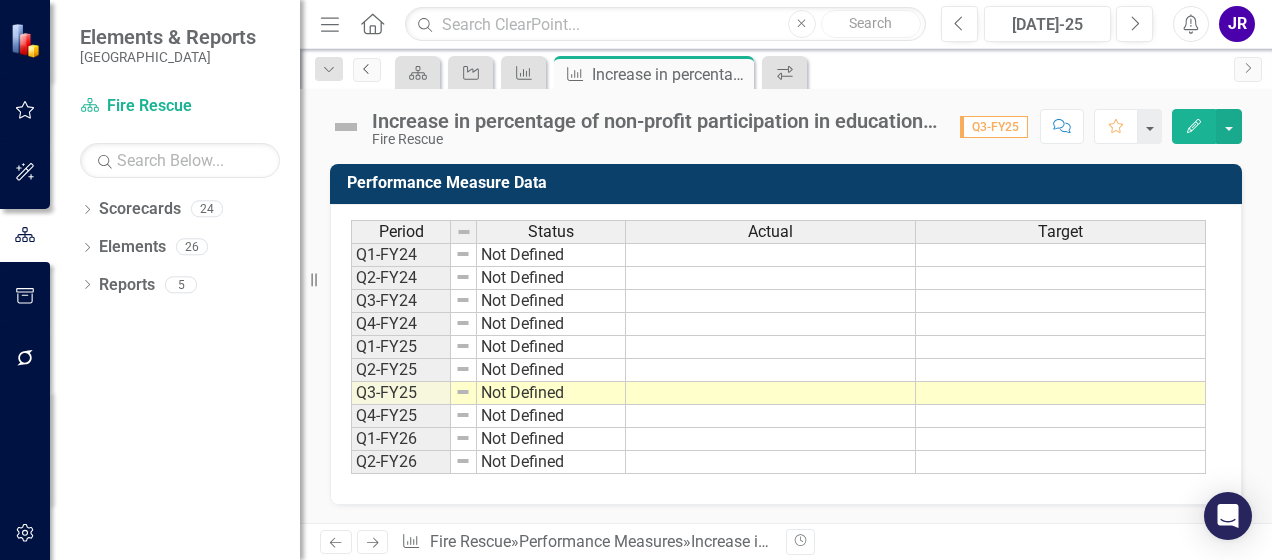 click on "Previous" 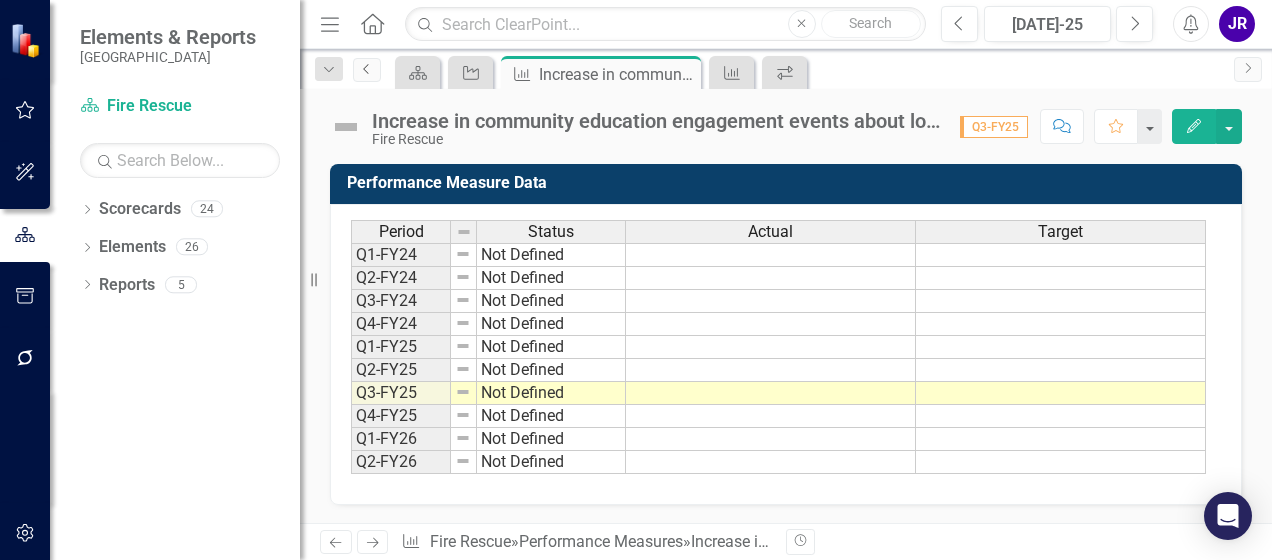 click on "Previous" 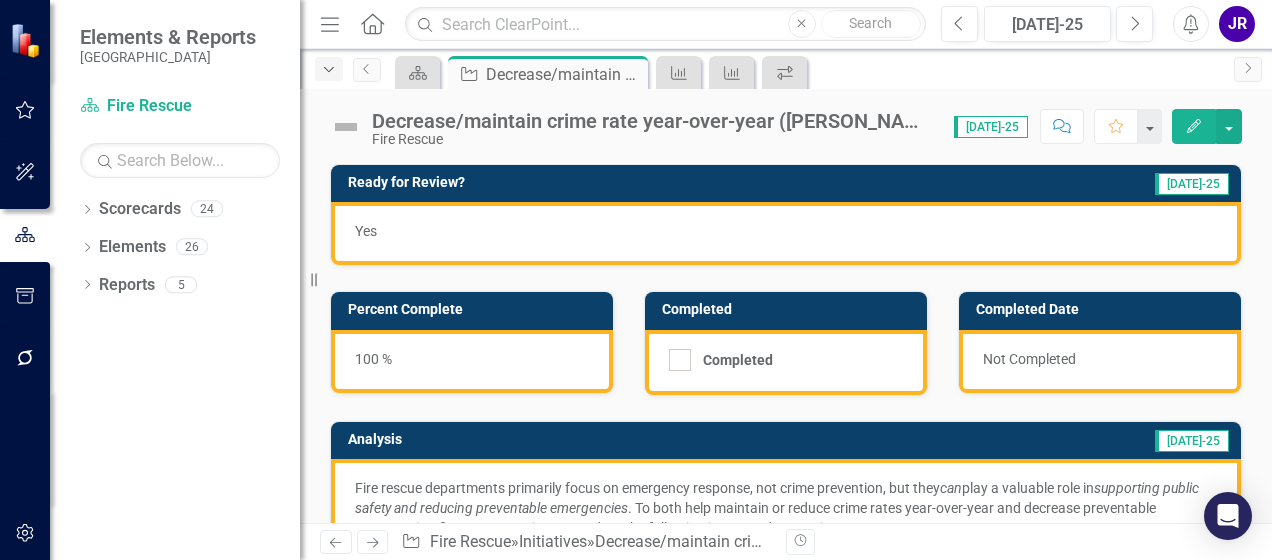 click on "Dropdown" 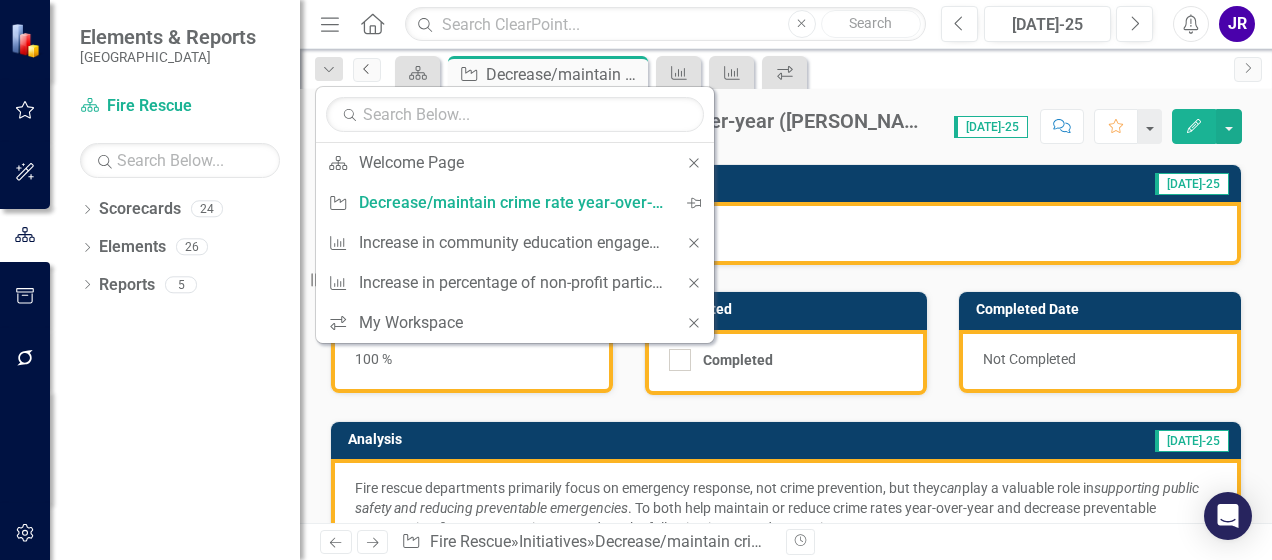 click on "Previous" 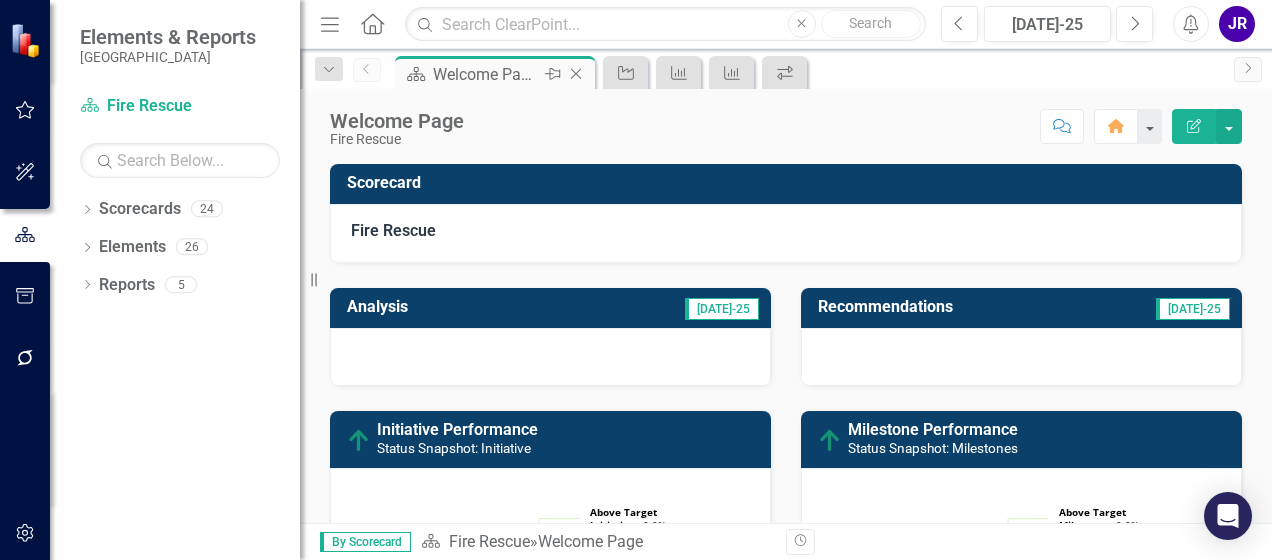 click on "Welcome Page" at bounding box center [486, 74] 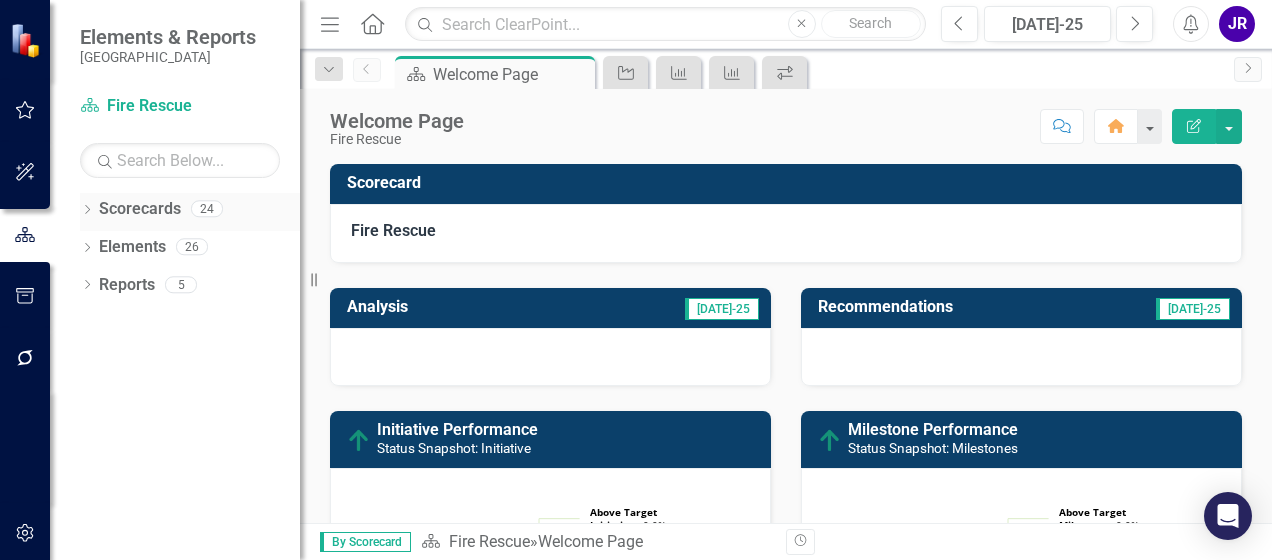 click on "Dropdown" 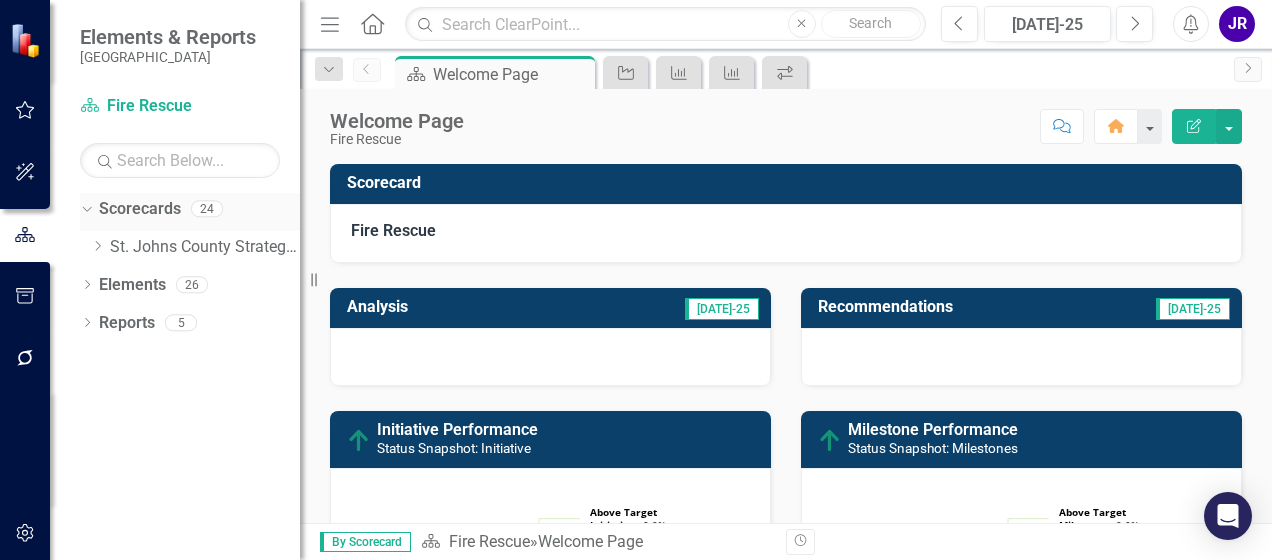 click on "Dropdown" 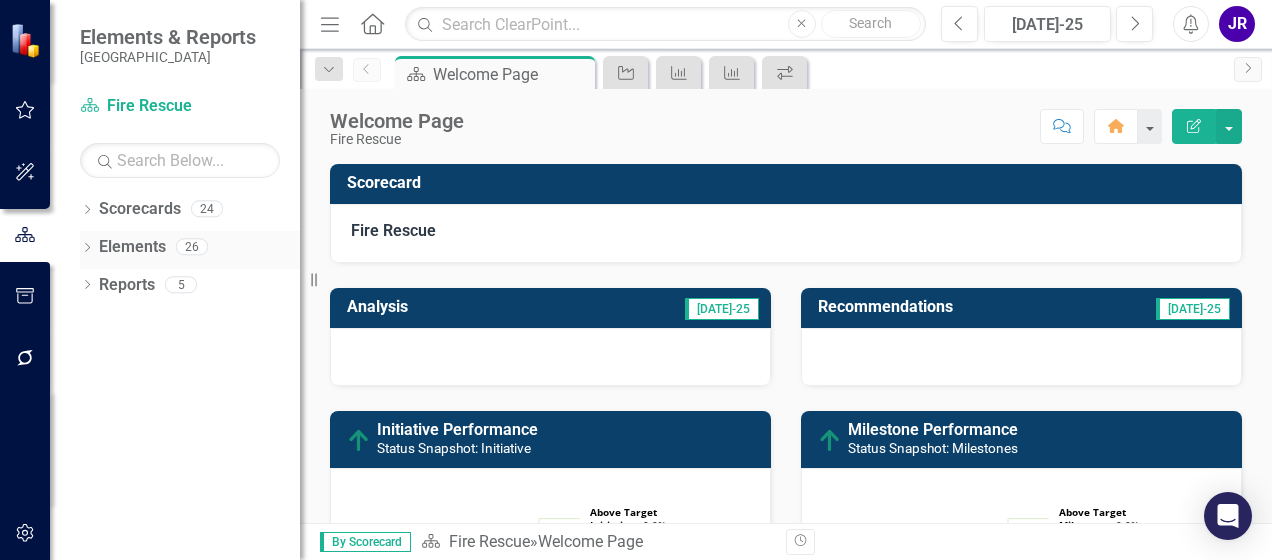 click on "Dropdown Elements 26" at bounding box center (190, 250) 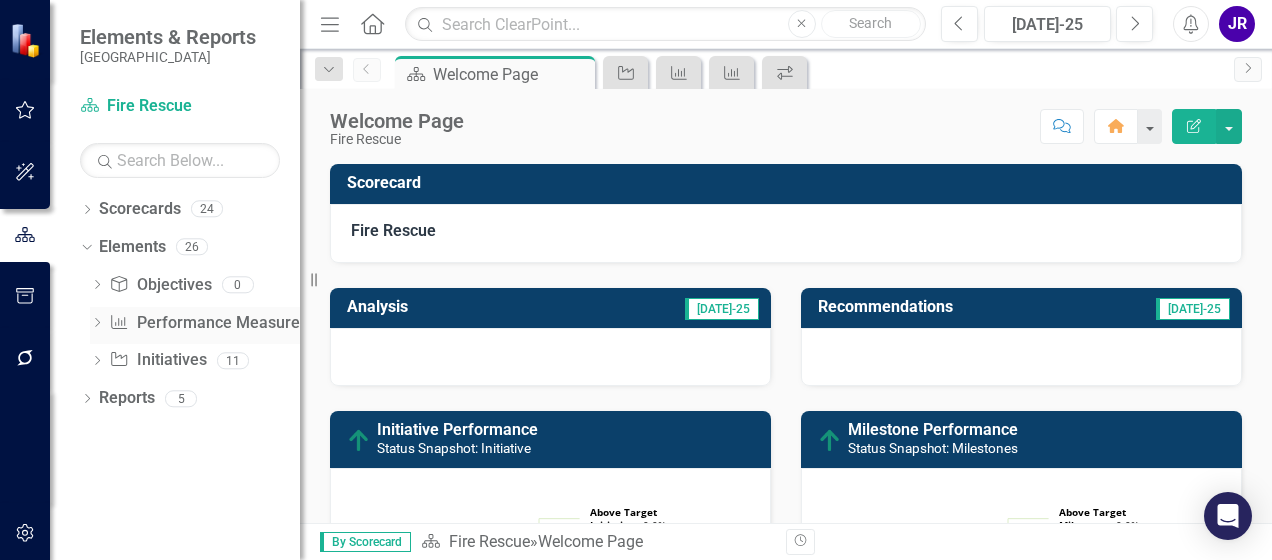 click on "Performance Measure Performance Measures" at bounding box center [208, 323] 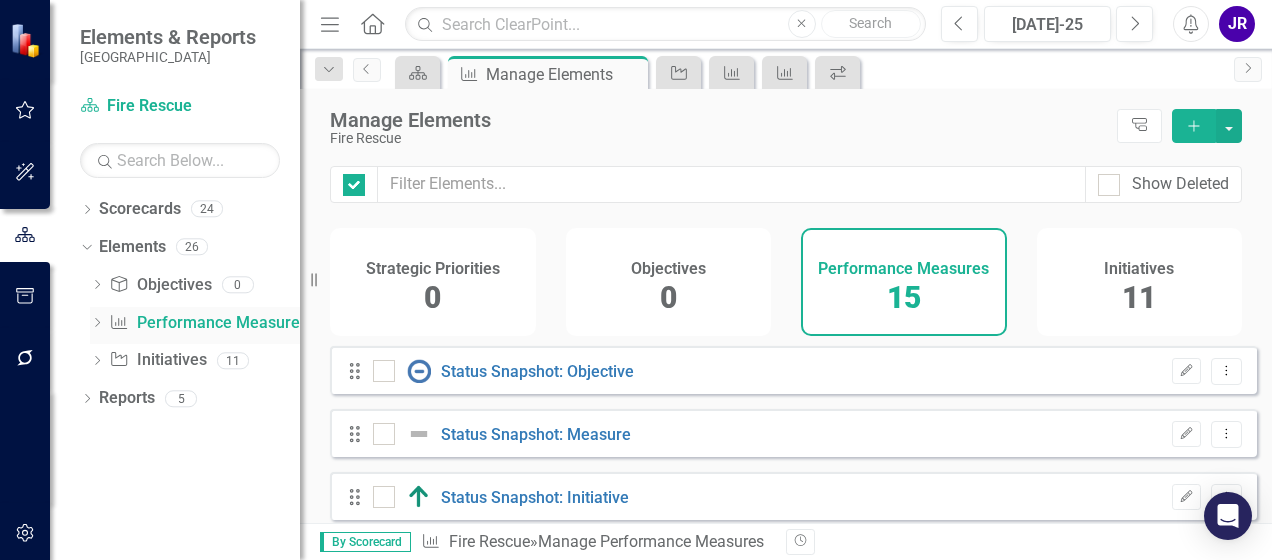checkbox on "false" 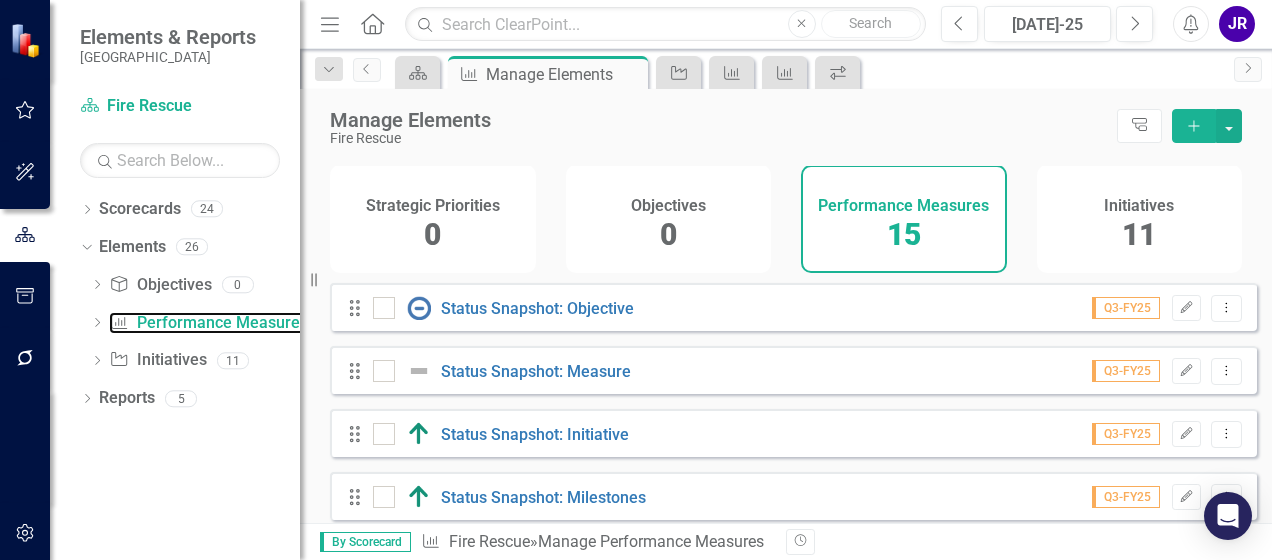 scroll, scrollTop: 57, scrollLeft: 0, axis: vertical 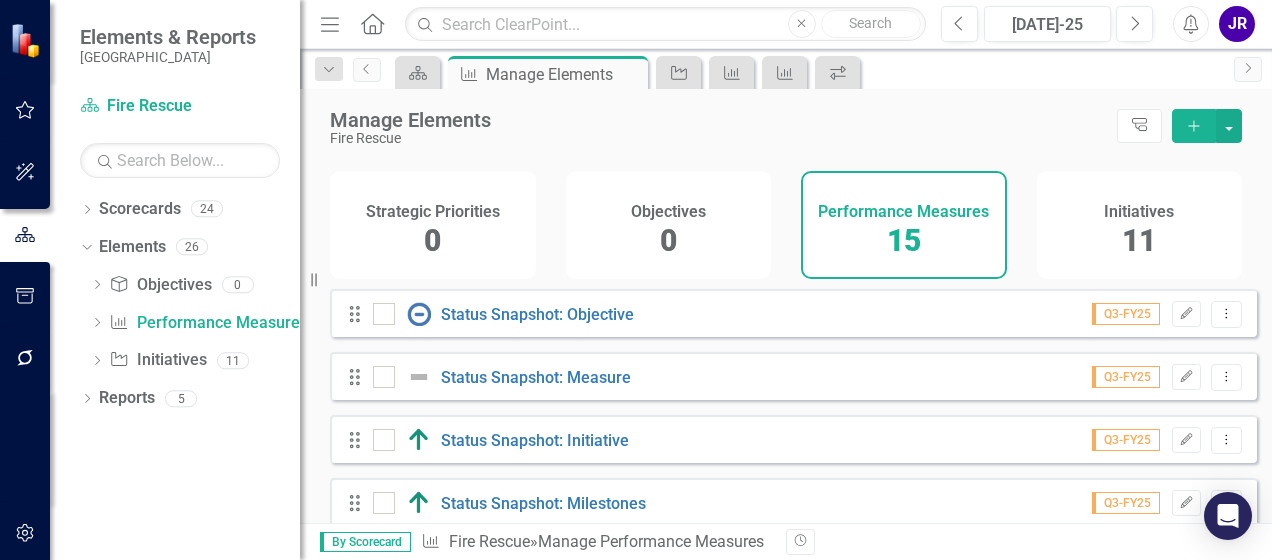 click on "15" at bounding box center [904, 240] 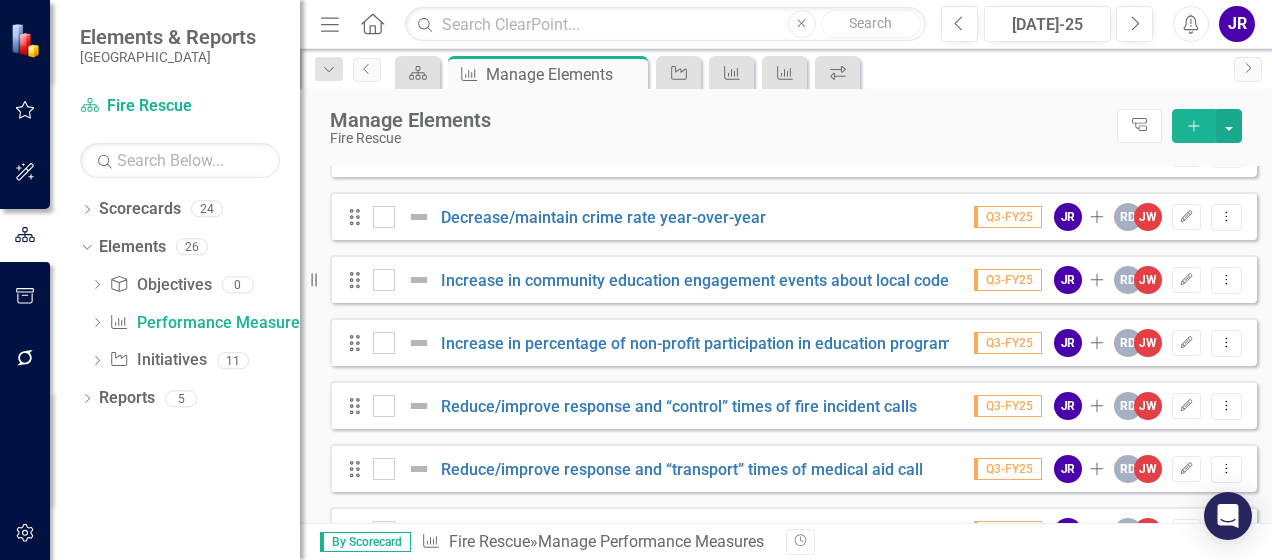 scroll, scrollTop: 420, scrollLeft: 0, axis: vertical 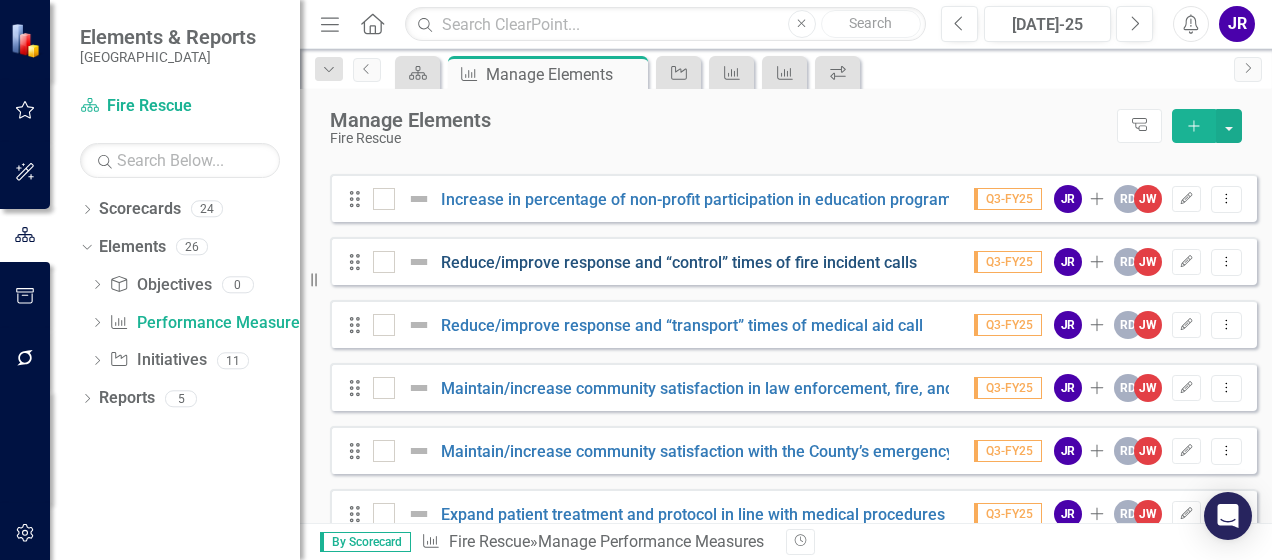 click on "Reduce/improve response and “control” times of fire incident calls" at bounding box center (679, 262) 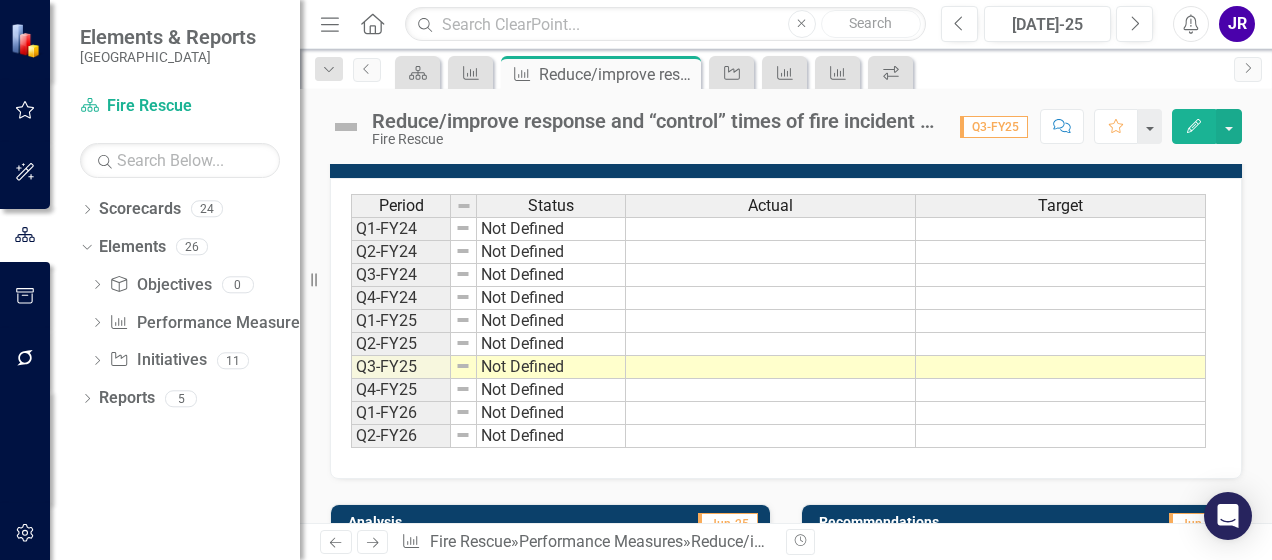 scroll, scrollTop: 0, scrollLeft: 0, axis: both 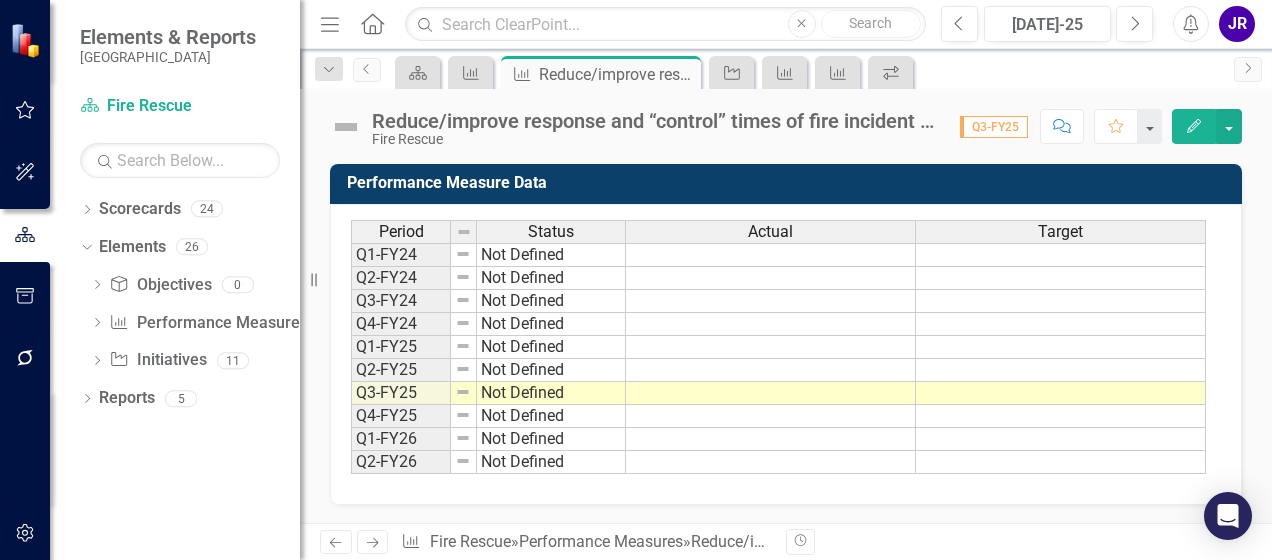 click on "Q3-FY25" at bounding box center (994, 127) 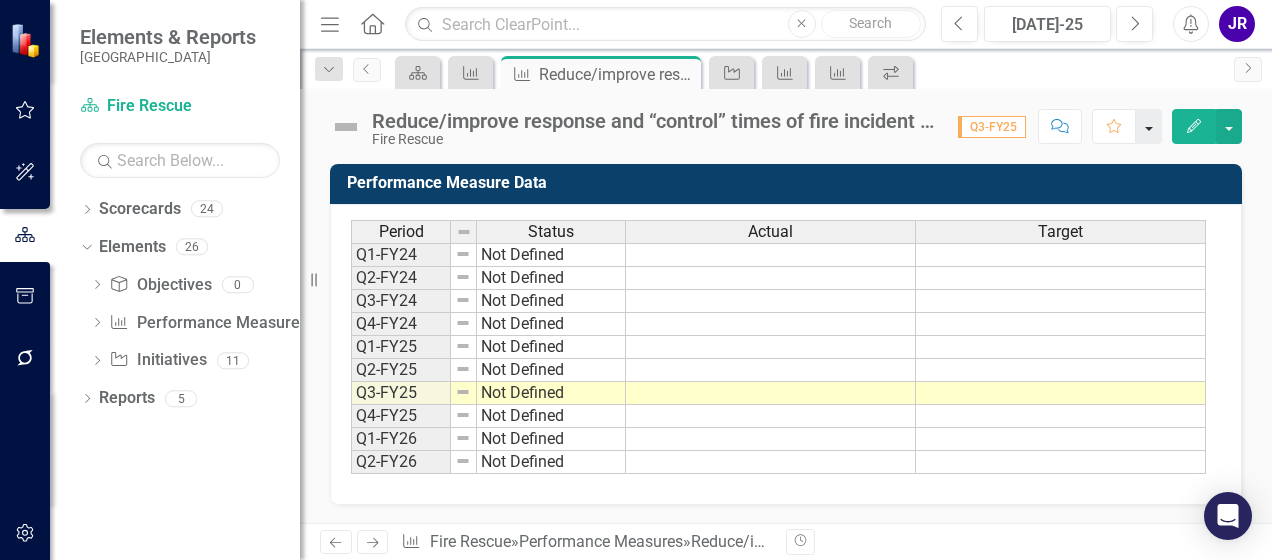 click at bounding box center (1149, 126) 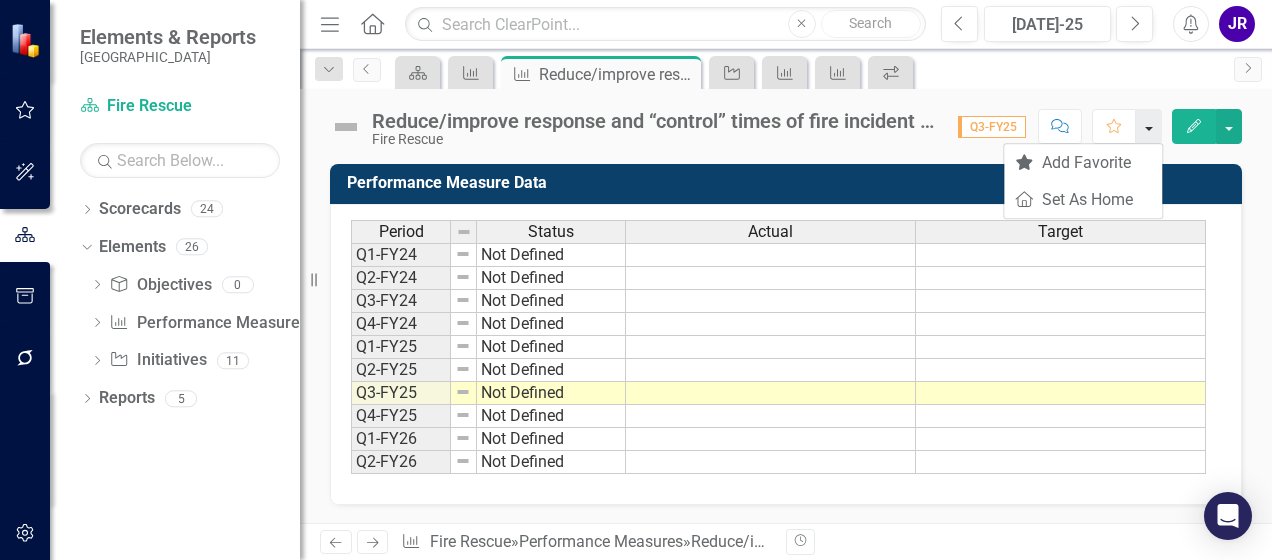 click at bounding box center (1149, 126) 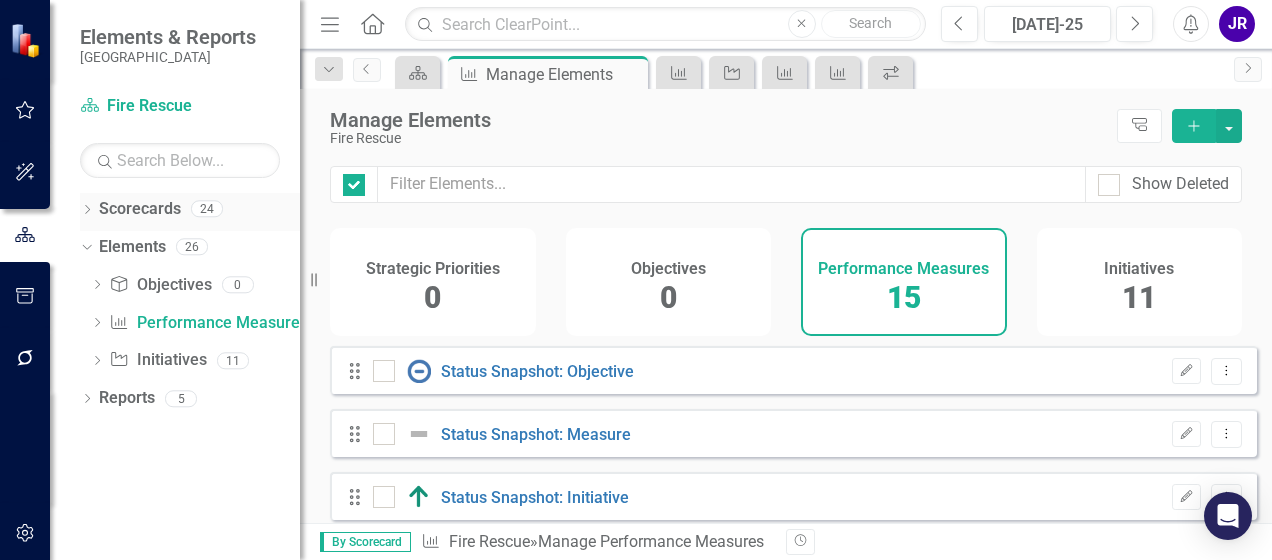 checkbox on "false" 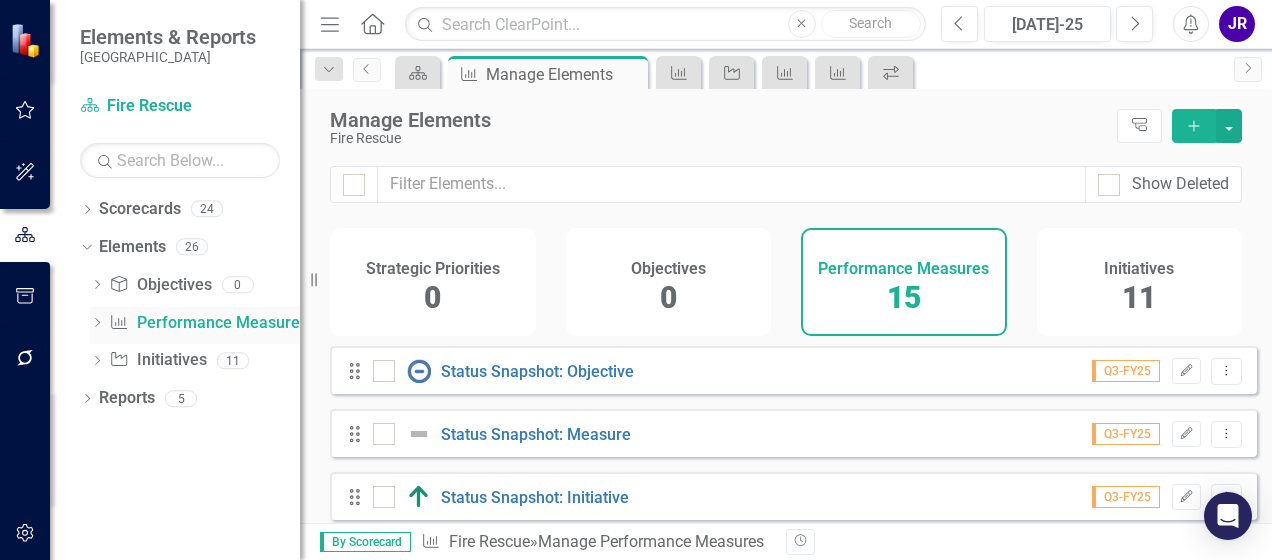 click on "Performance Measure Performance Measures" at bounding box center (208, 323) 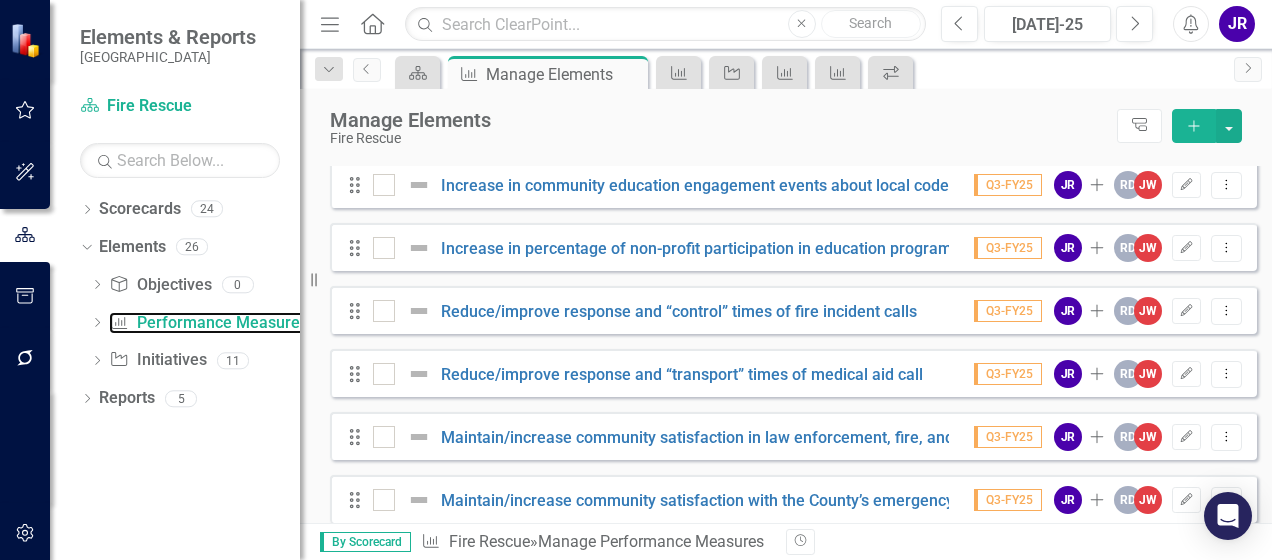 scroll, scrollTop: 506, scrollLeft: 0, axis: vertical 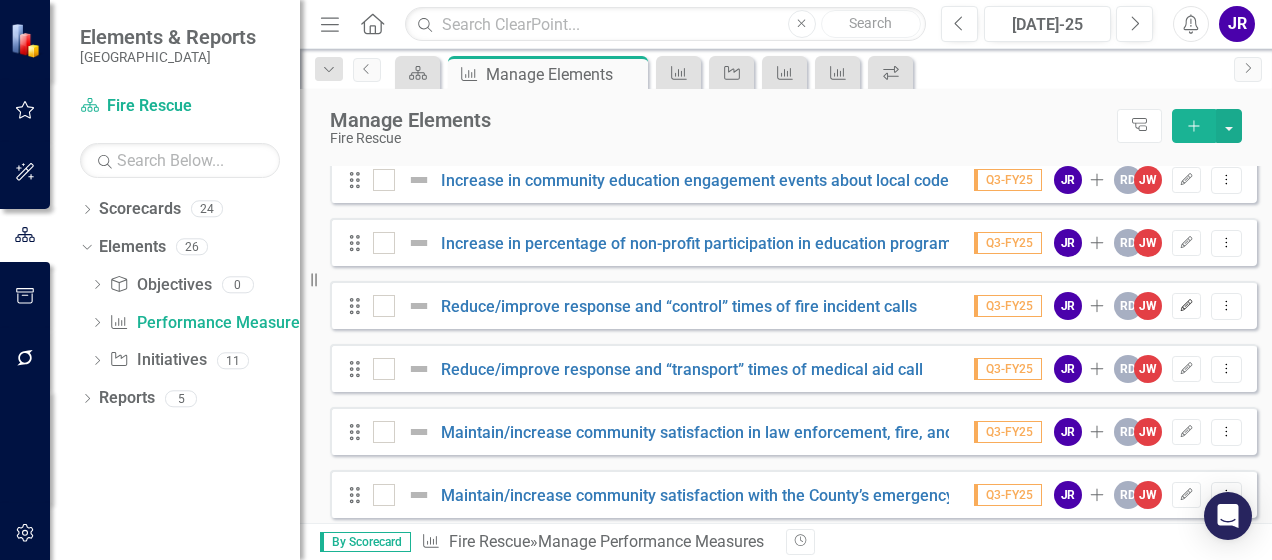 click on "Edit" at bounding box center [1186, 306] 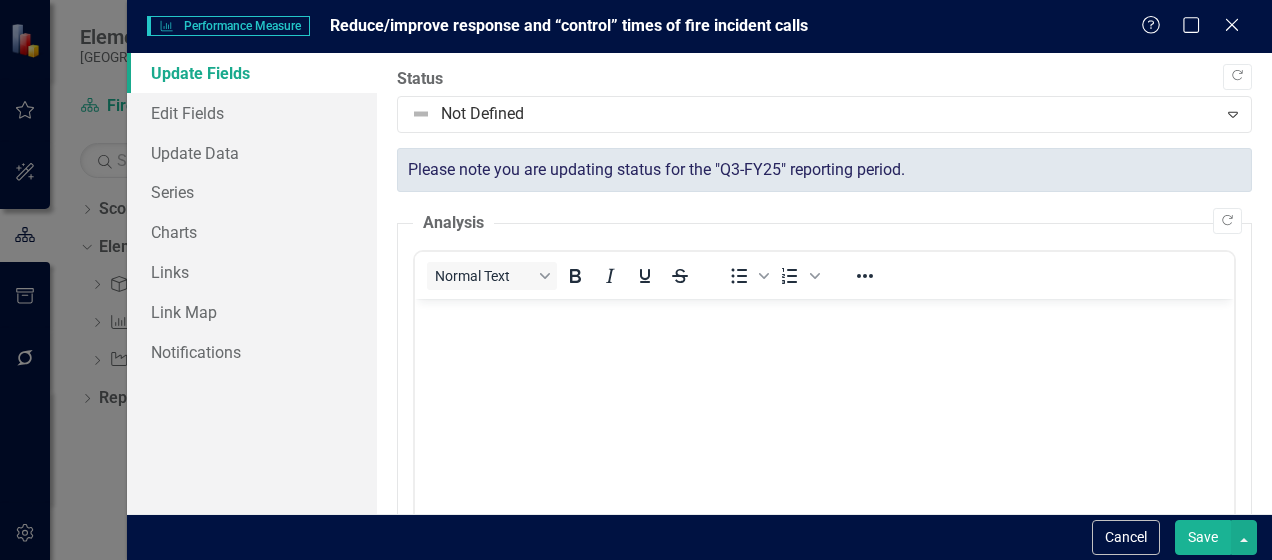 scroll, scrollTop: 0, scrollLeft: 0, axis: both 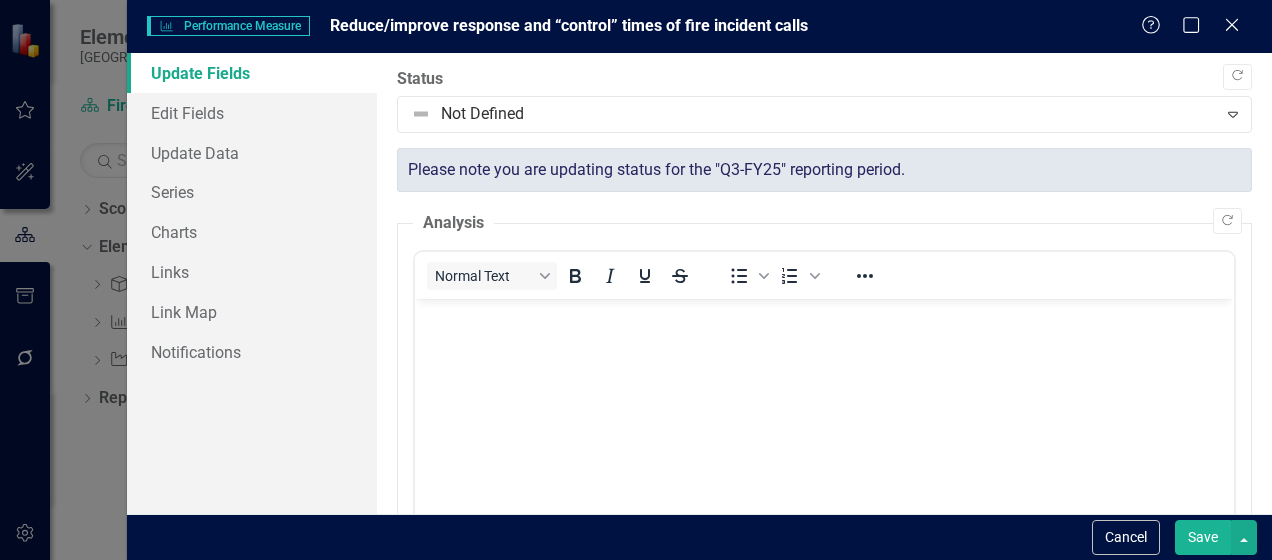 click on "Close" 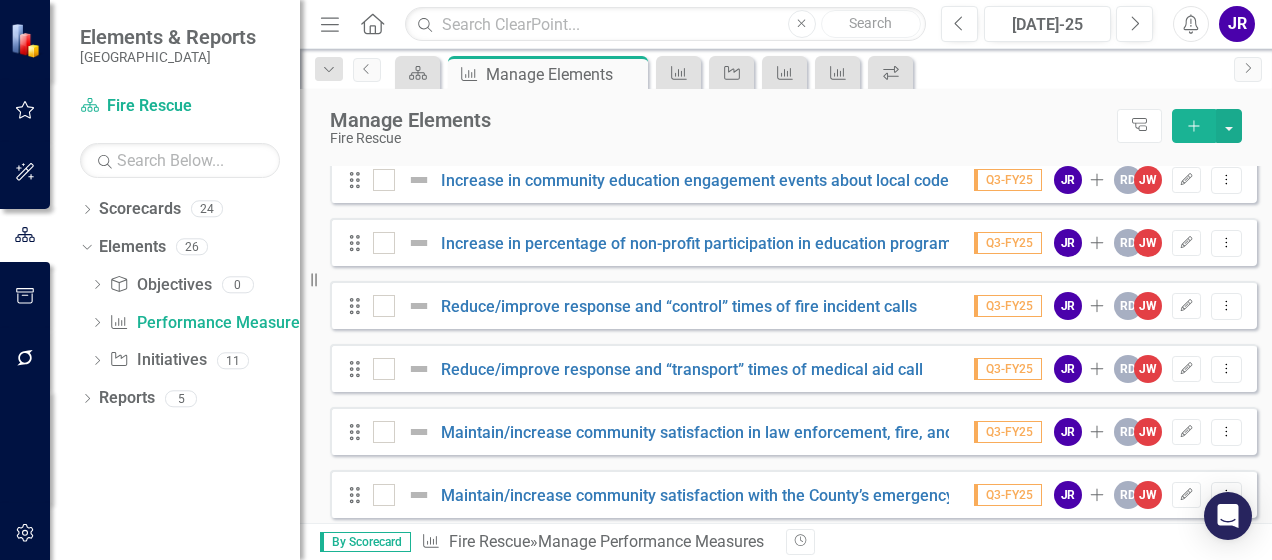 click on "Drag" 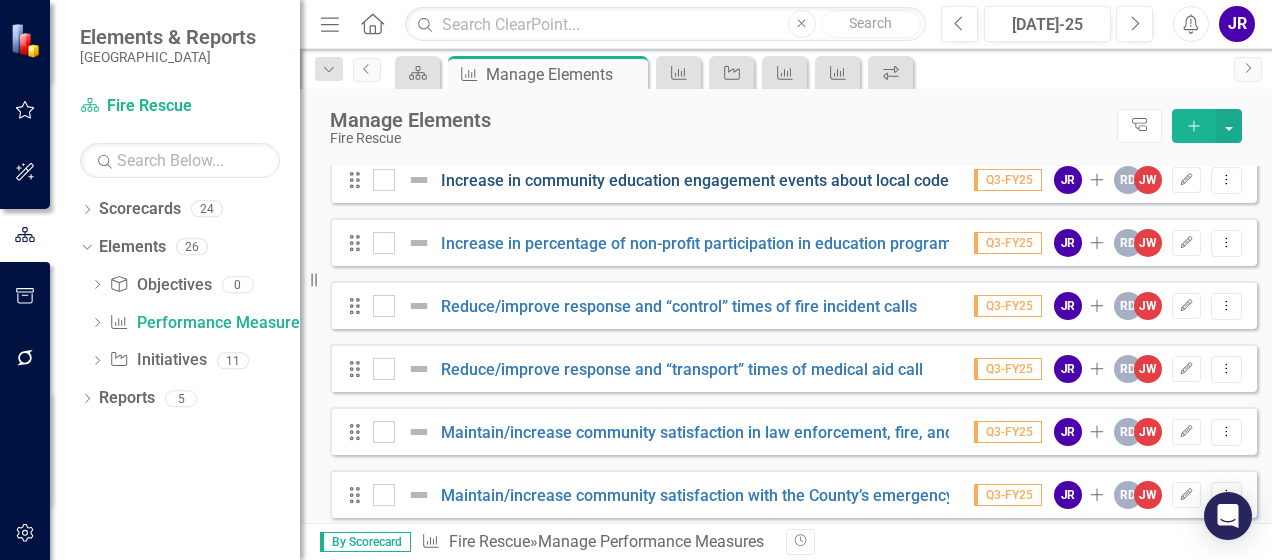 click on "Increase in community education engagement events about local code enforcement ordinances" at bounding box center (785, 180) 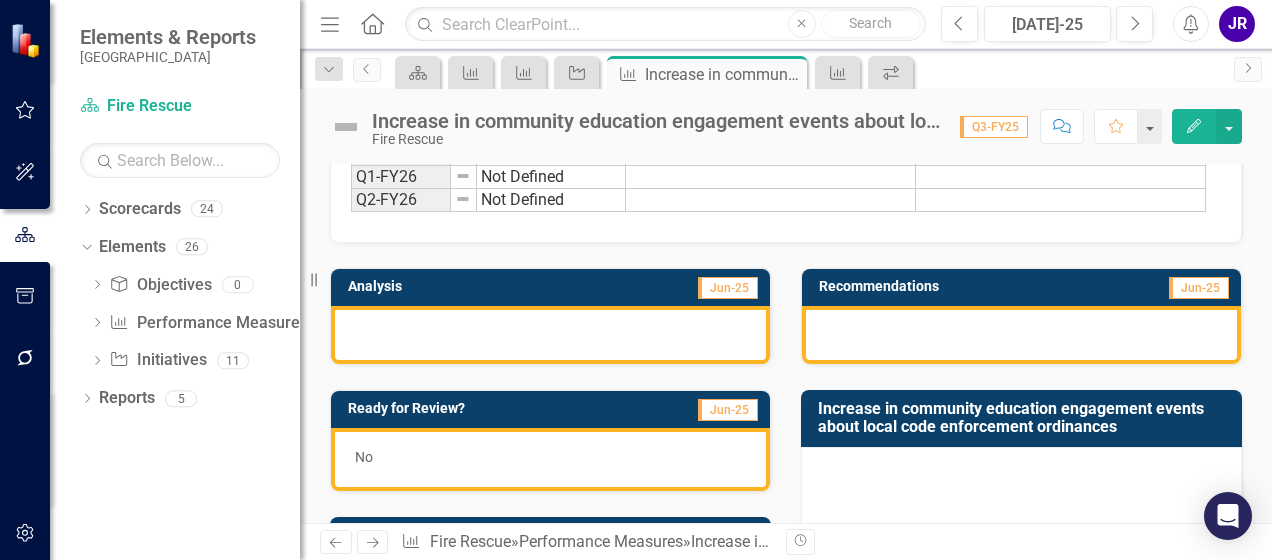 scroll, scrollTop: 244, scrollLeft: 0, axis: vertical 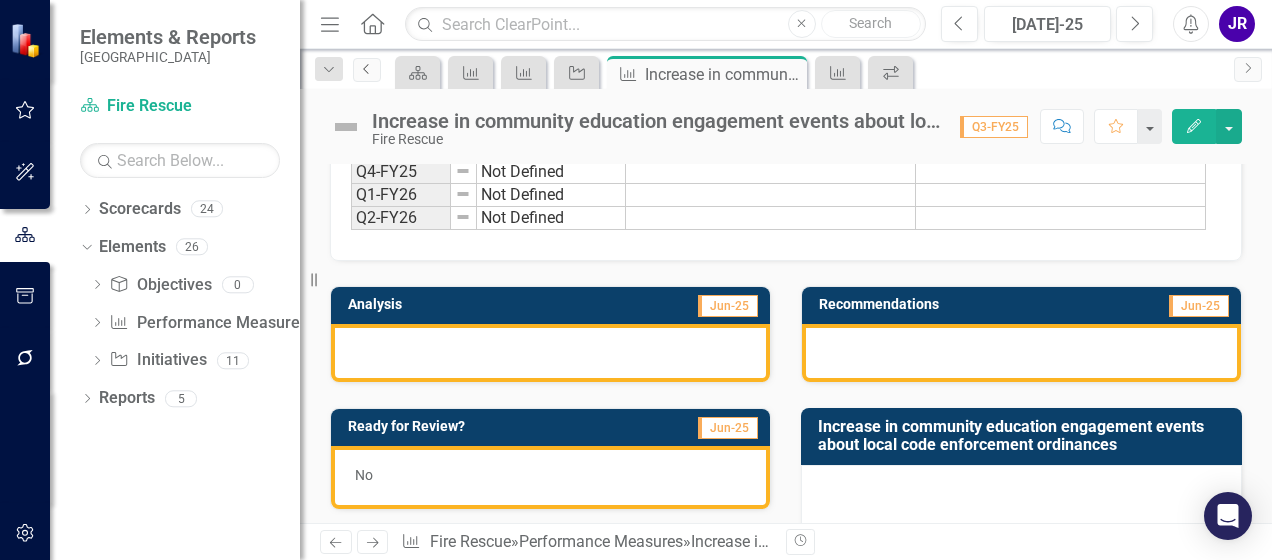 click on "Previous" at bounding box center (367, 70) 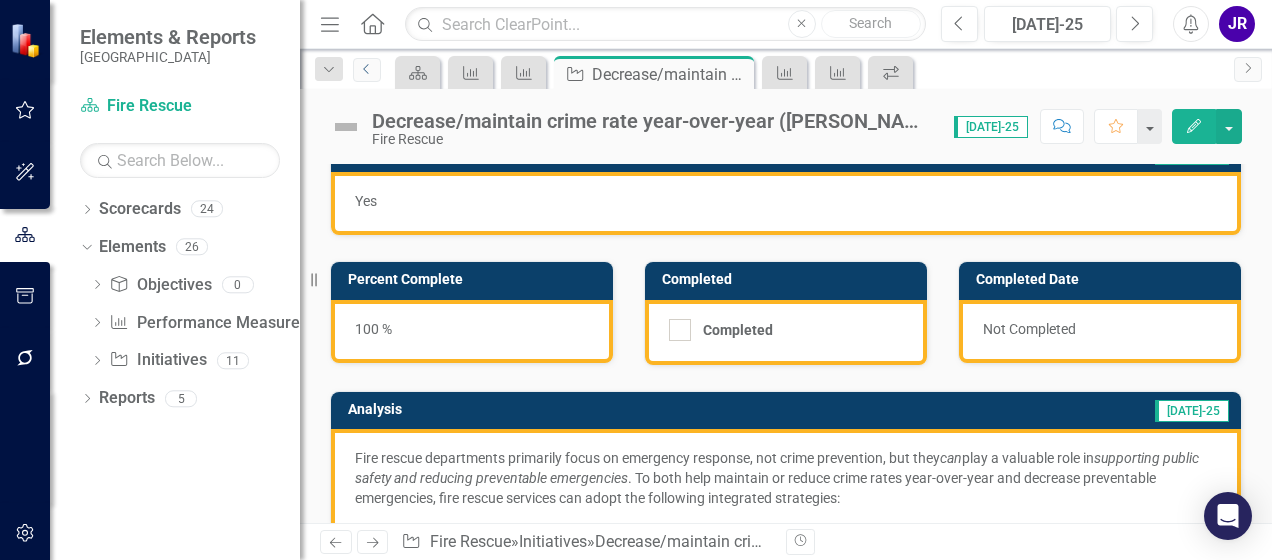 scroll, scrollTop: 22, scrollLeft: 0, axis: vertical 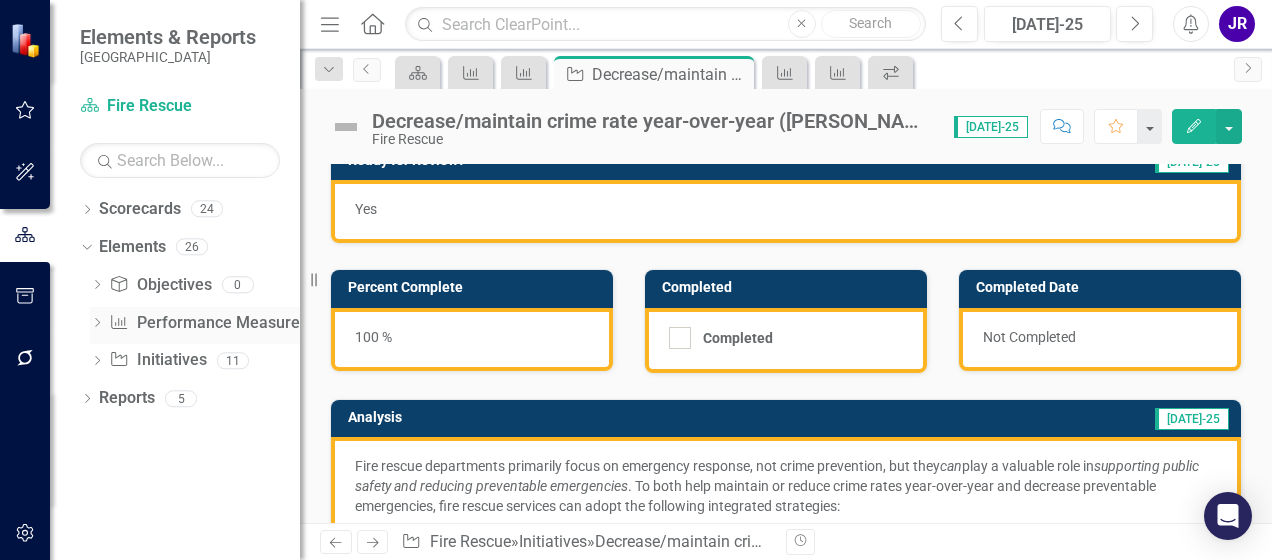 click on "Performance Measure Performance Measures" at bounding box center [208, 323] 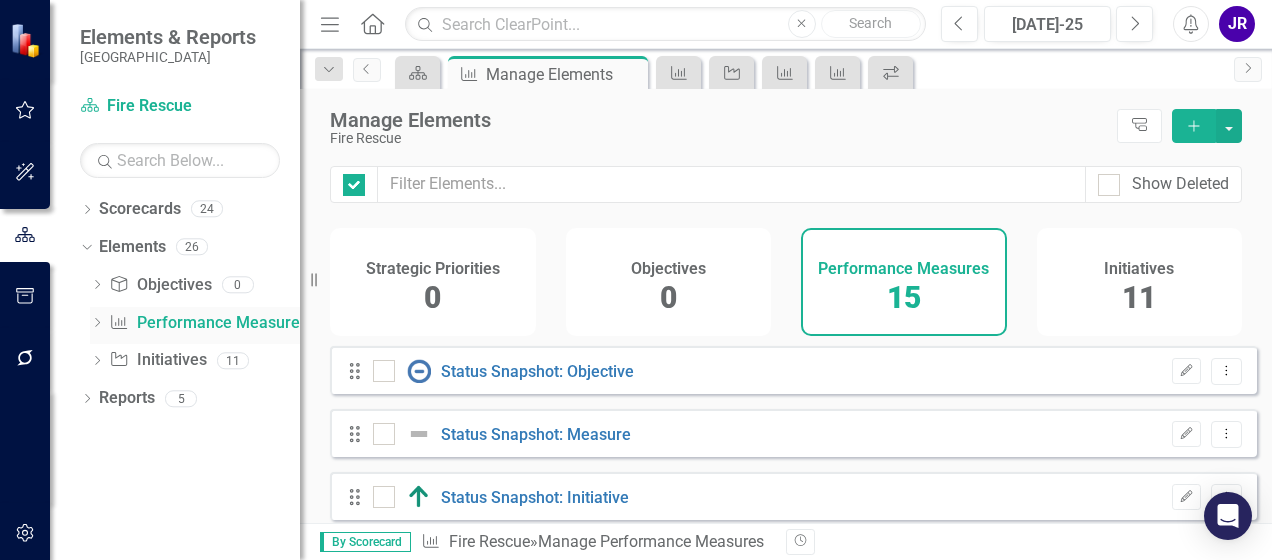 checkbox on "false" 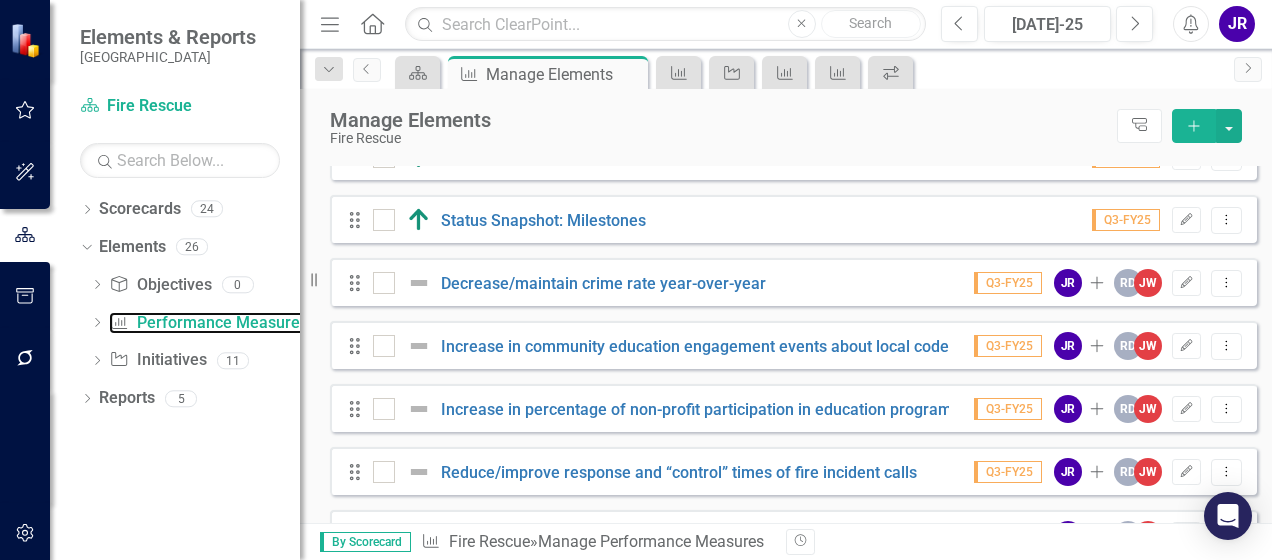scroll, scrollTop: 344, scrollLeft: 0, axis: vertical 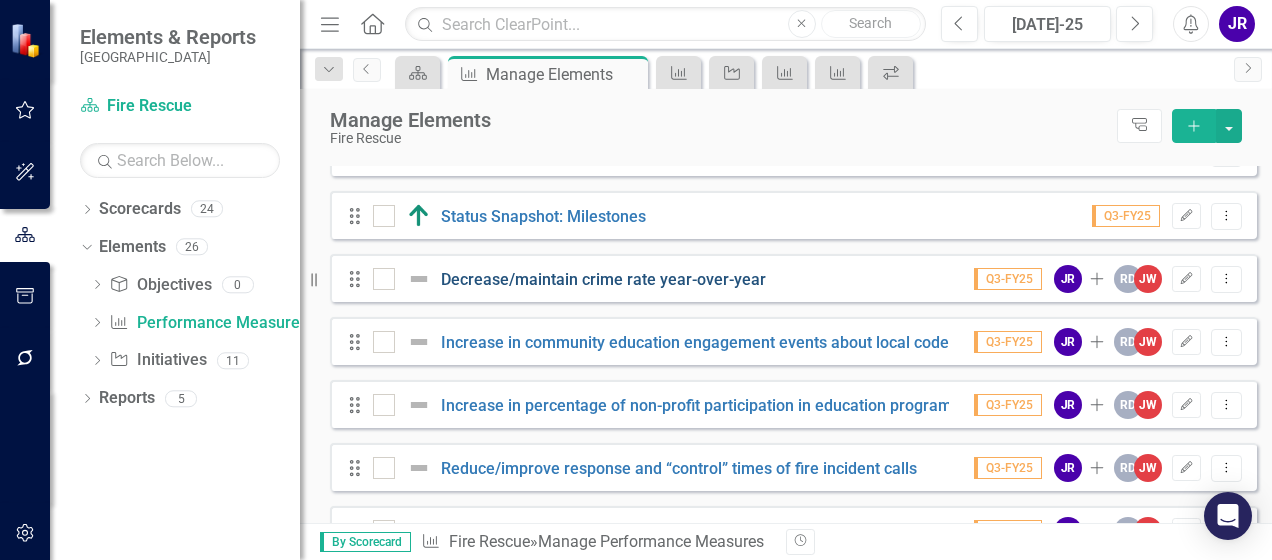 click on "Decrease/maintain crime rate year-over-year" at bounding box center [603, 279] 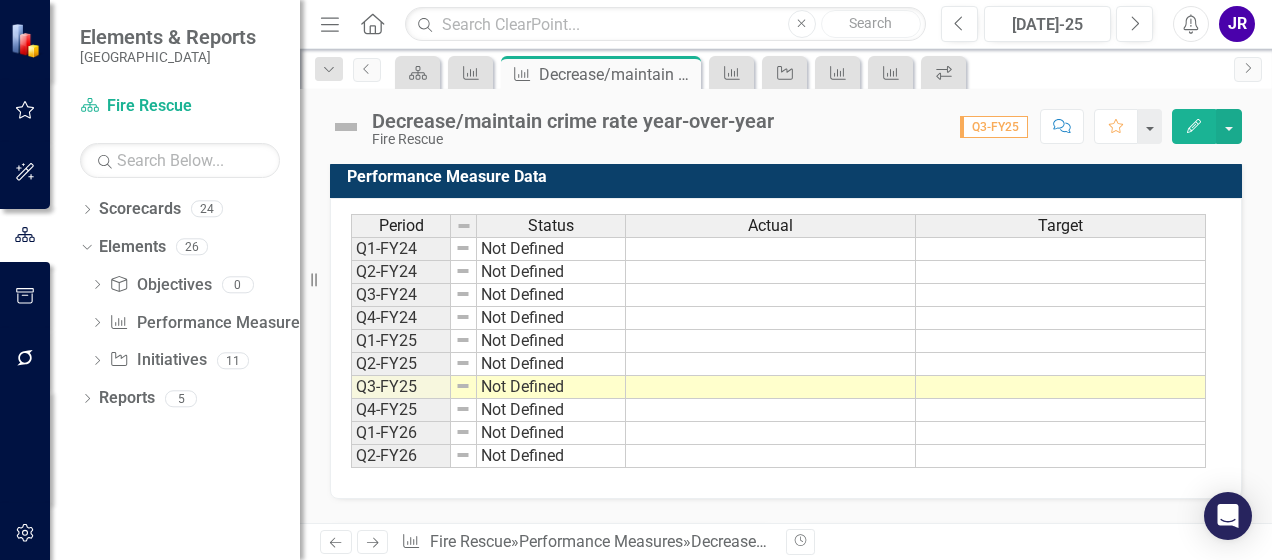 scroll, scrollTop: 0, scrollLeft: 0, axis: both 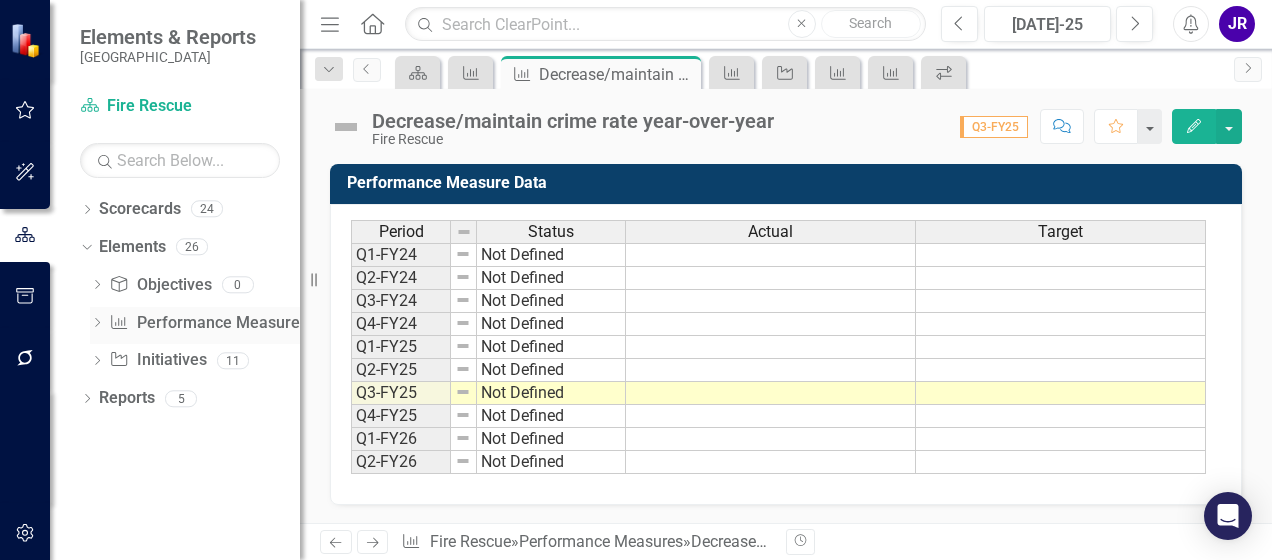click on "Performance Measure Performance Measures" at bounding box center [208, 323] 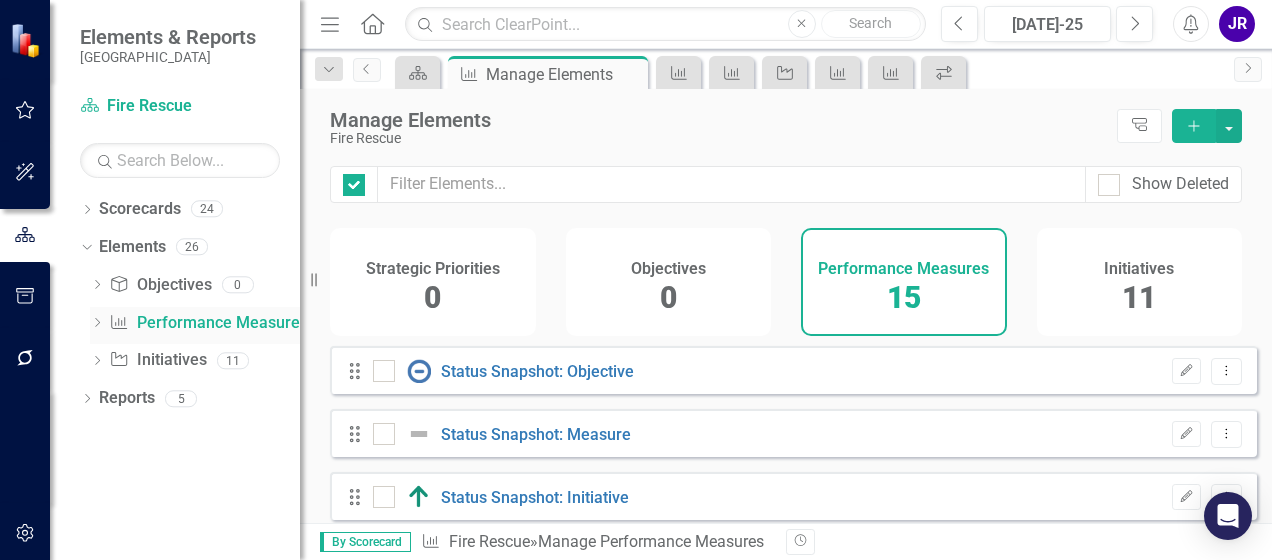 checkbox on "false" 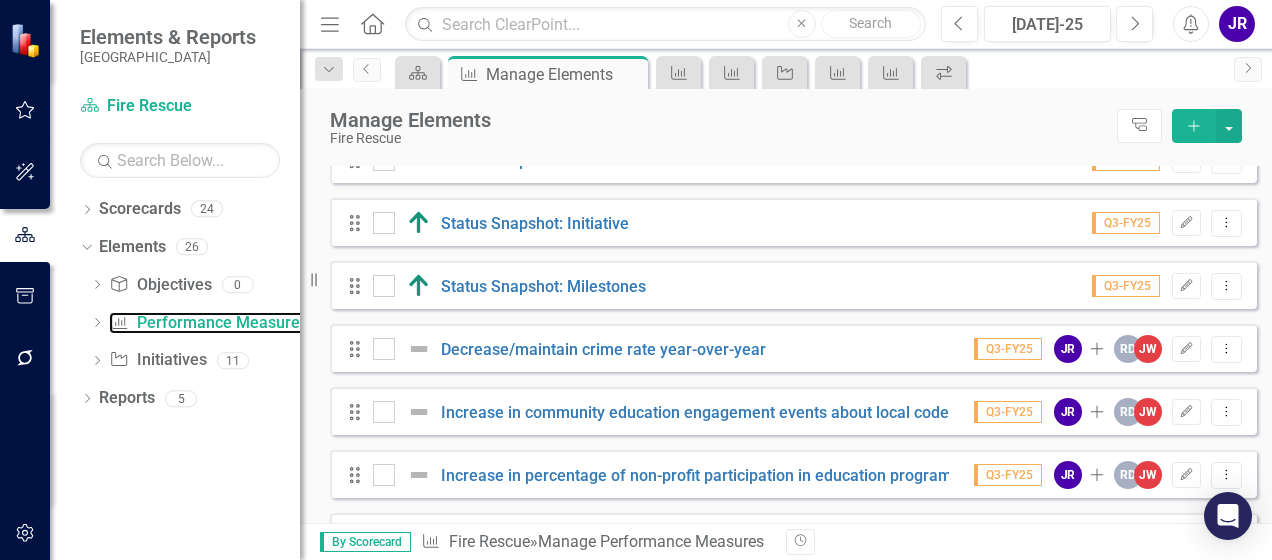 scroll, scrollTop: 276, scrollLeft: 0, axis: vertical 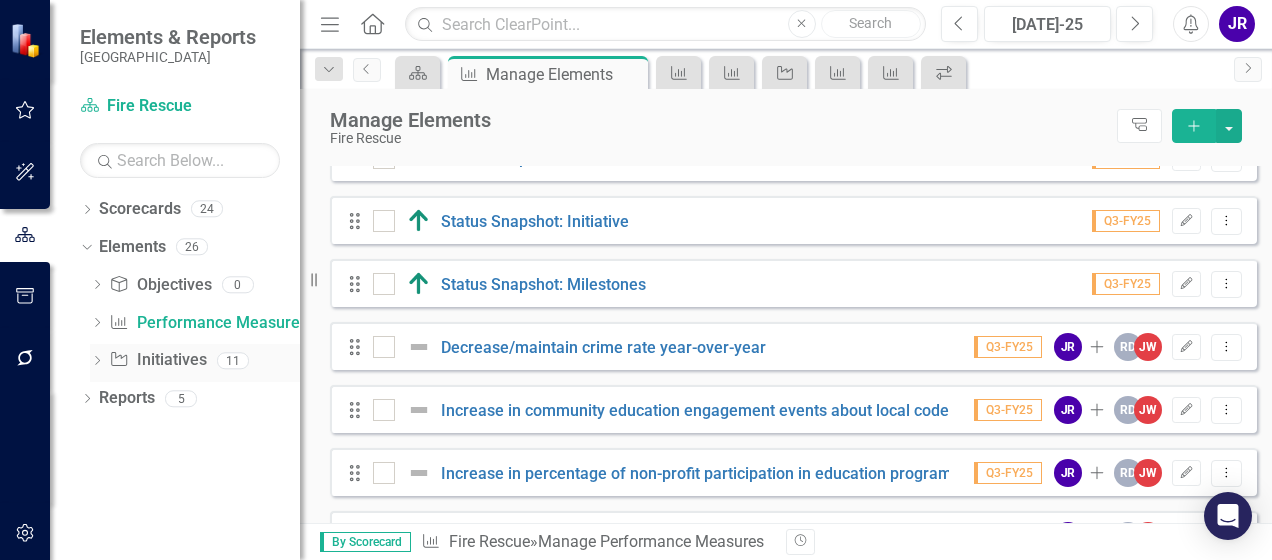 click on "Initiative Initiatives" at bounding box center [157, 360] 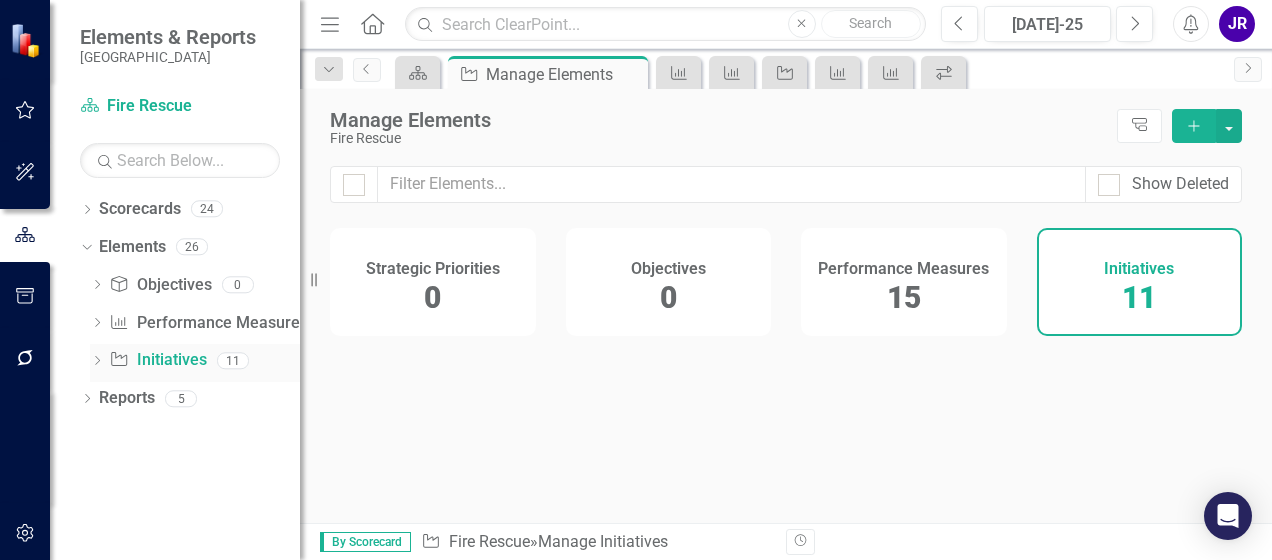scroll, scrollTop: 0, scrollLeft: 0, axis: both 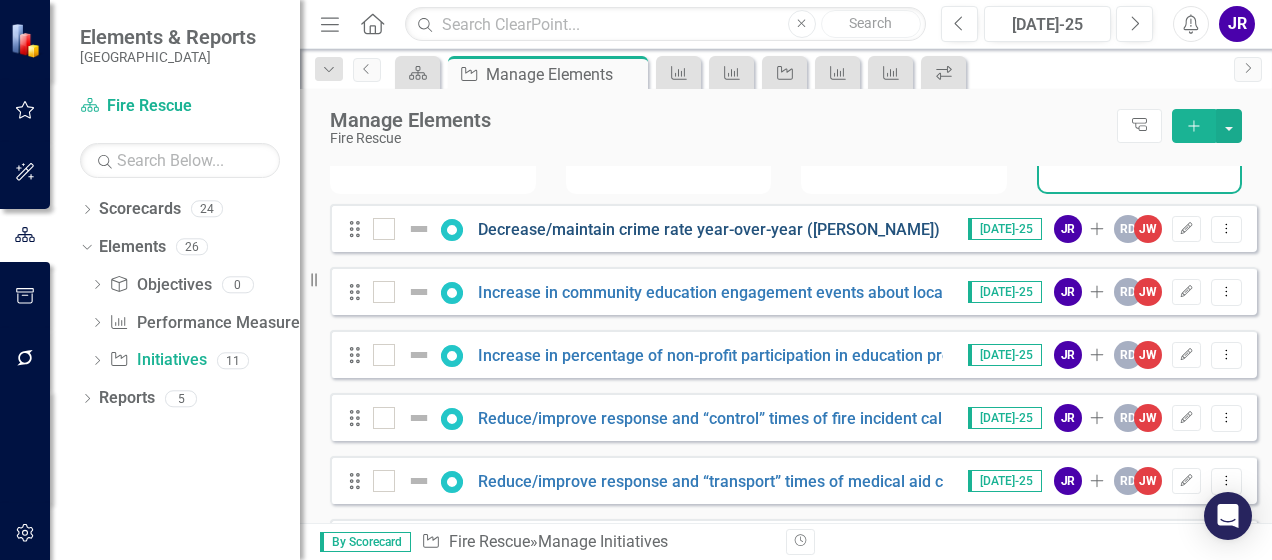 click on "Decrease/maintain crime rate year-over-year ([PERSON_NAME]) but consider decrease preventable emergencies." at bounding box center [887, 229] 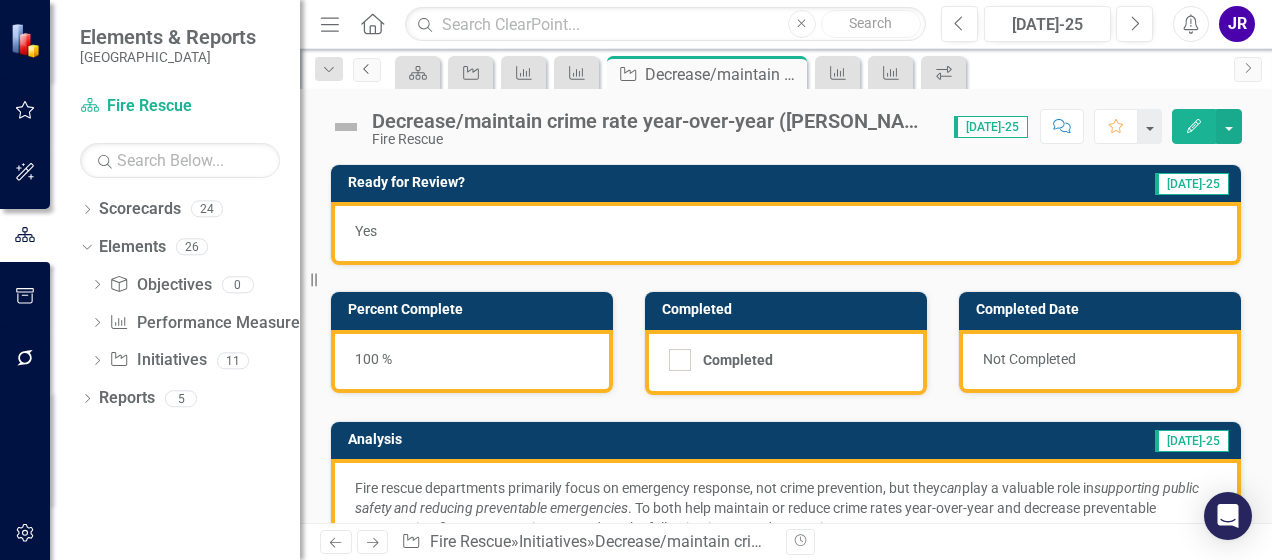 click on "Previous" 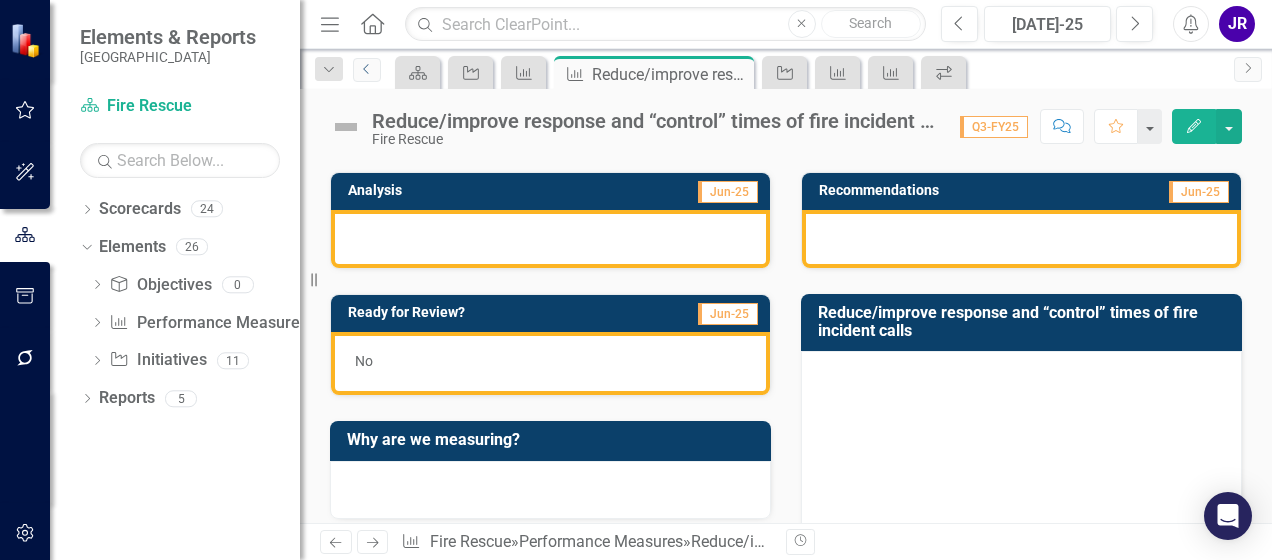 scroll, scrollTop: 111, scrollLeft: 0, axis: vertical 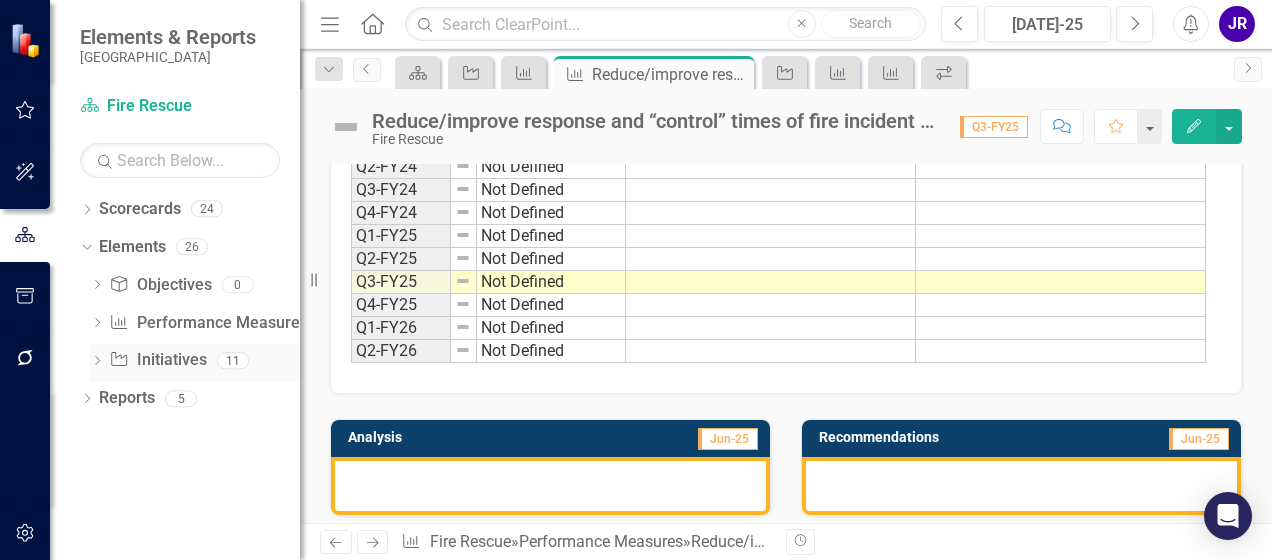 click on "Initiative Initiatives" at bounding box center [157, 360] 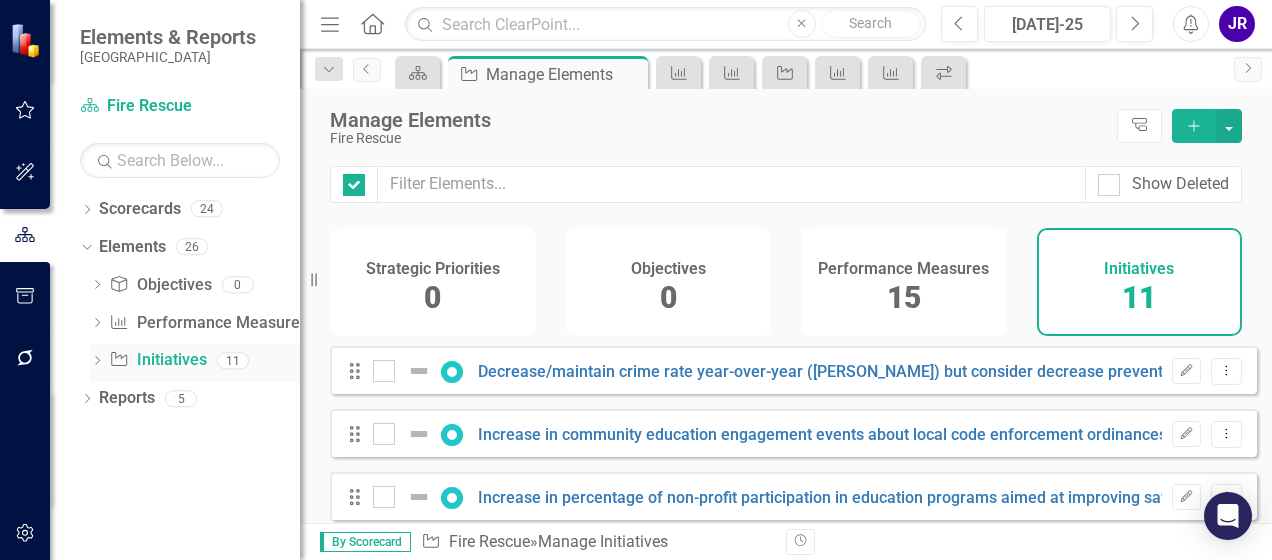 checkbox on "false" 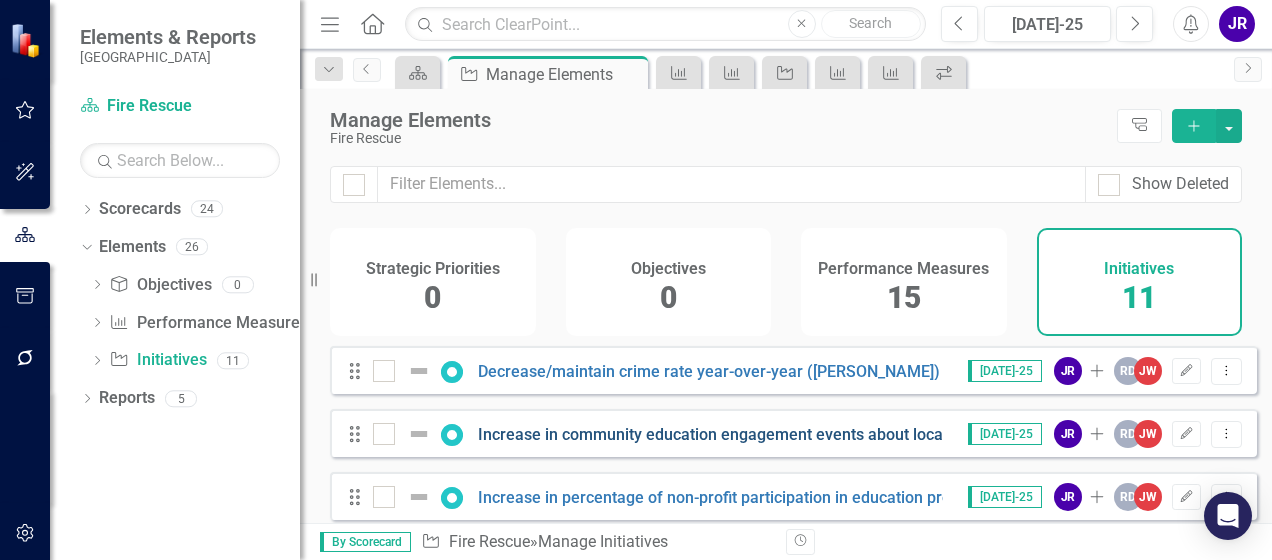 click on "Increase in community education engagement events about local code enforcement ordinances" at bounding box center [822, 434] 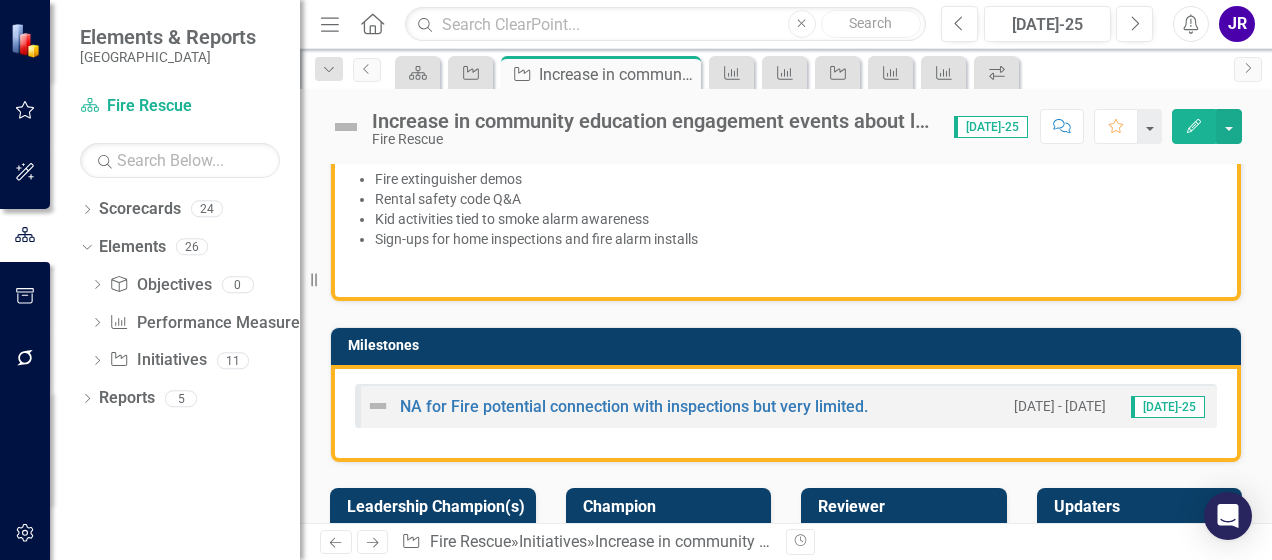 scroll, scrollTop: 1445, scrollLeft: 0, axis: vertical 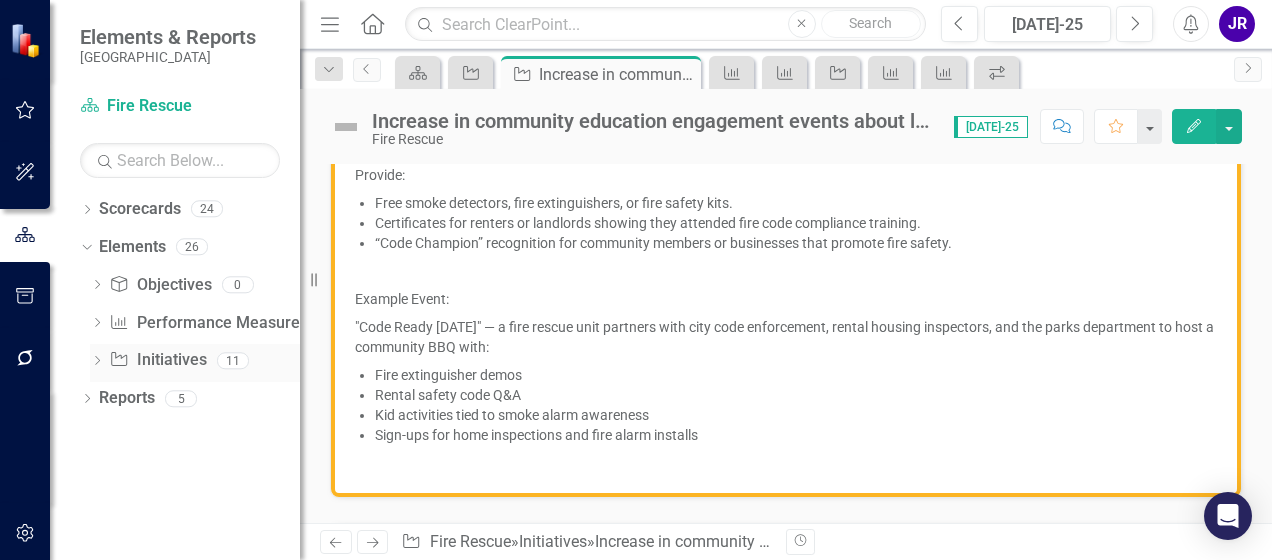 click on "Initiative Initiatives" at bounding box center (157, 360) 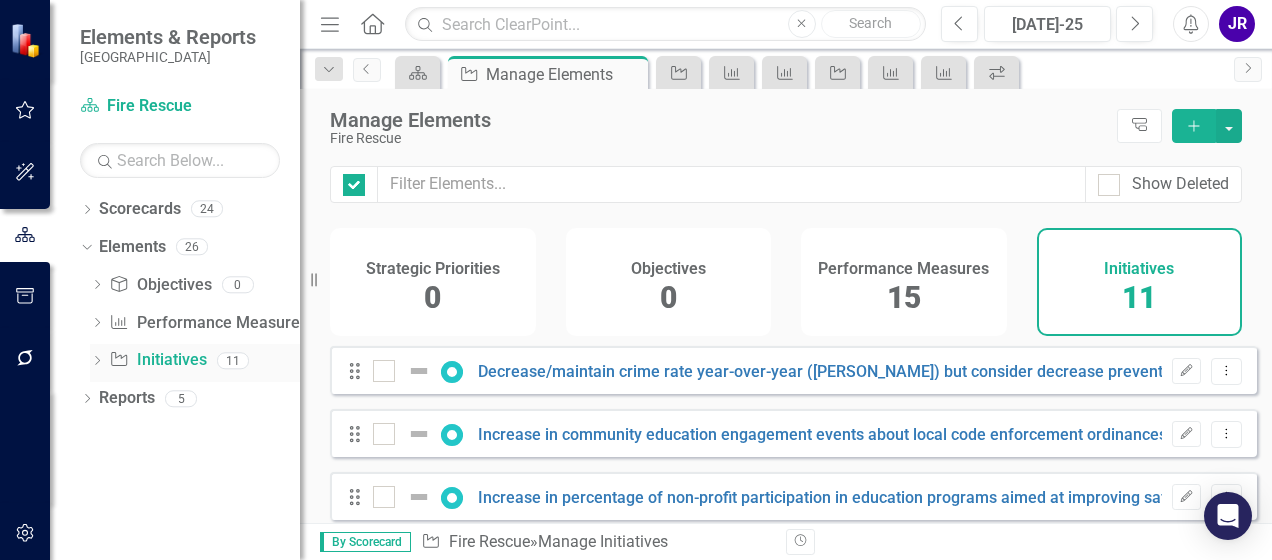 checkbox on "false" 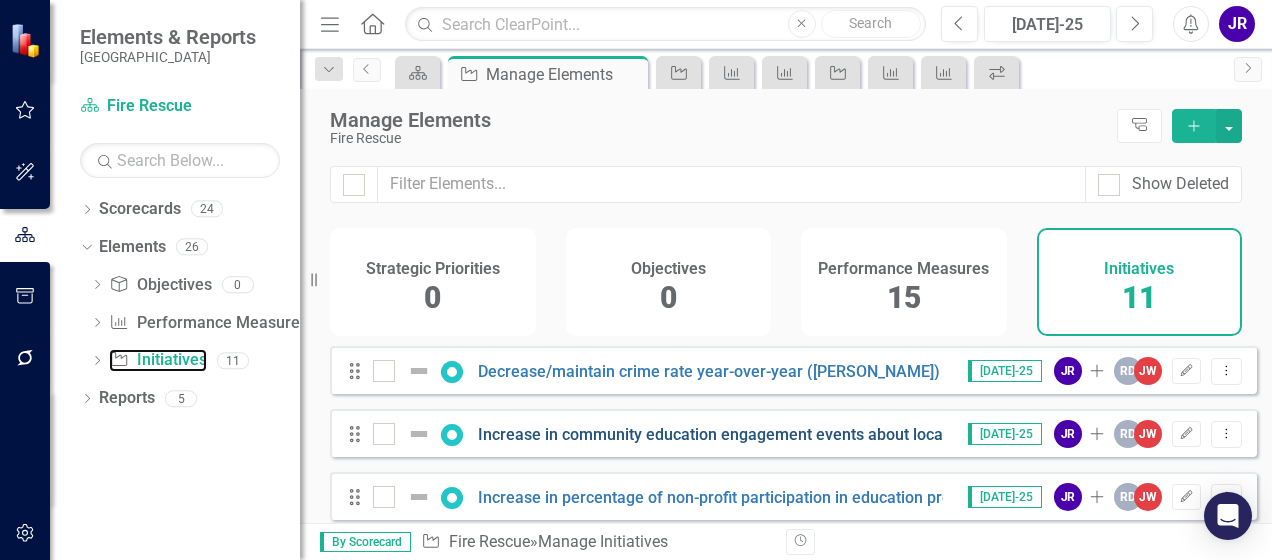 scroll, scrollTop: 100, scrollLeft: 0, axis: vertical 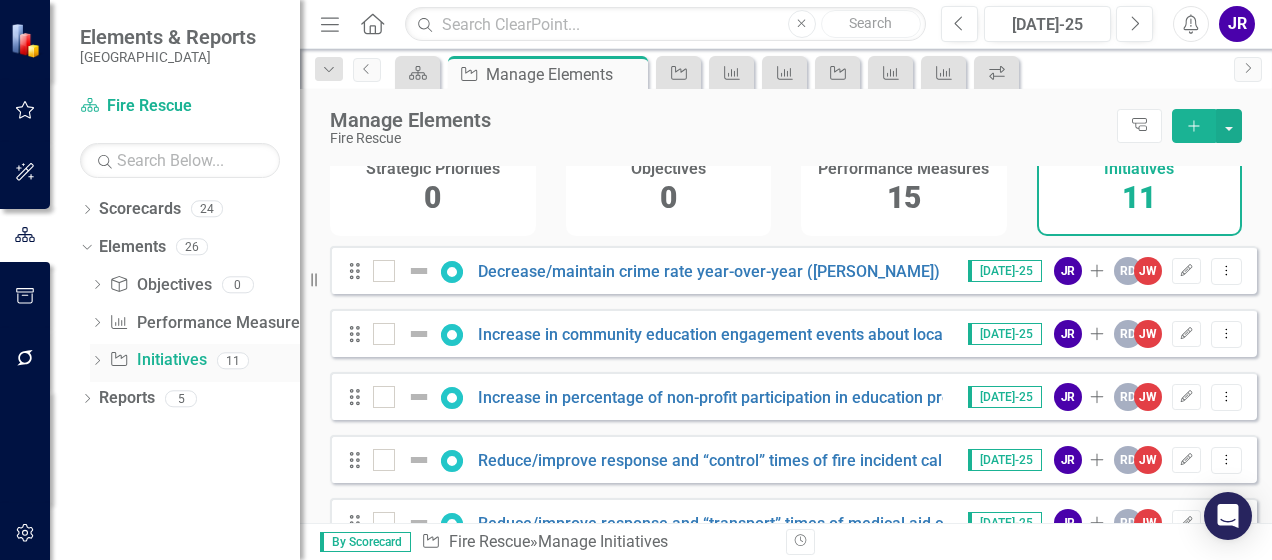 click 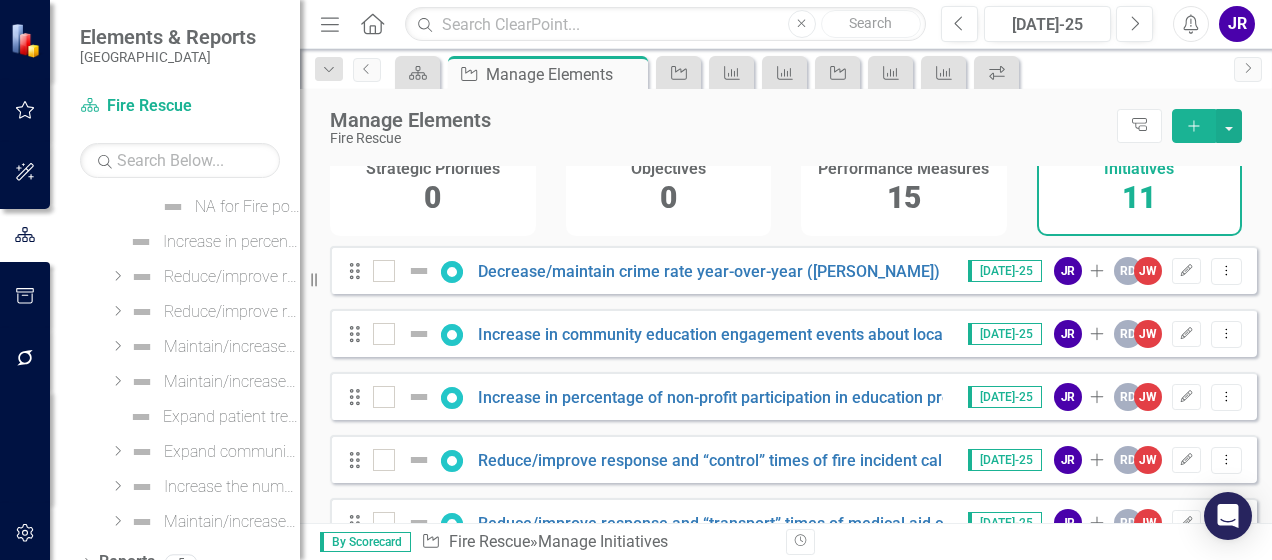 scroll, scrollTop: 275, scrollLeft: 0, axis: vertical 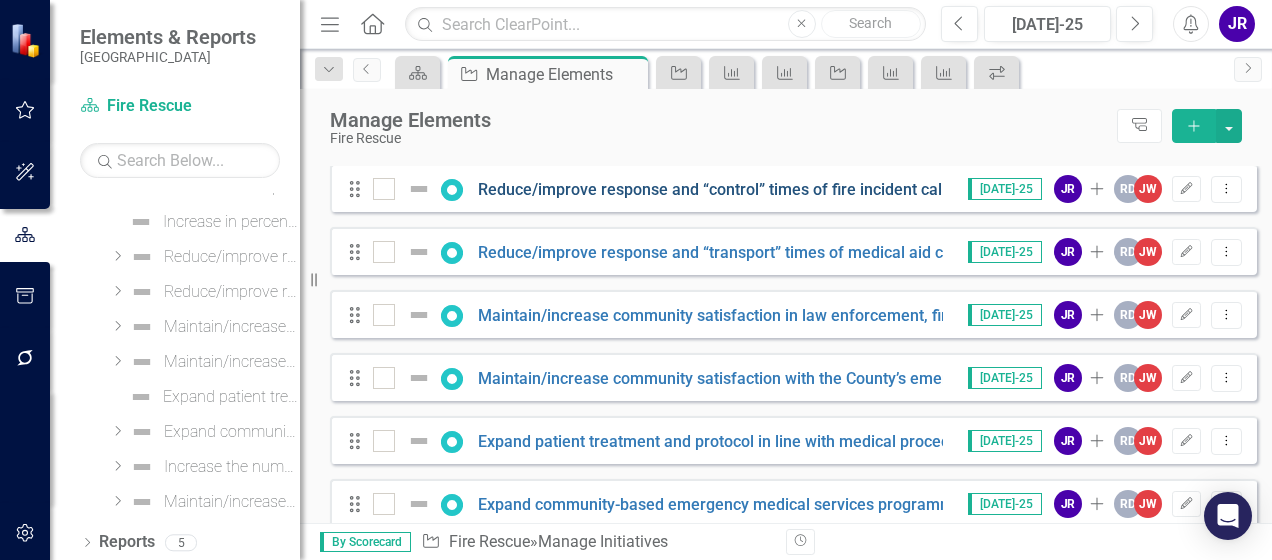click on "Reduce/improve response and “control” times of fire incident calls" at bounding box center (716, 189) 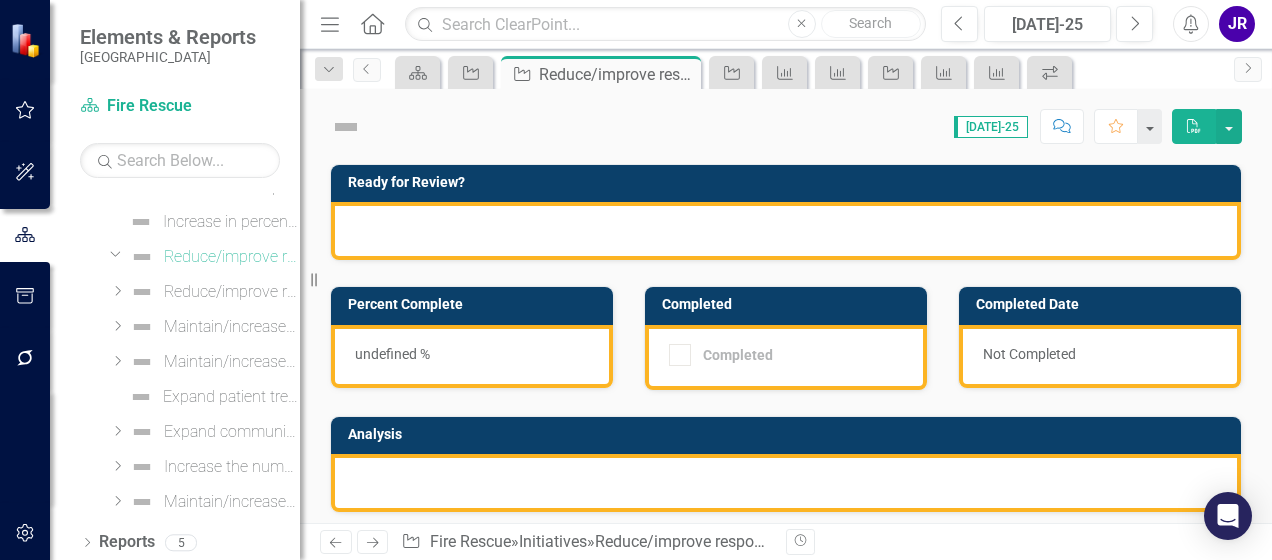 scroll, scrollTop: 0, scrollLeft: 0, axis: both 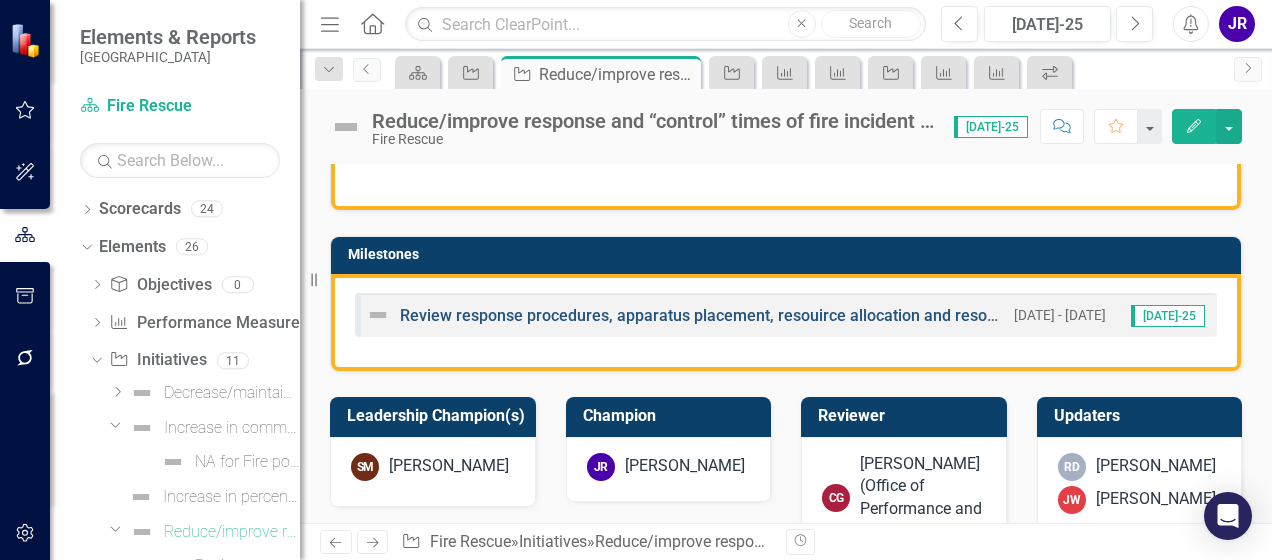 click on "Review response procedures, apparatus placement, resouirce allocation and resource concentration to high volume call areas of the county." at bounding box center (903, 315) 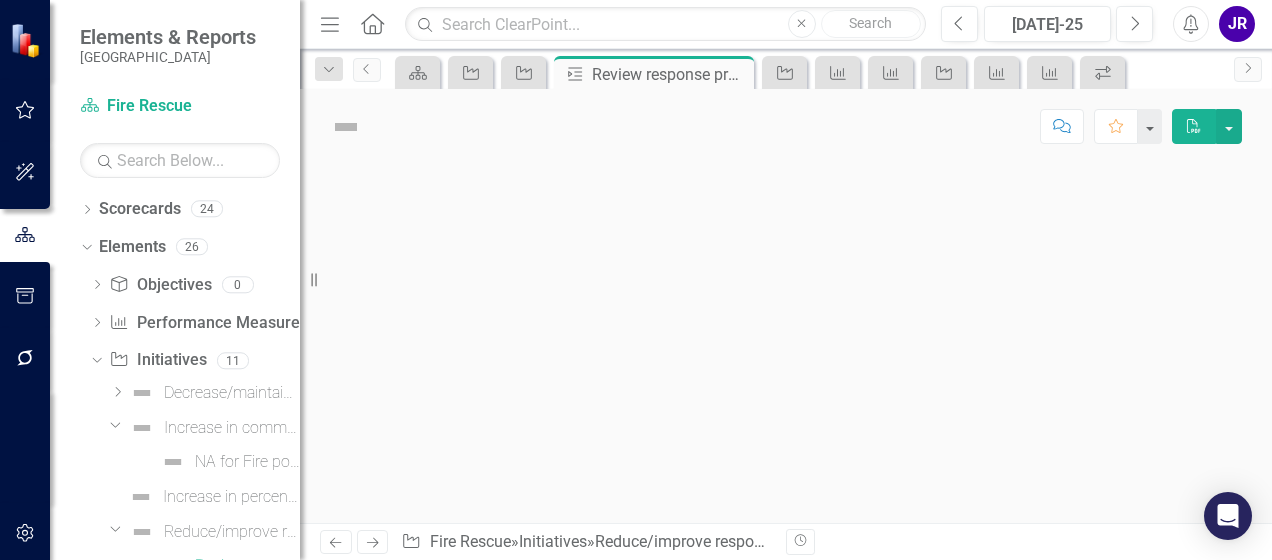 scroll, scrollTop: 21, scrollLeft: 0, axis: vertical 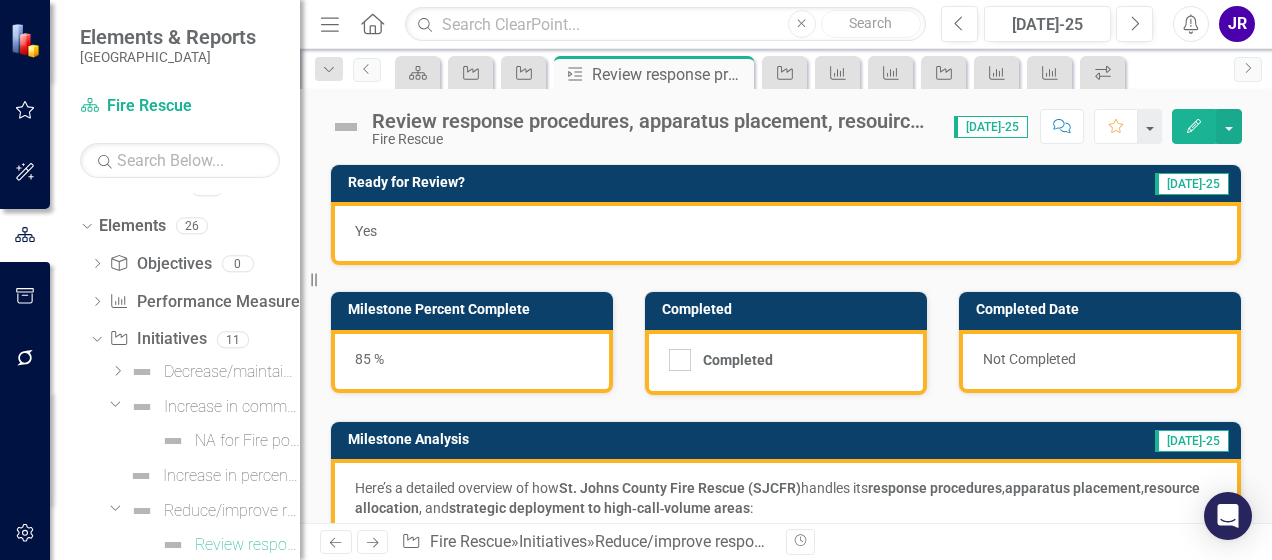 click at bounding box center (346, 127) 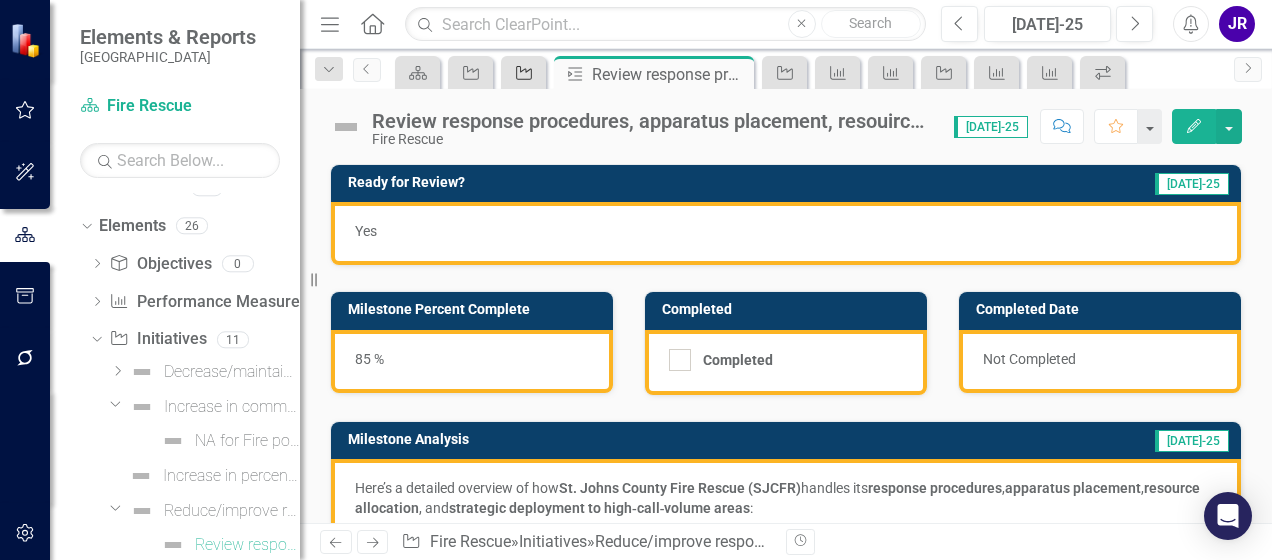 click 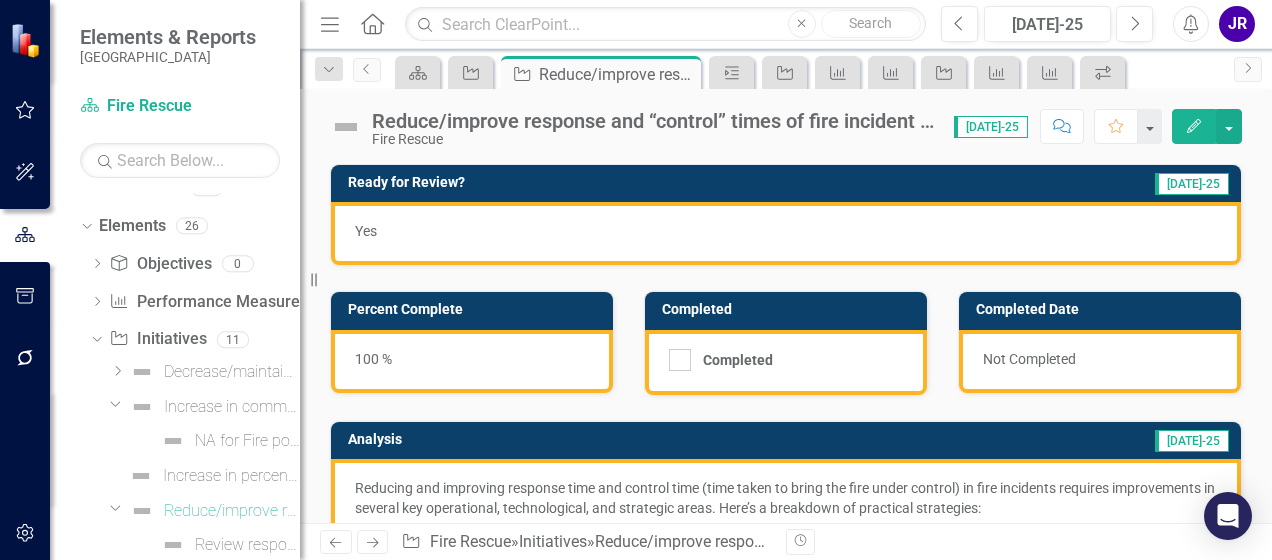 scroll, scrollTop: 0, scrollLeft: 0, axis: both 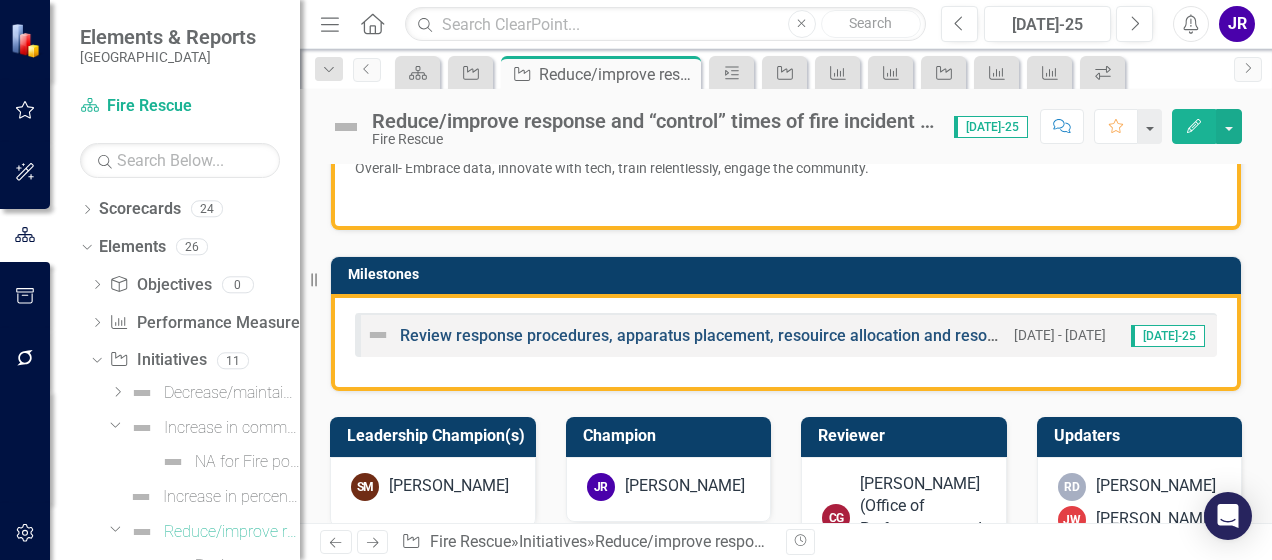 click on "Review response procedures, apparatus placement, resouirce allocation and resource concentration to high volume call areas of the county." at bounding box center [903, 335] 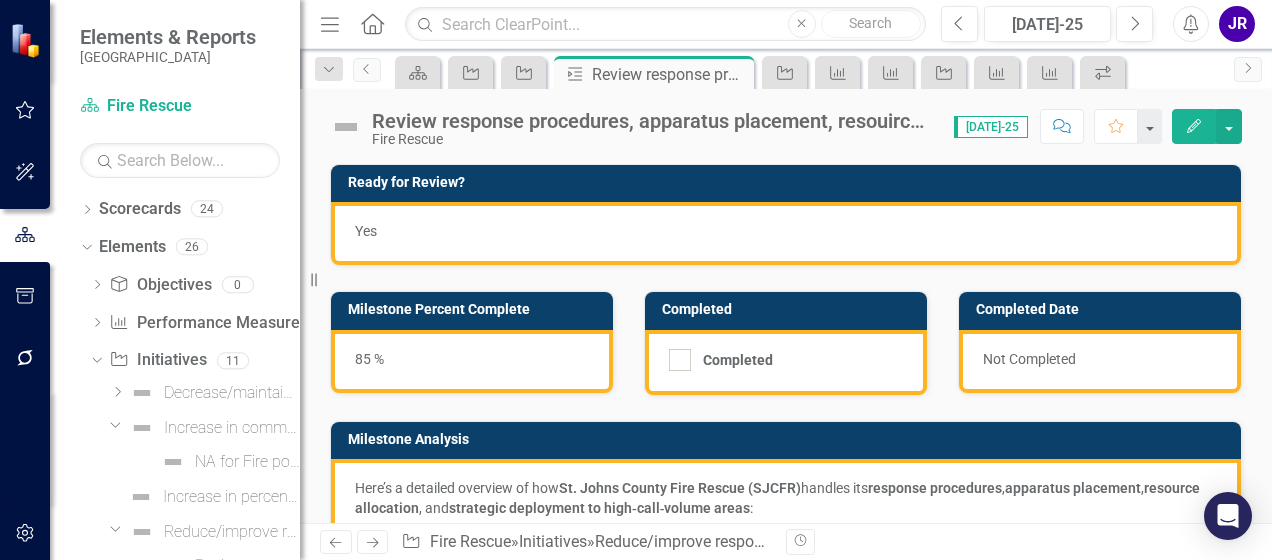 scroll, scrollTop: 21, scrollLeft: 0, axis: vertical 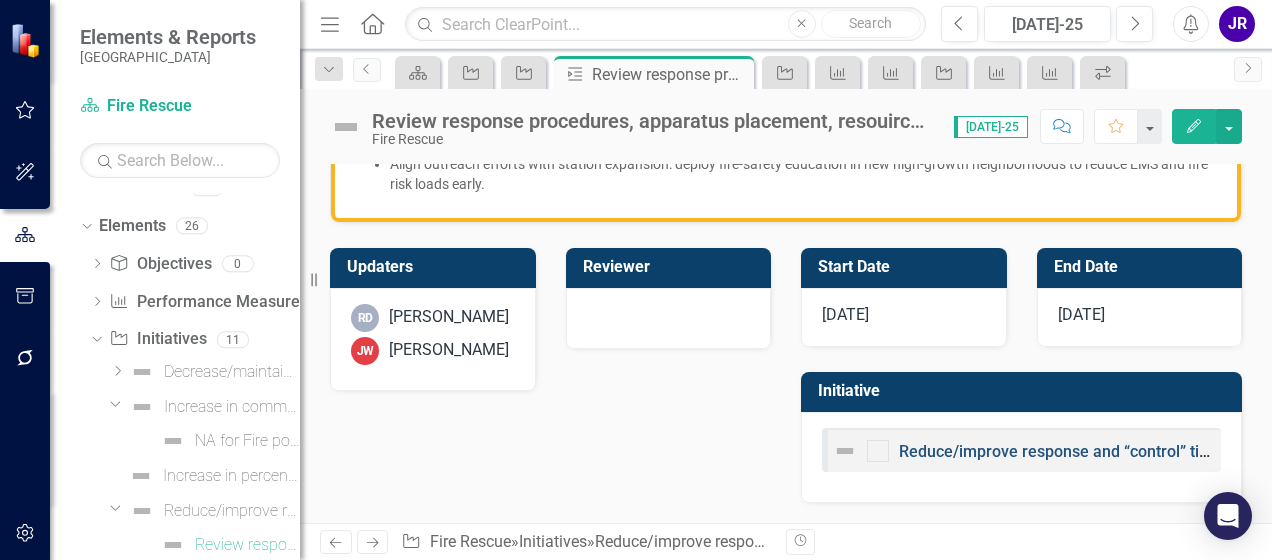 click on "Reduce/improve response and “control” times of fire incident calls" at bounding box center (1137, 451) 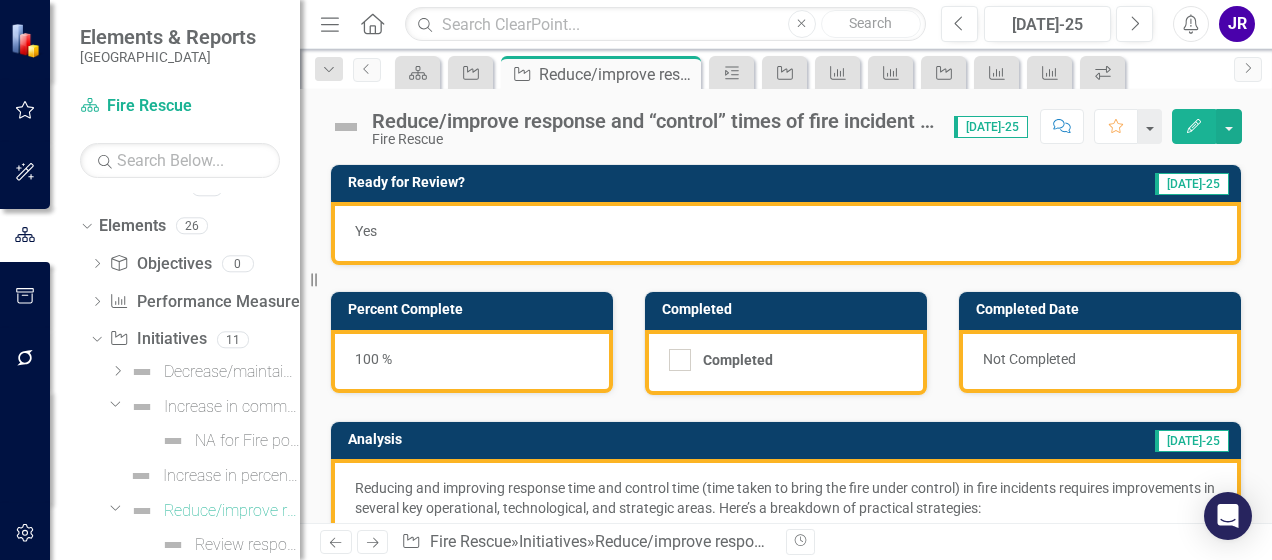 scroll, scrollTop: 0, scrollLeft: 0, axis: both 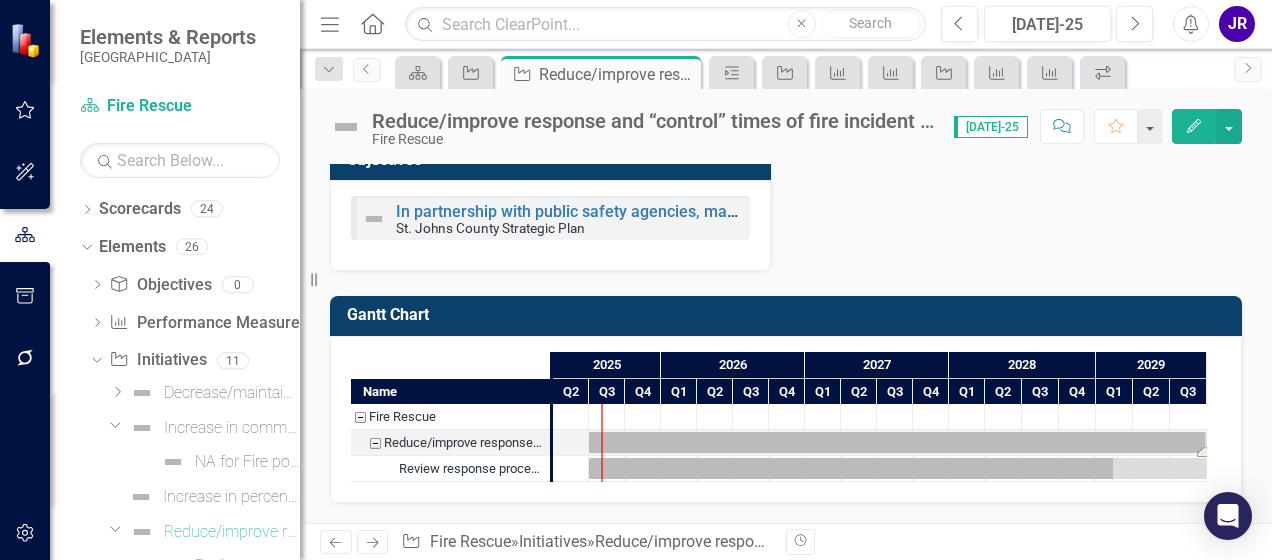 click at bounding box center (898, 442) 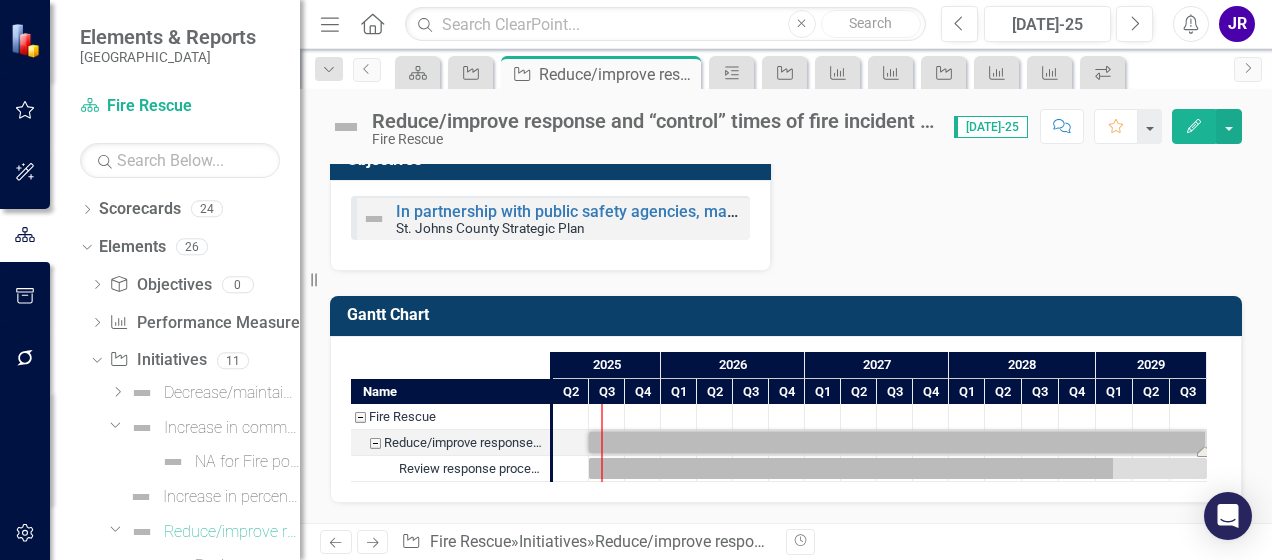 click at bounding box center [898, 442] 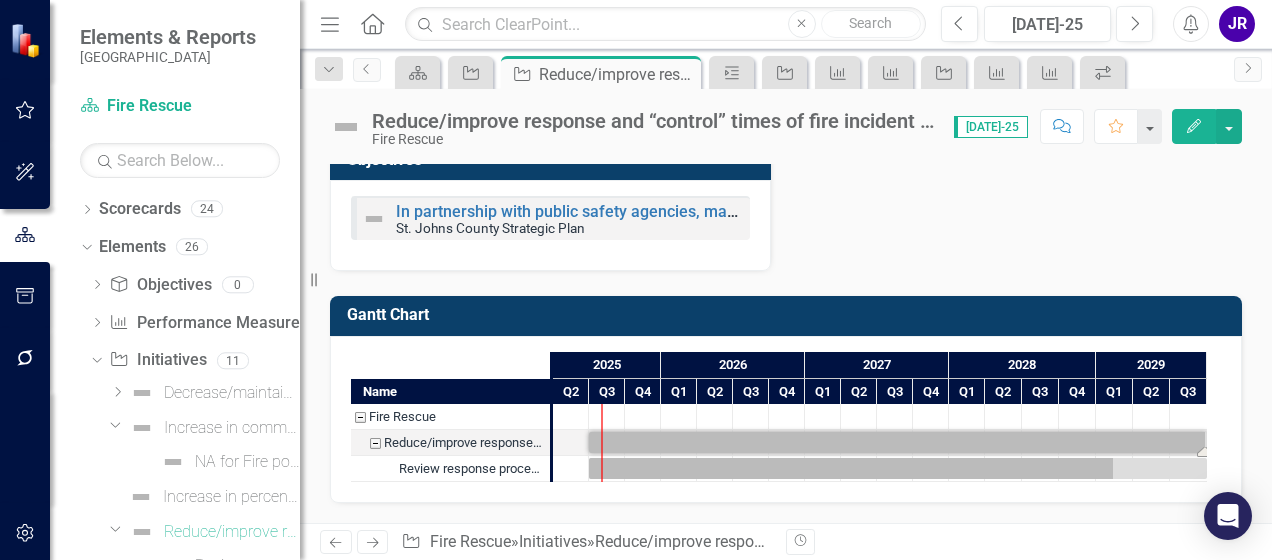click at bounding box center [898, 442] 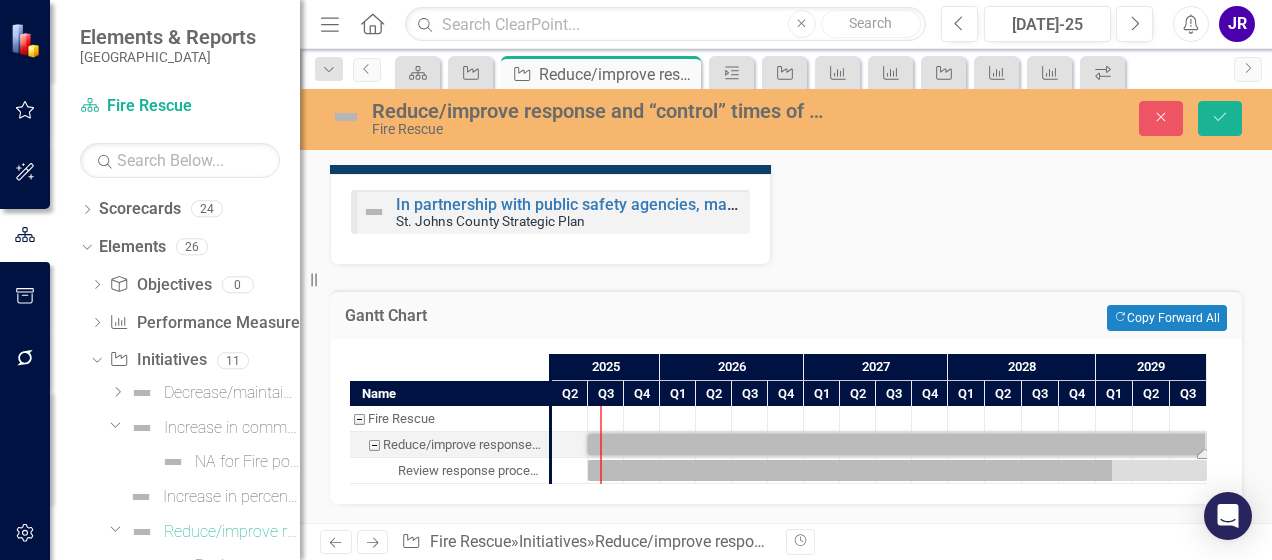 click on "Reduce/improve response and “control” times of fire incident calls" at bounding box center (463, 445) 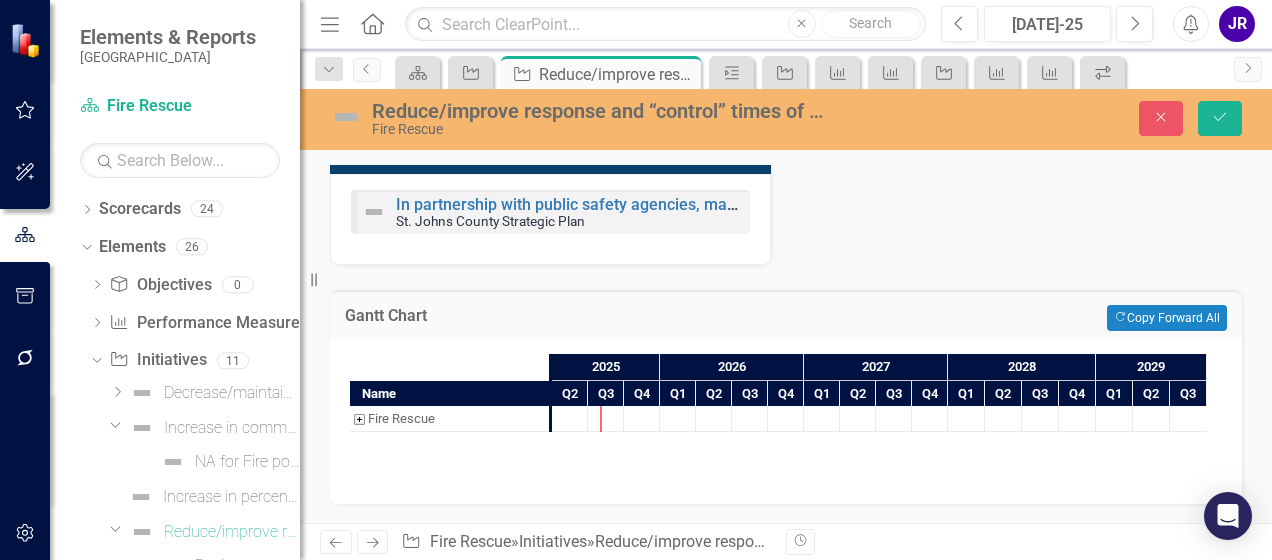 click at bounding box center (359, 419) 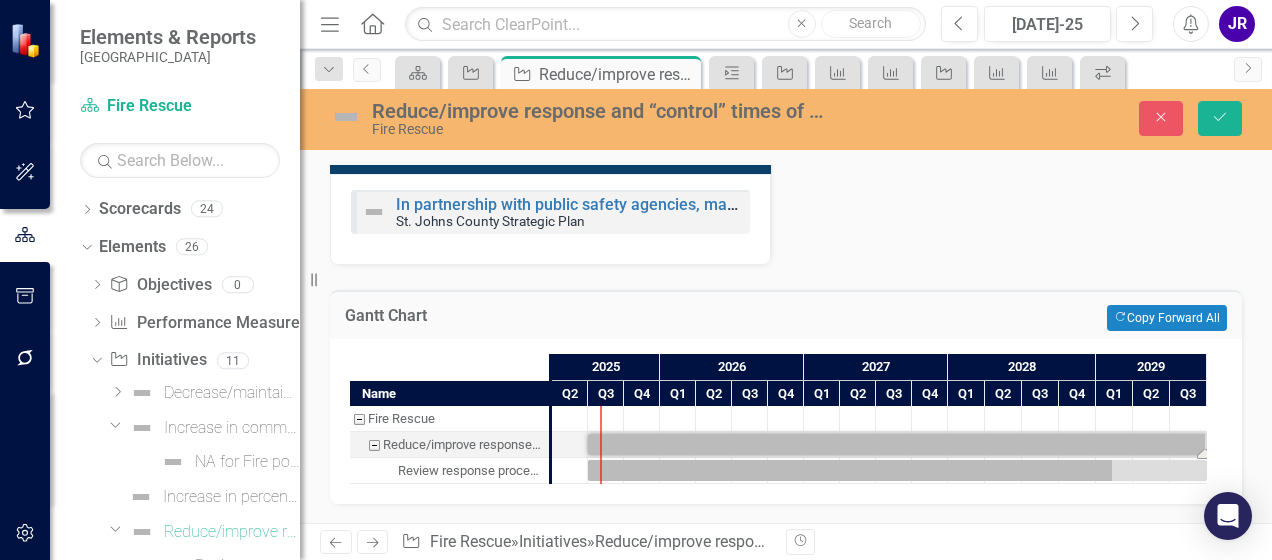 click at bounding box center [897, 444] 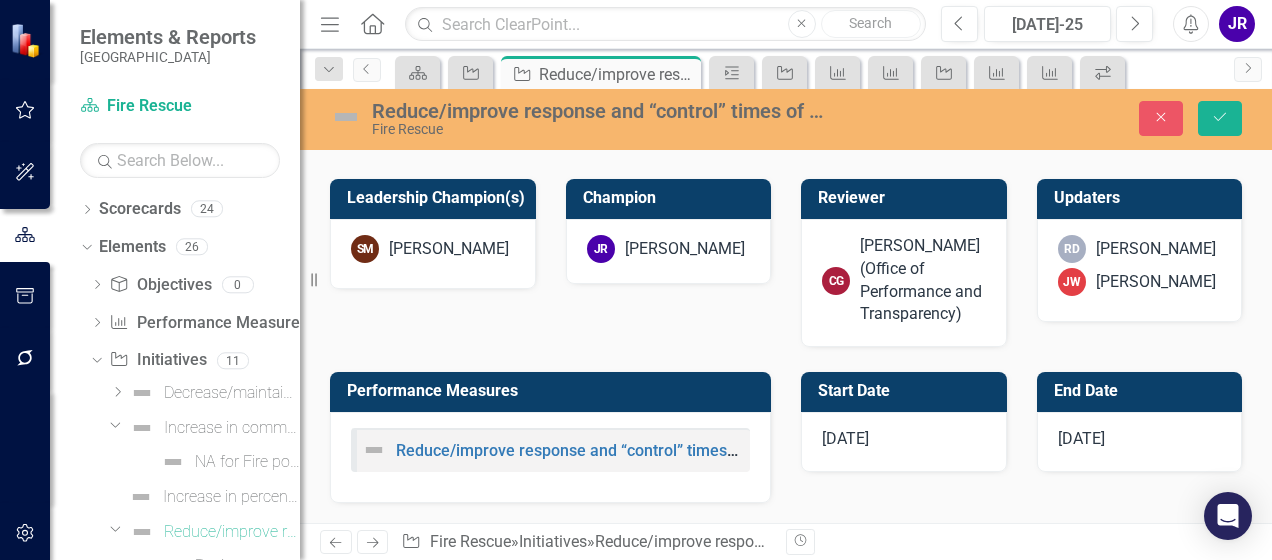 scroll, scrollTop: 1421, scrollLeft: 0, axis: vertical 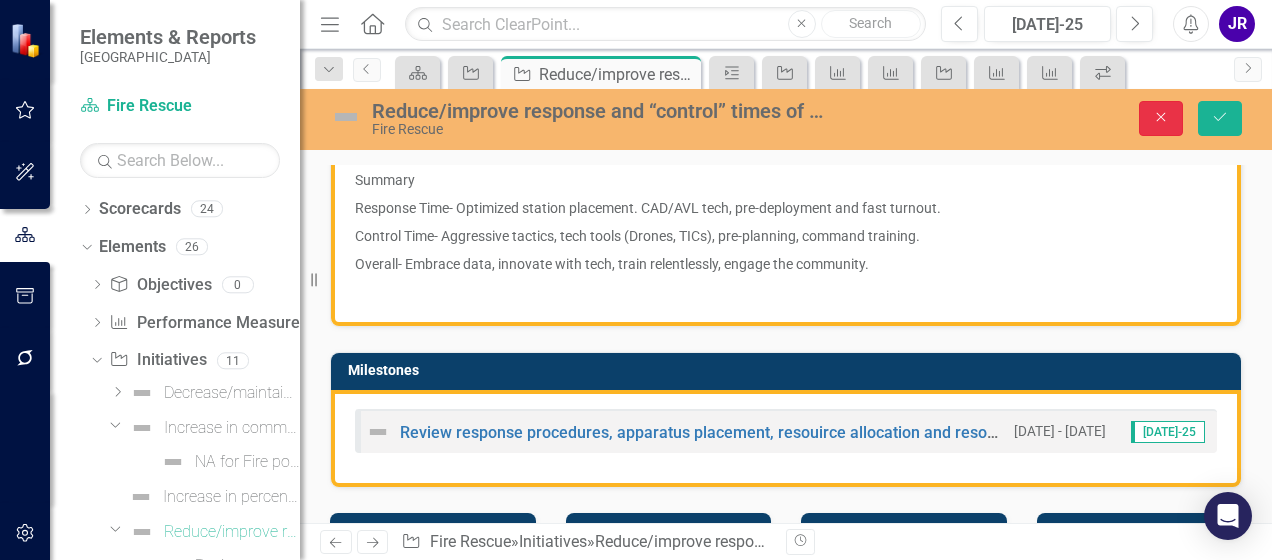 click on "Close" at bounding box center (1161, 118) 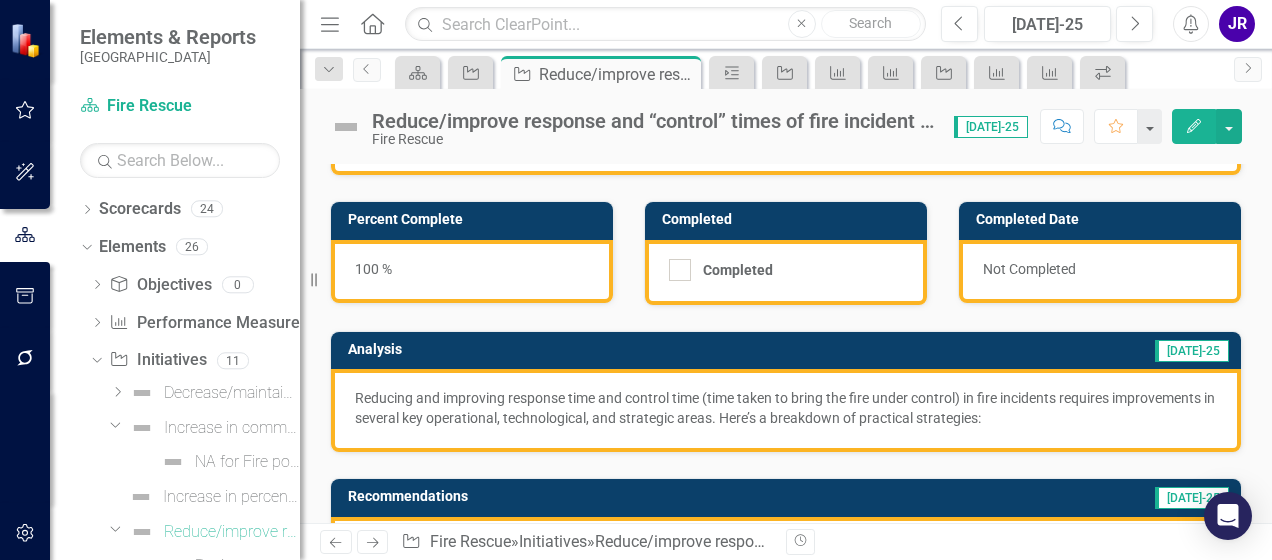 scroll, scrollTop: 0, scrollLeft: 0, axis: both 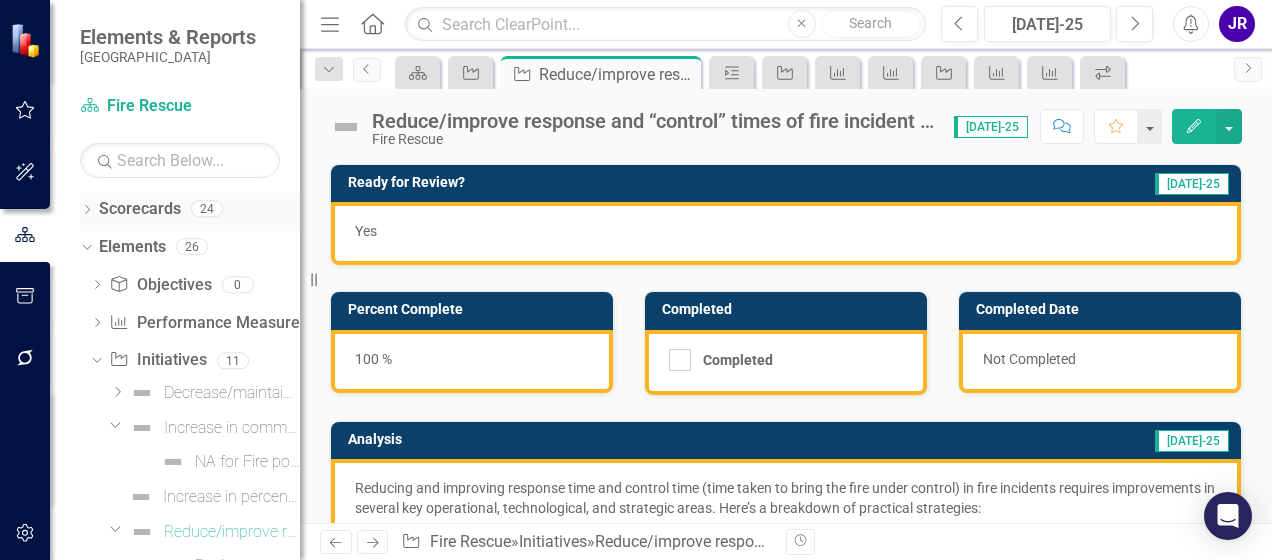 click on "Dropdown" 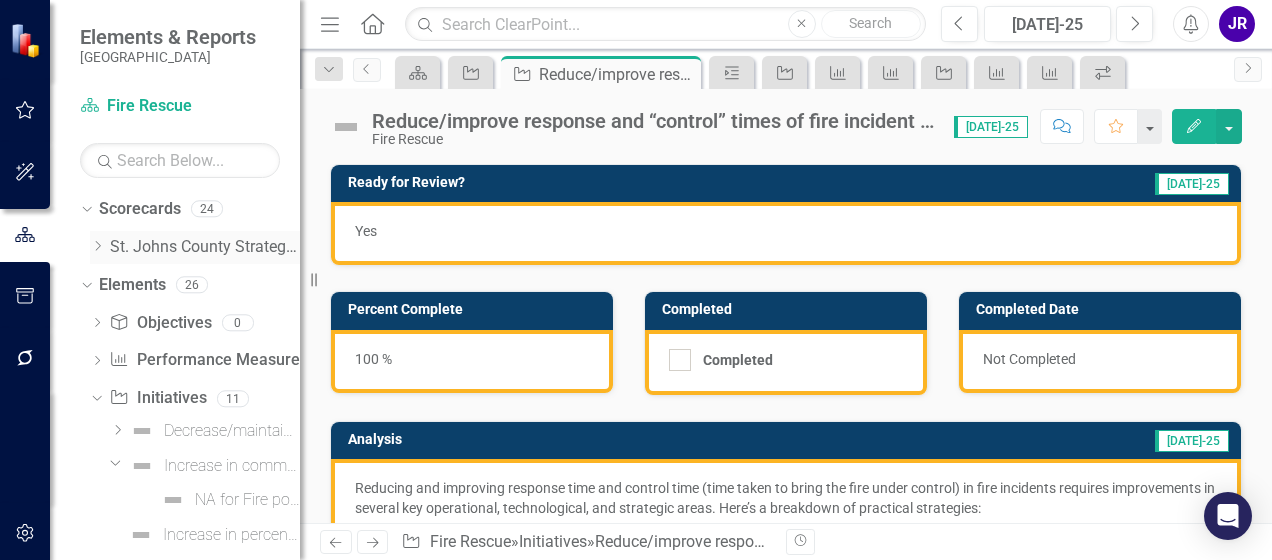 click on "Dropdown" 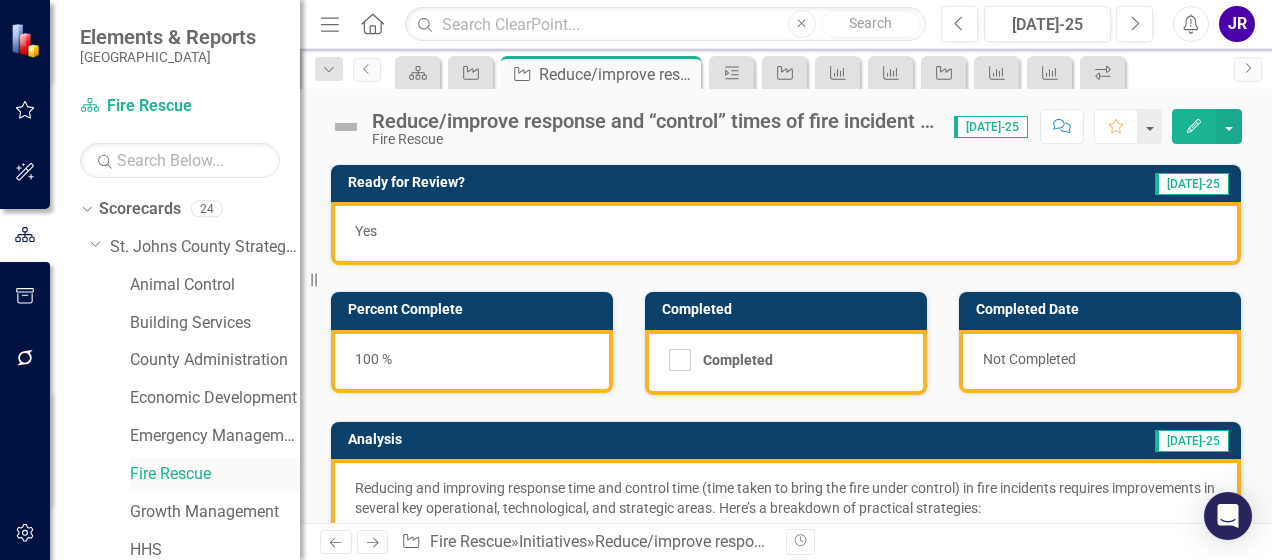 click on "Fire Rescue" at bounding box center (215, 474) 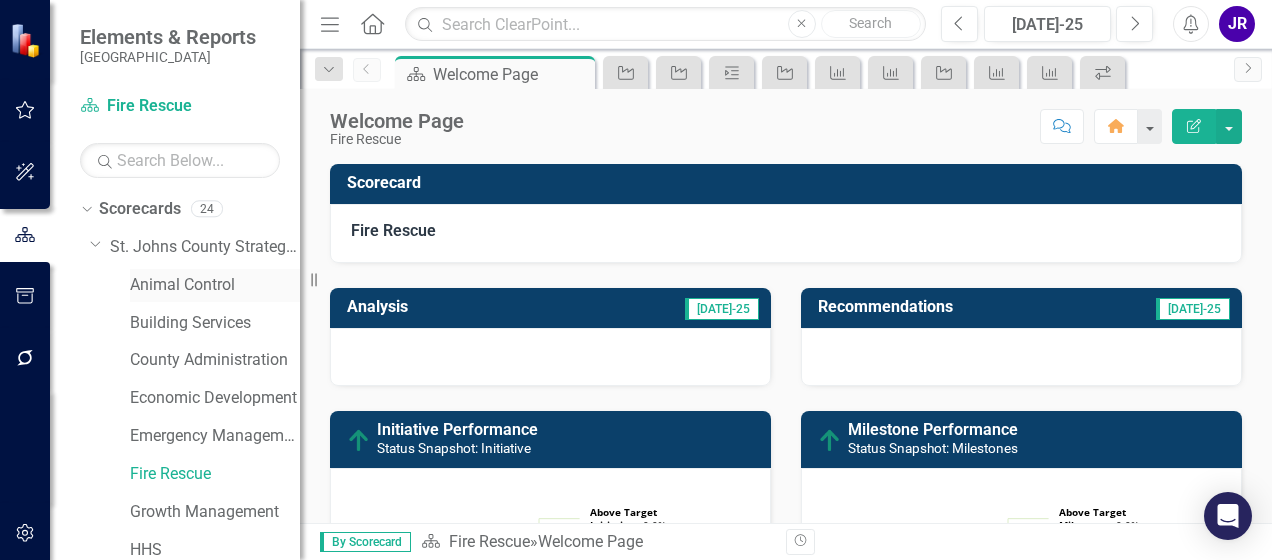 click on "Animal Control" at bounding box center [215, 285] 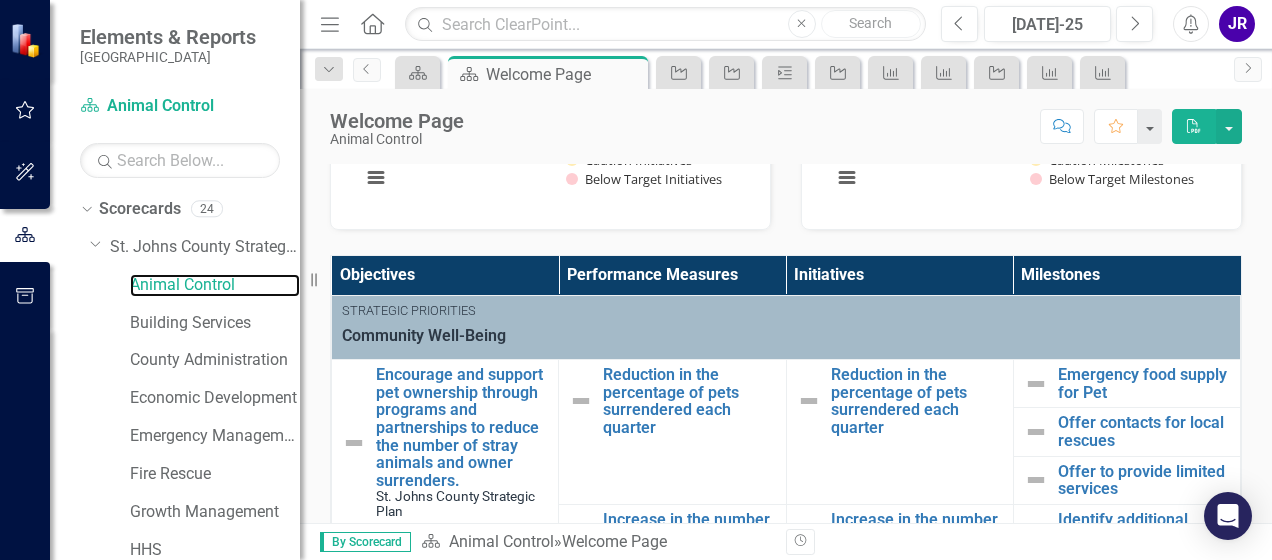 scroll, scrollTop: 310, scrollLeft: 0, axis: vertical 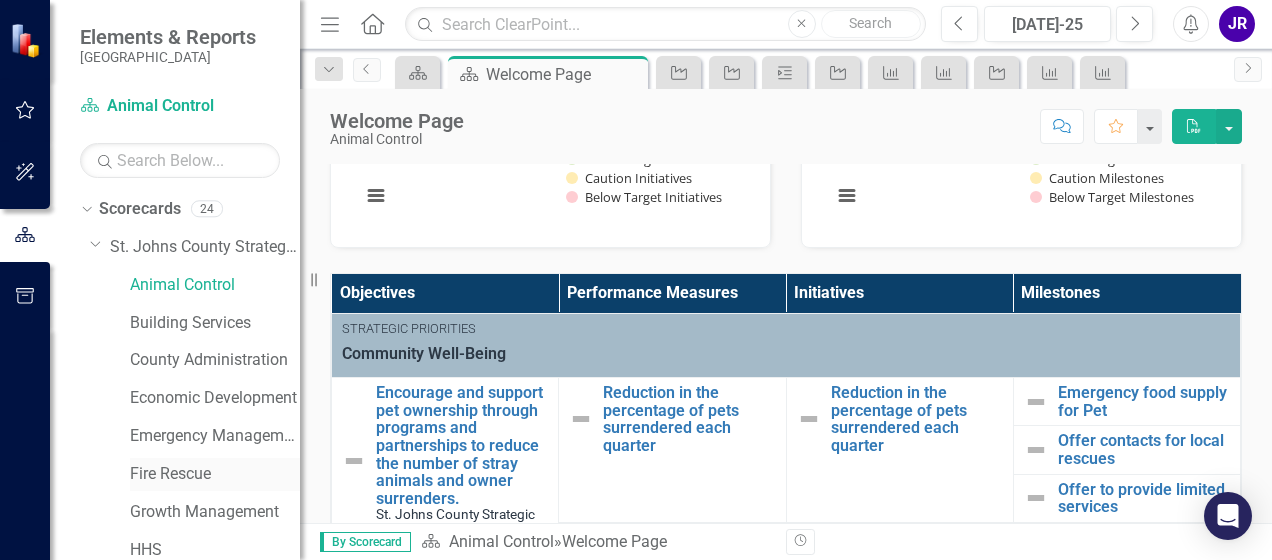 click on "Fire Rescue" at bounding box center [215, 474] 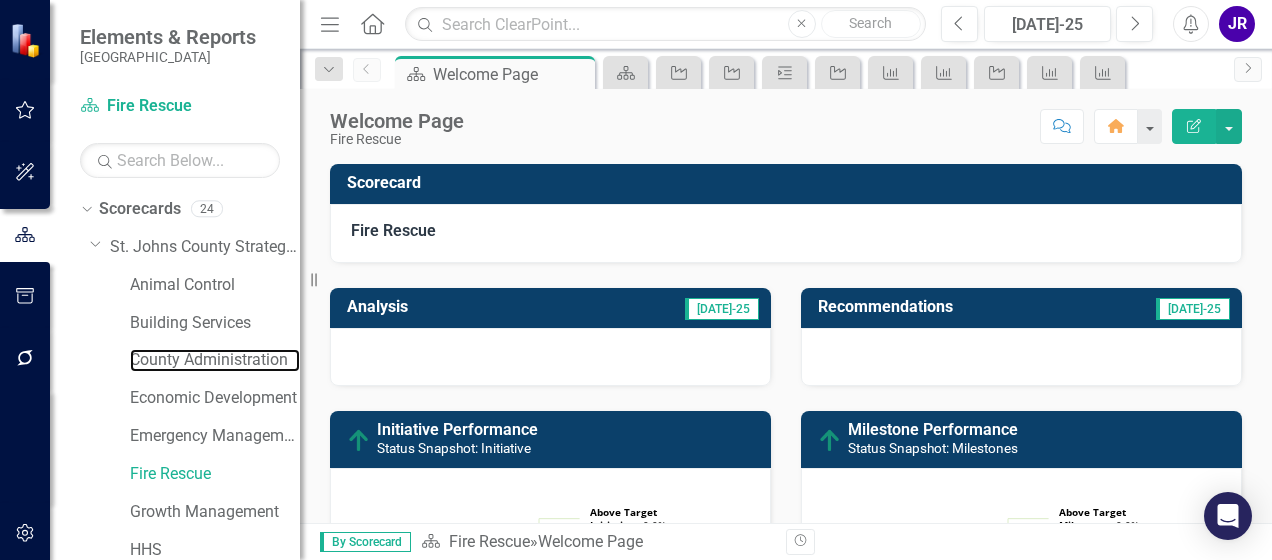 drag, startPoint x: 231, startPoint y: 362, endPoint x: 313, endPoint y: 421, distance: 101.0198 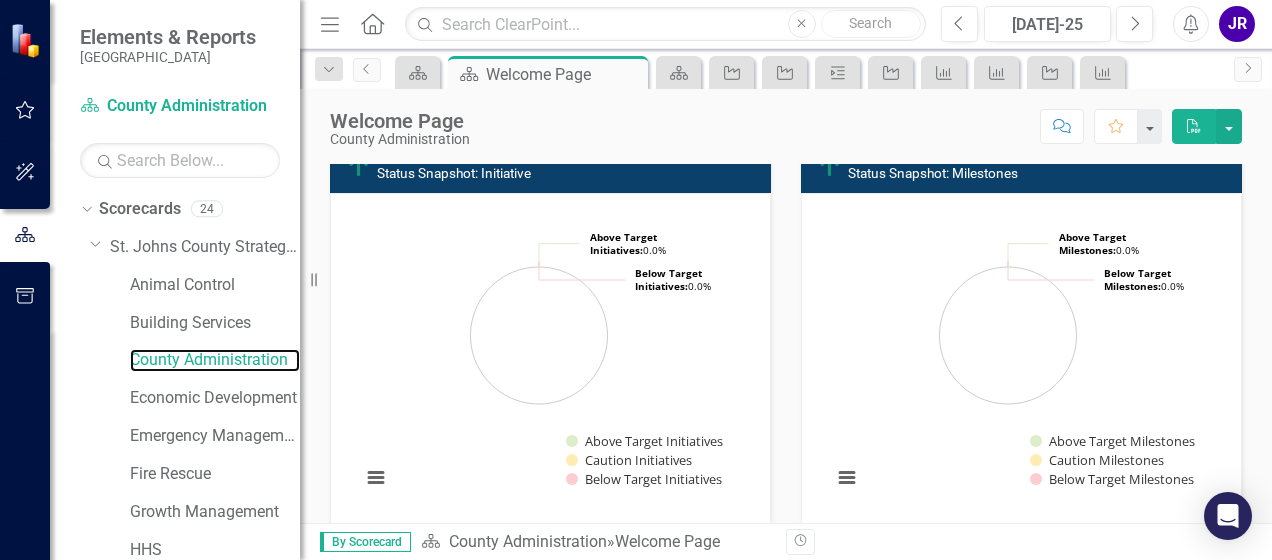 scroll, scrollTop: 265, scrollLeft: 0, axis: vertical 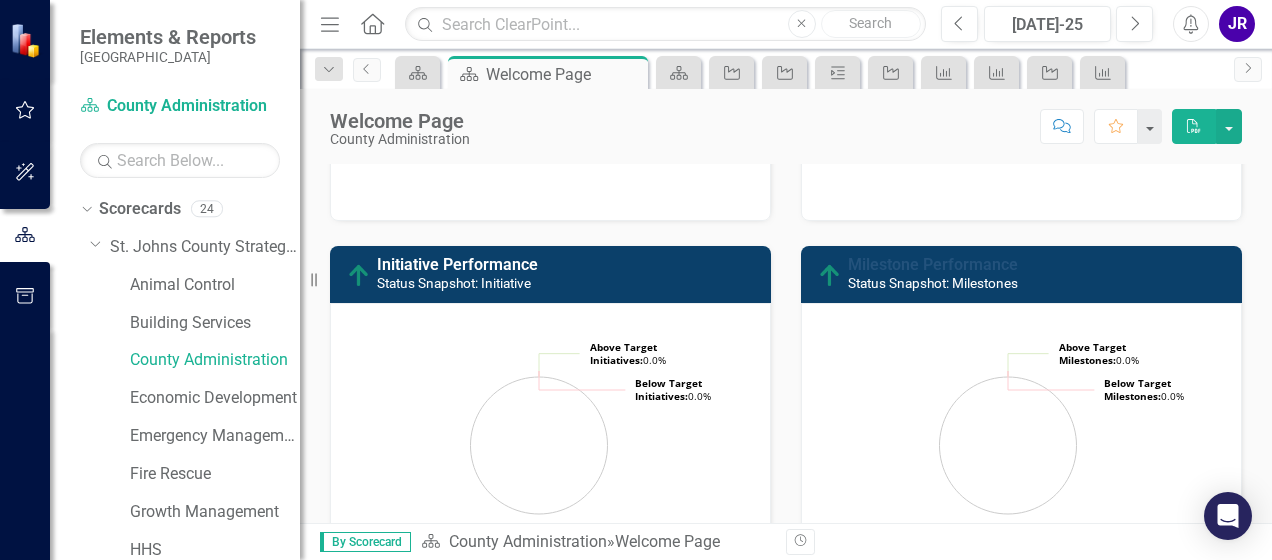 click on "Milestone Performance" at bounding box center (933, 264) 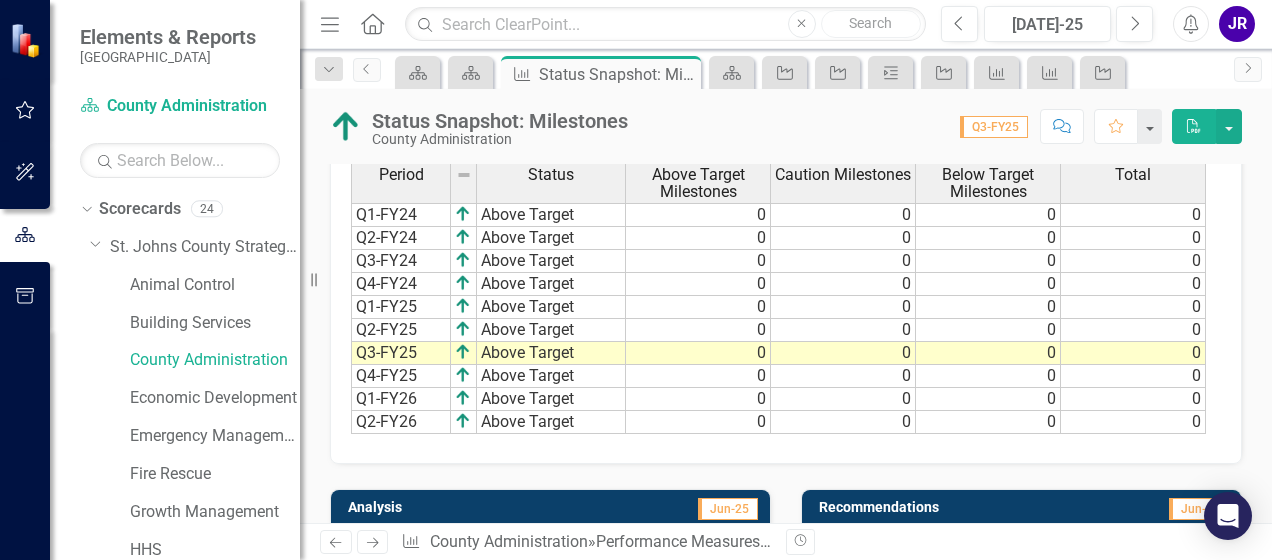 scroll, scrollTop: 32, scrollLeft: 0, axis: vertical 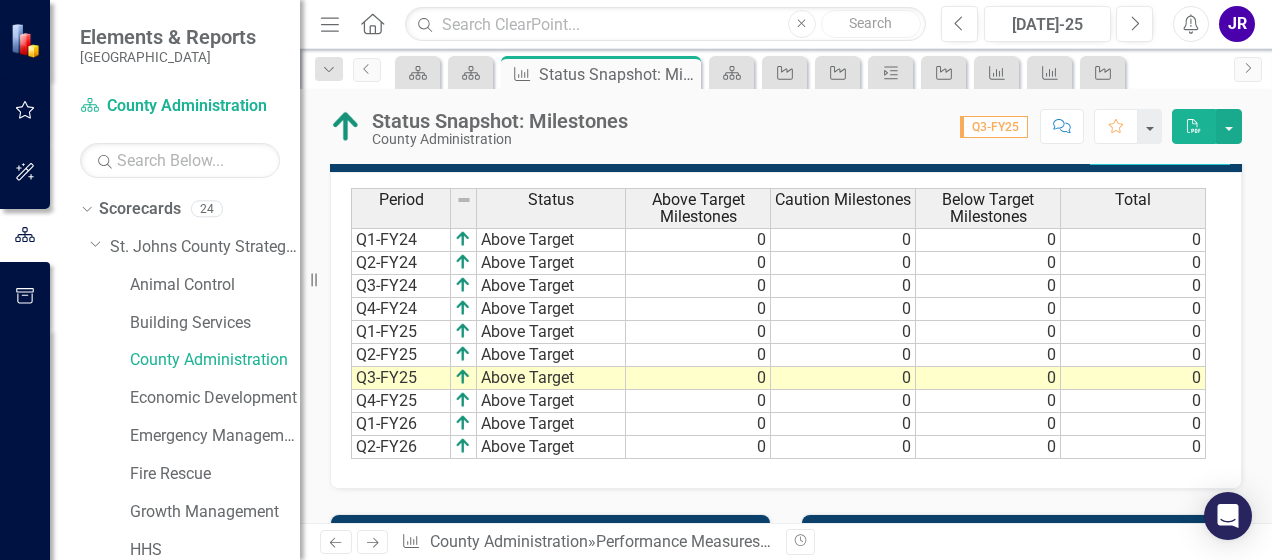 click on "Comment" 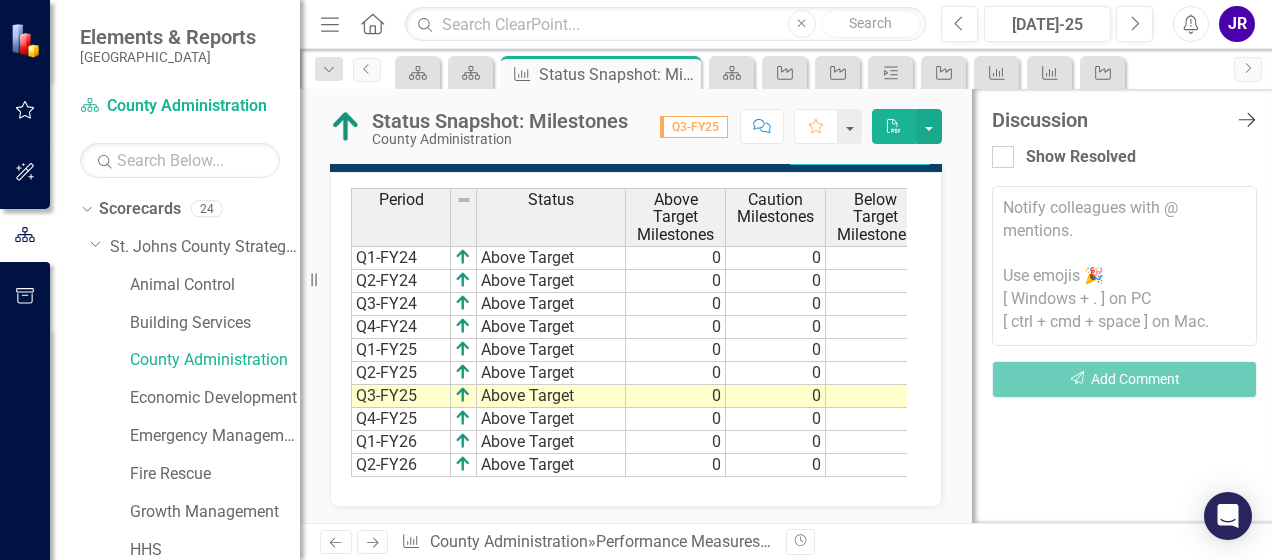 click on "Close Discussion Bar" 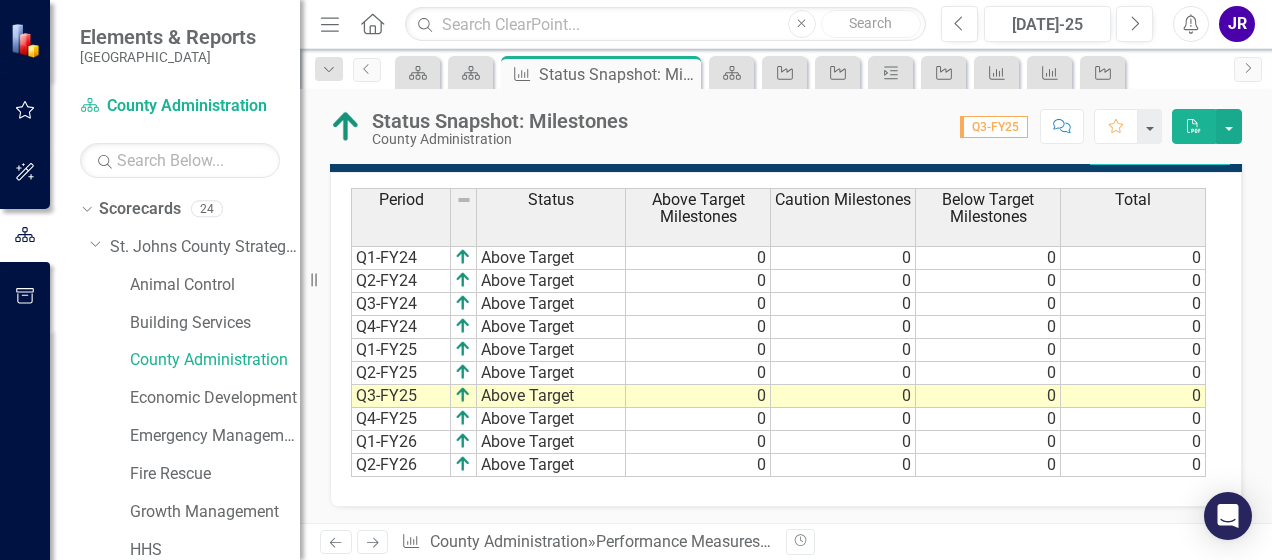 click on "Q1-FY24" at bounding box center [401, 258] 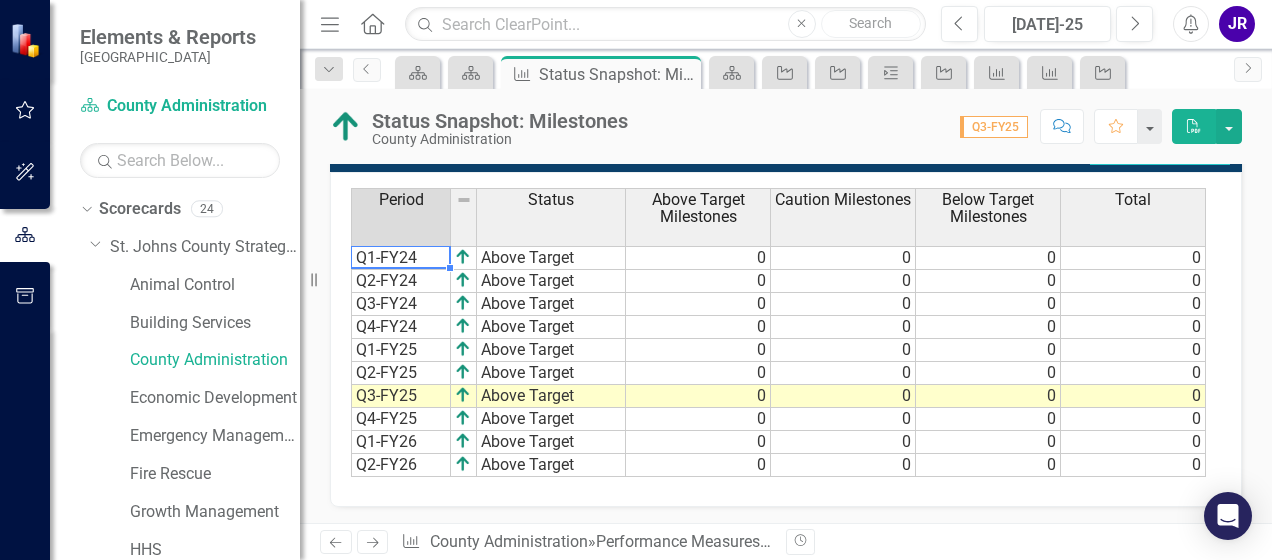 click on "Q1-FY24" at bounding box center [401, 258] 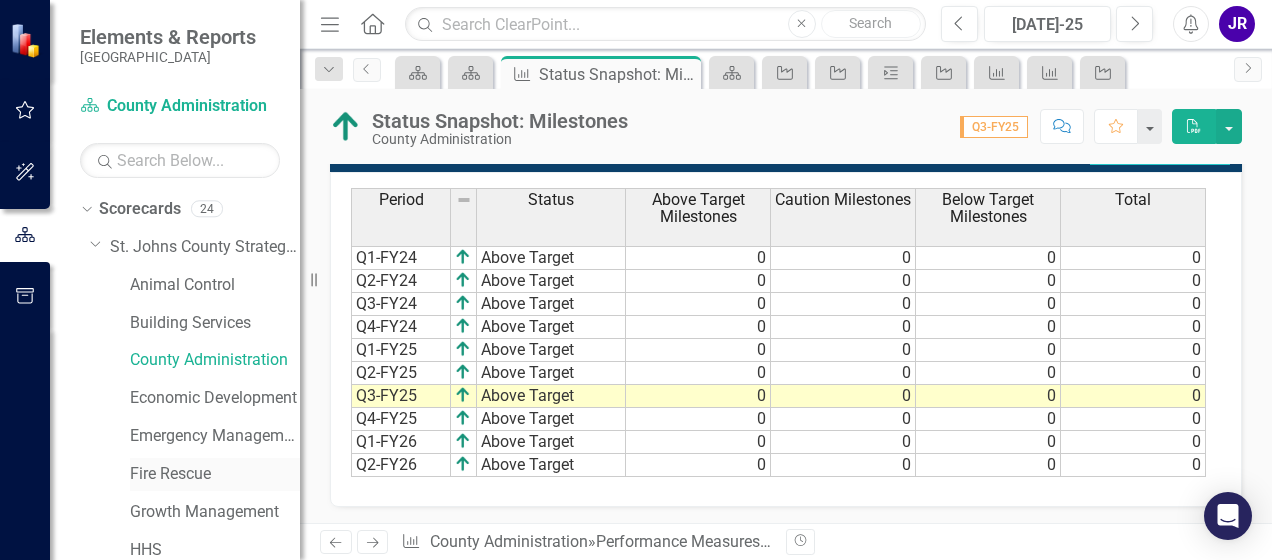 click on "Fire Rescue" at bounding box center [215, 474] 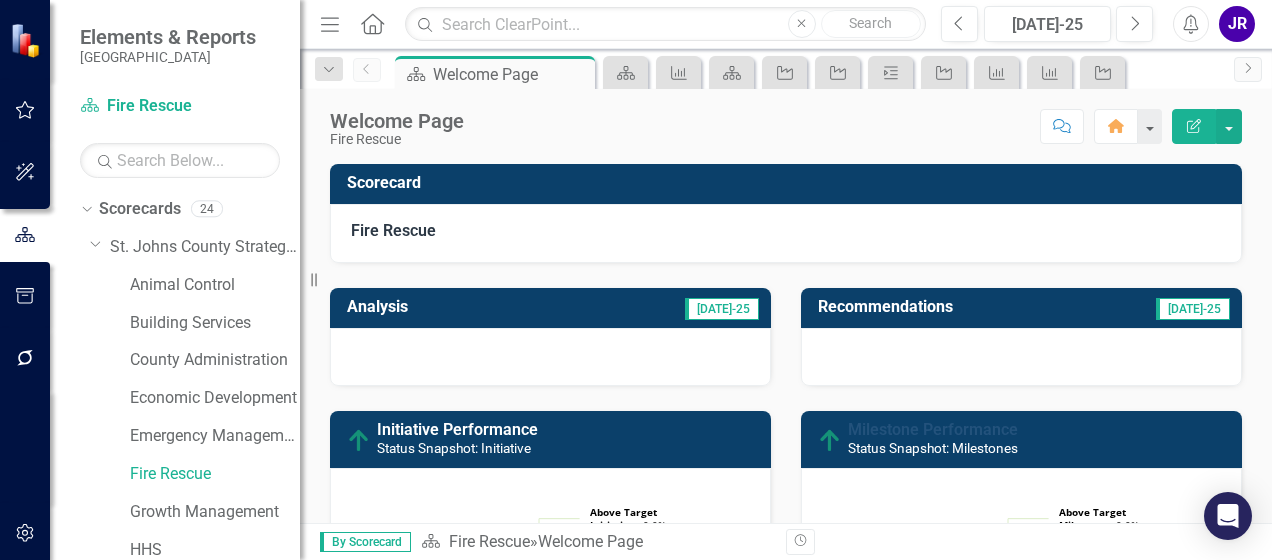 click on "Milestone Performance" at bounding box center [933, 429] 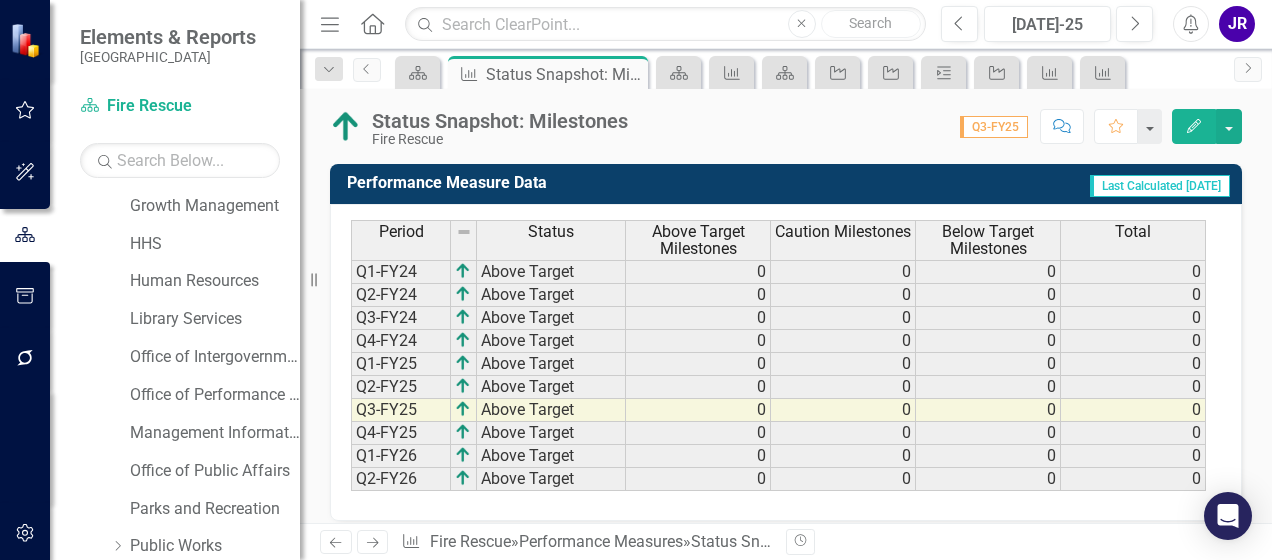 scroll, scrollTop: 362, scrollLeft: 0, axis: vertical 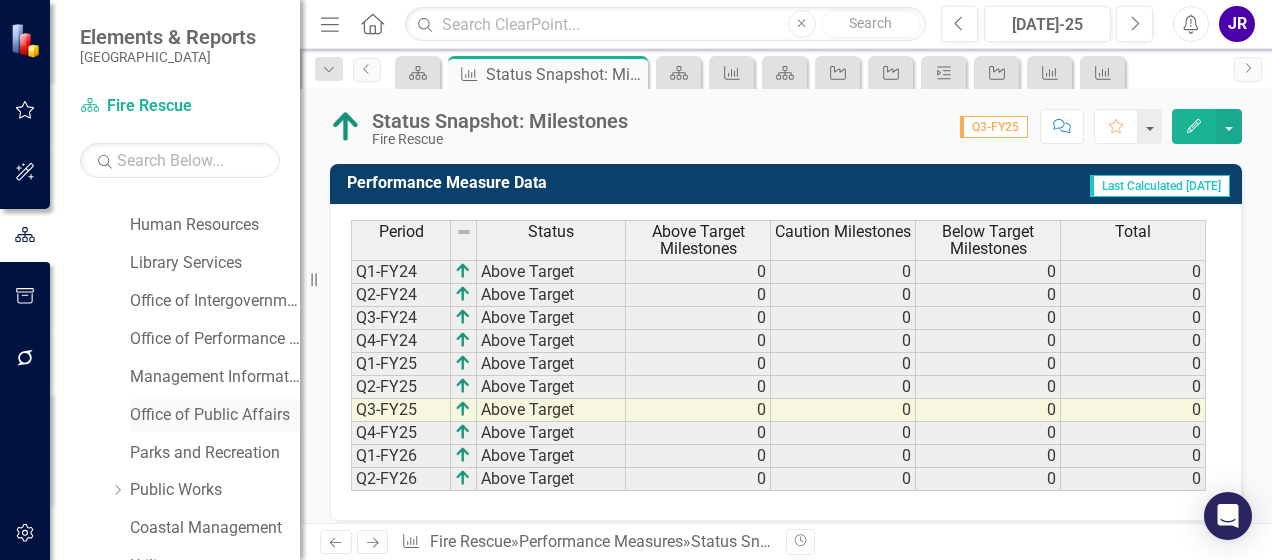 click on "Office of Public Affairs" at bounding box center [215, 415] 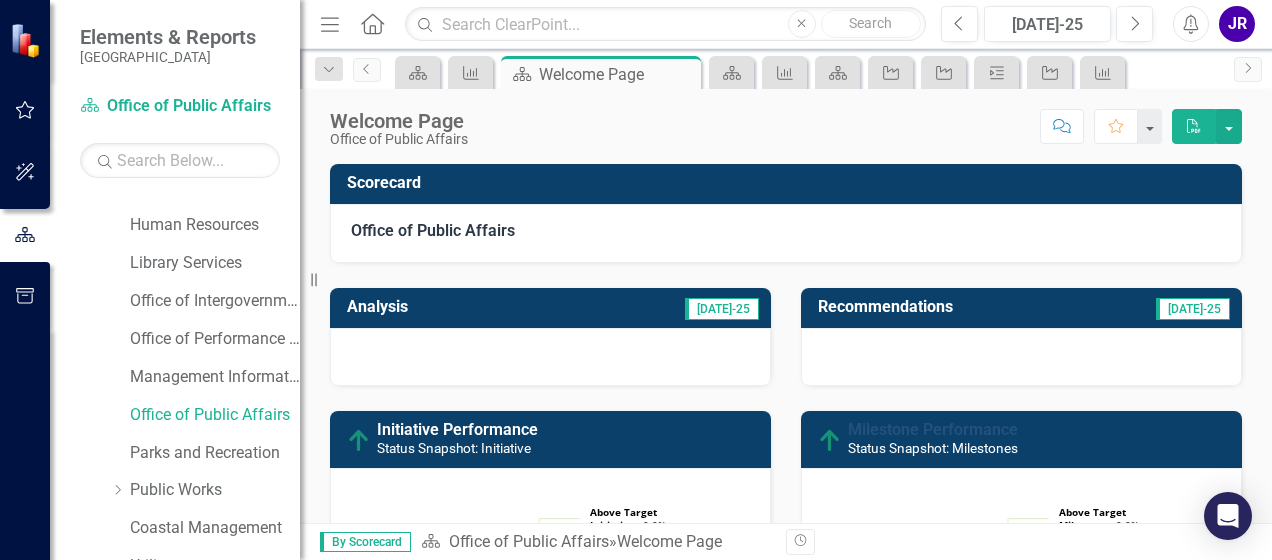 click on "Milestone Performance" at bounding box center (933, 429) 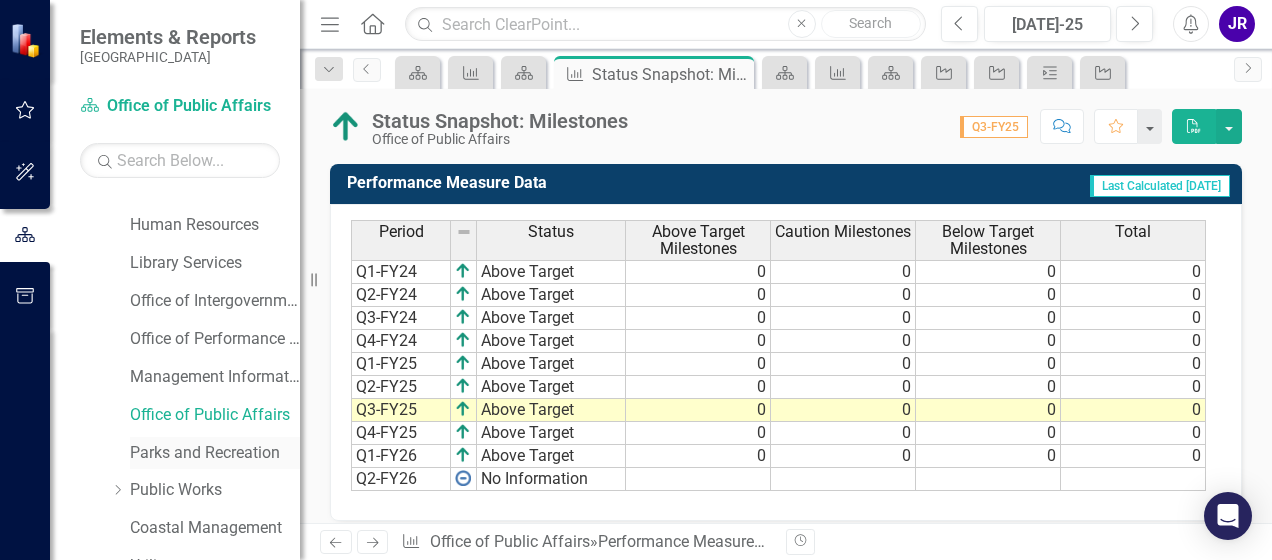 click on "Parks and Recreation" at bounding box center [215, 453] 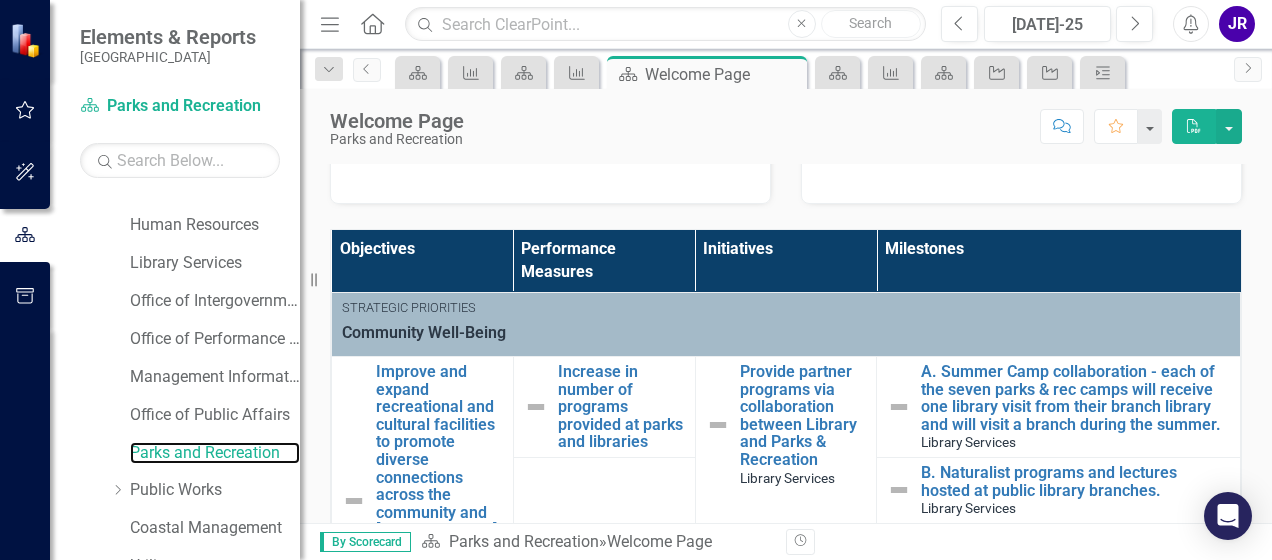 scroll, scrollTop: 426, scrollLeft: 0, axis: vertical 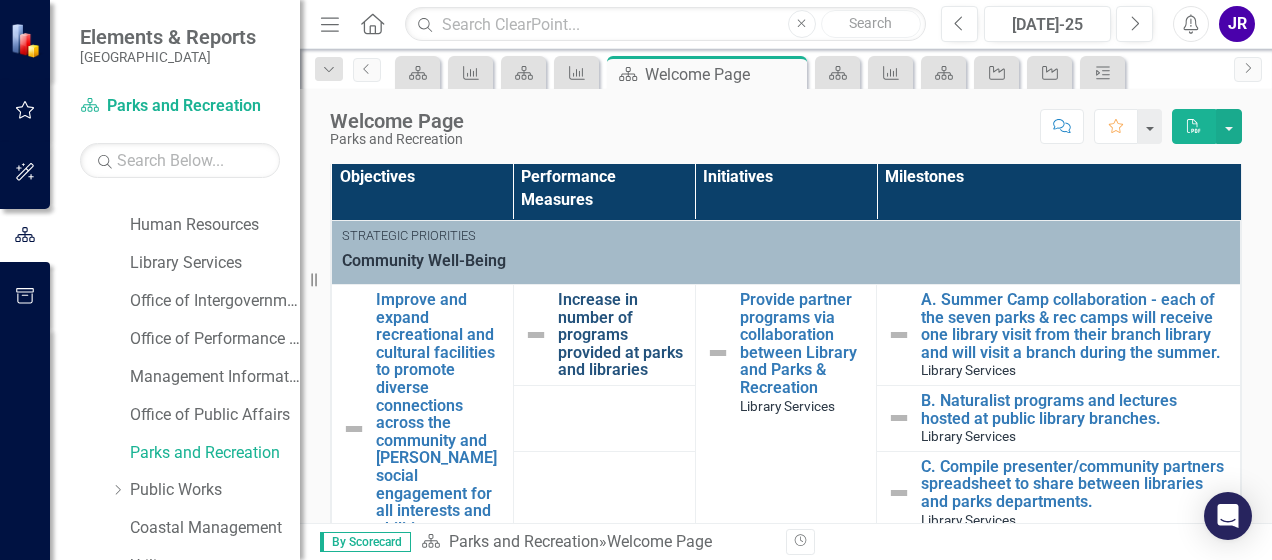click on "Increase in number of programs provided at parks and libraries" at bounding box center [621, 335] 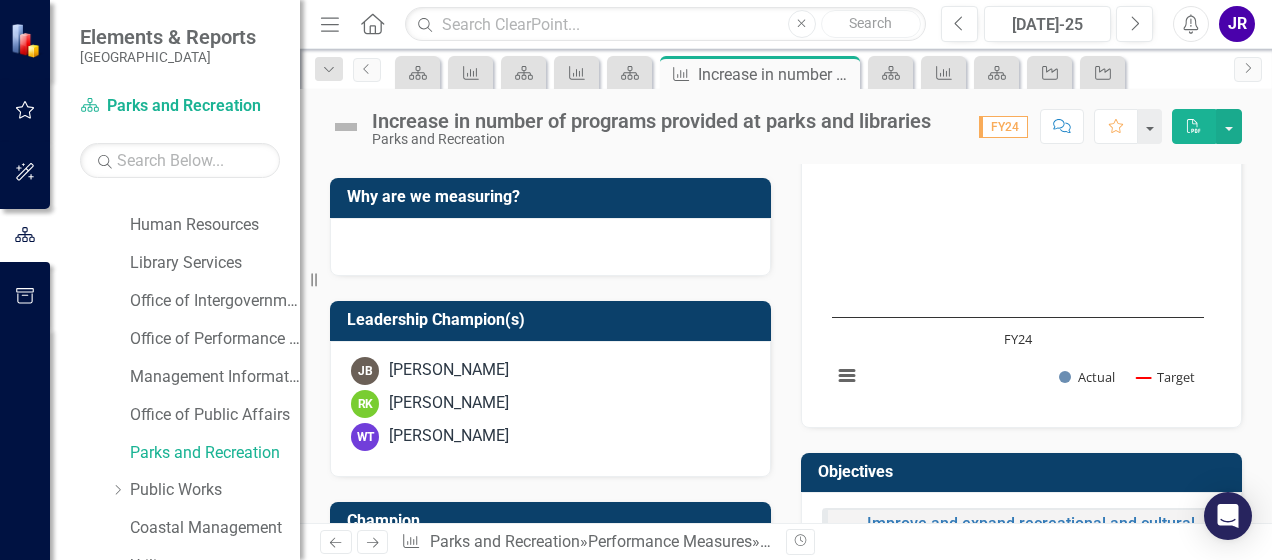 scroll, scrollTop: 548, scrollLeft: 0, axis: vertical 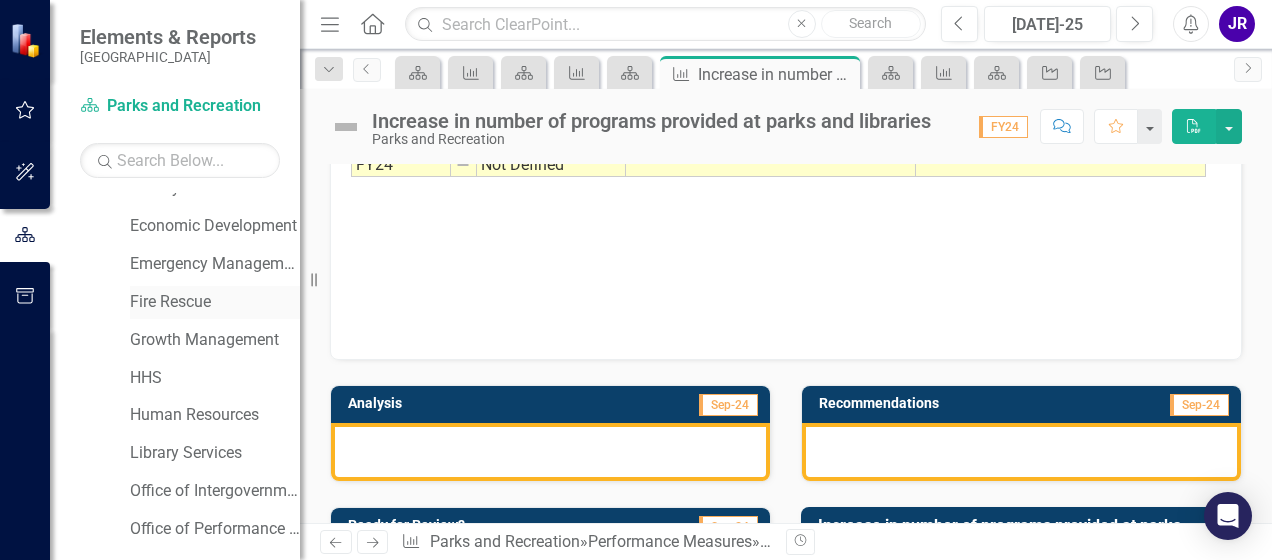 click on "Fire Rescue" at bounding box center (215, 302) 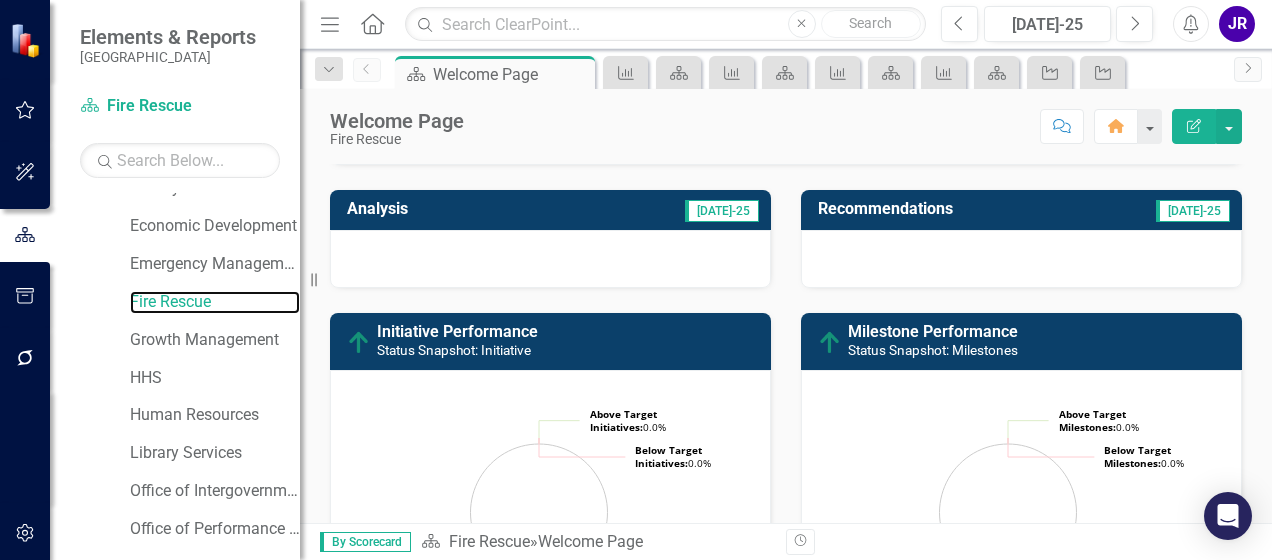 scroll, scrollTop: 113, scrollLeft: 0, axis: vertical 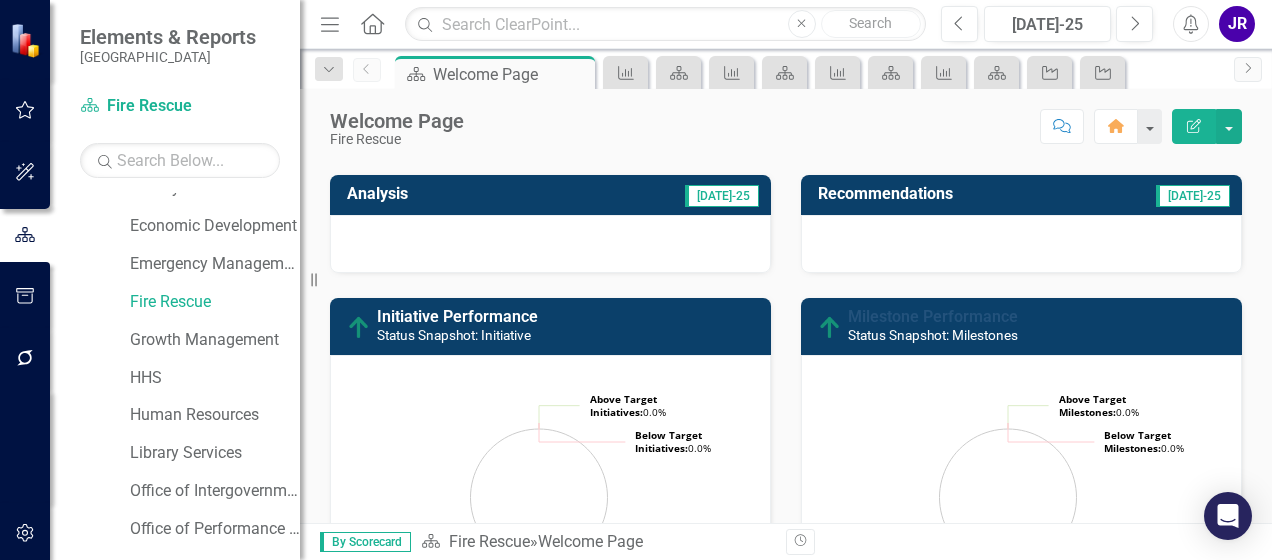 click on "Milestone Performance" at bounding box center (933, 316) 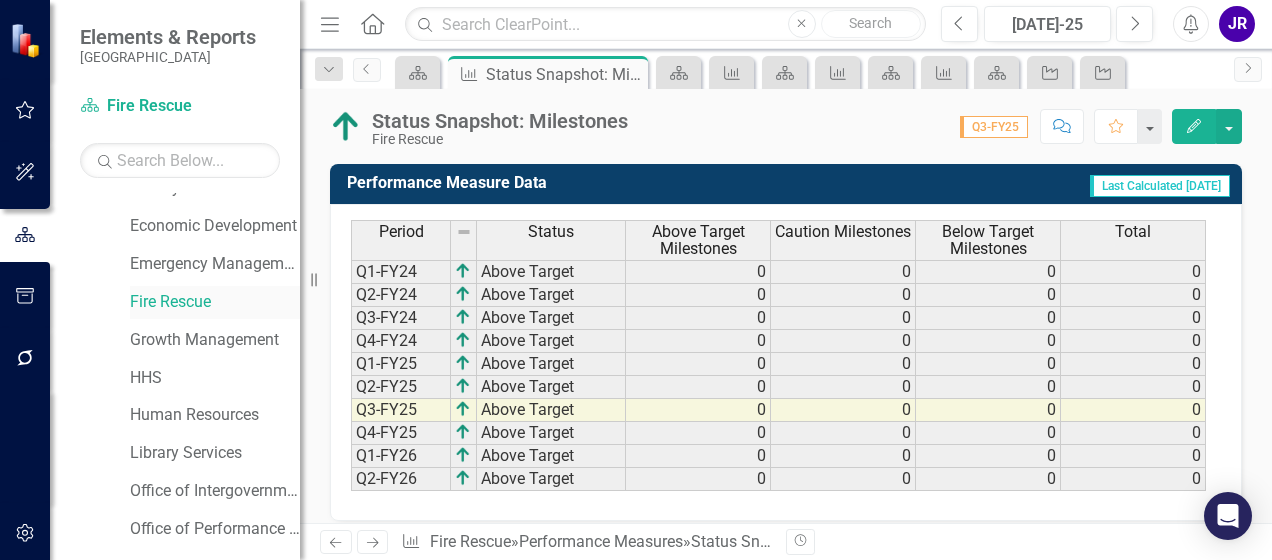 click on "Fire Rescue" at bounding box center [215, 302] 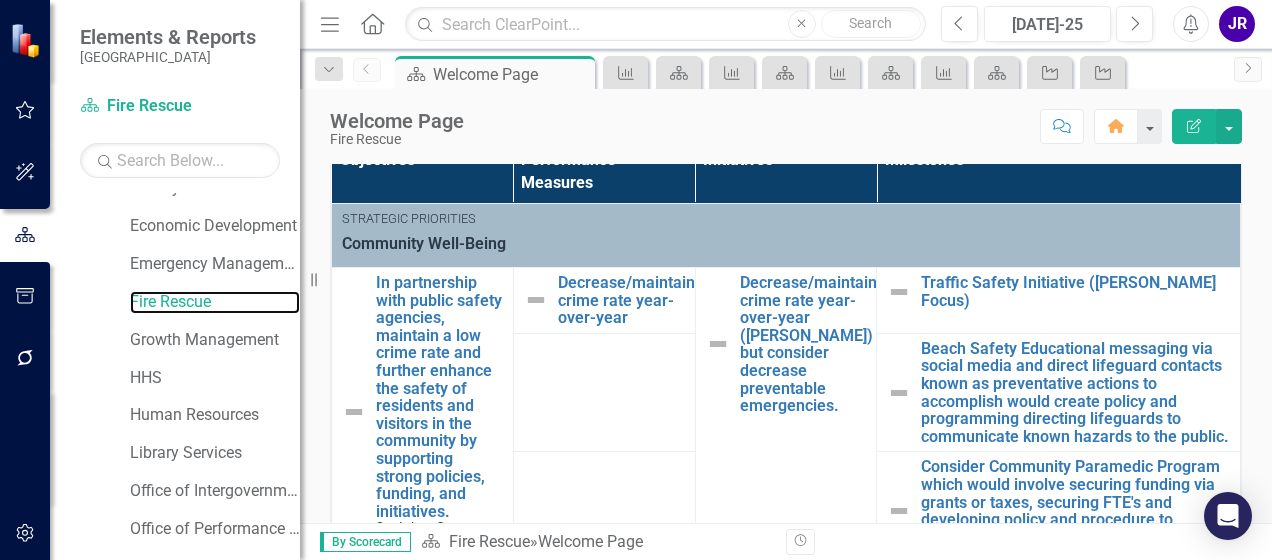 scroll, scrollTop: 669, scrollLeft: 0, axis: vertical 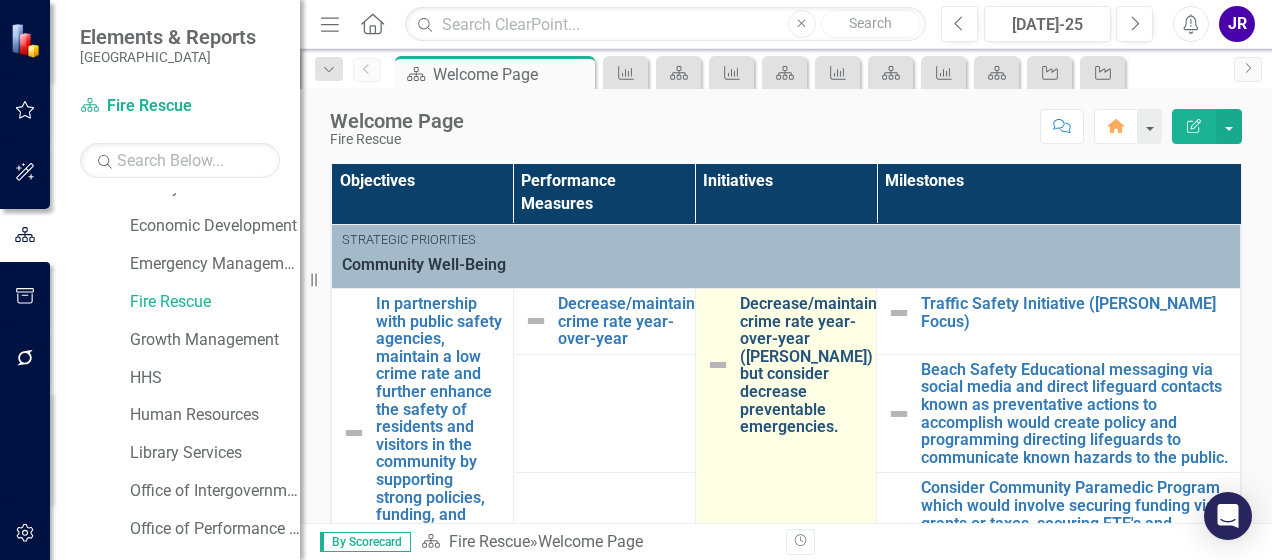 click on "Decrease/maintain crime rate year-over-year ([PERSON_NAME]) but consider decrease preventable emergencies." at bounding box center (808, 365) 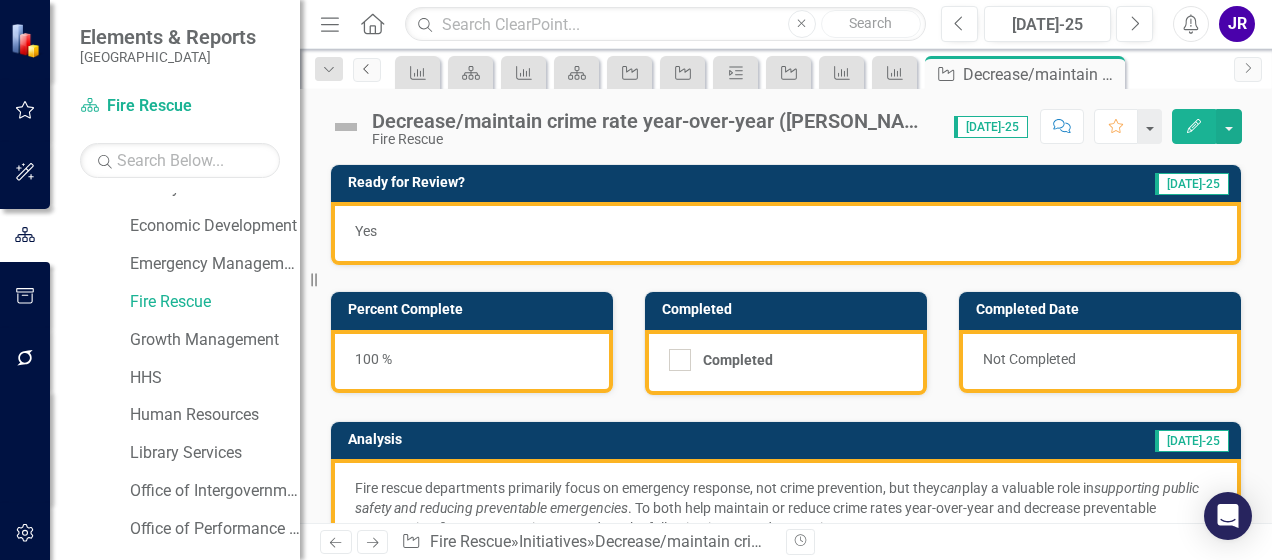 click 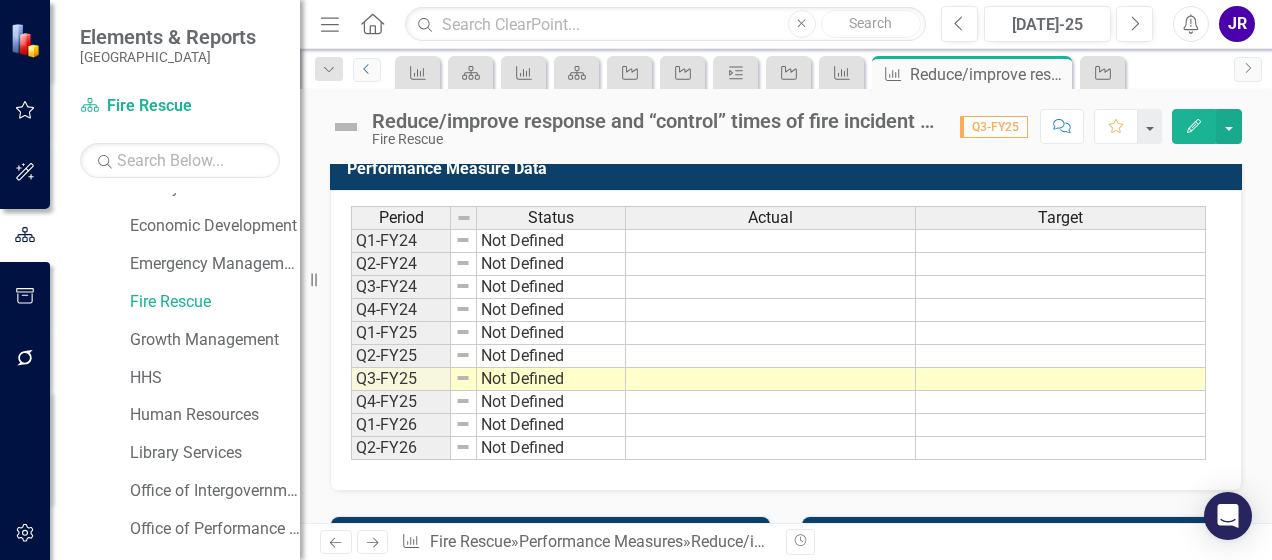 scroll, scrollTop: 0, scrollLeft: 0, axis: both 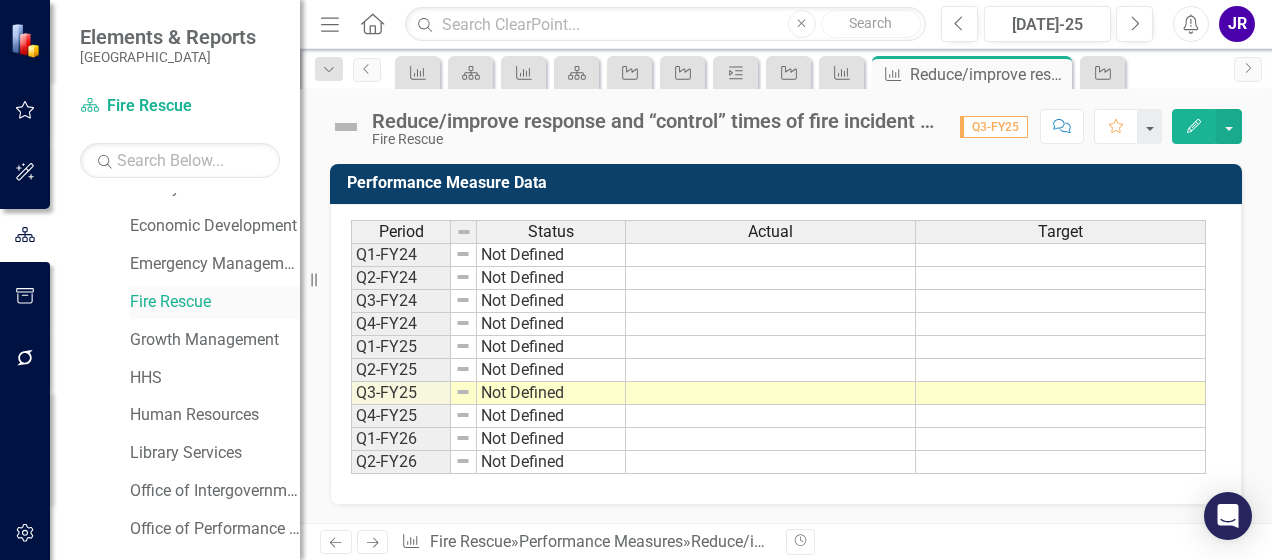 click on "Fire Rescue" at bounding box center [215, 302] 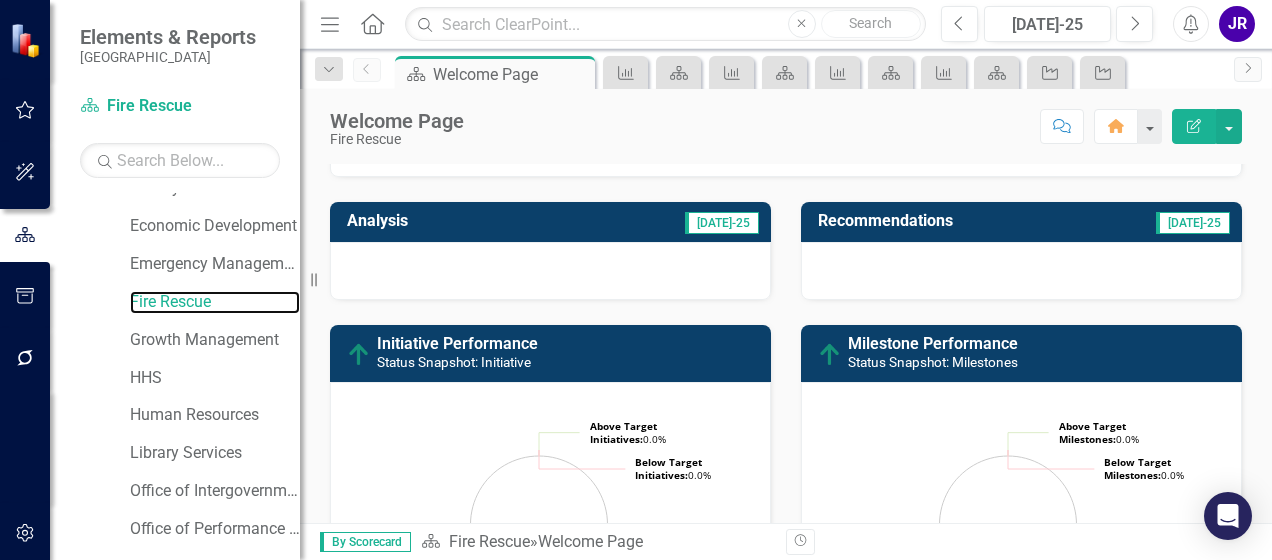 scroll, scrollTop: 200, scrollLeft: 0, axis: vertical 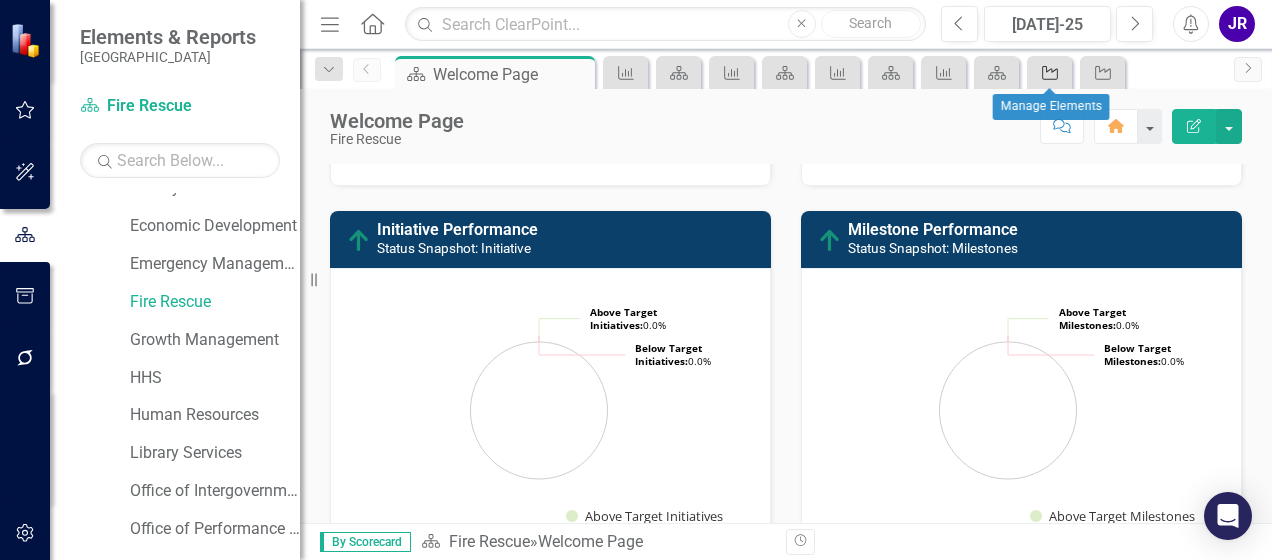 click 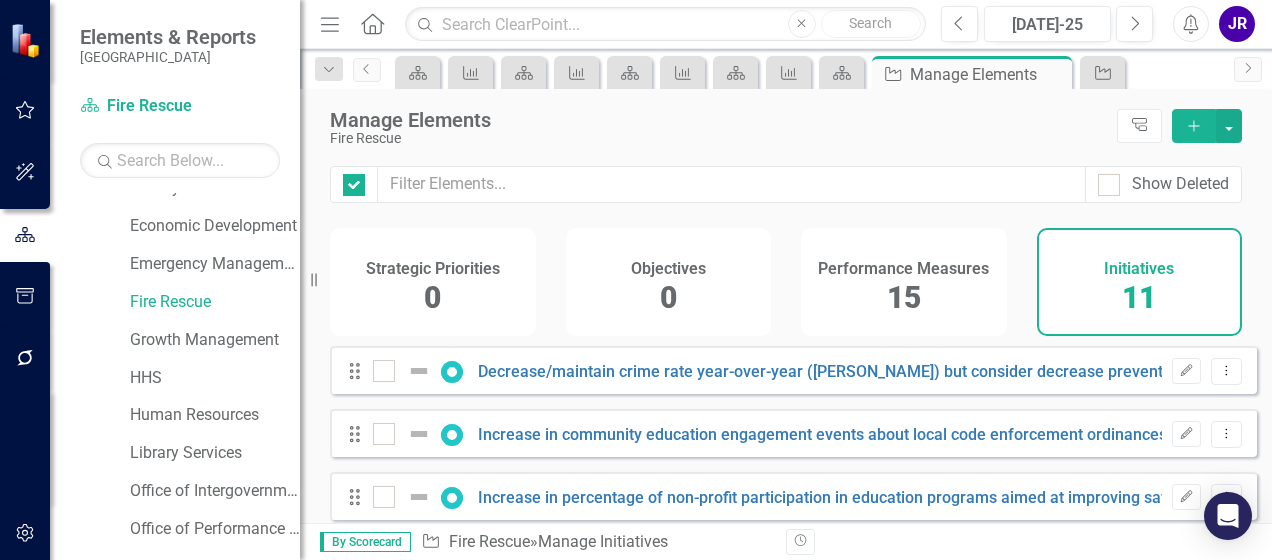 checkbox on "false" 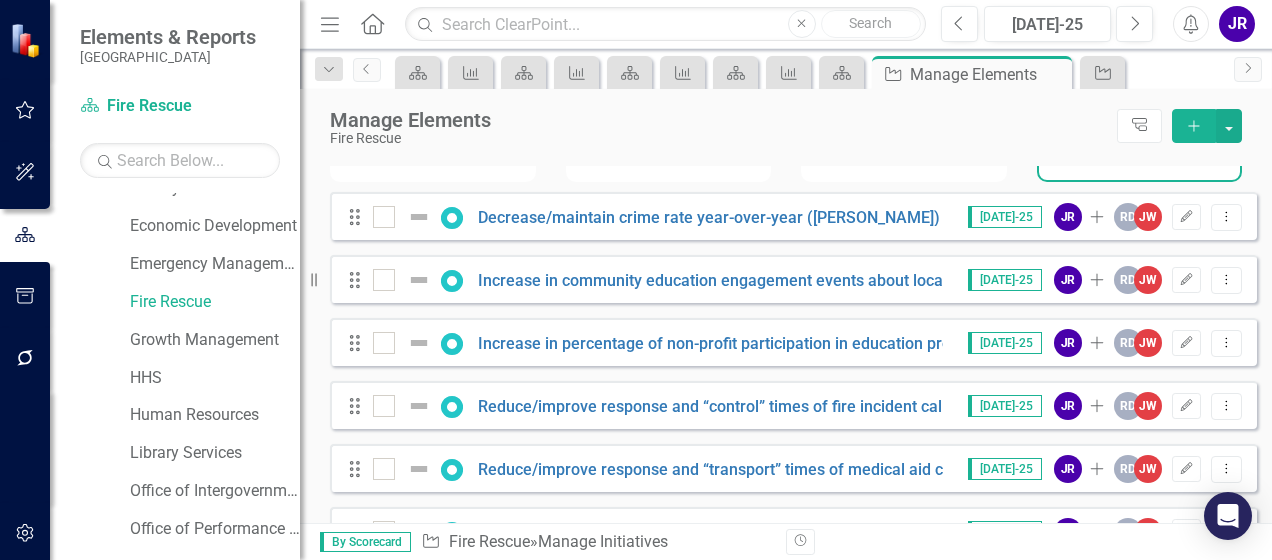 scroll, scrollTop: 190, scrollLeft: 0, axis: vertical 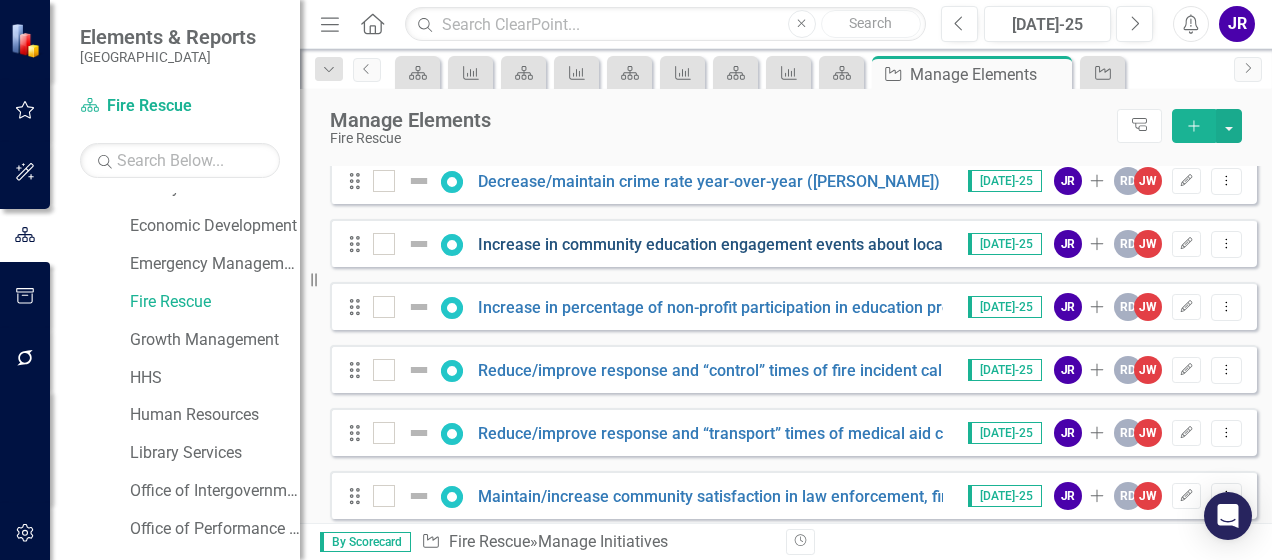 click on "Increase in community education engagement events about local code enforcement ordinances" at bounding box center (822, 244) 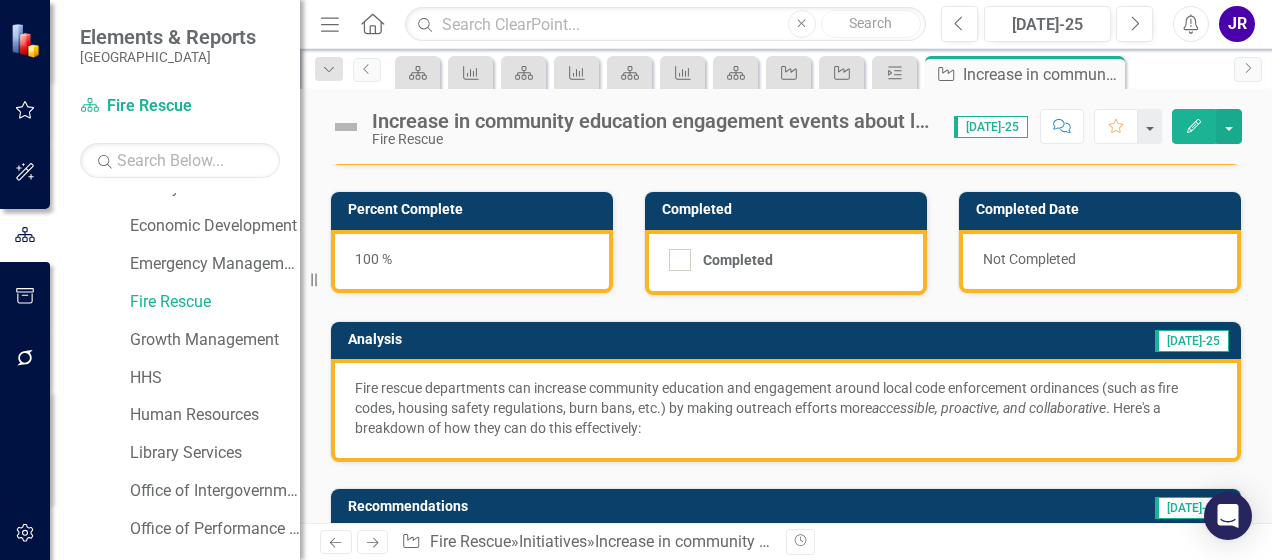 scroll, scrollTop: 0, scrollLeft: 0, axis: both 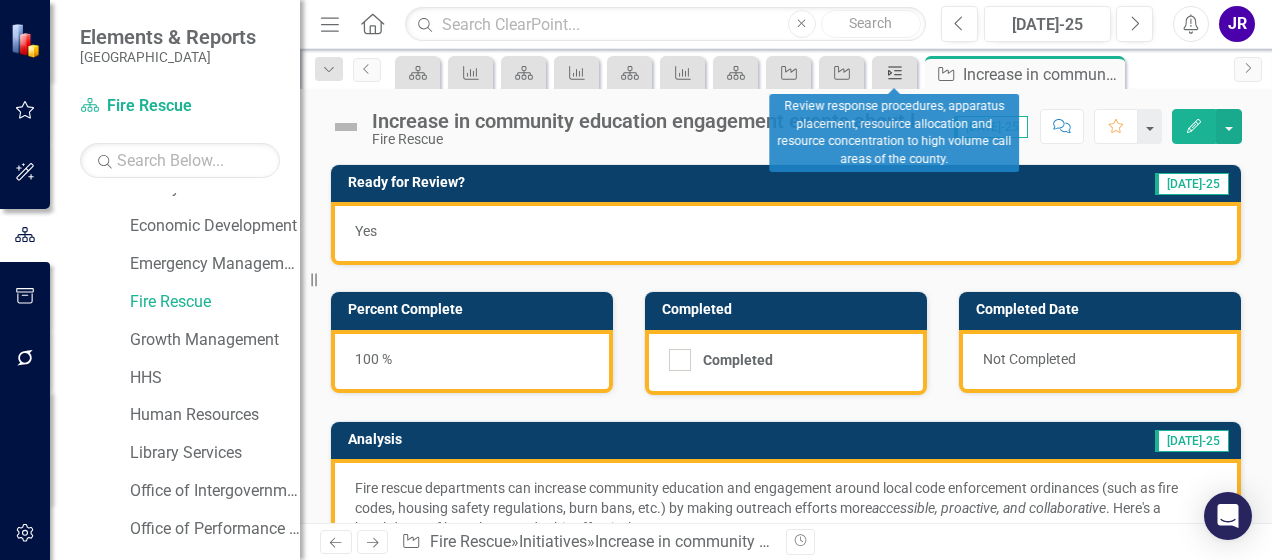 click on "Milestone" 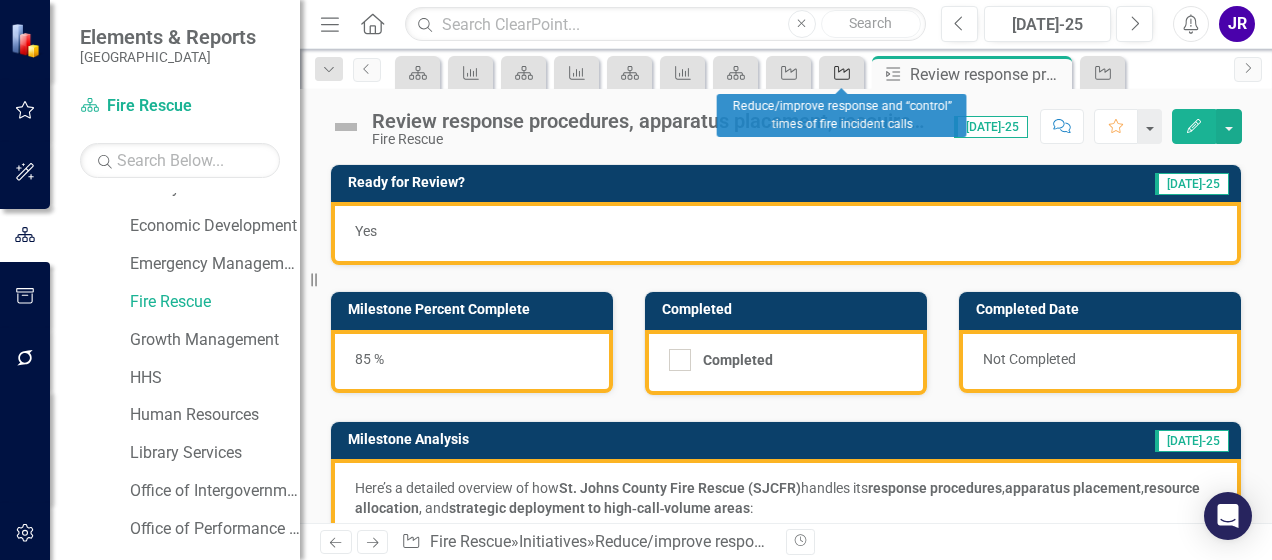 click on "Initiative" 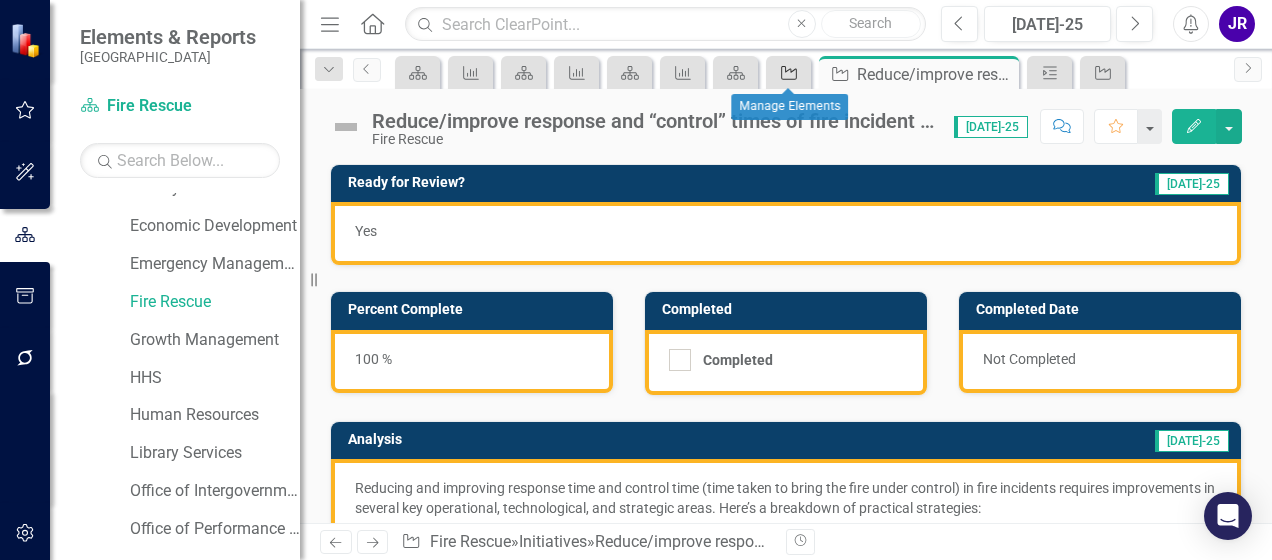 click 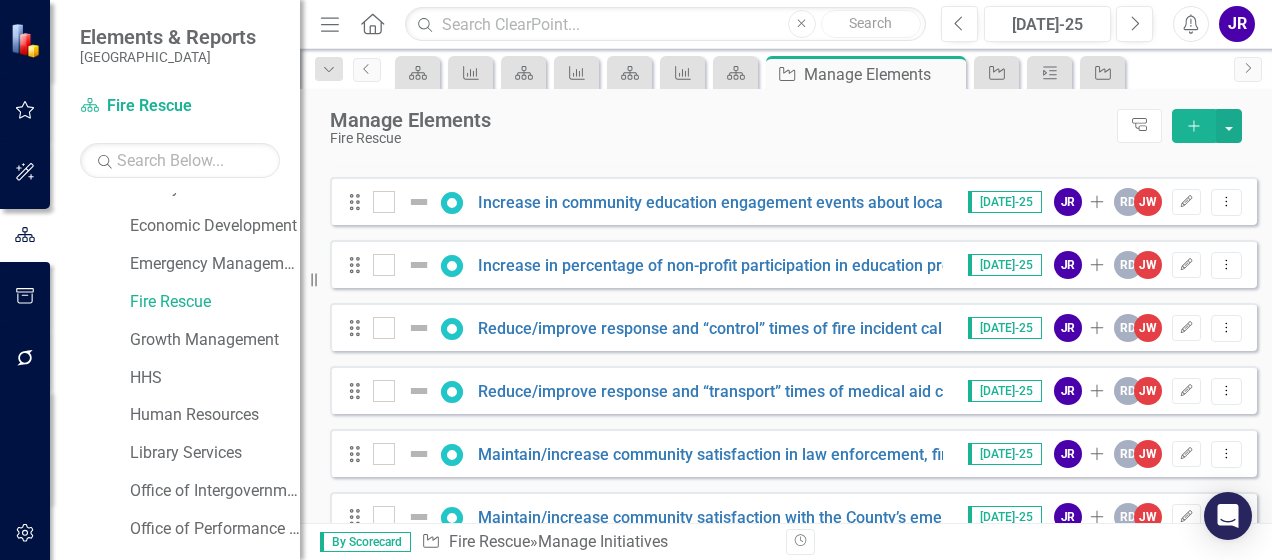 scroll, scrollTop: 236, scrollLeft: 0, axis: vertical 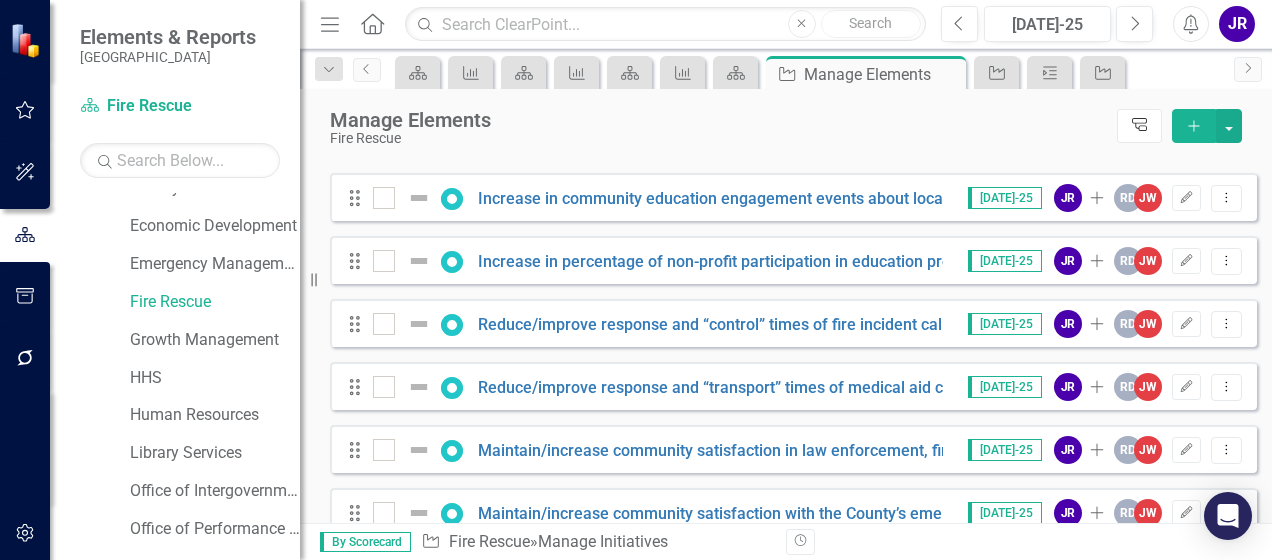 click 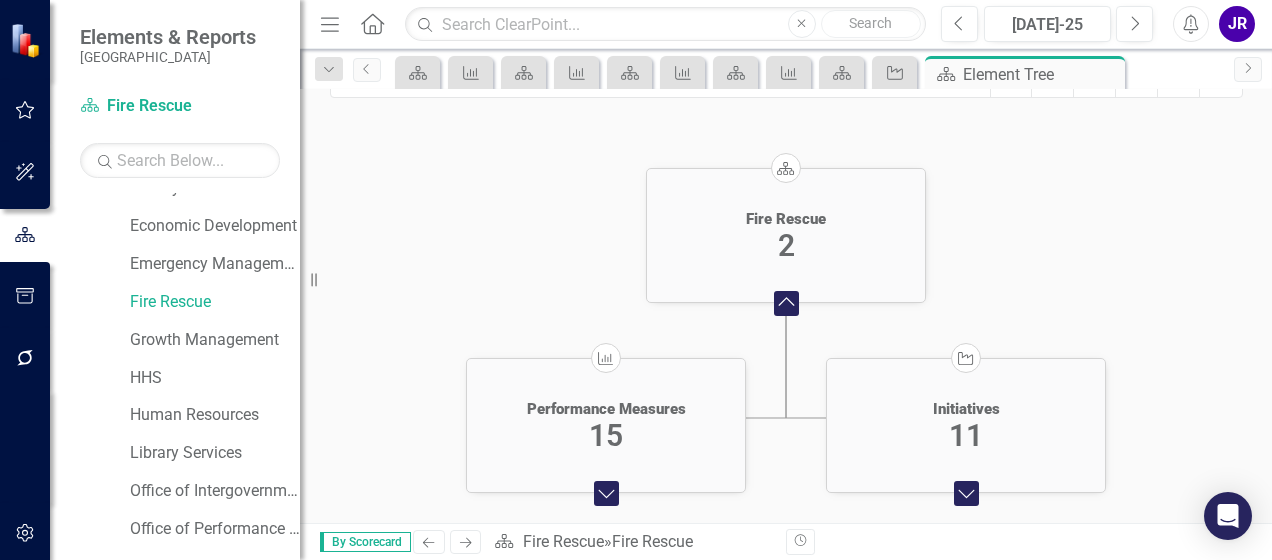 scroll, scrollTop: 148, scrollLeft: 0, axis: vertical 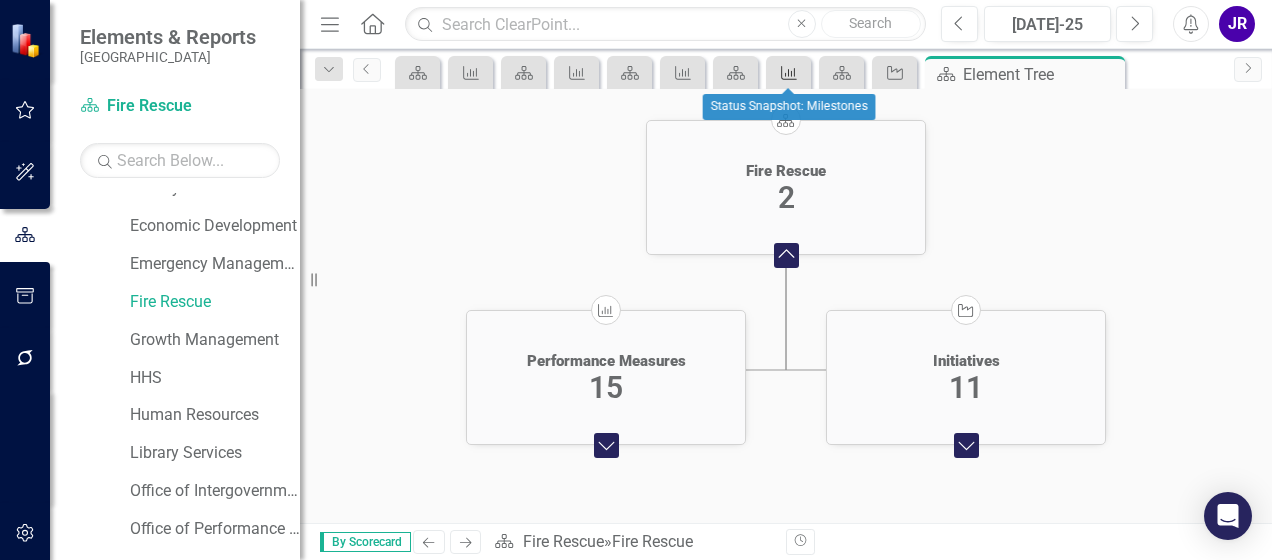 click on "Performance Measure" 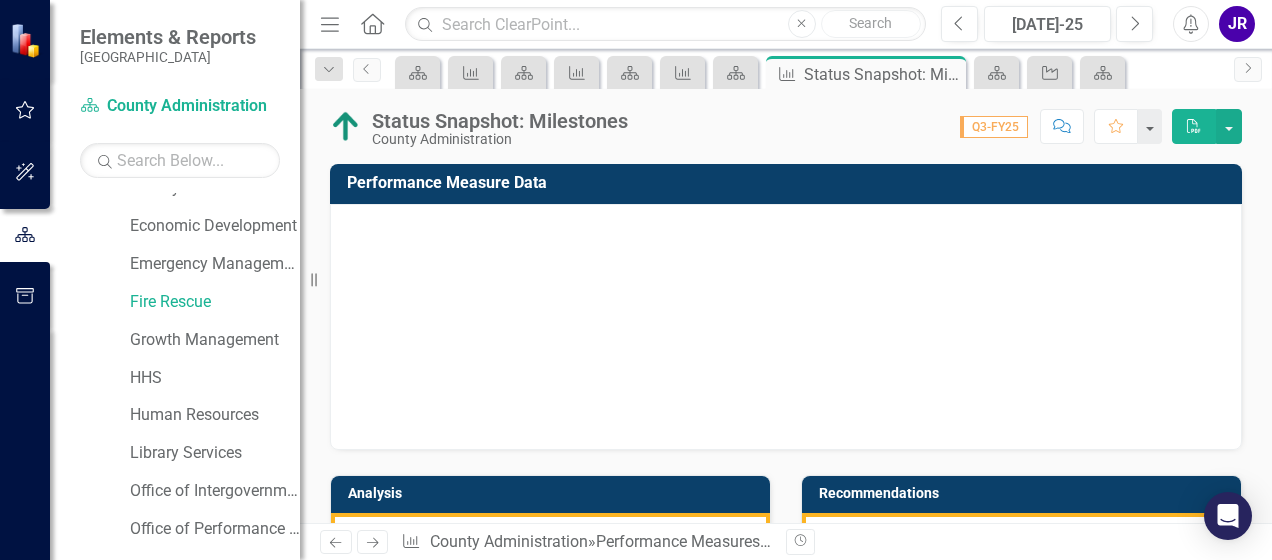 scroll, scrollTop: 0, scrollLeft: 0, axis: both 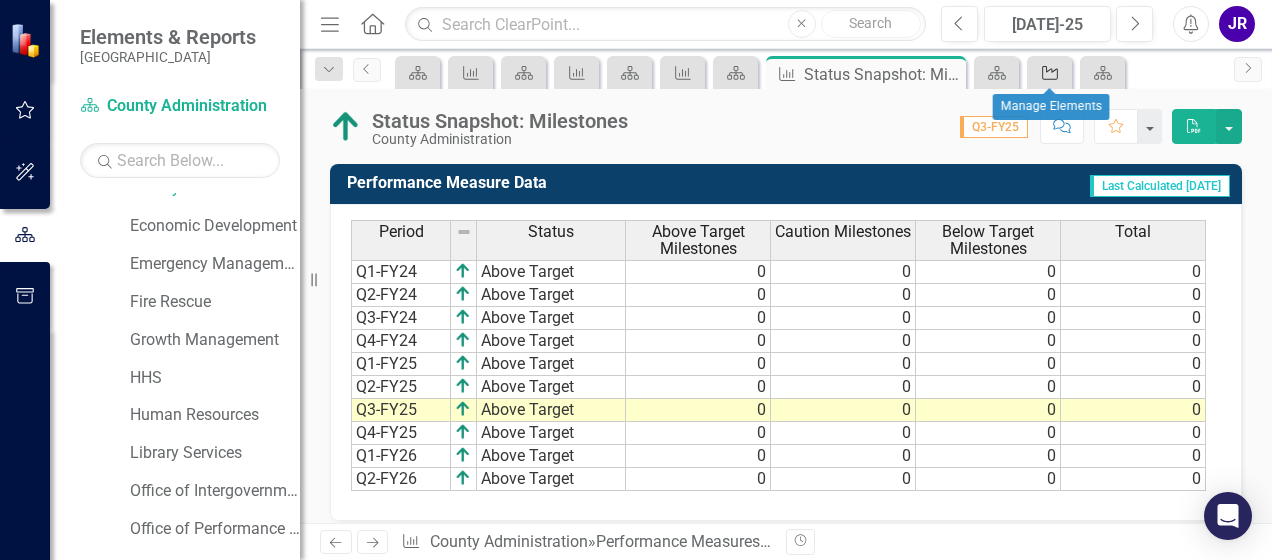 click 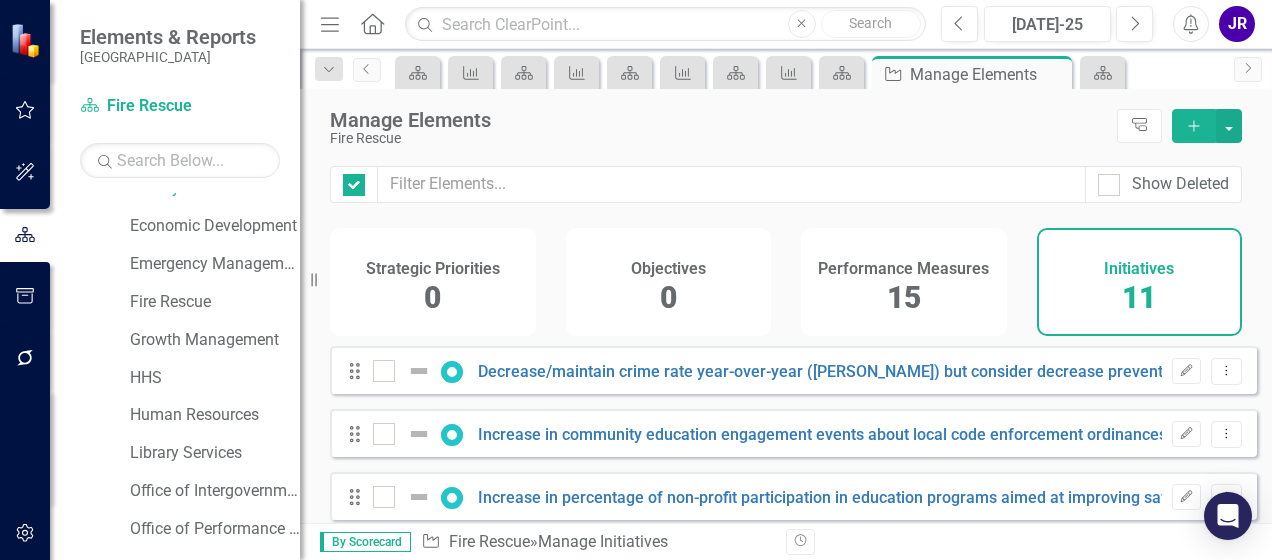 checkbox on "false" 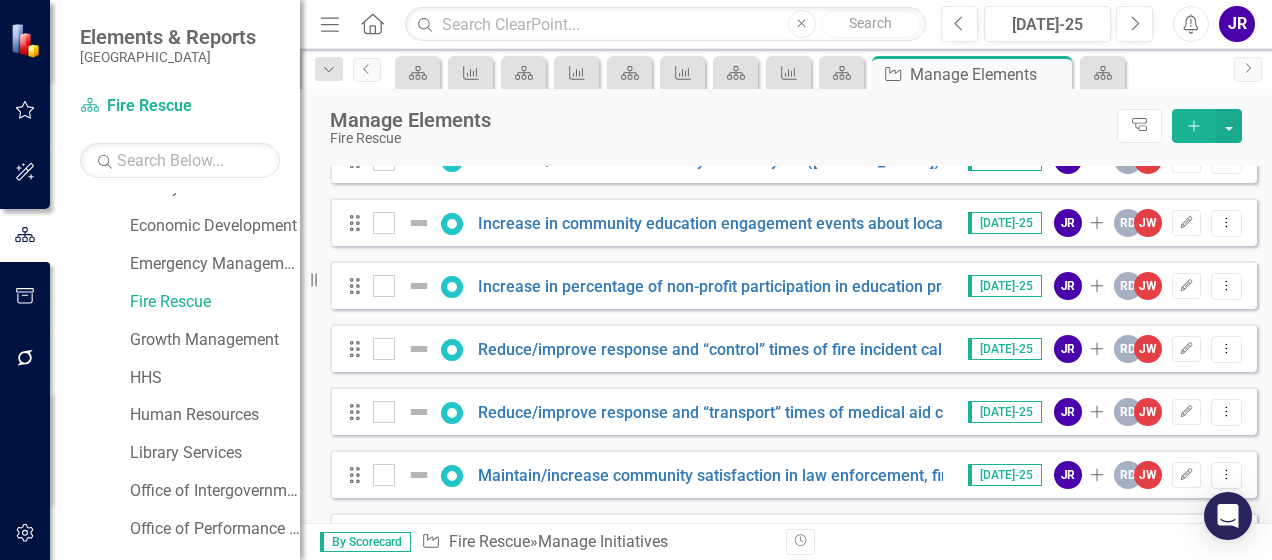 scroll, scrollTop: 244, scrollLeft: 0, axis: vertical 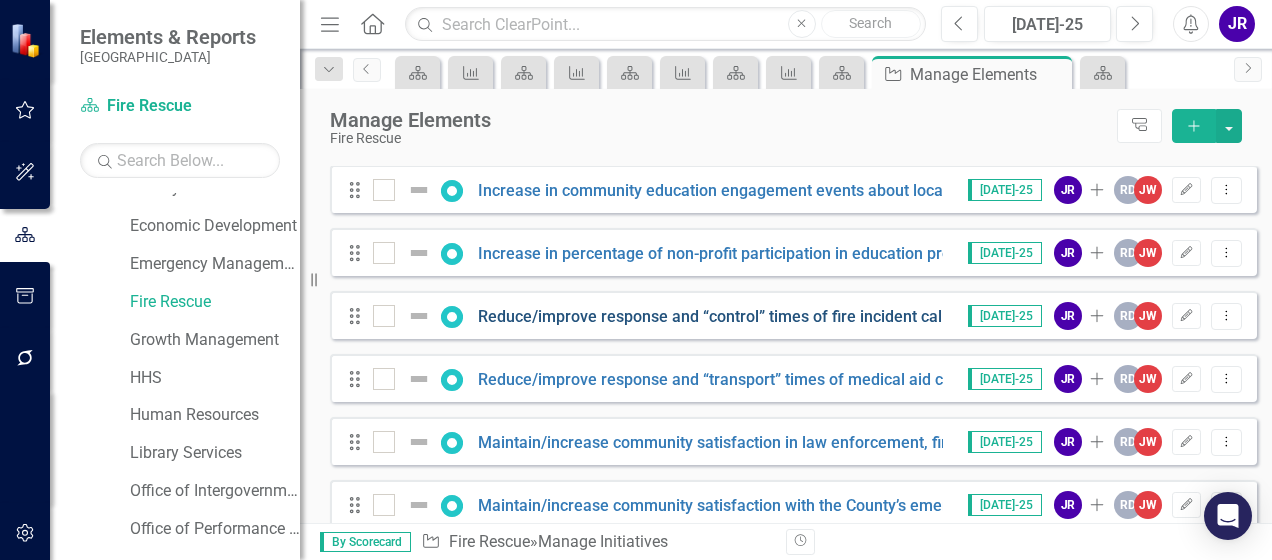 click on "Reduce/improve response and “control” times of fire incident calls" at bounding box center (716, 316) 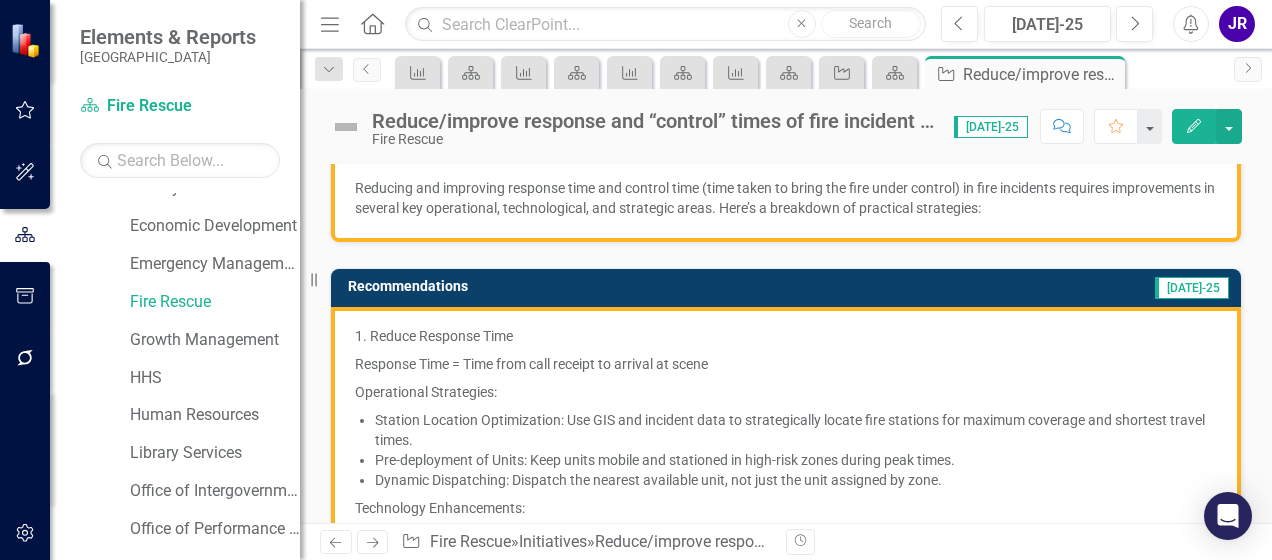 scroll, scrollTop: 200, scrollLeft: 0, axis: vertical 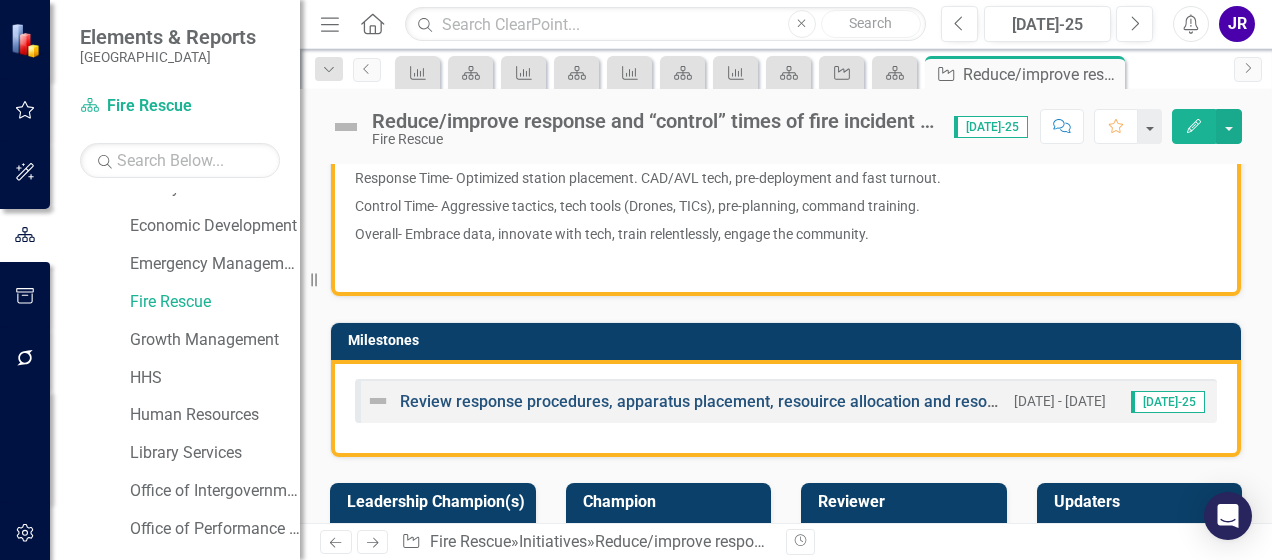 click on "Review response procedures, apparatus placement, resouirce allocation and resource concentration to high volume call areas of the county." at bounding box center [903, 401] 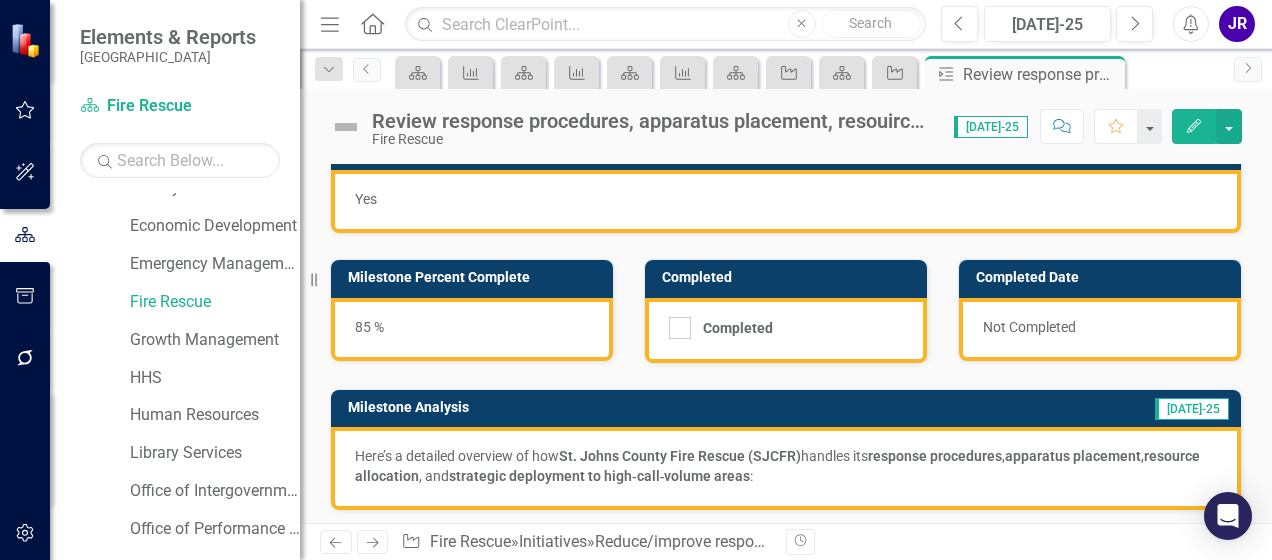 scroll, scrollTop: 0, scrollLeft: 0, axis: both 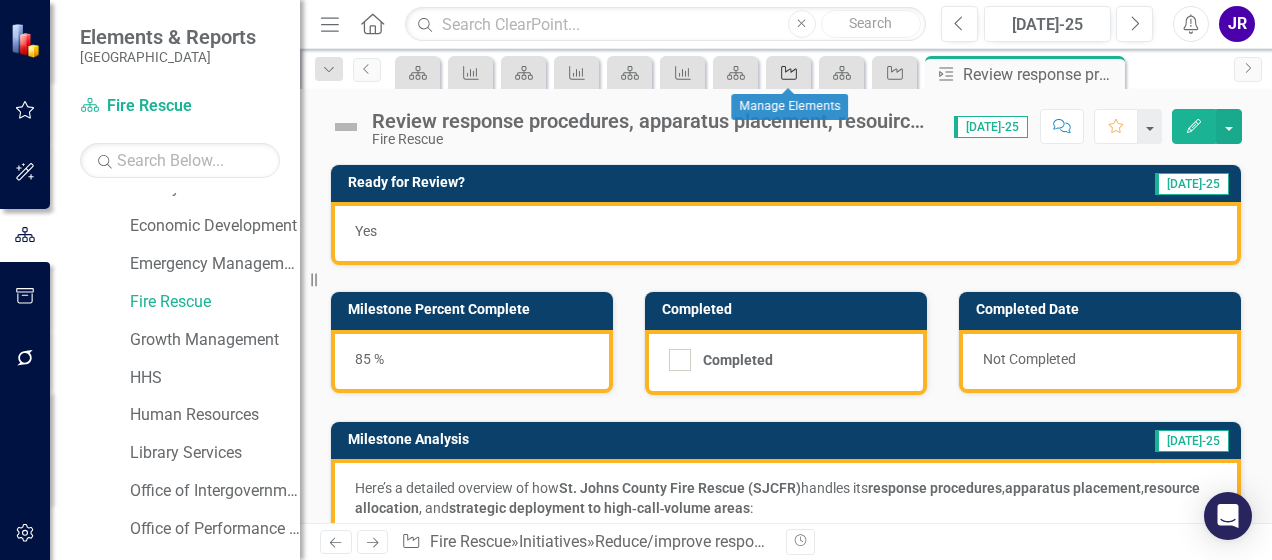 click on "Initiative" 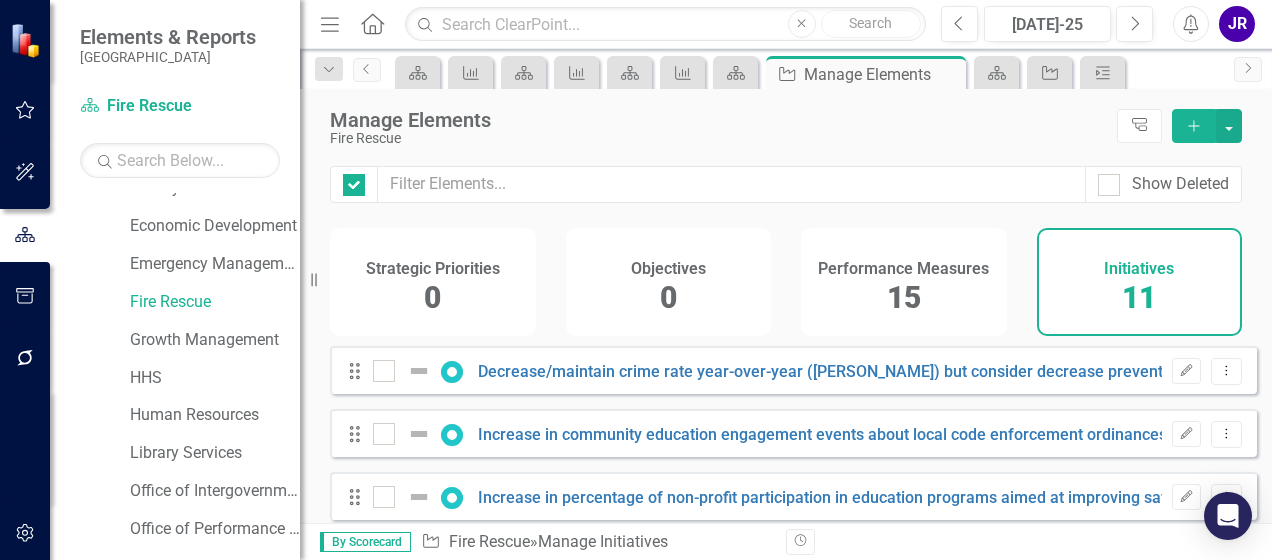 checkbox on "false" 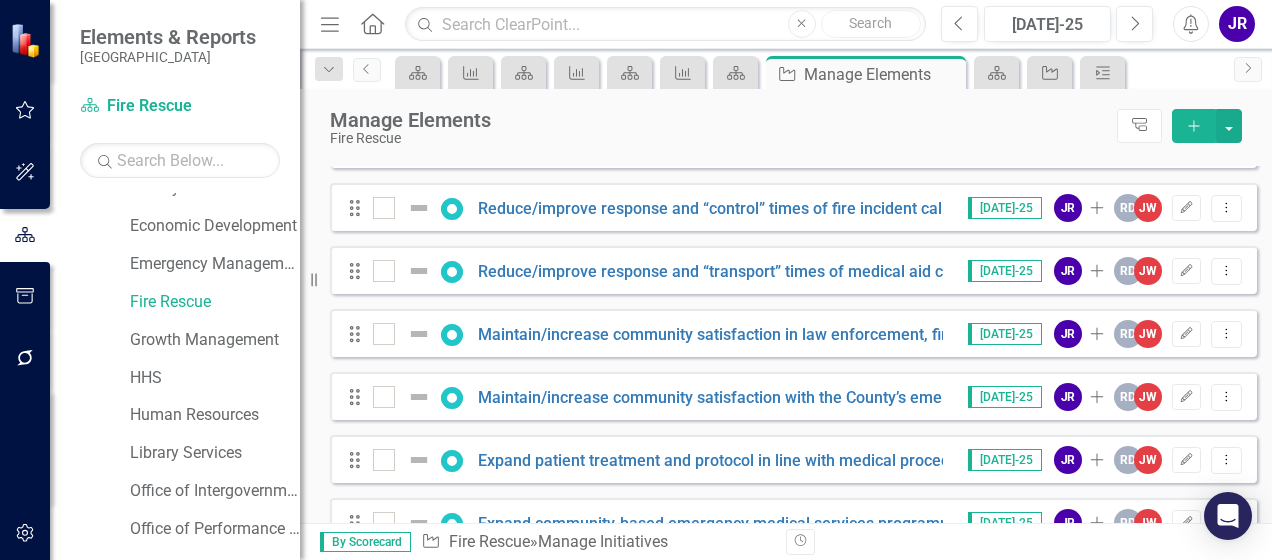 scroll, scrollTop: 353, scrollLeft: 0, axis: vertical 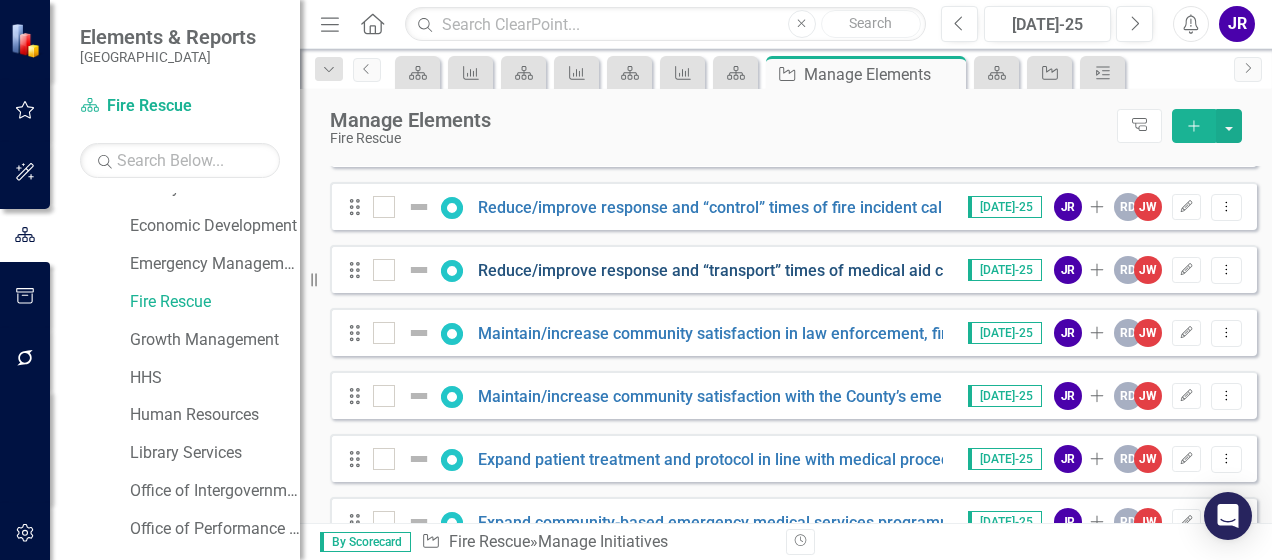 click on "Reduce/improve response and “transport” times of medical aid call" at bounding box center (719, 270) 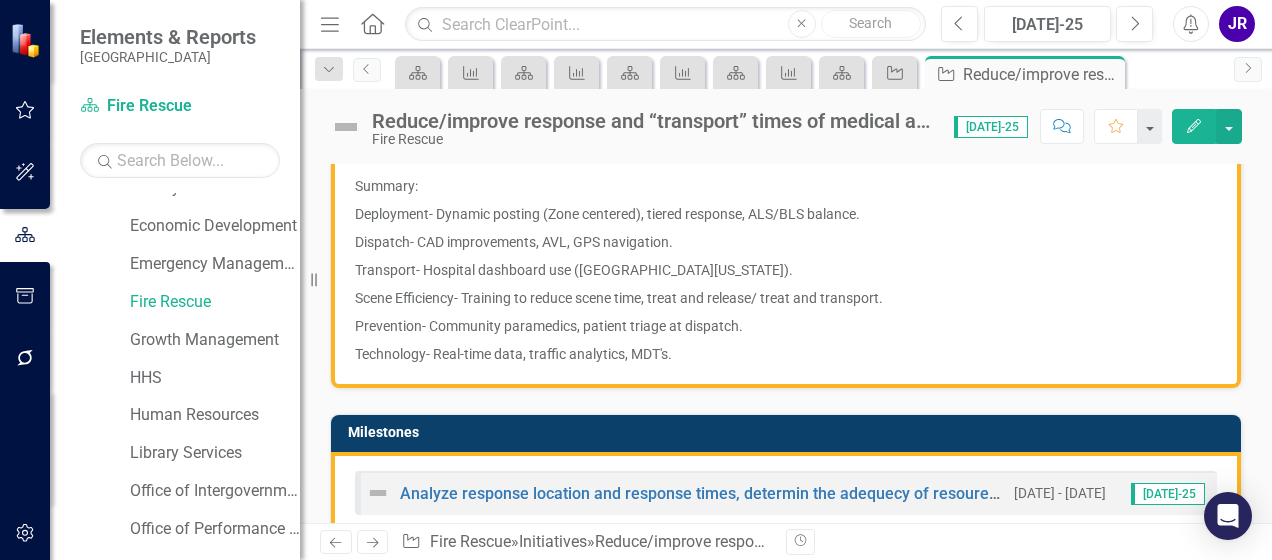 scroll, scrollTop: 1956, scrollLeft: 0, axis: vertical 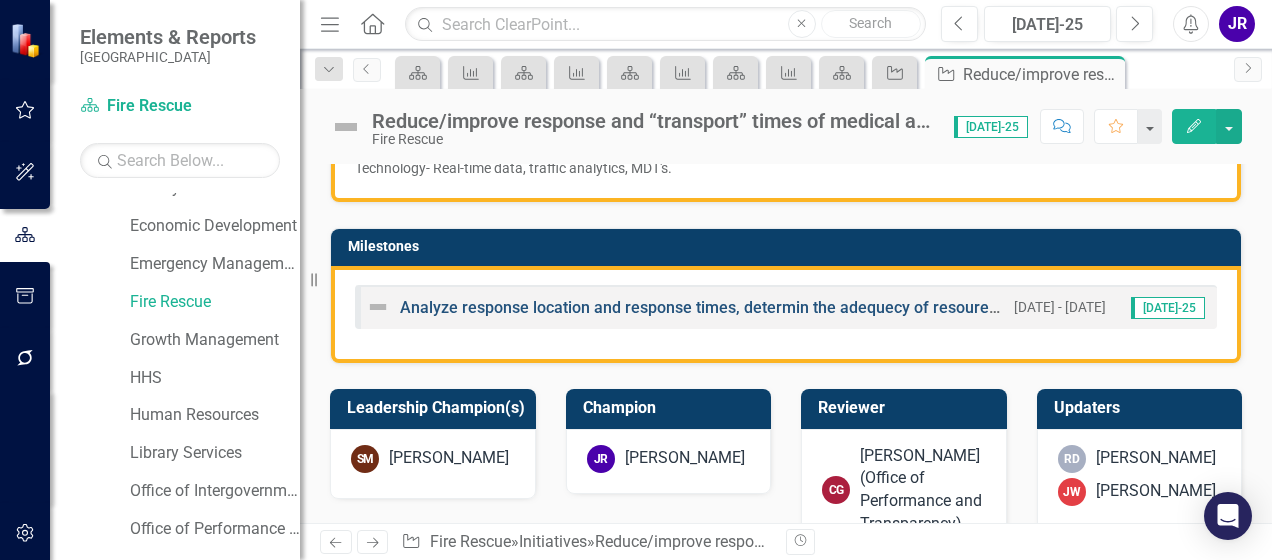 click on "Analyze response location and response times, determin the adequecy of resoureces based on call volume, develop strategy for increaseing resources during surge times, conduct field study to identfy trends based on area in the community, dedicate team or group to research solutions, monitor effectivness of solutions and adjust based on outcome." at bounding box center (1660, 307) 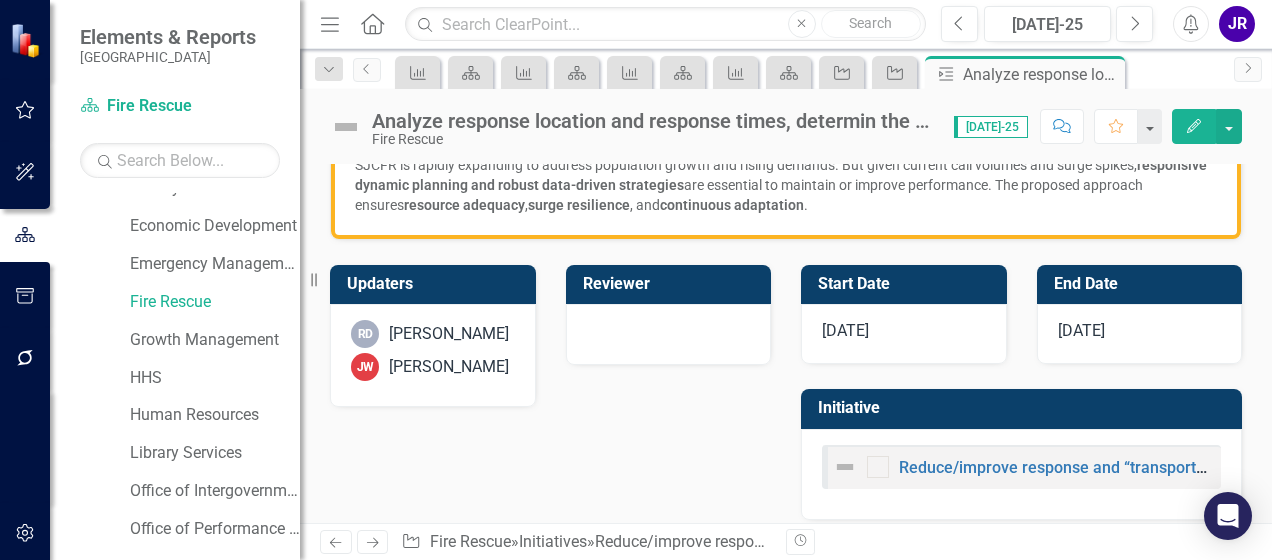 scroll, scrollTop: 1526, scrollLeft: 0, axis: vertical 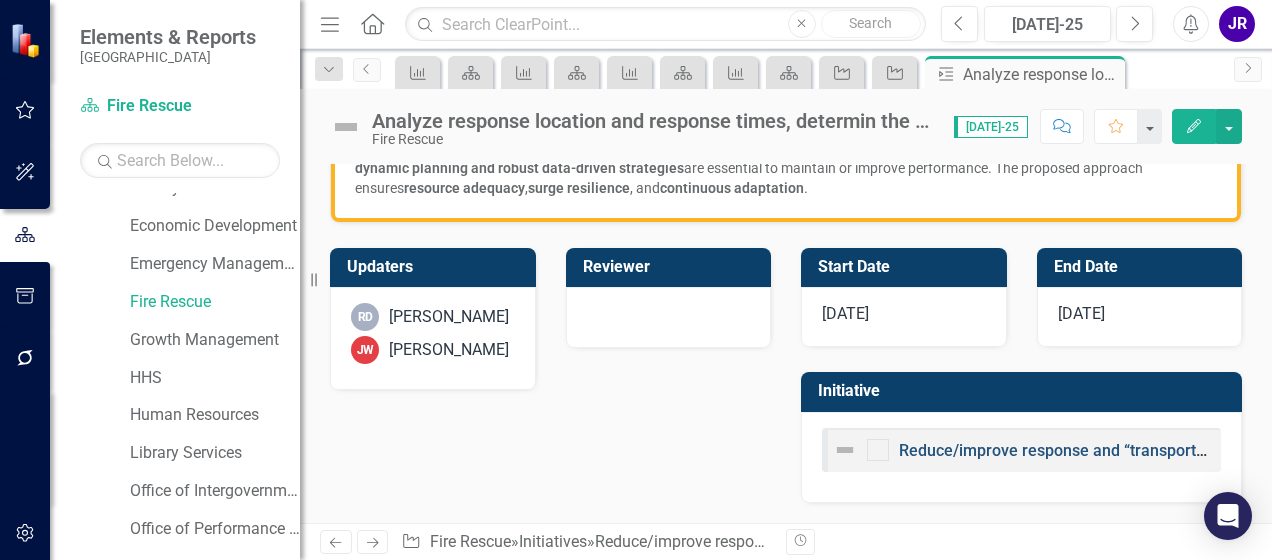 click on "Reduce/improve response and “transport” times of medical aid call" at bounding box center [1140, 450] 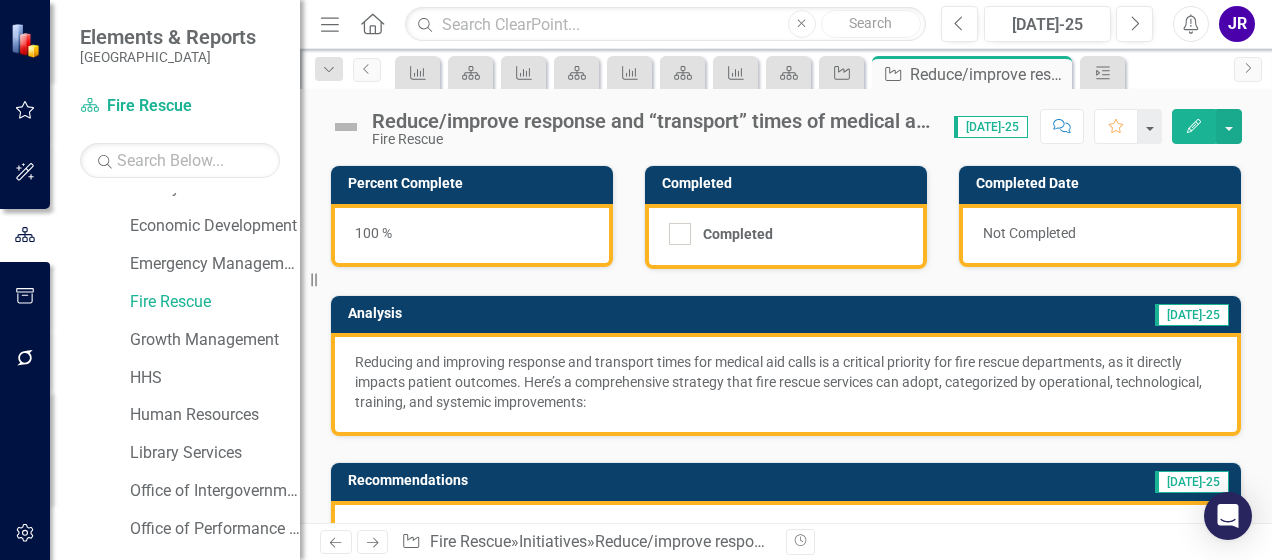 scroll, scrollTop: 5, scrollLeft: 0, axis: vertical 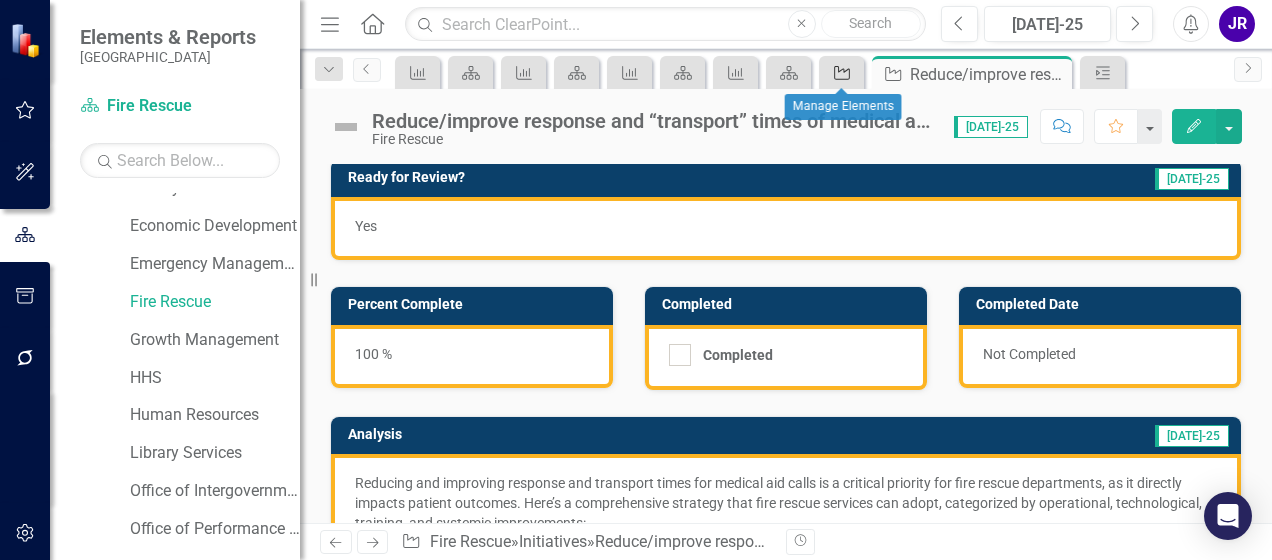 click on "Initiative" 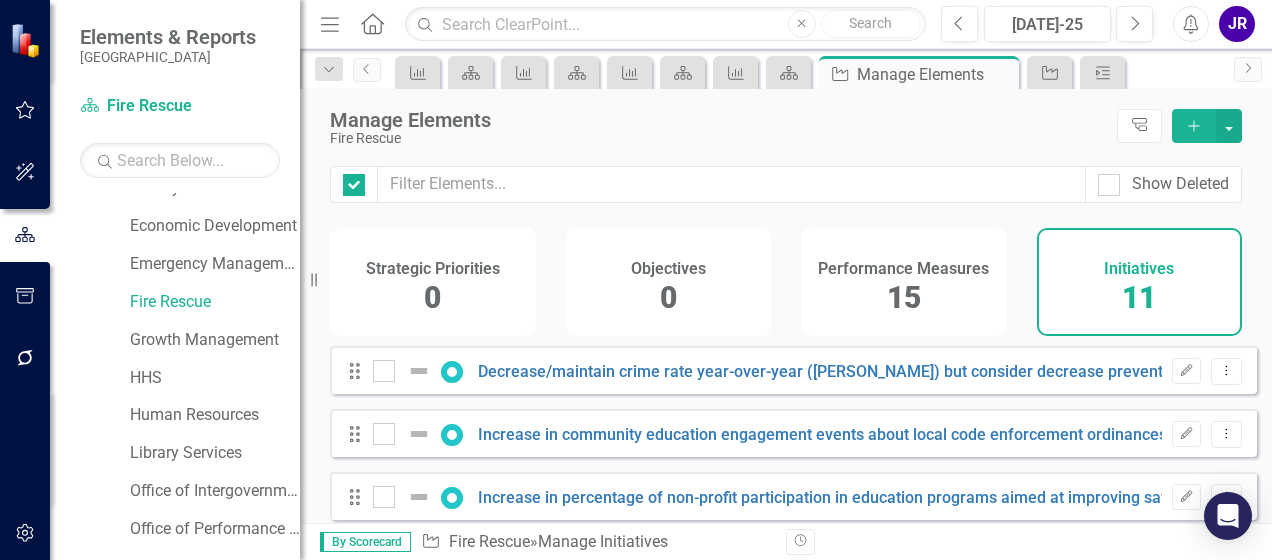 checkbox on "false" 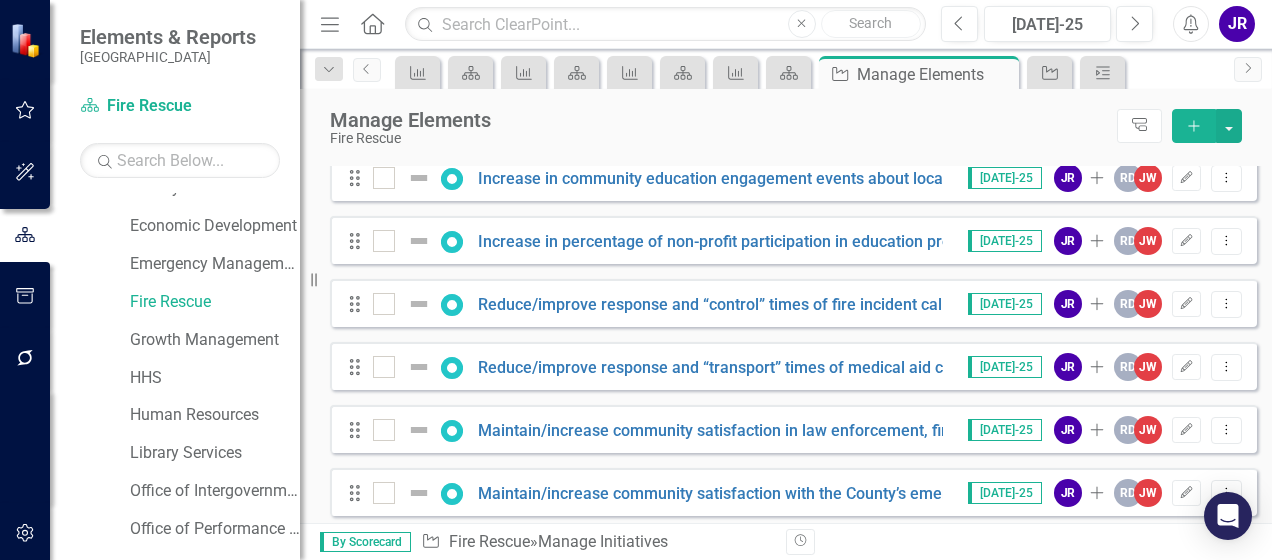 scroll, scrollTop: 280, scrollLeft: 0, axis: vertical 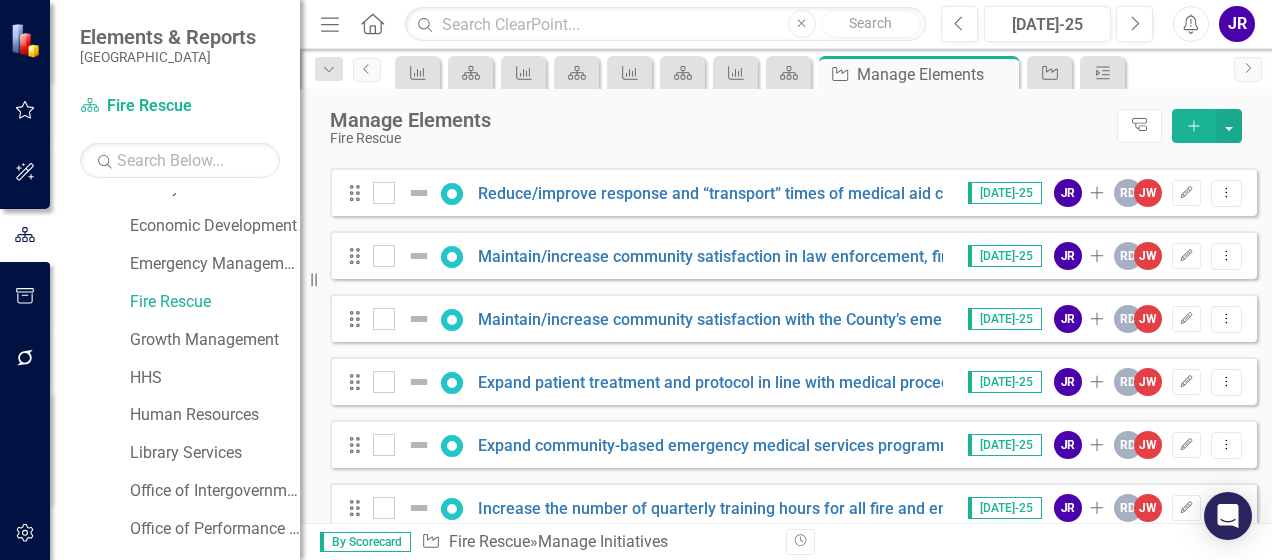 click 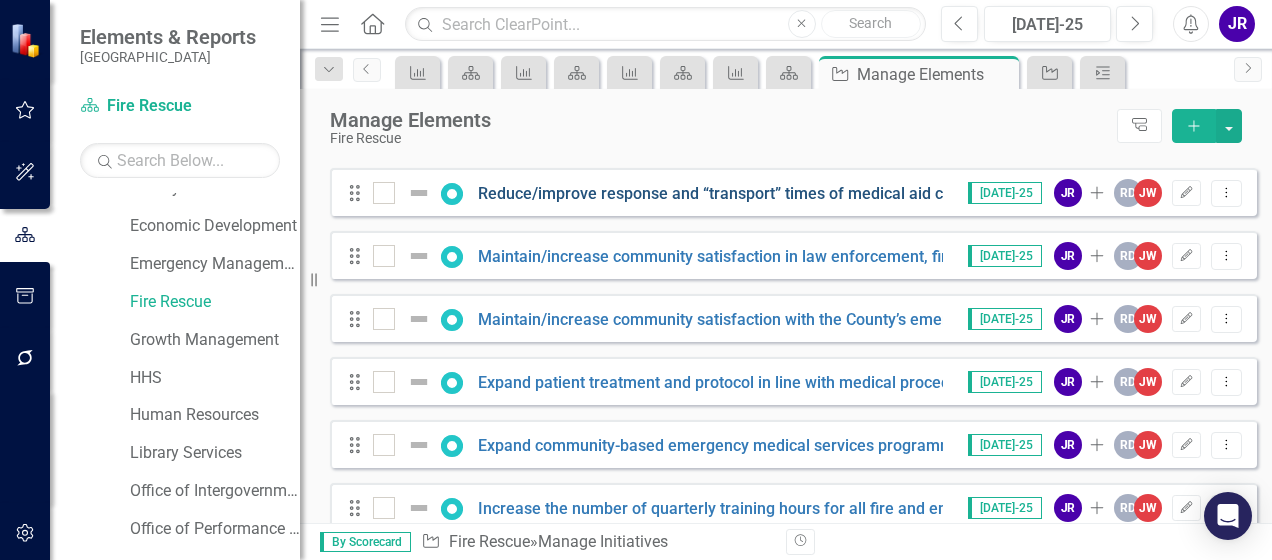 click on "Reduce/improve response and “transport” times of medical aid call" at bounding box center [719, 193] 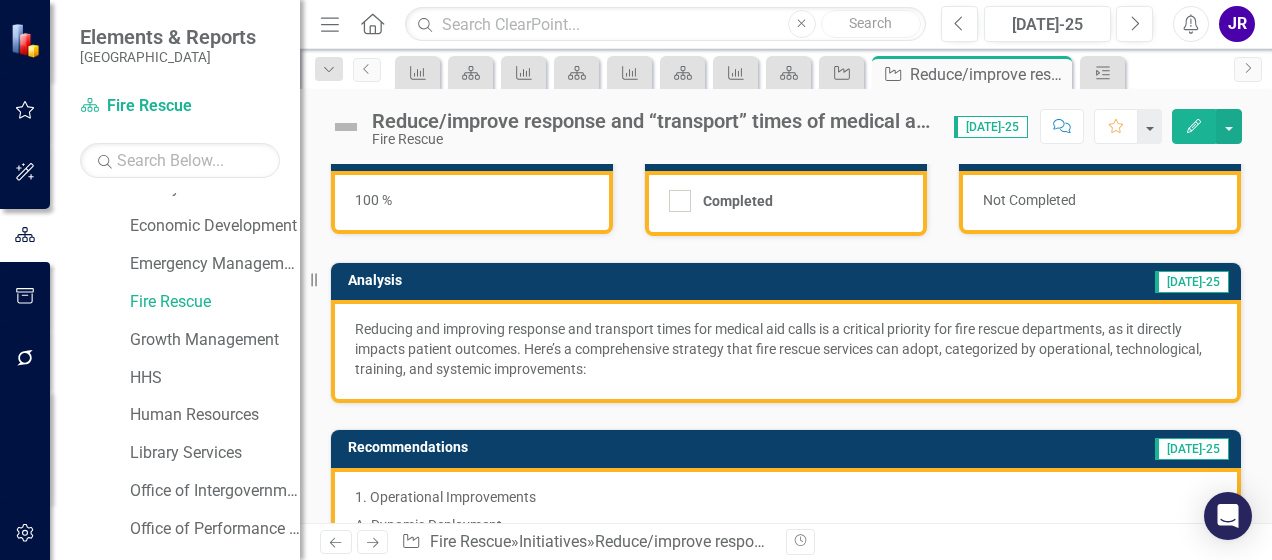 scroll, scrollTop: 258, scrollLeft: 0, axis: vertical 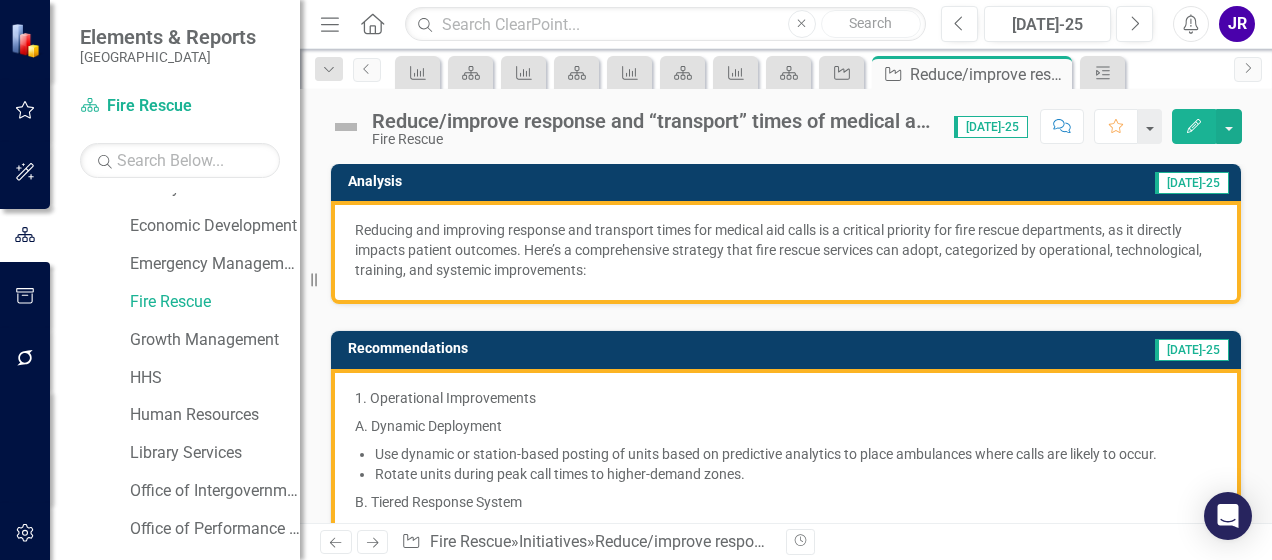 click on "Reducing and improving response and transport times for medical aid calls is a critical priority for fire rescue departments, as it directly impacts patient outcomes. Here’s a comprehensive strategy that fire rescue services can adopt, categorized by operational, technological, training, and systemic improvements:" at bounding box center [786, 250] 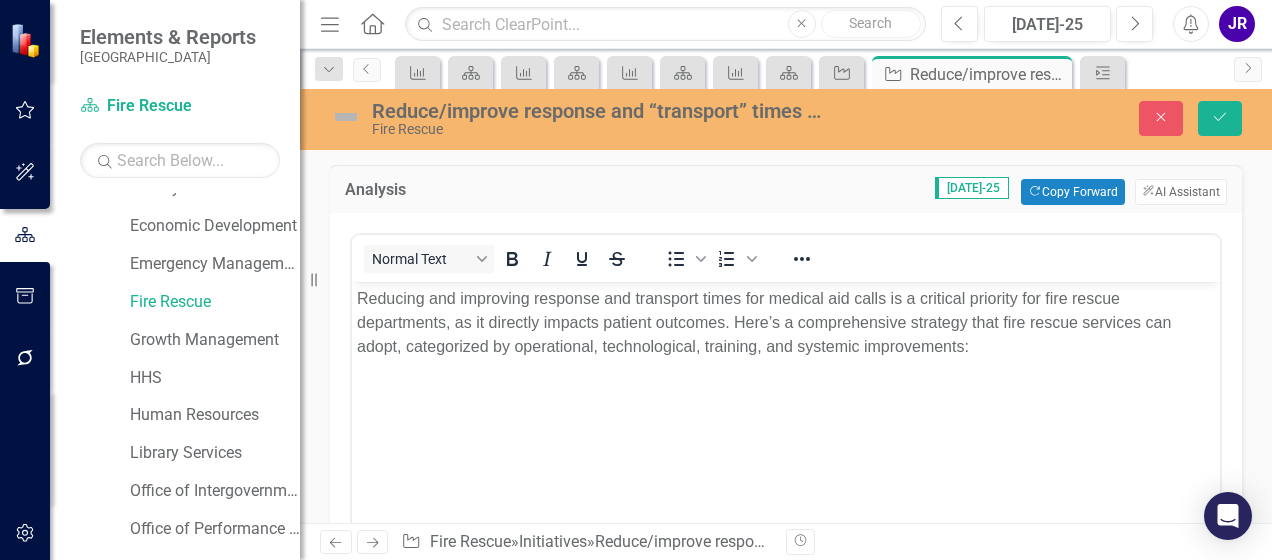scroll, scrollTop: 0, scrollLeft: 0, axis: both 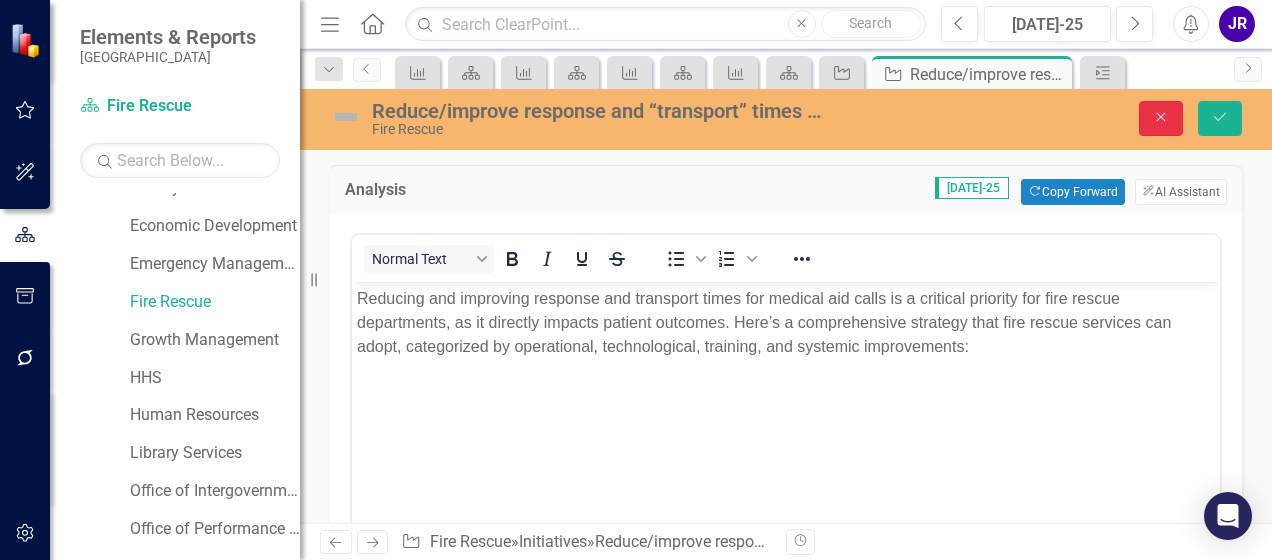 drag, startPoint x: 1156, startPoint y: 116, endPoint x: 1132, endPoint y: 153, distance: 44.102154 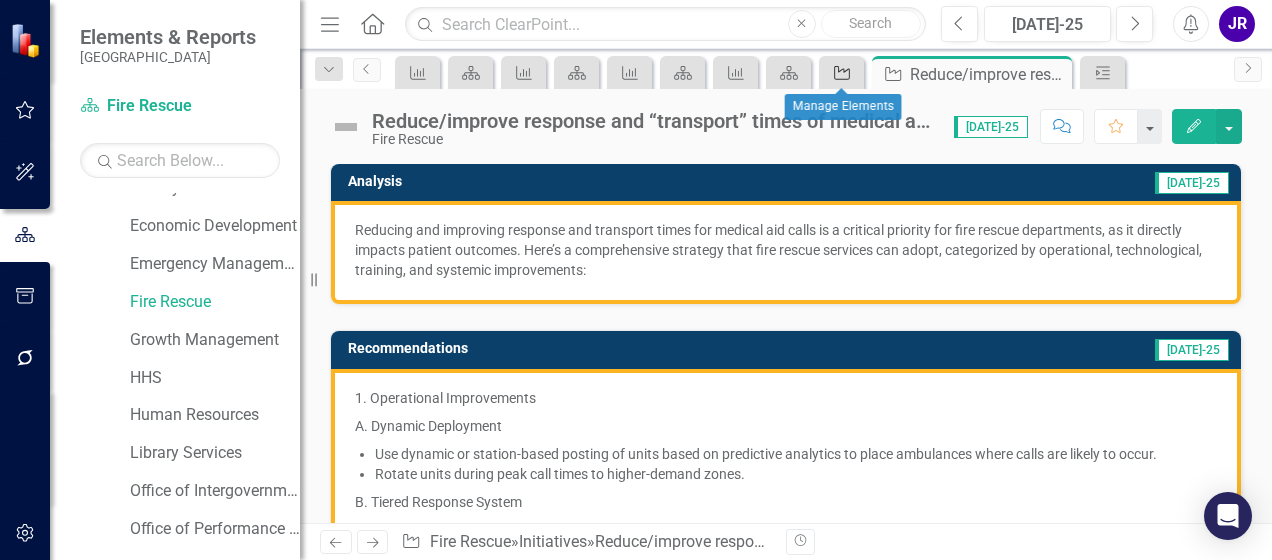 click on "Initiative" 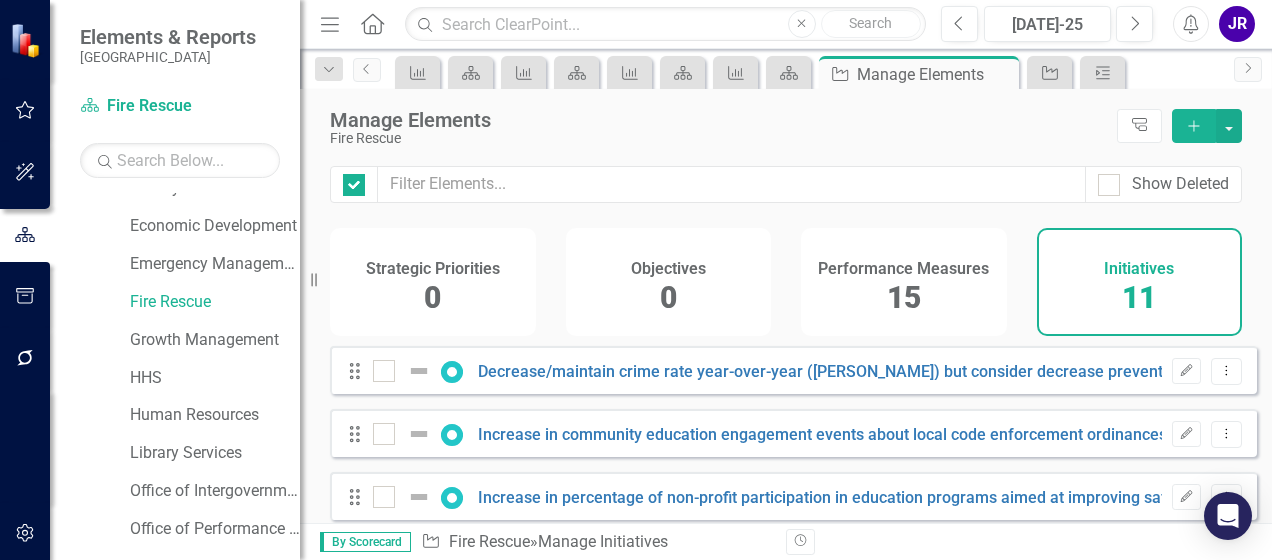 checkbox on "false" 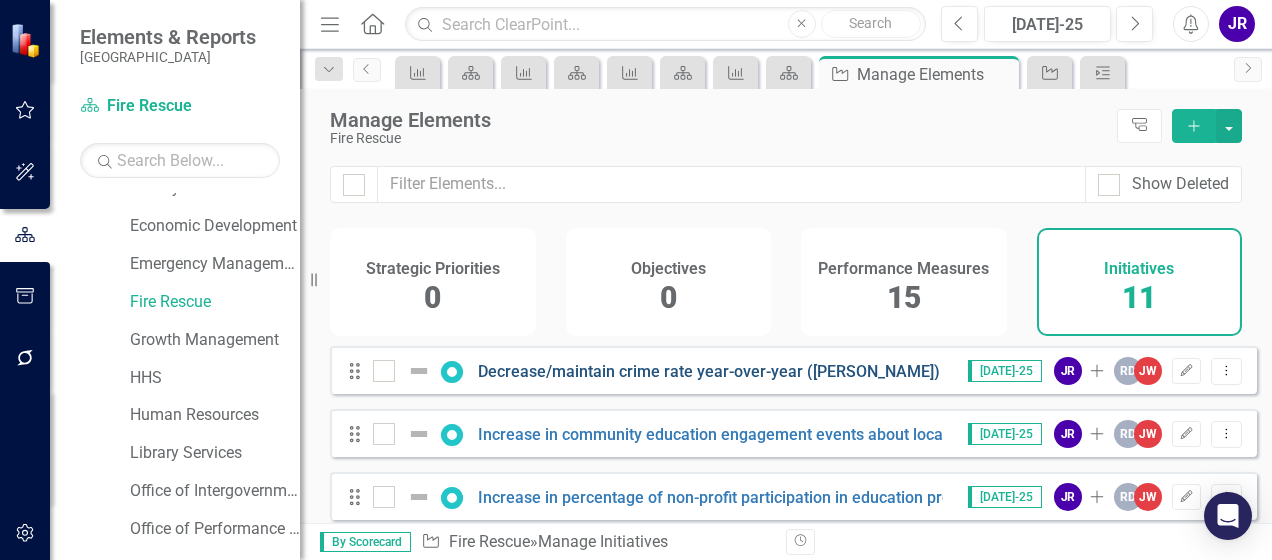 click on "Decrease/maintain crime rate year-over-year ([PERSON_NAME]) but consider decrease preventable emergencies." at bounding box center [887, 371] 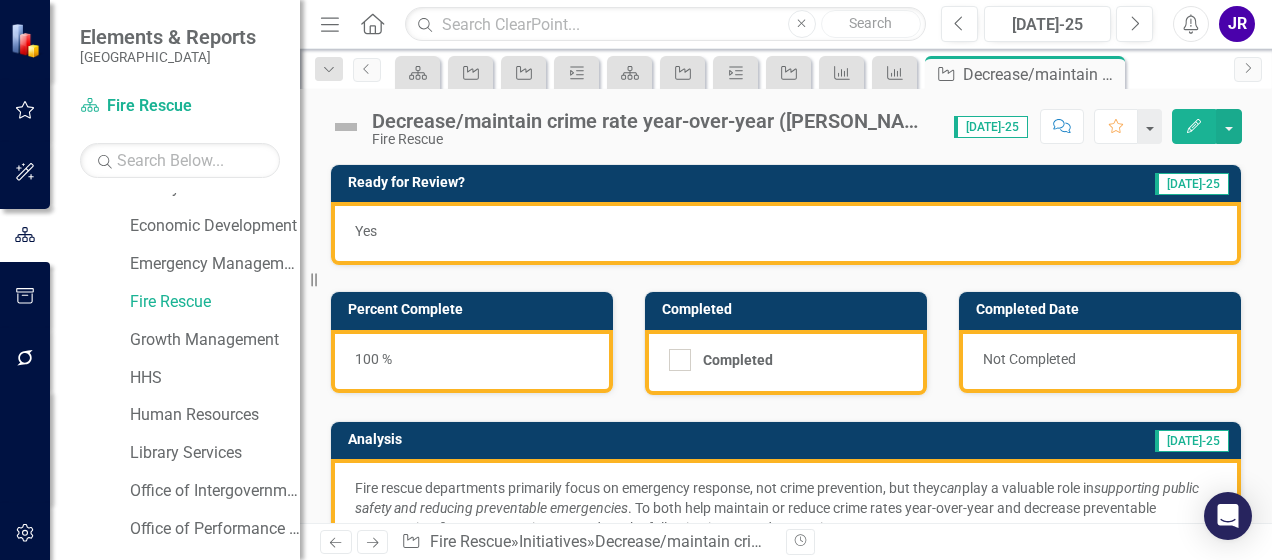 click on "Analysis [DATE]-25" at bounding box center (786, 440) 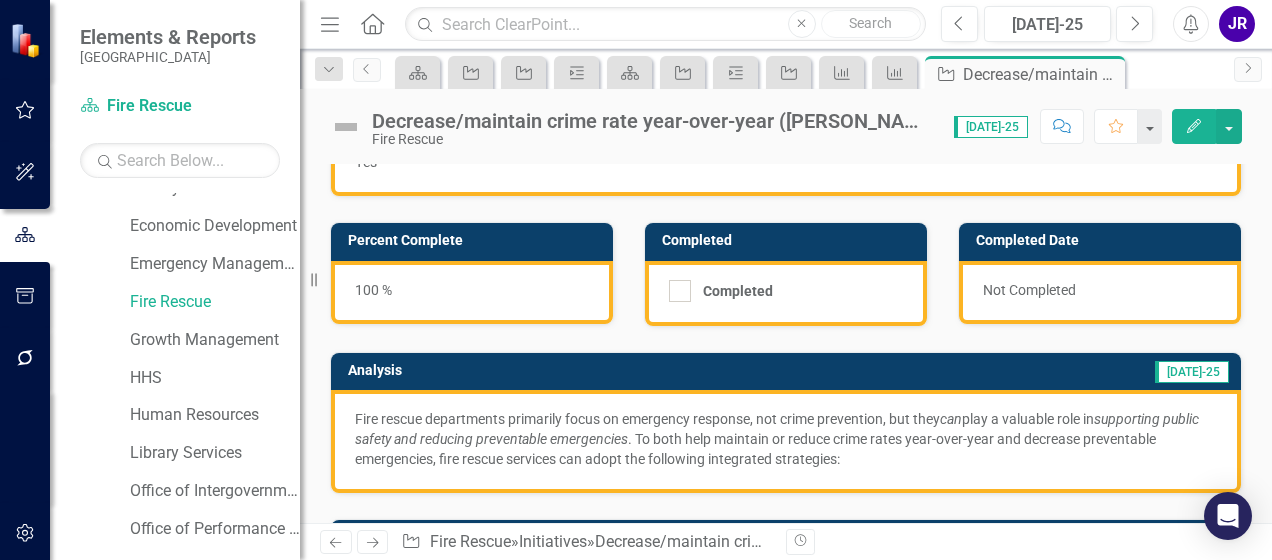 scroll, scrollTop: 100, scrollLeft: 0, axis: vertical 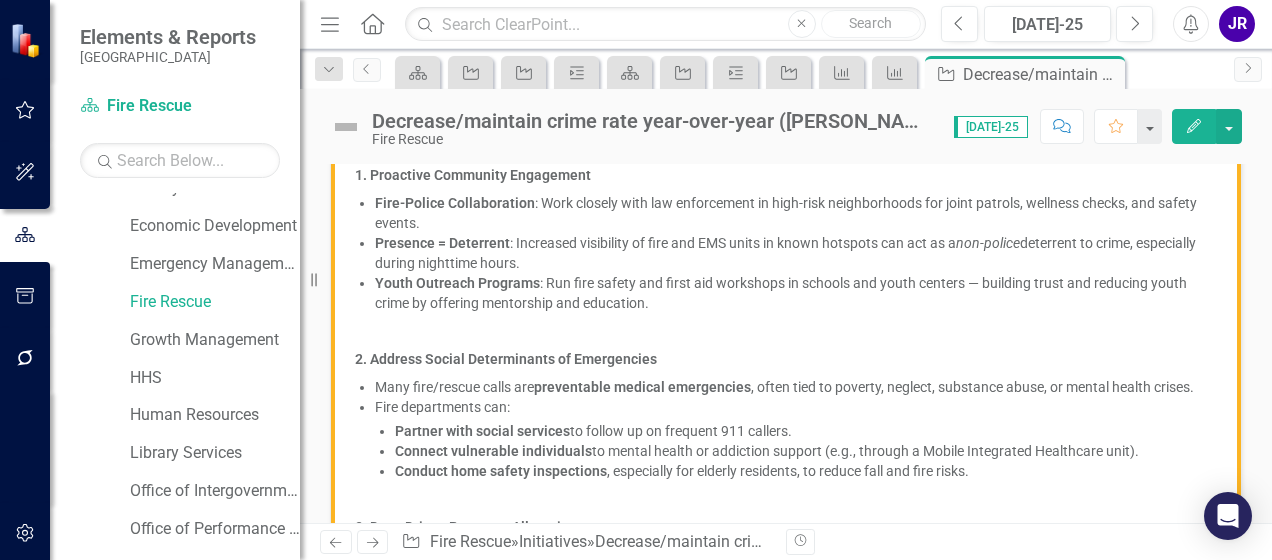 click on "Presence = Deterrent : Increased visibility of fire and EMS units in known hotspots can act as a  non-police  deterrent to crime, especially during nighttime hours." at bounding box center (796, 253) 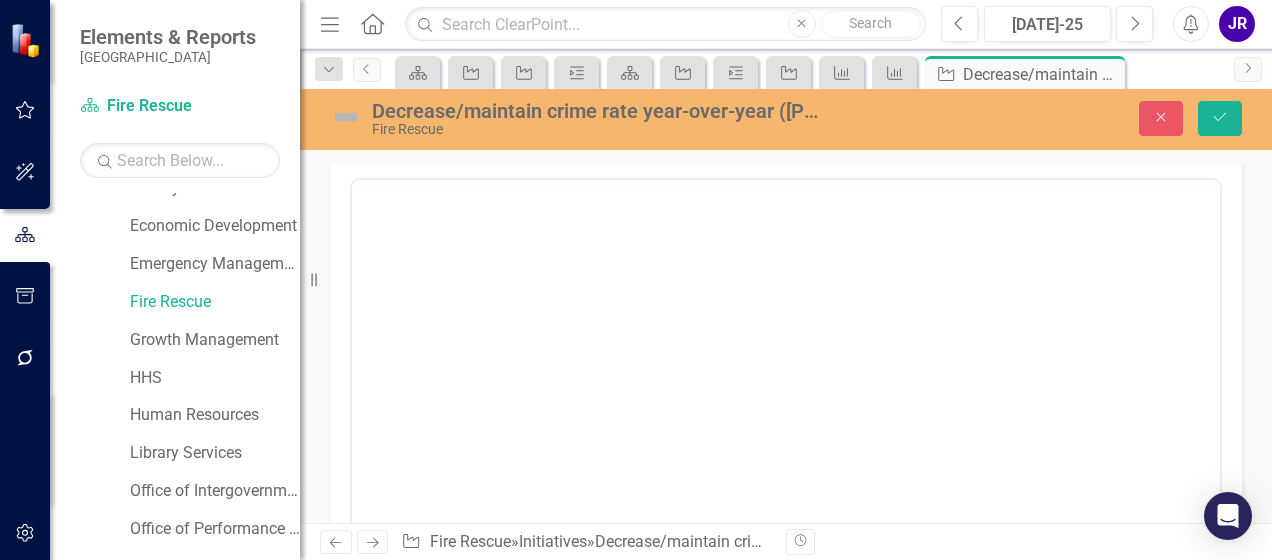 scroll, scrollTop: 492, scrollLeft: 0, axis: vertical 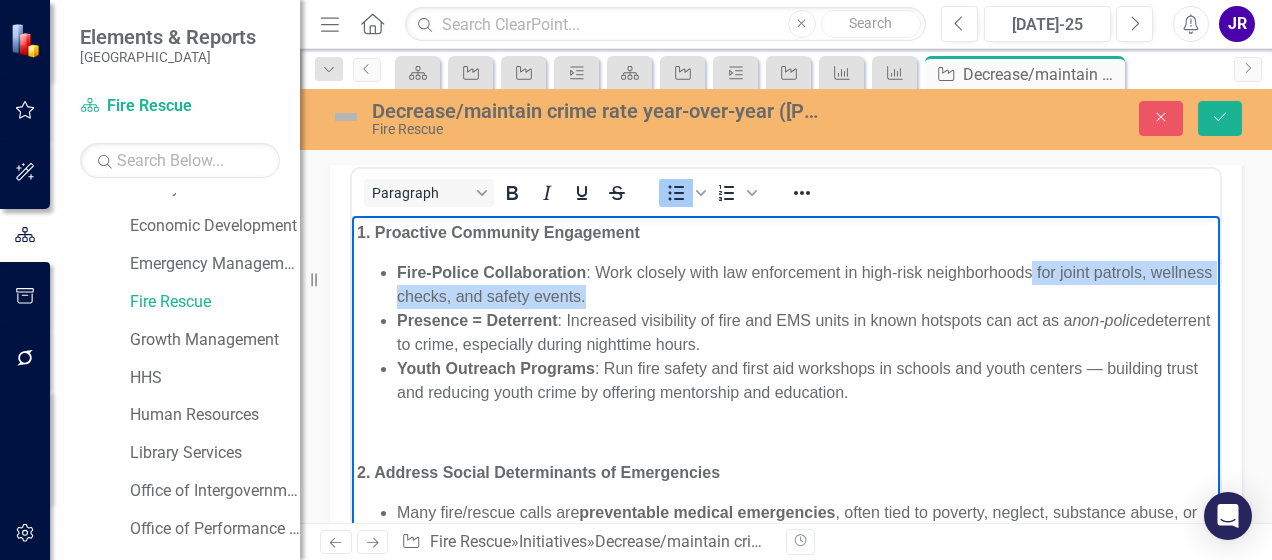 drag, startPoint x: 667, startPoint y: 296, endPoint x: 1029, endPoint y: 282, distance: 362.27063 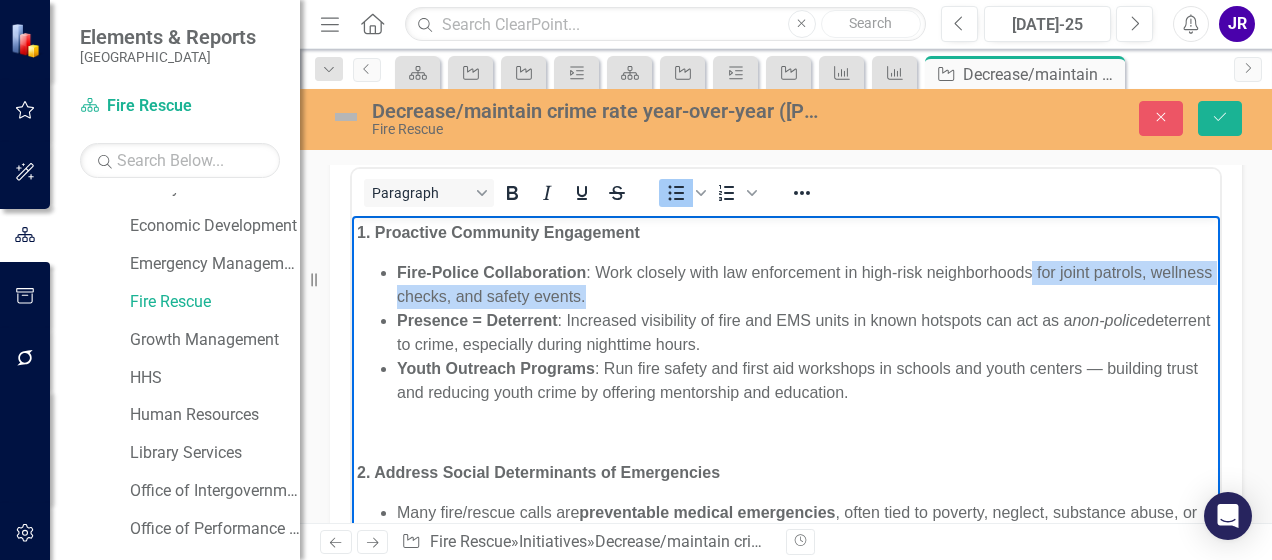 click on "Fire-Police Collaboration : Work closely with law enforcement in high-risk neighborhoods for joint patrols, wellness checks, and safety events." at bounding box center (806, 284) 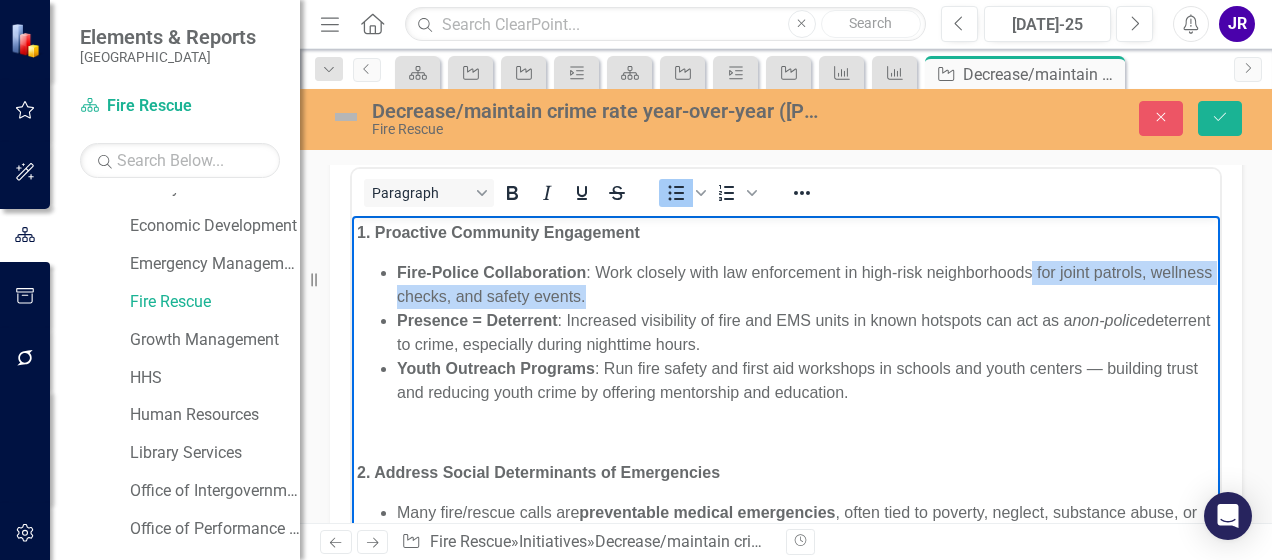 type 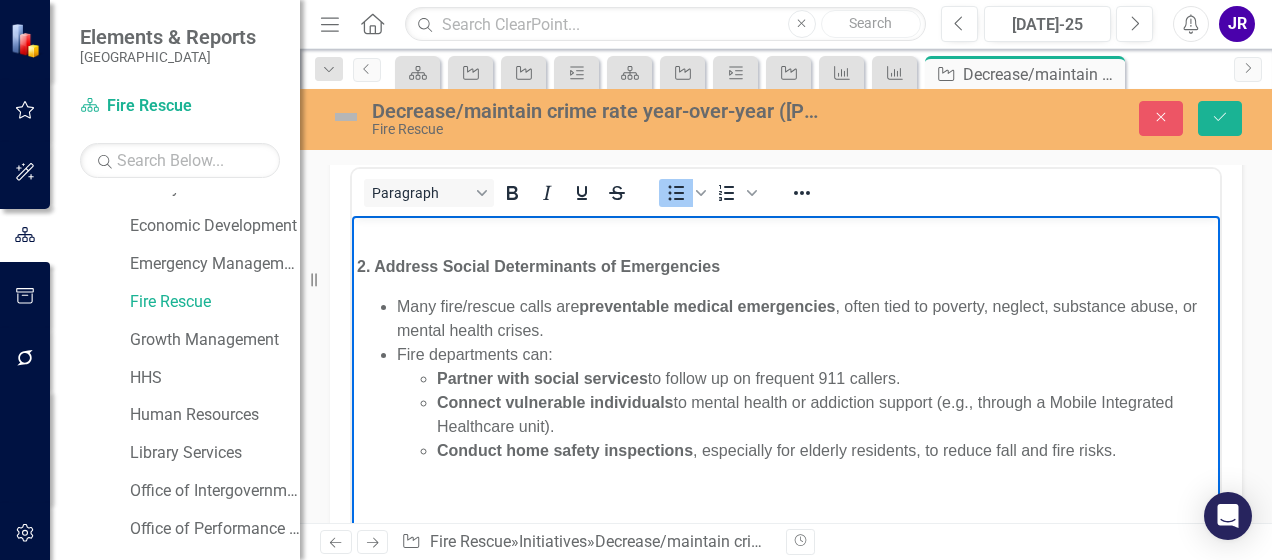scroll, scrollTop: 206, scrollLeft: 0, axis: vertical 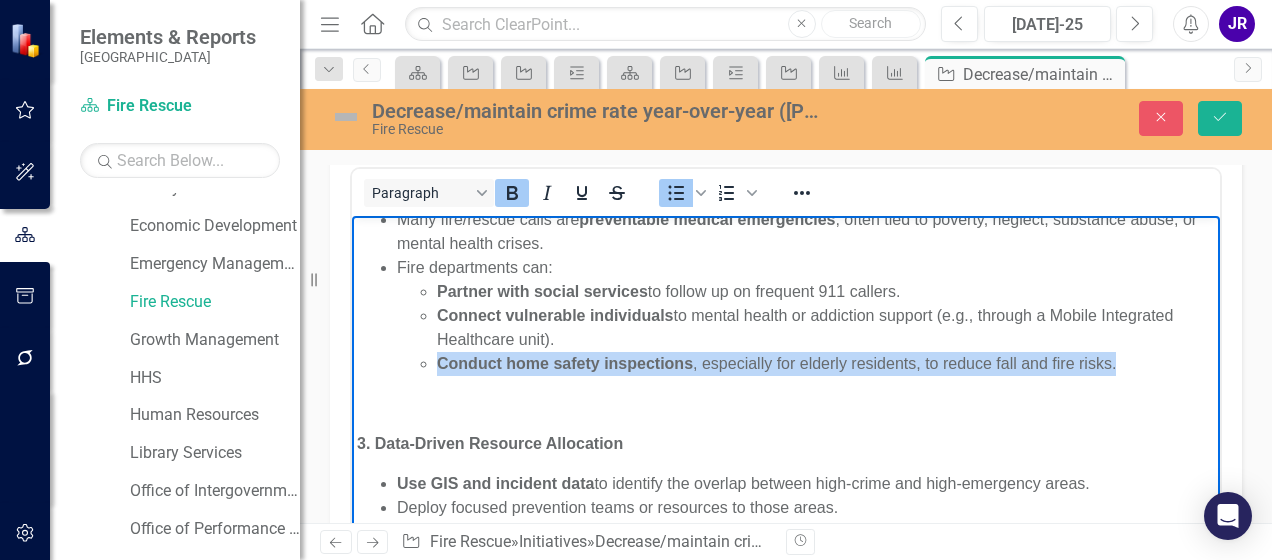 drag, startPoint x: 1119, startPoint y: 364, endPoint x: 437, endPoint y: 368, distance: 682.0117 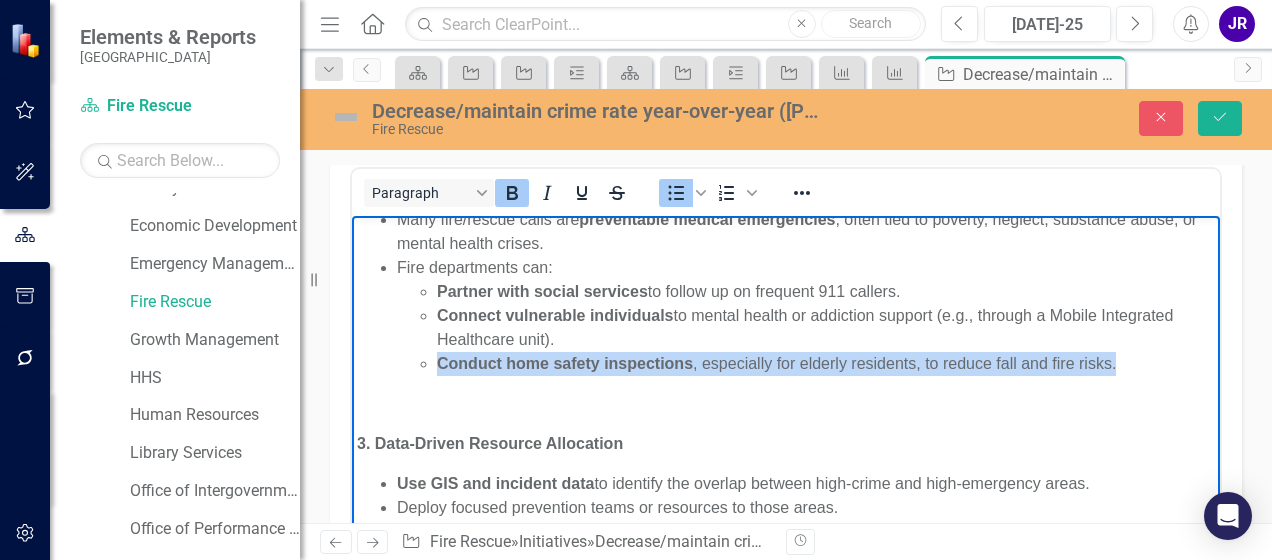 click on "Conduct home safety inspections , especially for elderly residents, to reduce fall and fire risks." at bounding box center (826, 363) 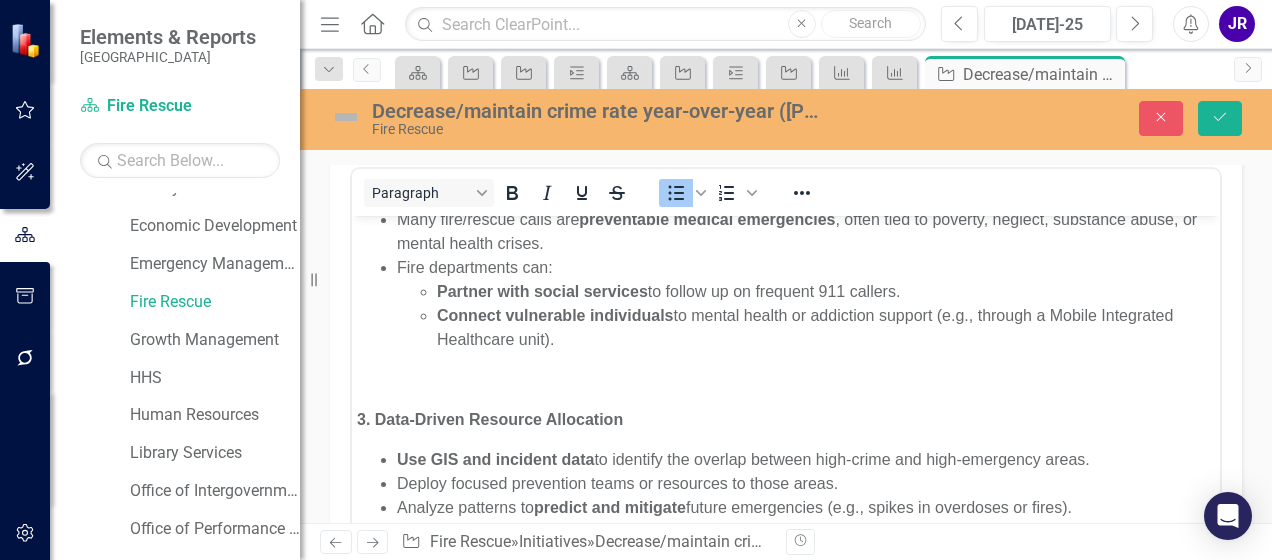 drag, startPoint x: 1557, startPoint y: 616, endPoint x: 1202, endPoint y: 416, distance: 407.46164 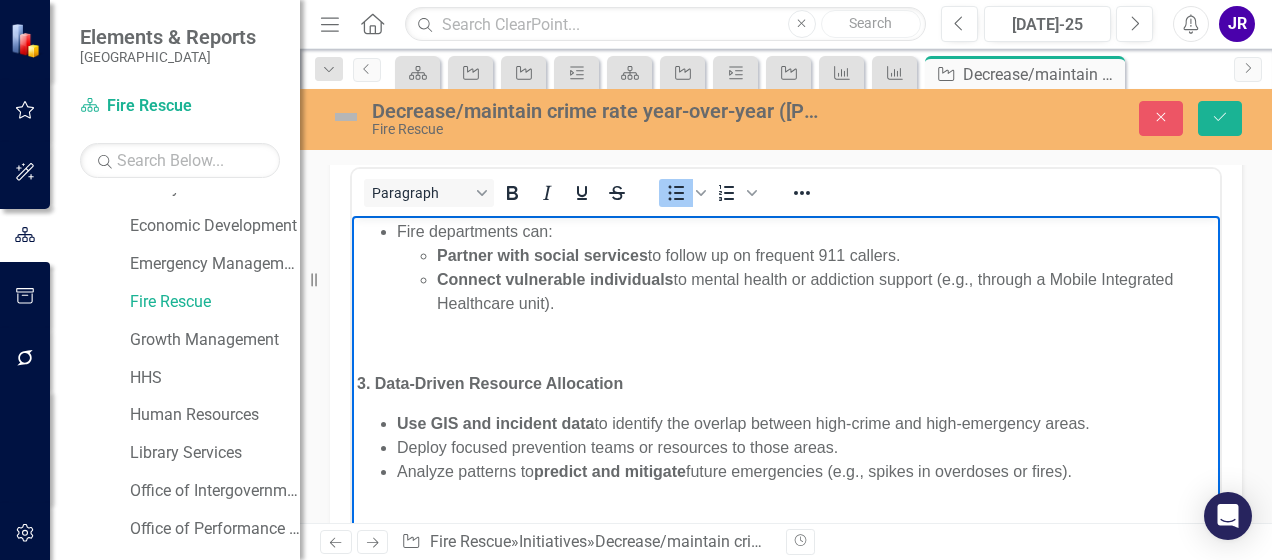scroll, scrollTop: 414, scrollLeft: 0, axis: vertical 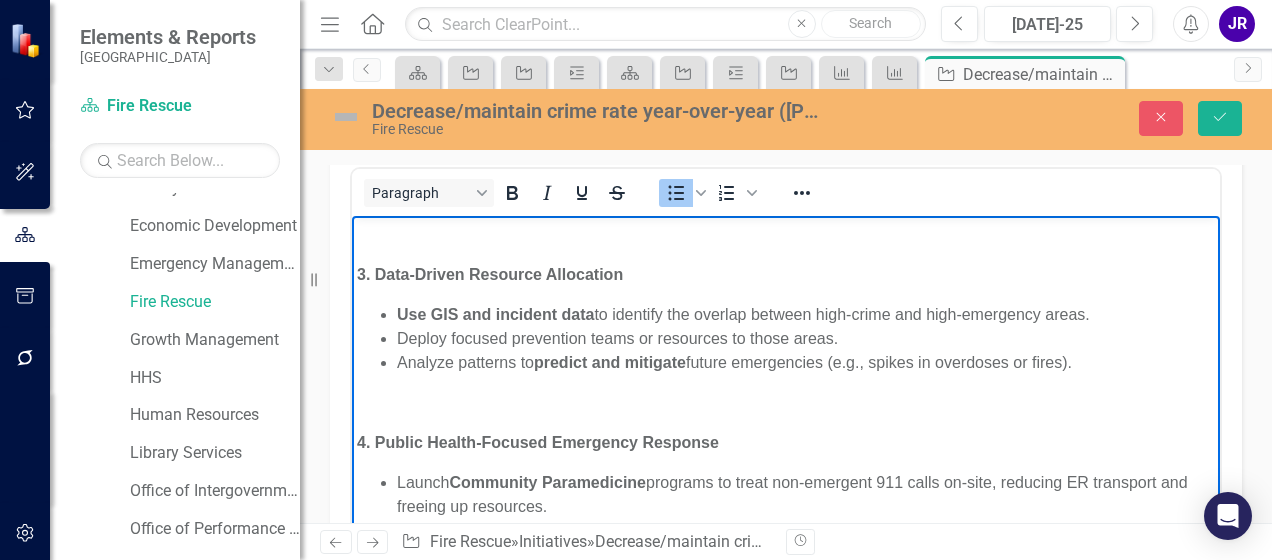 click on "Deploy focused prevention teams or resources to those areas." at bounding box center (806, 338) 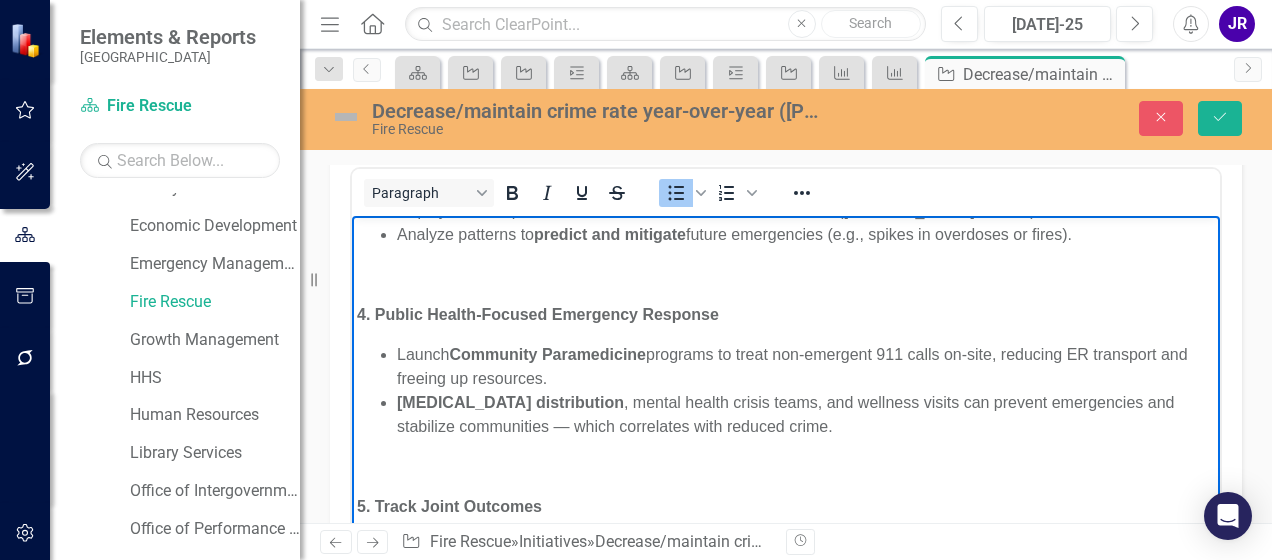 scroll, scrollTop: 548, scrollLeft: 0, axis: vertical 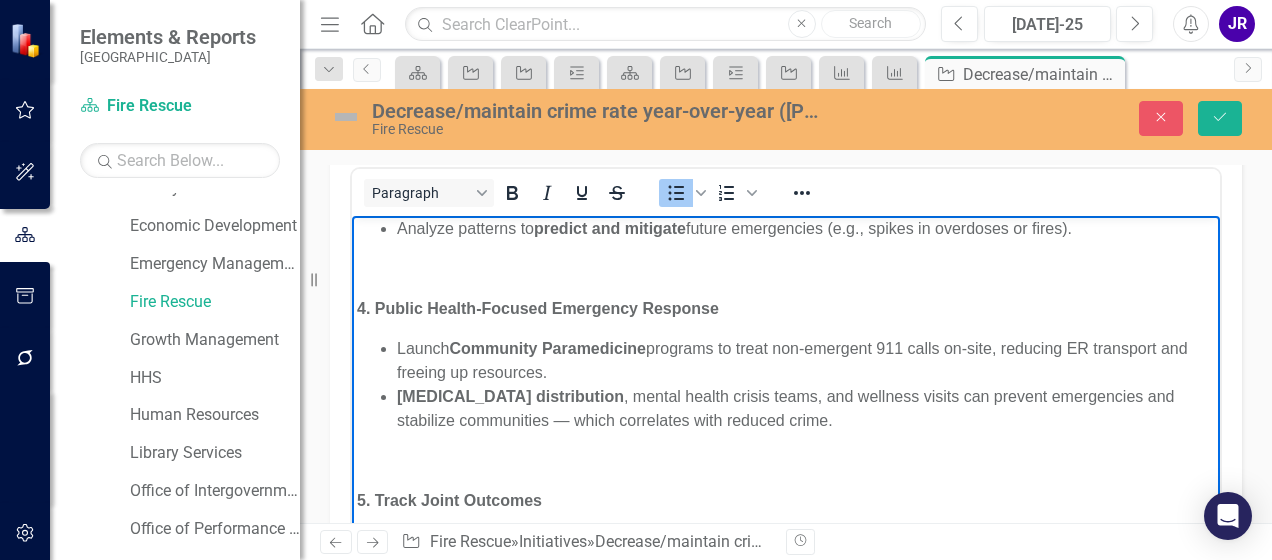 click on "Launch  Community Paramedicine  programs to treat non-emergent 911 calls on-site, reducing ER transport and freeing up resources." at bounding box center [806, 360] 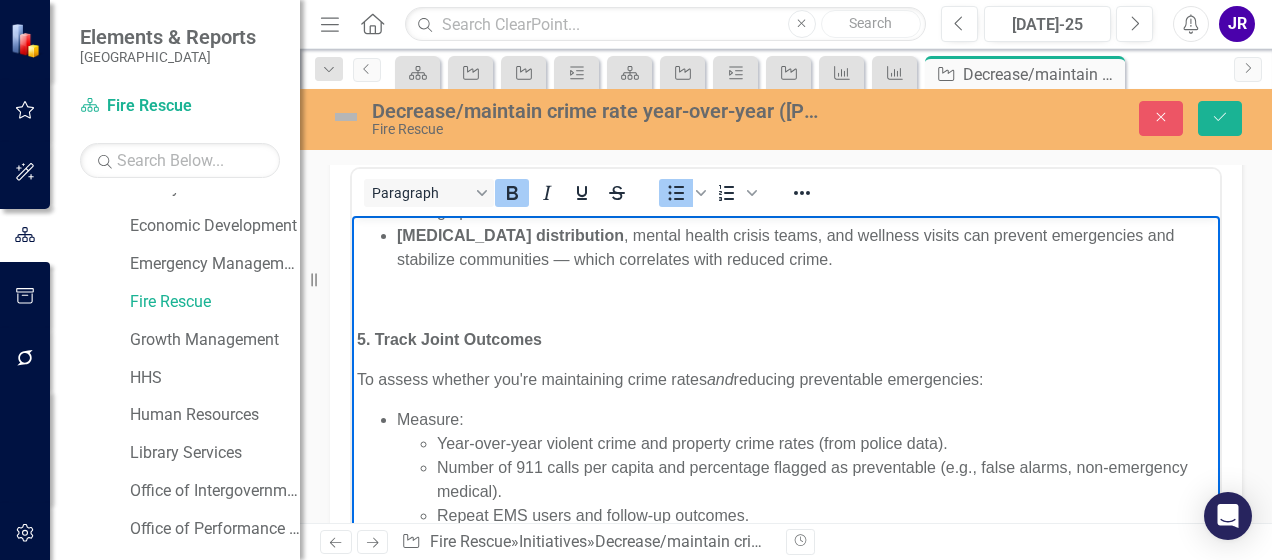 scroll, scrollTop: 716, scrollLeft: 0, axis: vertical 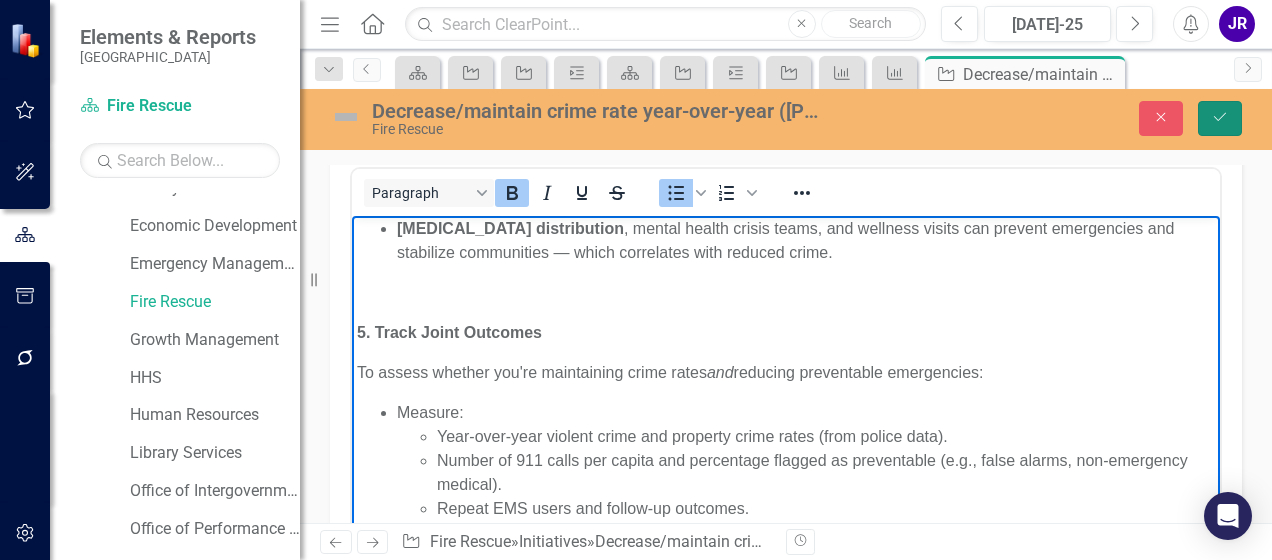 click on "Save" 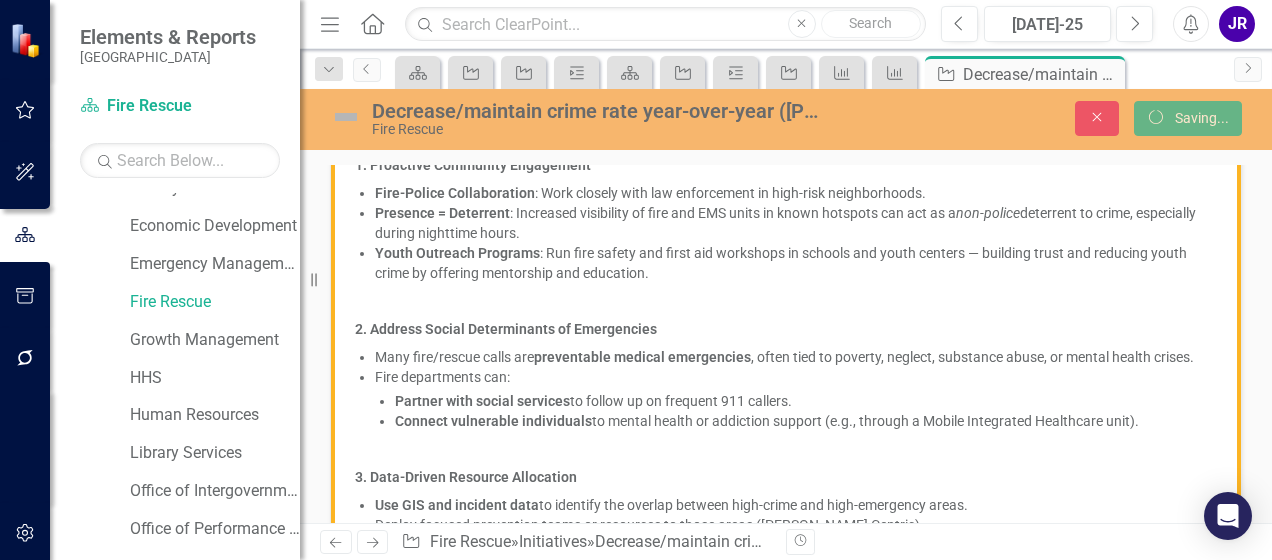 scroll, scrollTop: 481, scrollLeft: 0, axis: vertical 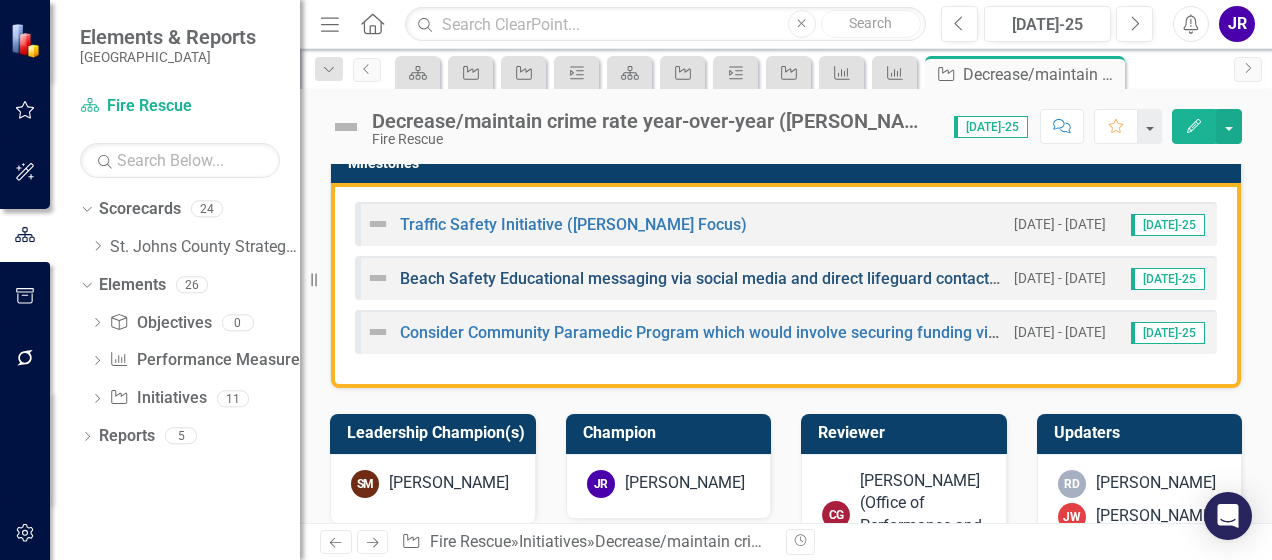 click on "Beach Safety Educational messaging via social media and direct lifeguard contacts known as preventative actions to accomplish would create policy and programming directing lifeguards to communicate known hazards to the public." at bounding box center (1236, 278) 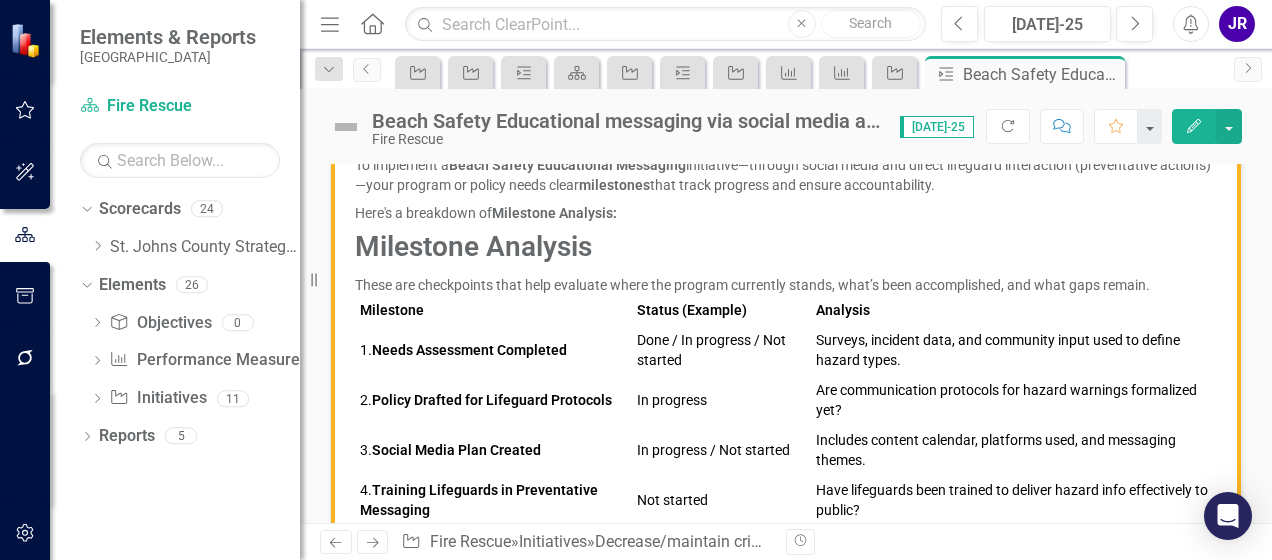 scroll, scrollTop: 281, scrollLeft: 0, axis: vertical 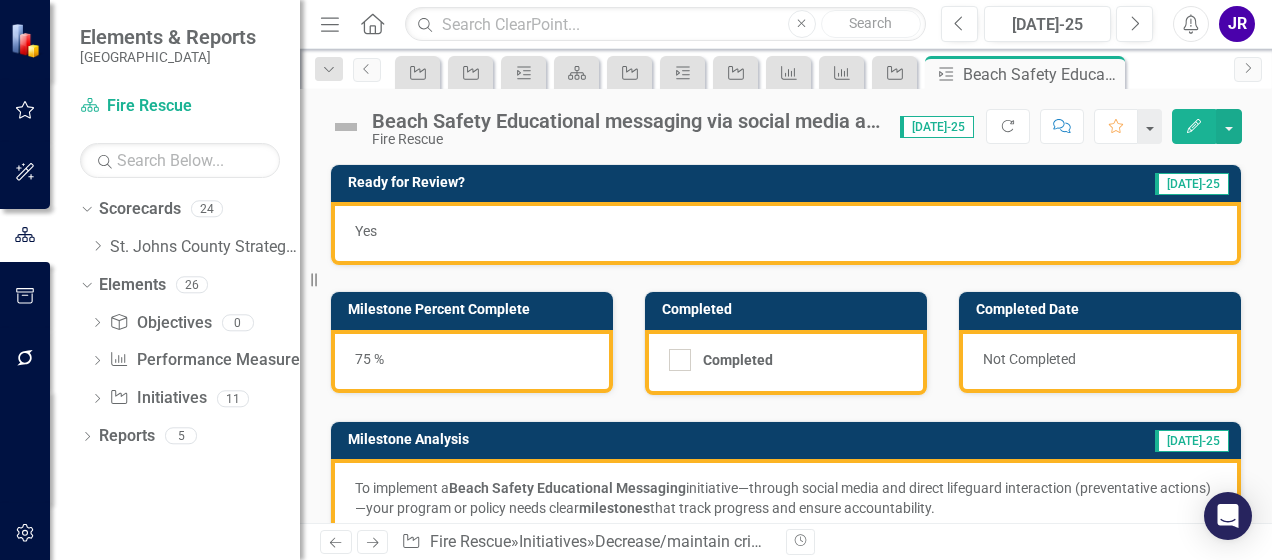 click on "75 %" at bounding box center [472, 361] 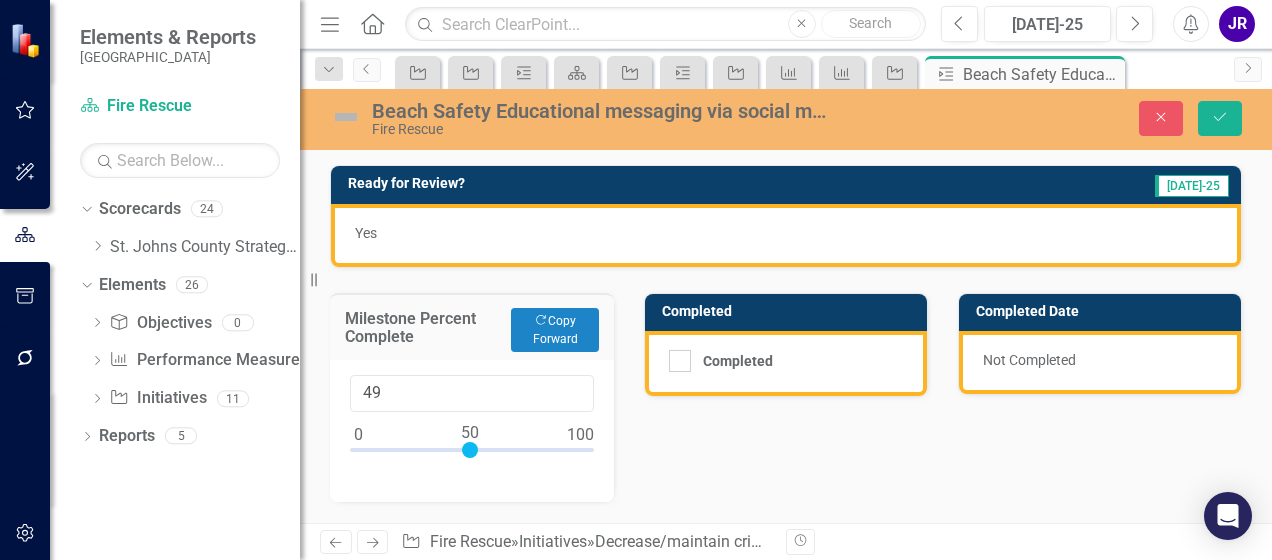 type on "50" 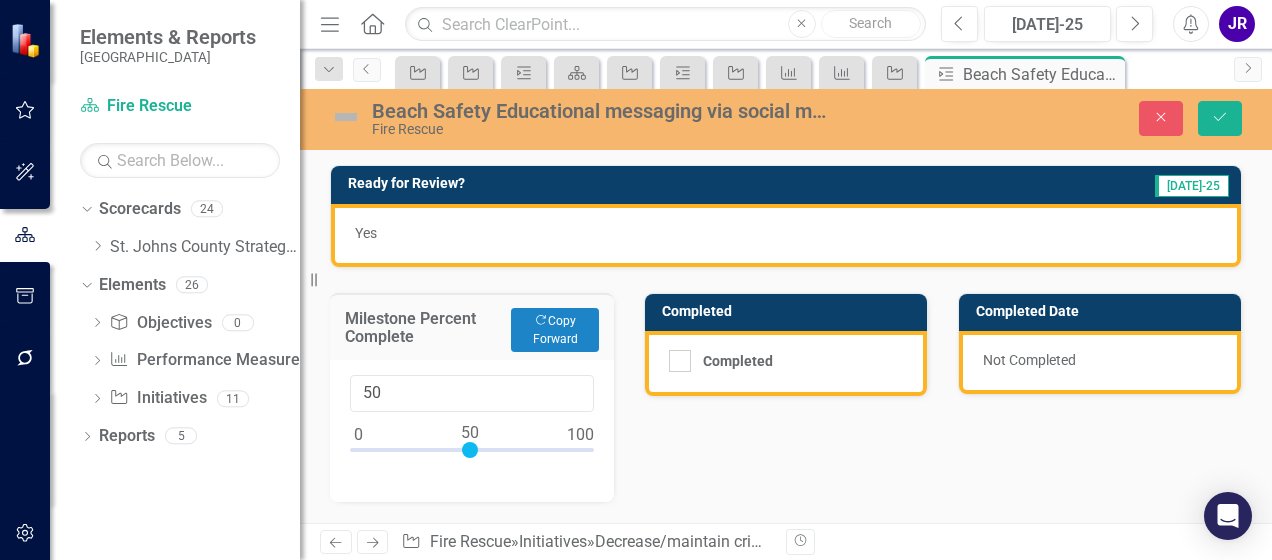 drag, startPoint x: 524, startPoint y: 451, endPoint x: 468, endPoint y: 464, distance: 57.48913 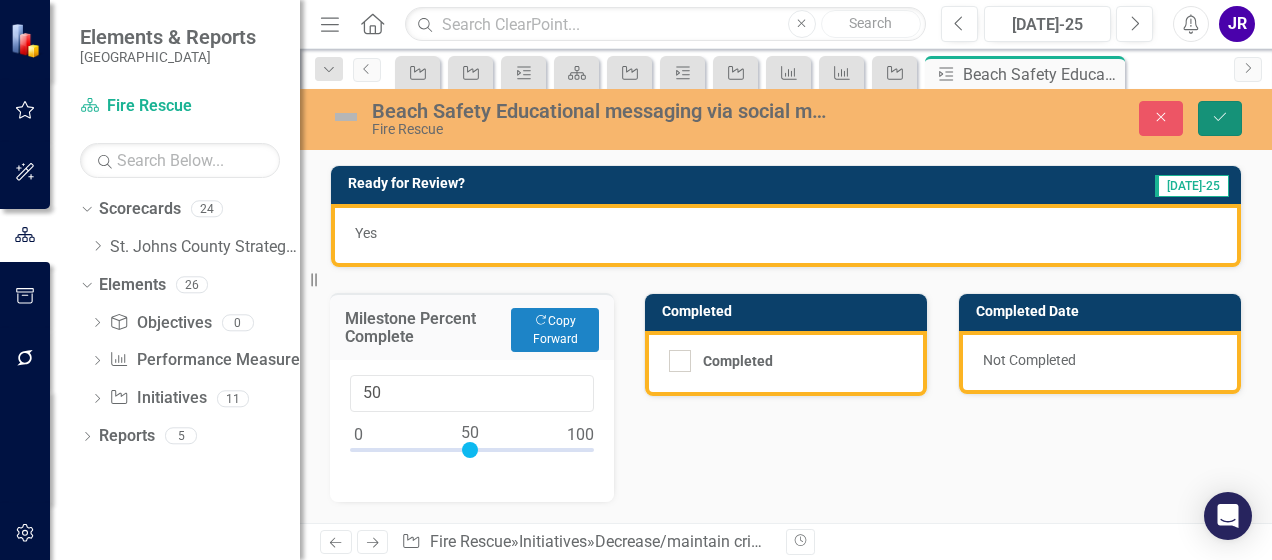 click on "Save" 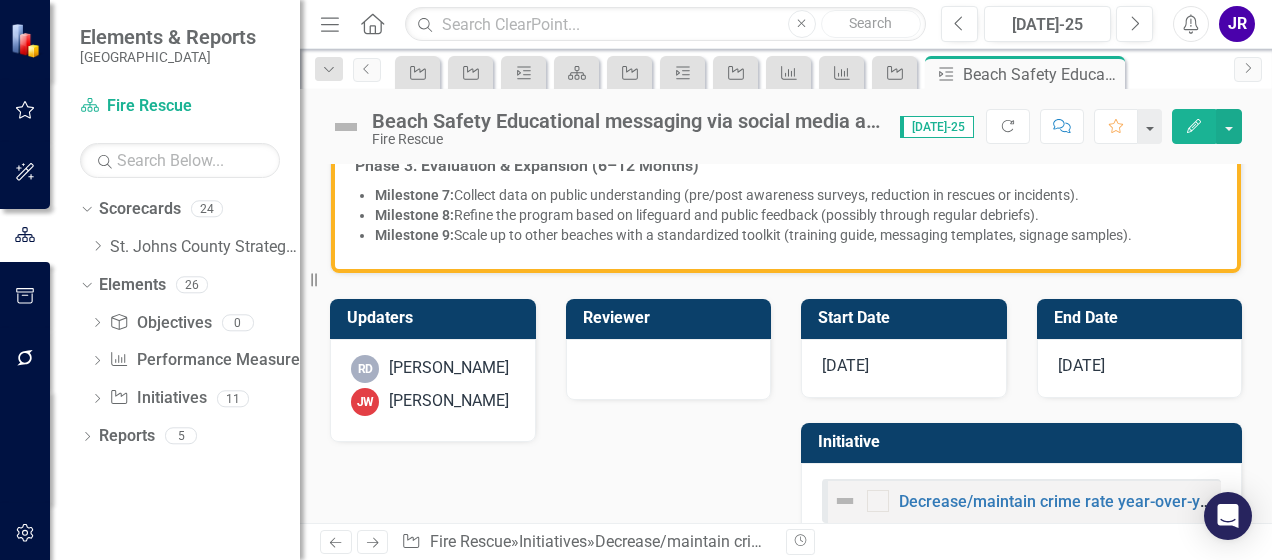 scroll, scrollTop: 1386, scrollLeft: 0, axis: vertical 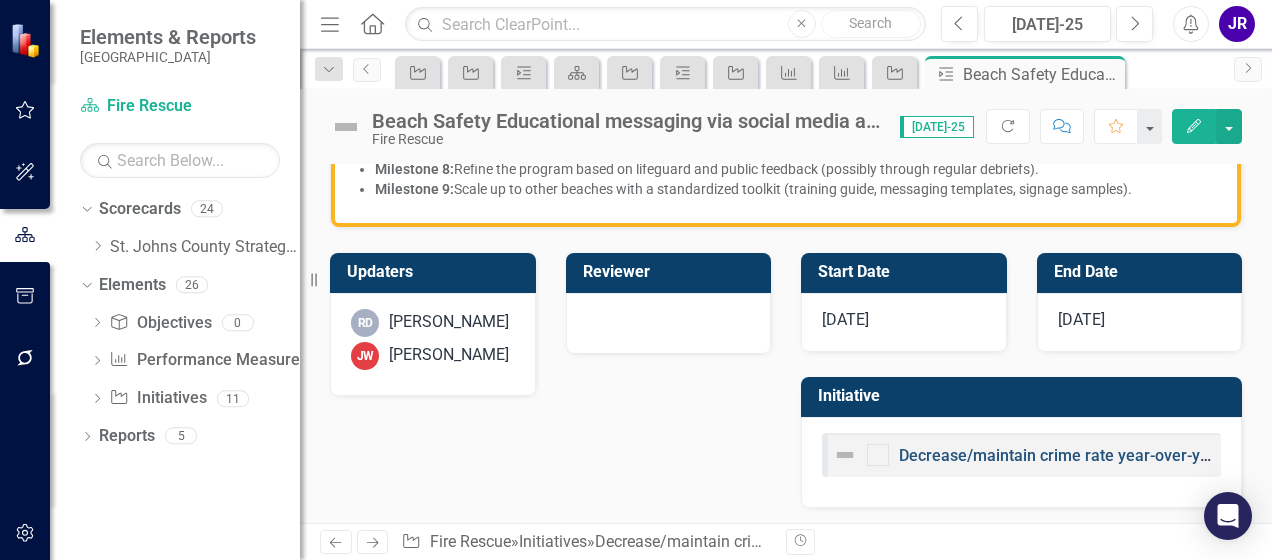 click on "Decrease/maintain crime rate year-over-year ([PERSON_NAME]) but consider decrease preventable emergencies." at bounding box center (1308, 455) 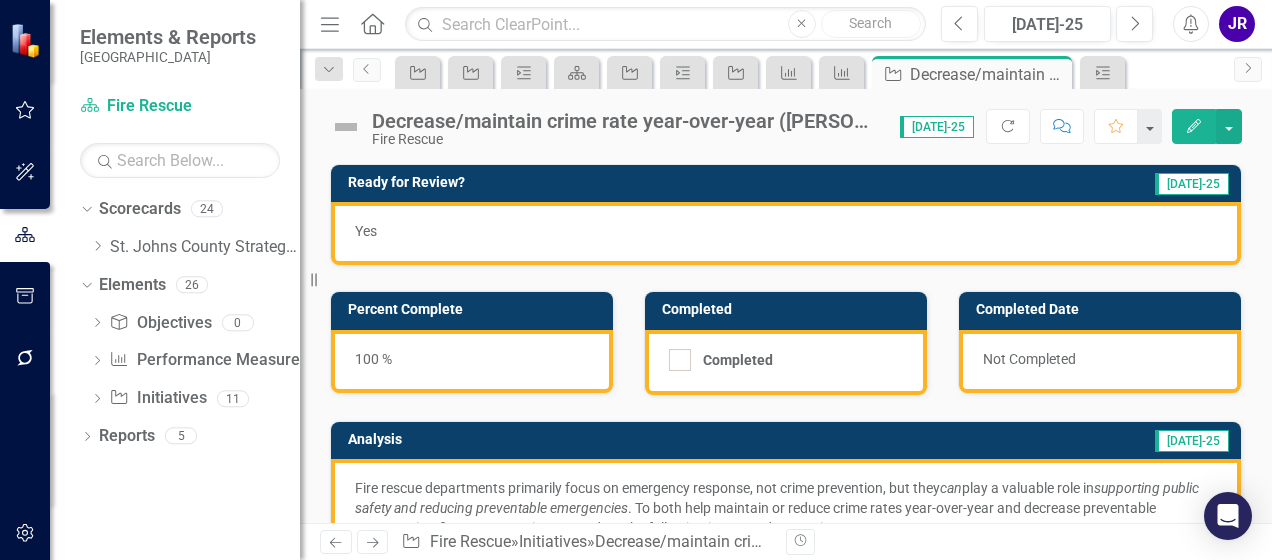 scroll, scrollTop: 351, scrollLeft: 0, axis: vertical 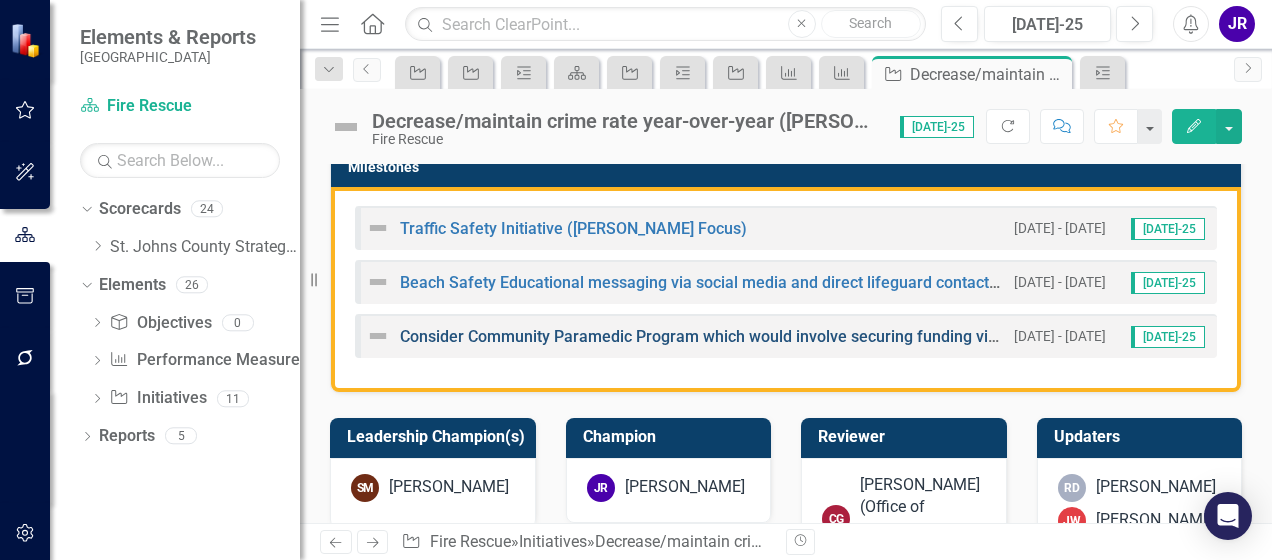 click on "Consider Community Paramedic Program which would involve securing funding via grants or taxes, securing FTE's and developing policy and procedure to manage the program and program expectations." at bounding box center (1130, 336) 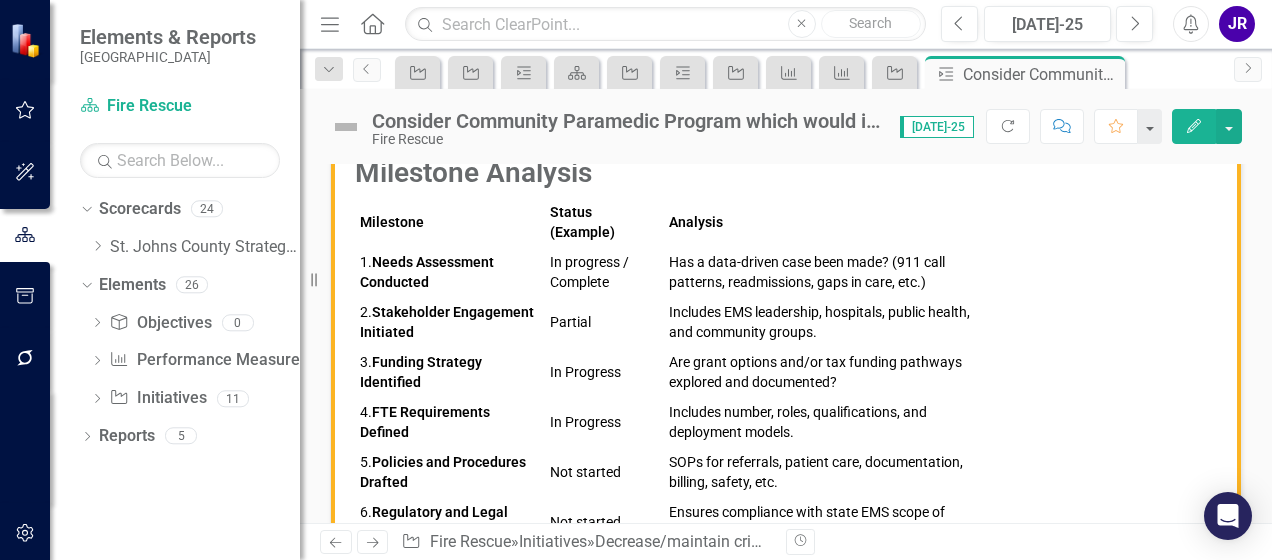 scroll, scrollTop: 416, scrollLeft: 0, axis: vertical 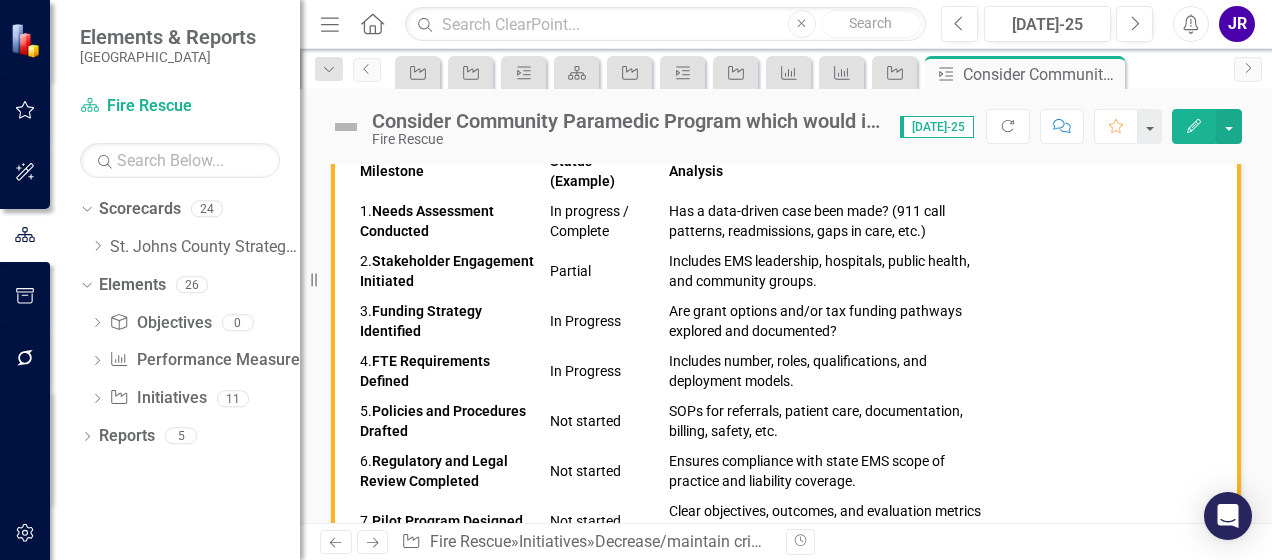 click on "Includes number, roles, qualifications, and deployment models." at bounding box center (831, 371) 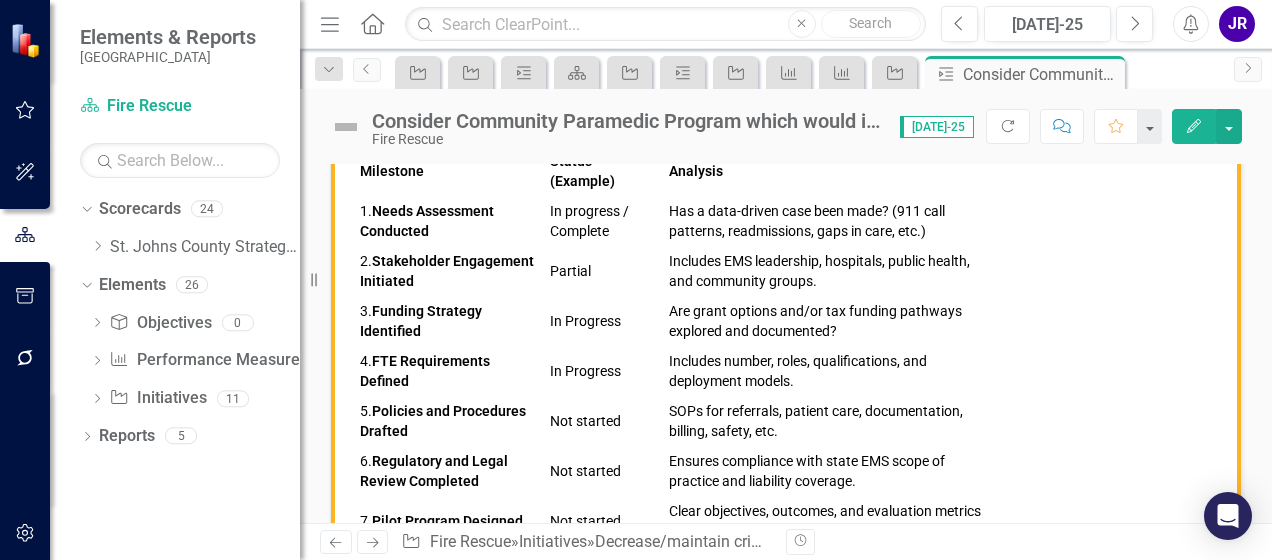 click on "Includes number, roles, qualifications, and deployment models." at bounding box center [831, 371] 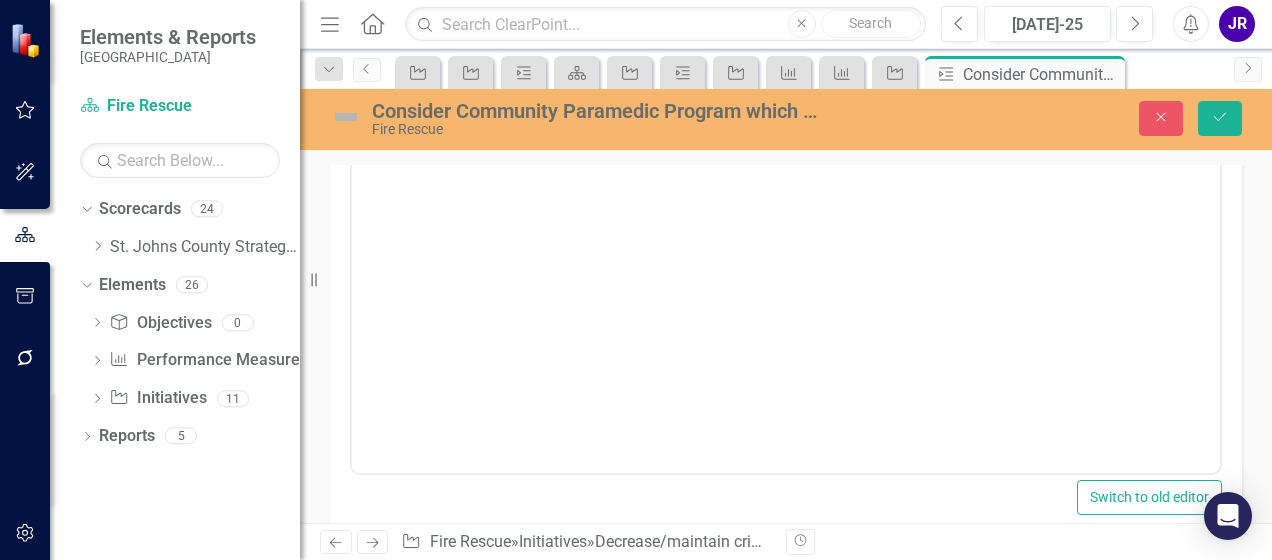 scroll, scrollTop: 426, scrollLeft: 0, axis: vertical 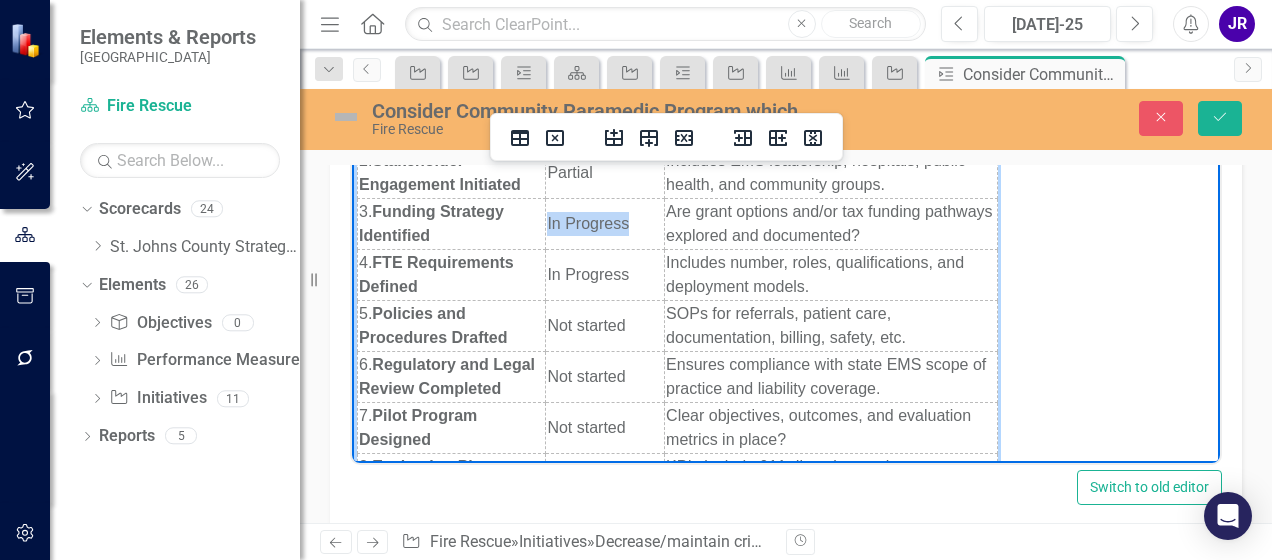 drag, startPoint x: 626, startPoint y: 250, endPoint x: 536, endPoint y: 257, distance: 90.27181 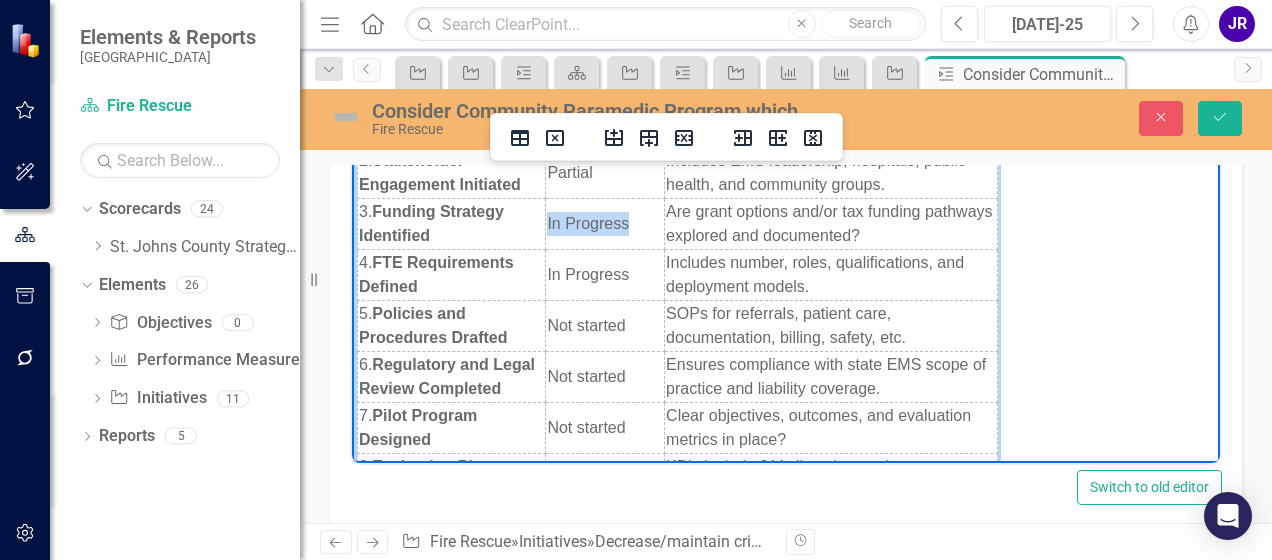click on "St. Johns County is considering launching a  Community Paramedic Program , which involves  securing funding, staffing, and developing governance infrastructure  (policies, procedures, program expectations). To keep the effort on track, here's milestone analysis- Milestone Analysis Milestone Status (Example) Analysis 1.  Needs Assessment Conducted In progress / Complete Has a data-driven case been made? (911 call patterns, readmissions, gaps in care, etc.) 2.  Stakeholder Engagement Initiated Partial Includes EMS leadership, hospitals, public health, and community groups. 3.  Funding Strategy Identified In Progress Are grant options and/or tax funding pathways explored and documented? 4.  FTE Requirements Defined In Progress Includes number, roles, qualifications, and deployment models. 5.  Policies and Procedures Drafted Not started SOPs for referrals, patient care, documentation, billing, safety, etc. 6.  Regulatory and Legal Review Completed Not started 7.  Pilot Program Designed Not started 8.  Not started" at bounding box center (786, 220) 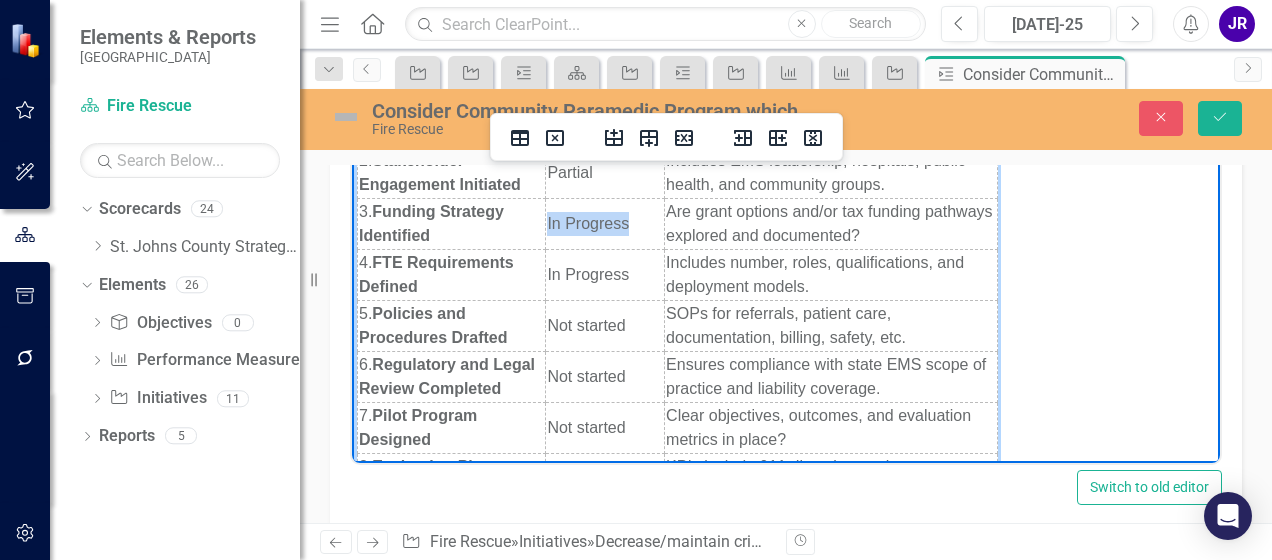 type 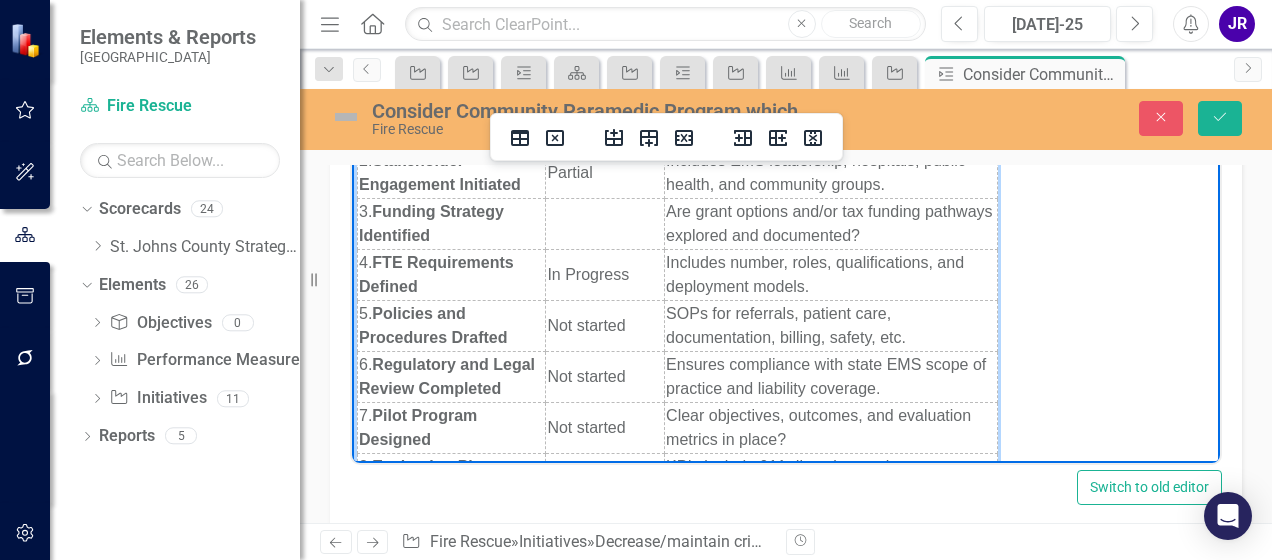 click at bounding box center (605, 224) 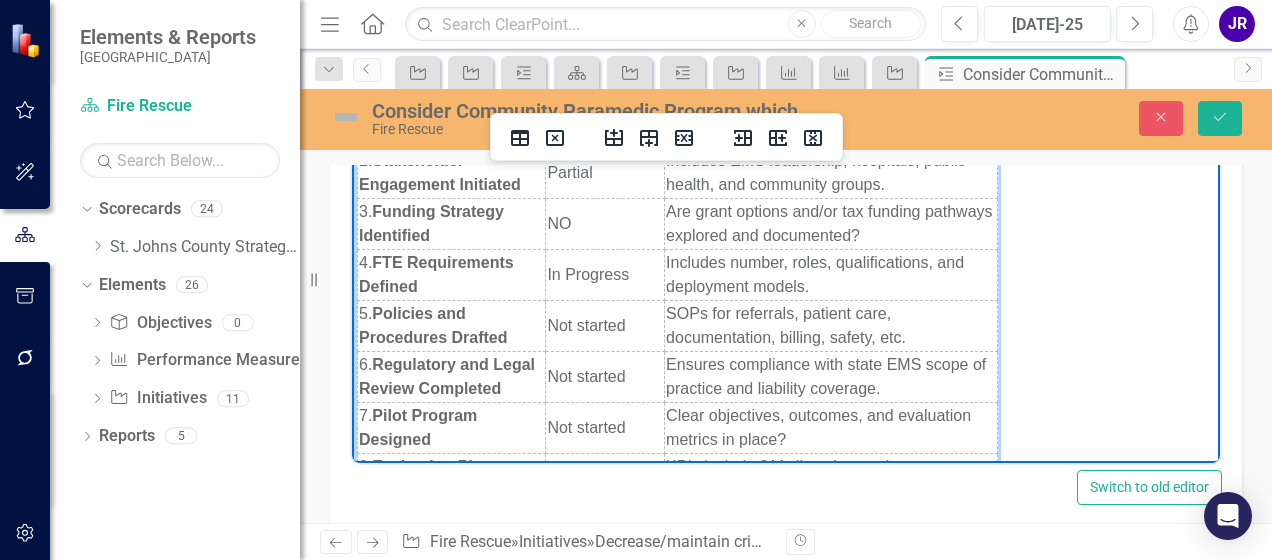 click on "Are grant options and/or tax funding pathways explored and documented?" at bounding box center [831, 224] 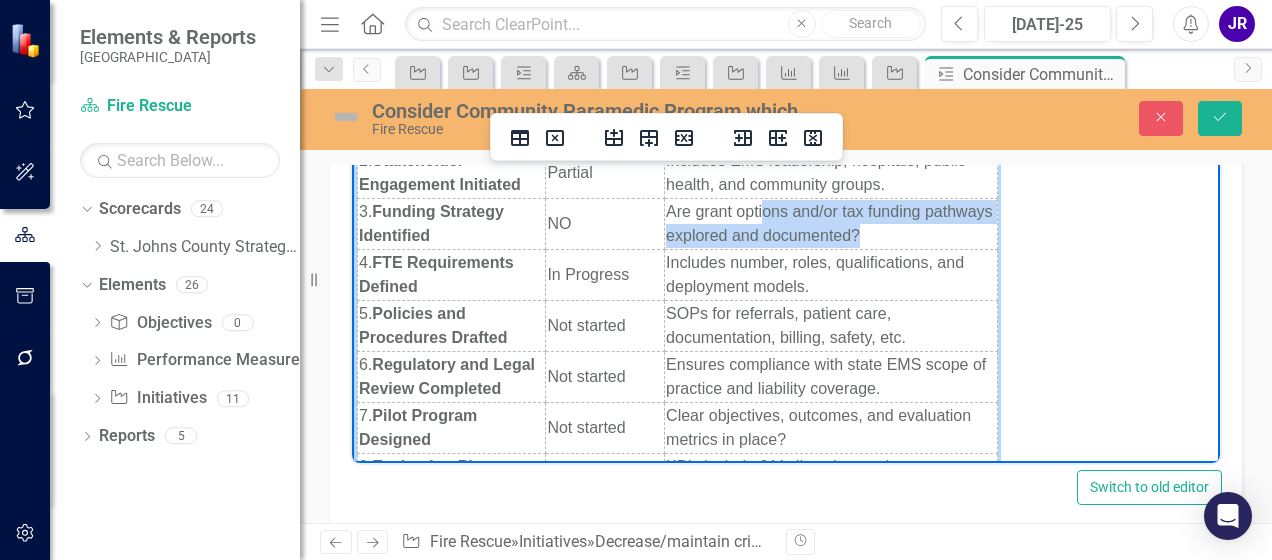 drag, startPoint x: 928, startPoint y: 257, endPoint x: 754, endPoint y: 225, distance: 176.91806 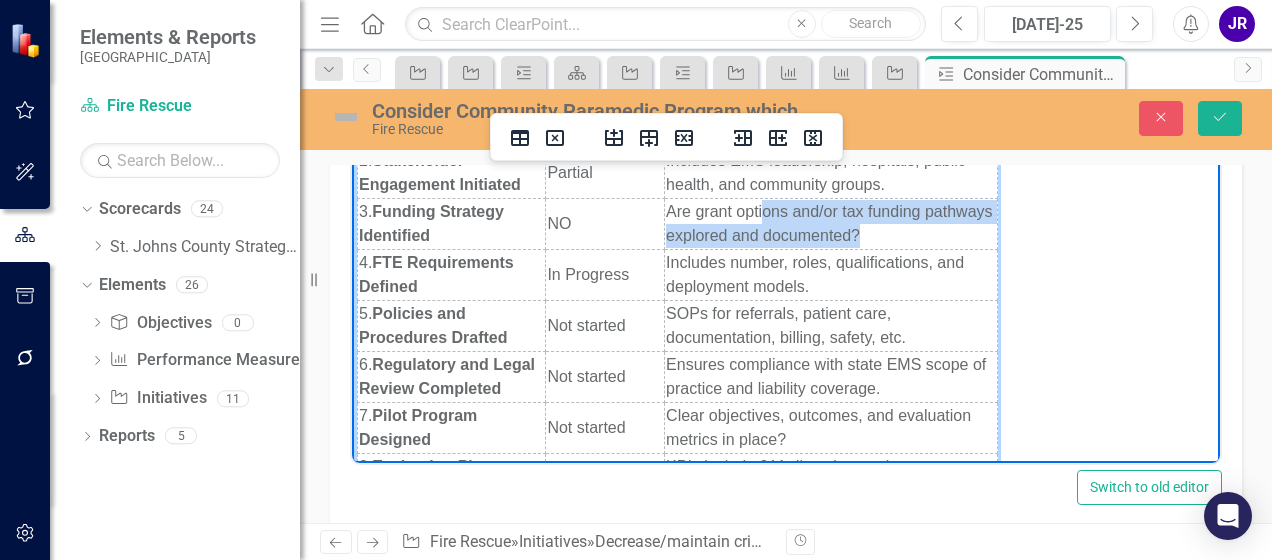 click on "Are grant options and/or tax funding pathways explored and documented?" at bounding box center [831, 224] 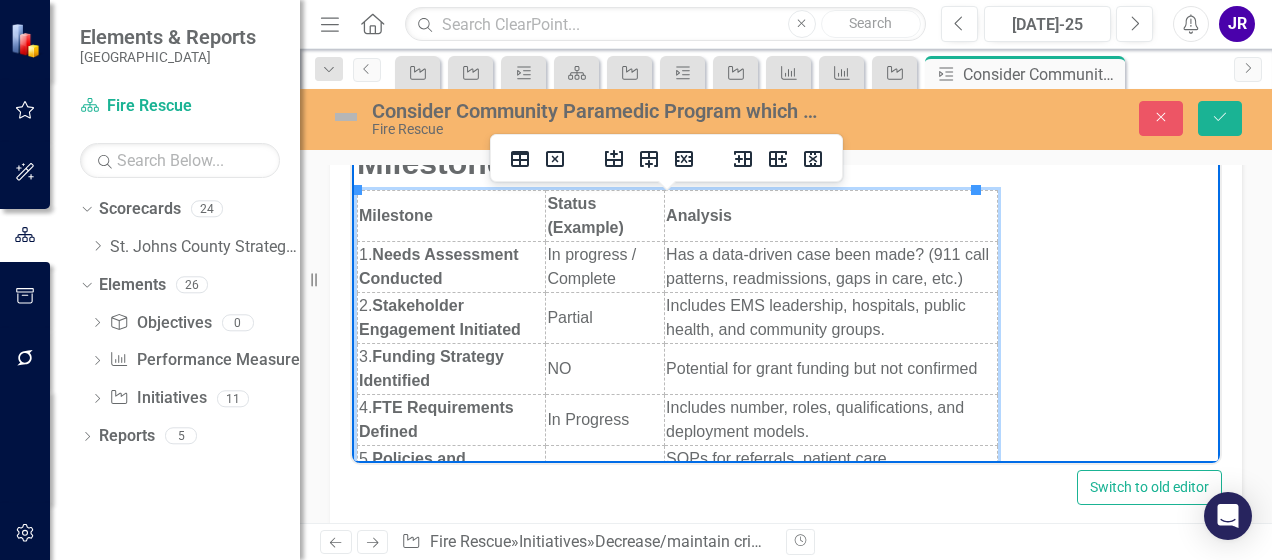 scroll, scrollTop: 14, scrollLeft: 0, axis: vertical 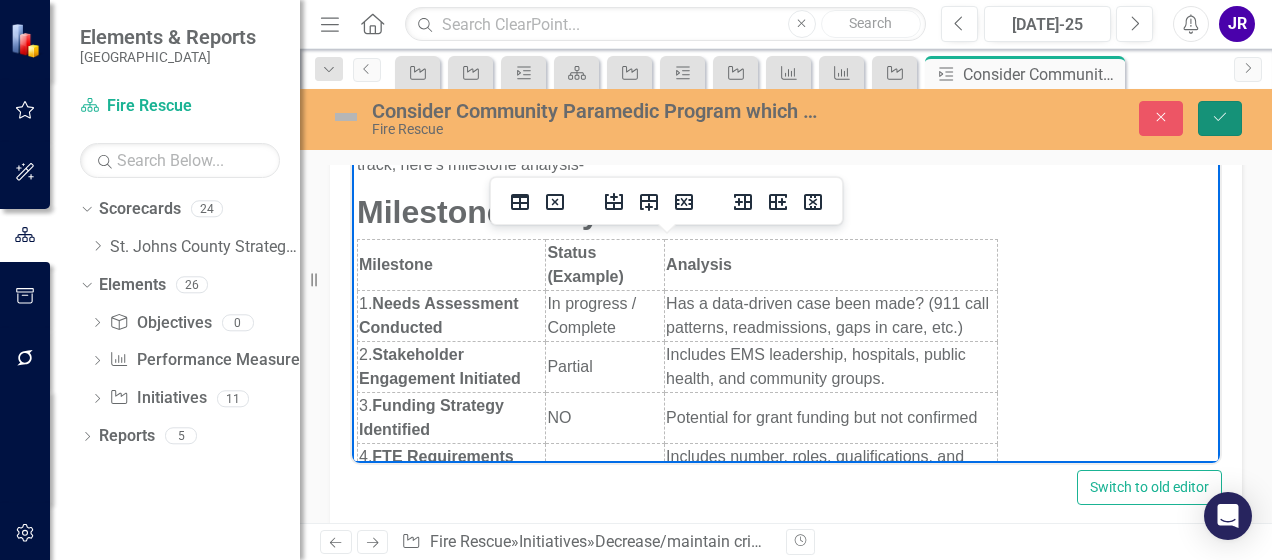 click on "Save" at bounding box center [1220, 118] 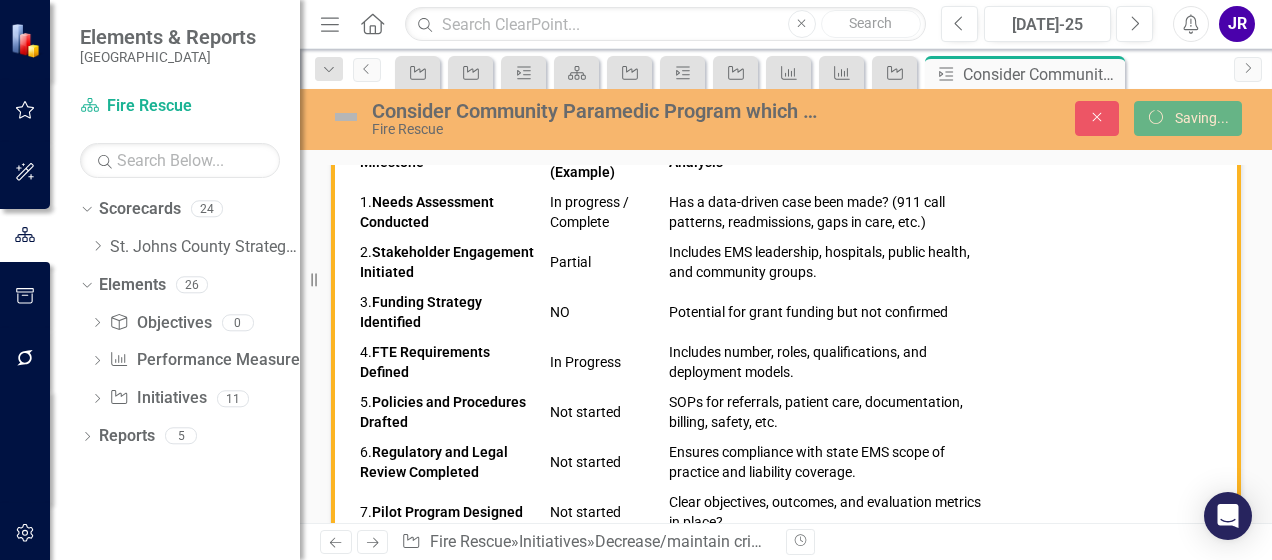 scroll, scrollTop: 416, scrollLeft: 0, axis: vertical 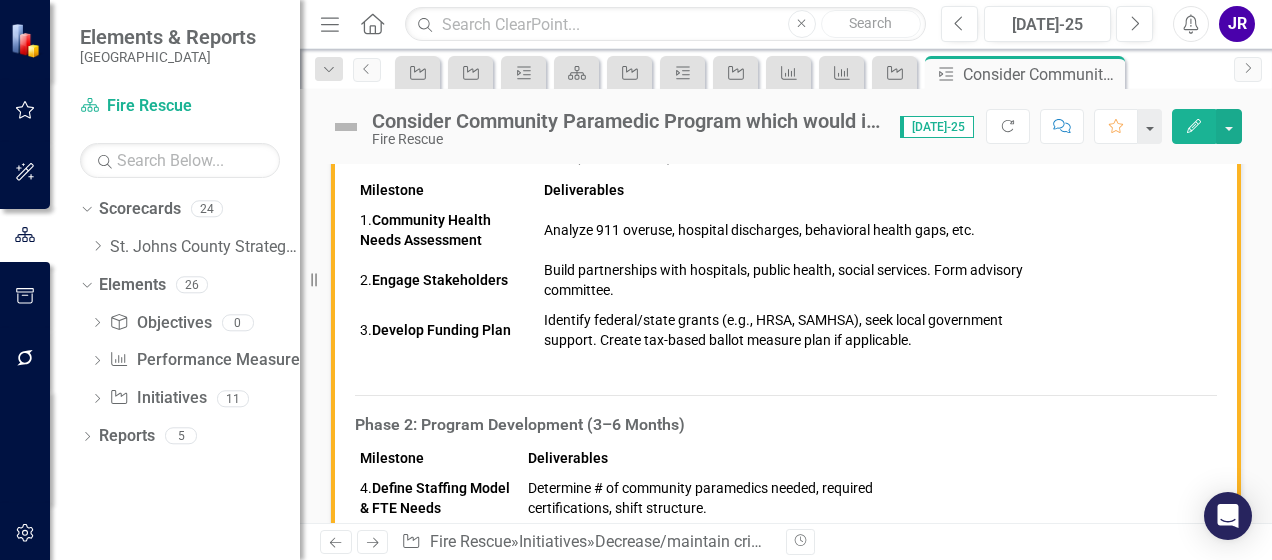 click on "Identify federal/state grants (e.g., HRSA, SAMHSA), seek local government support. Create tax-based ballot measure plan if applicable." at bounding box center (796, 330) 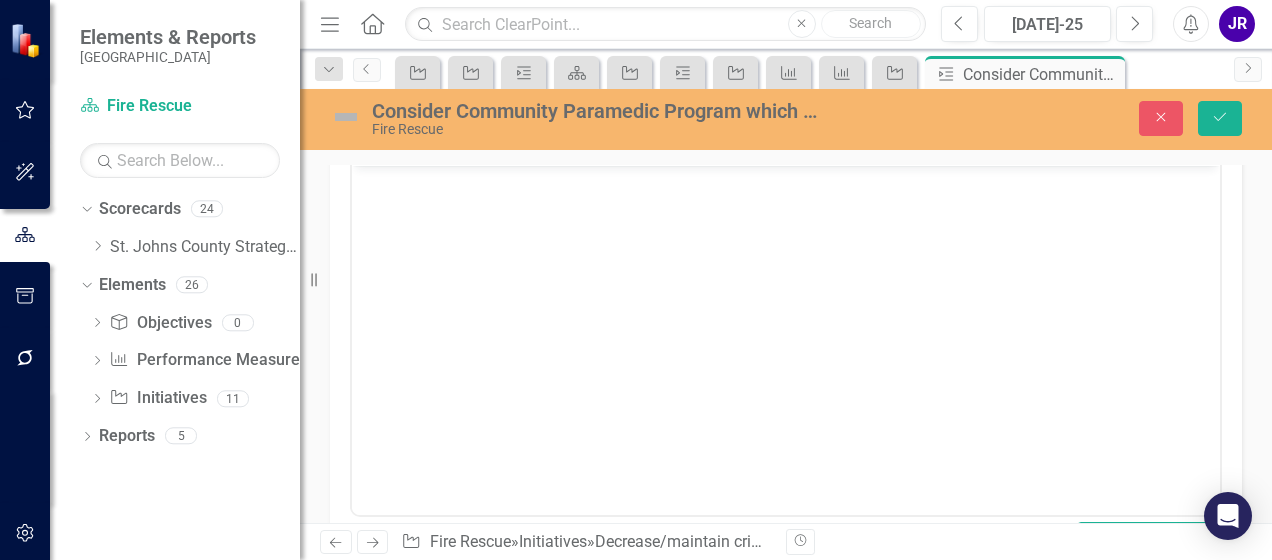 scroll, scrollTop: 1046, scrollLeft: 0, axis: vertical 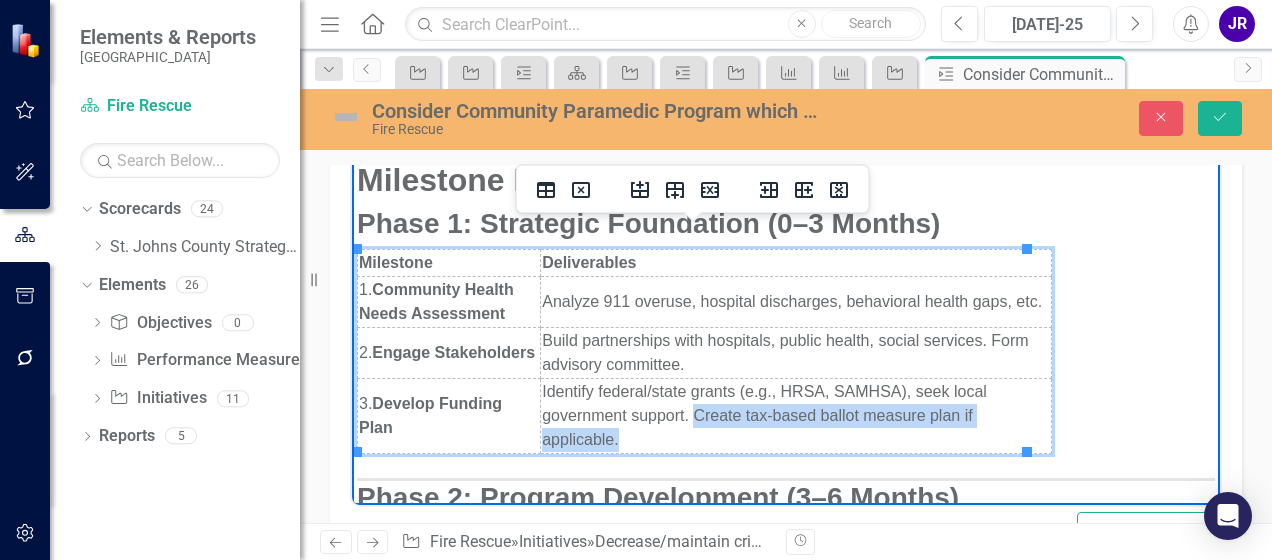 drag, startPoint x: 657, startPoint y: 440, endPoint x: 688, endPoint y: 413, distance: 41.109608 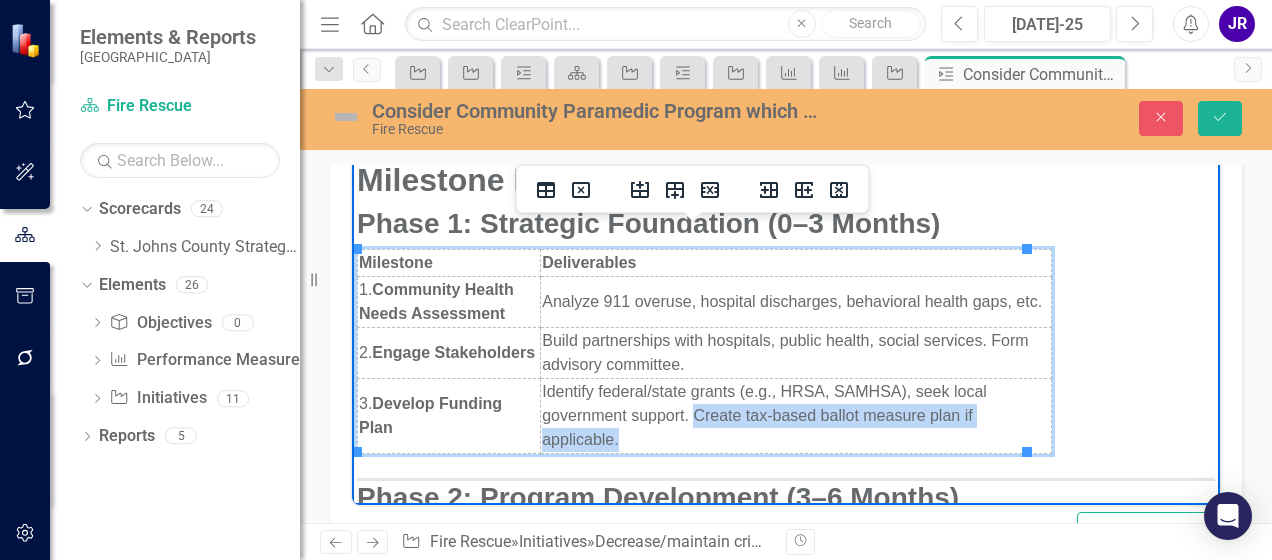 click on "Identify federal/state grants (e.g., HRSA, SAMHSA), seek local government support. Create tax-based ballot measure plan if applicable." at bounding box center (796, 414) 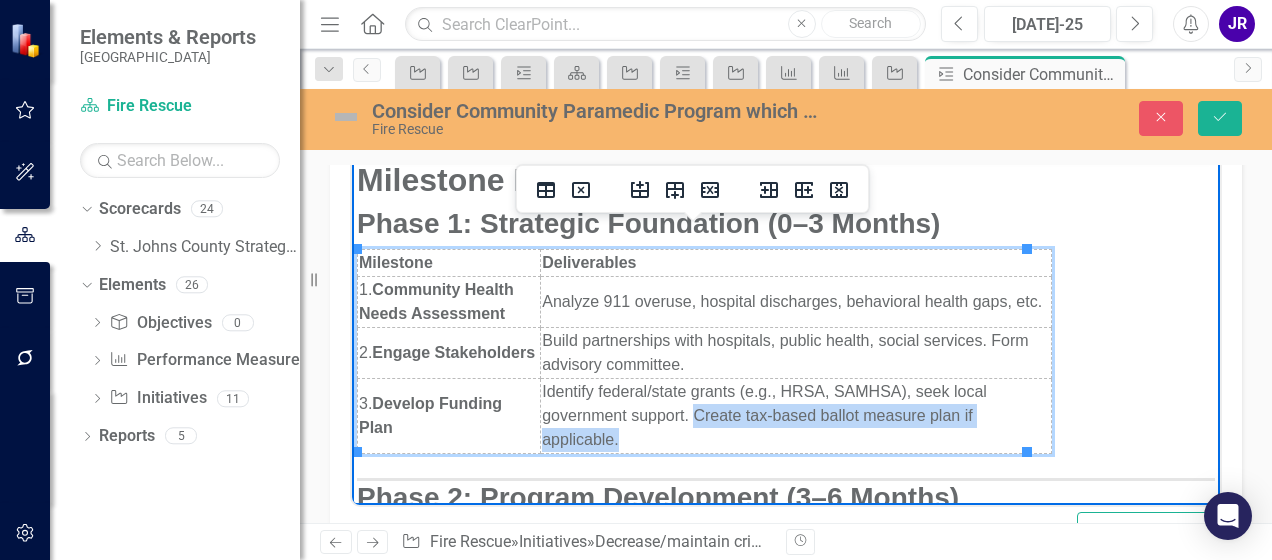 type 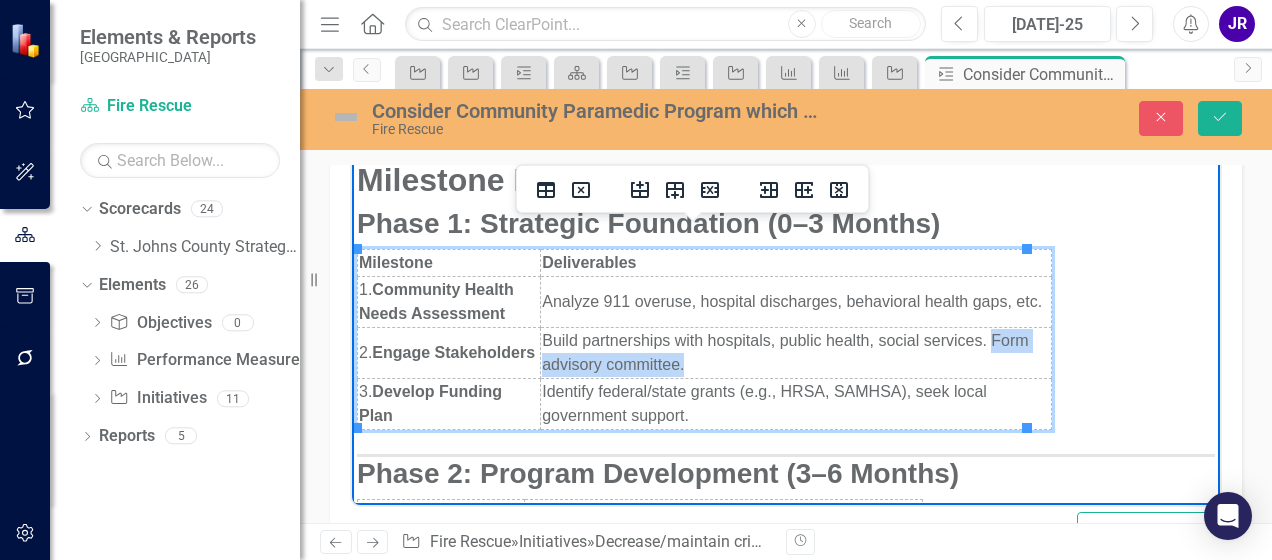 drag, startPoint x: 681, startPoint y: 362, endPoint x: 986, endPoint y: 342, distance: 305.65503 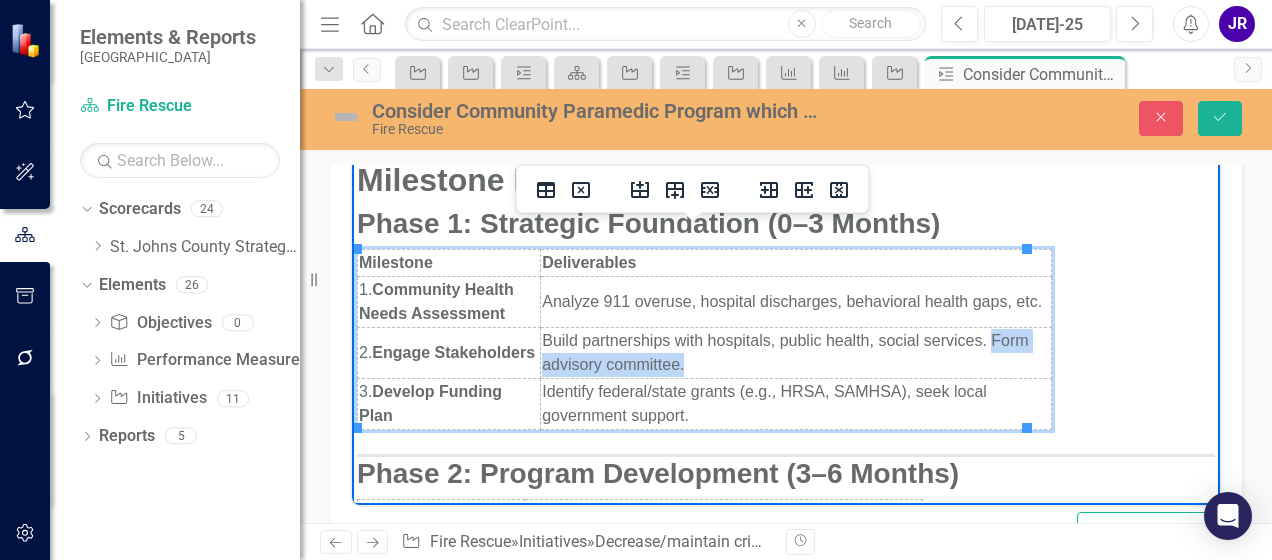 click on "Build partnerships with hospitals, public health, social services. Form advisory committee." at bounding box center (796, 351) 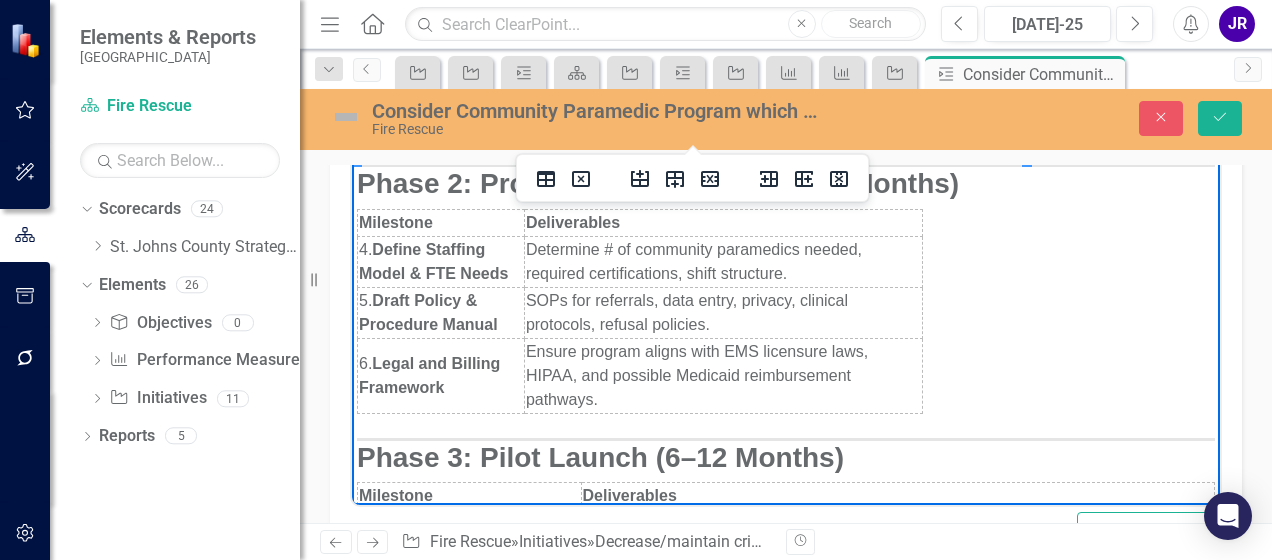 scroll, scrollTop: 294, scrollLeft: 0, axis: vertical 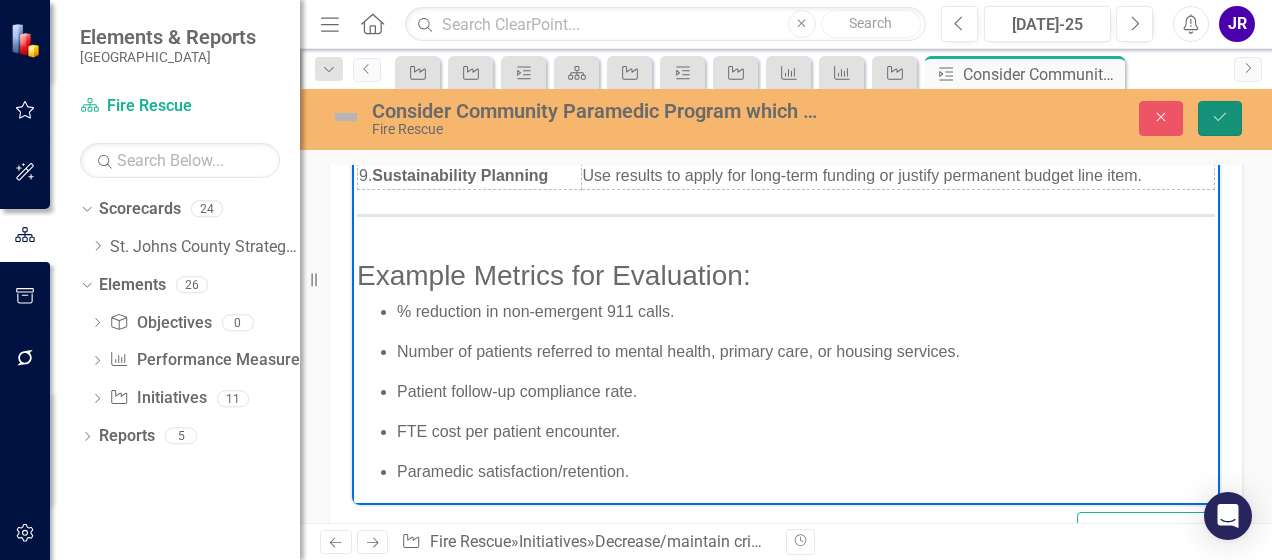 click on "Save" 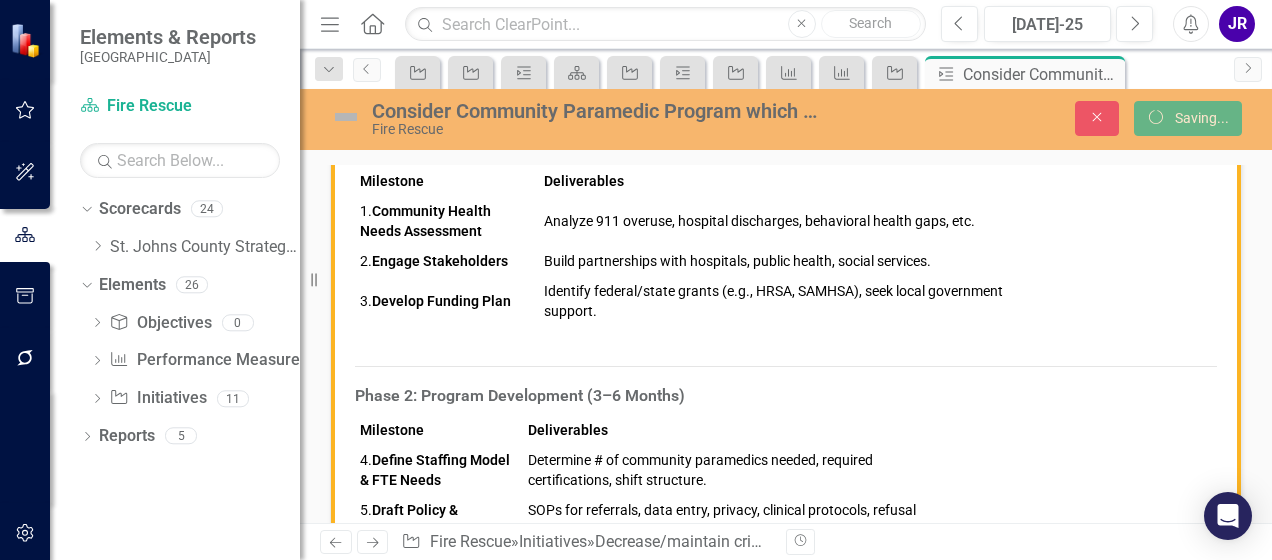 scroll, scrollTop: 1036, scrollLeft: 0, axis: vertical 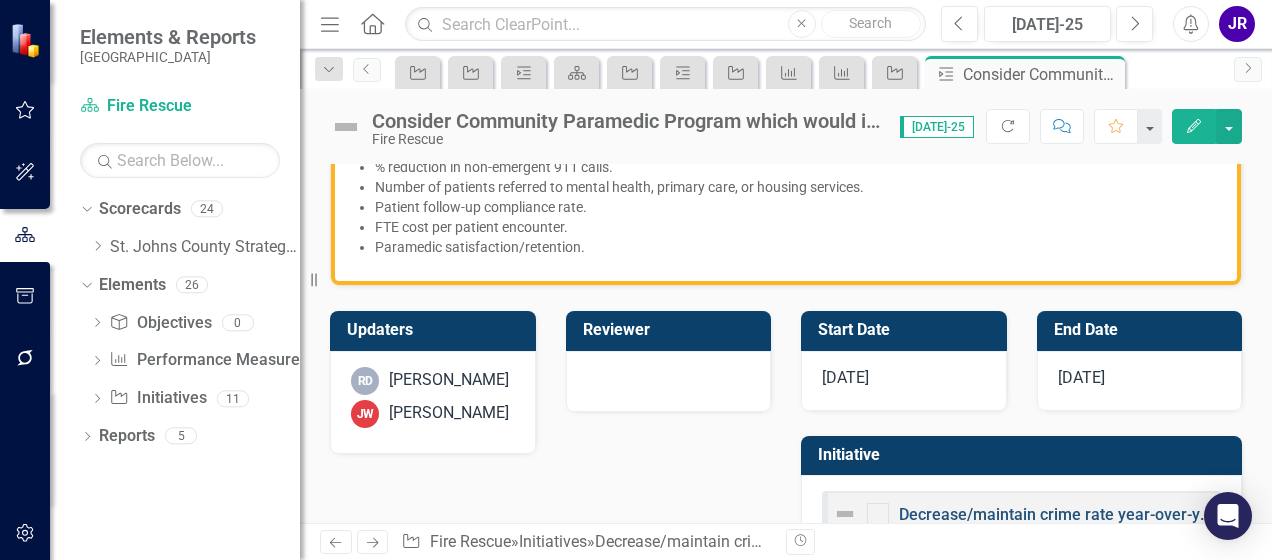 click on "Decrease/maintain crime rate year-over-year ([PERSON_NAME]) but consider decrease preventable emergencies." at bounding box center [1308, 514] 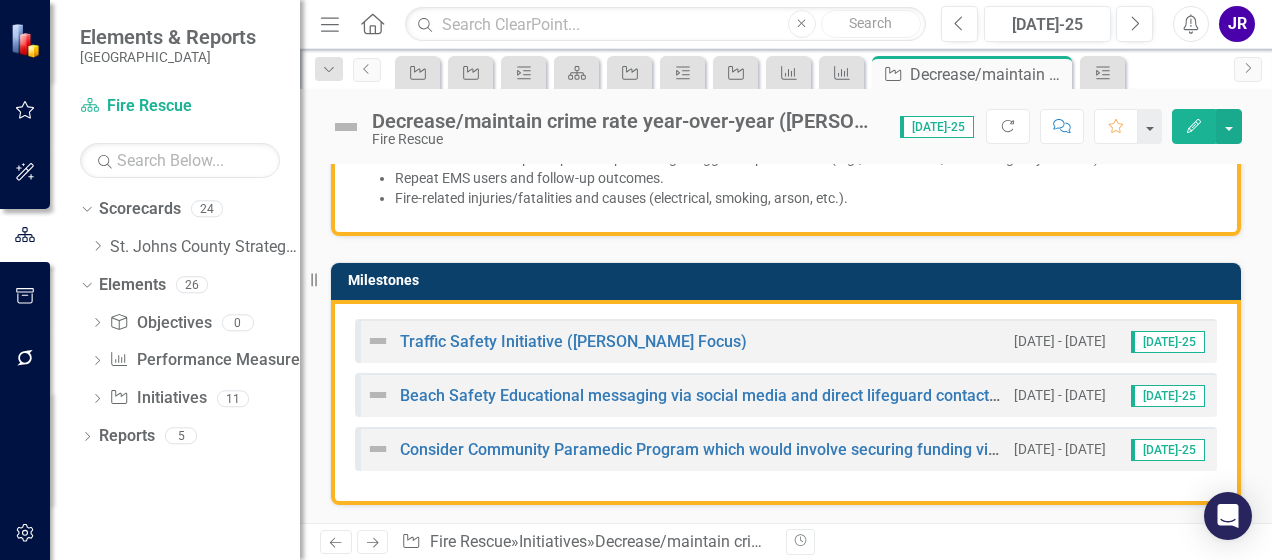 scroll, scrollTop: 1215, scrollLeft: 0, axis: vertical 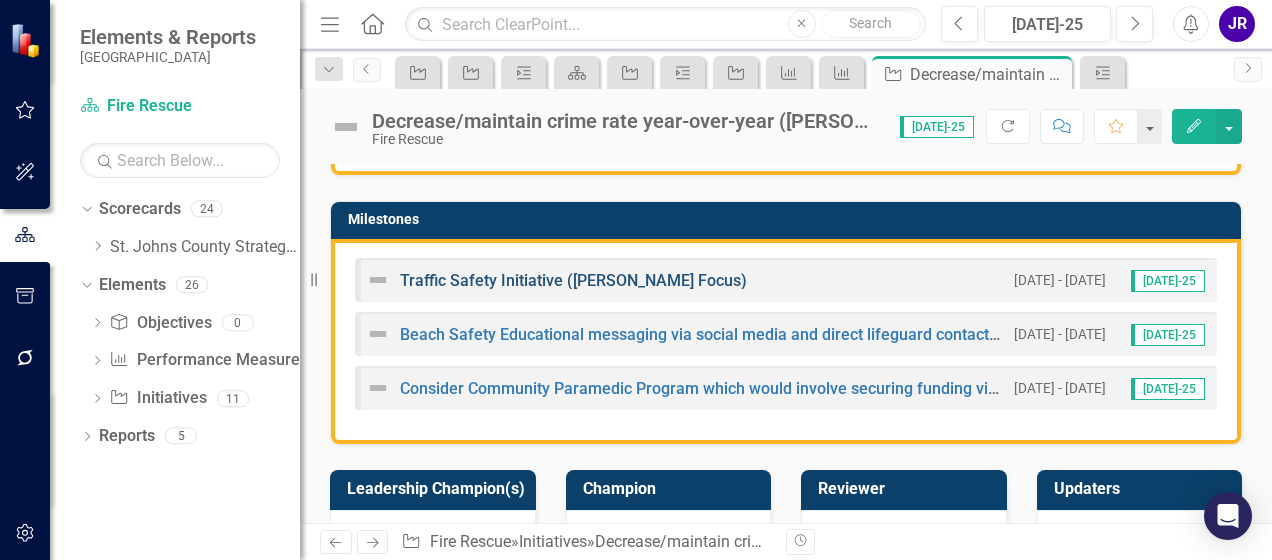 click on "Traffic Safety Initiative ([PERSON_NAME] Focus)" at bounding box center [573, 280] 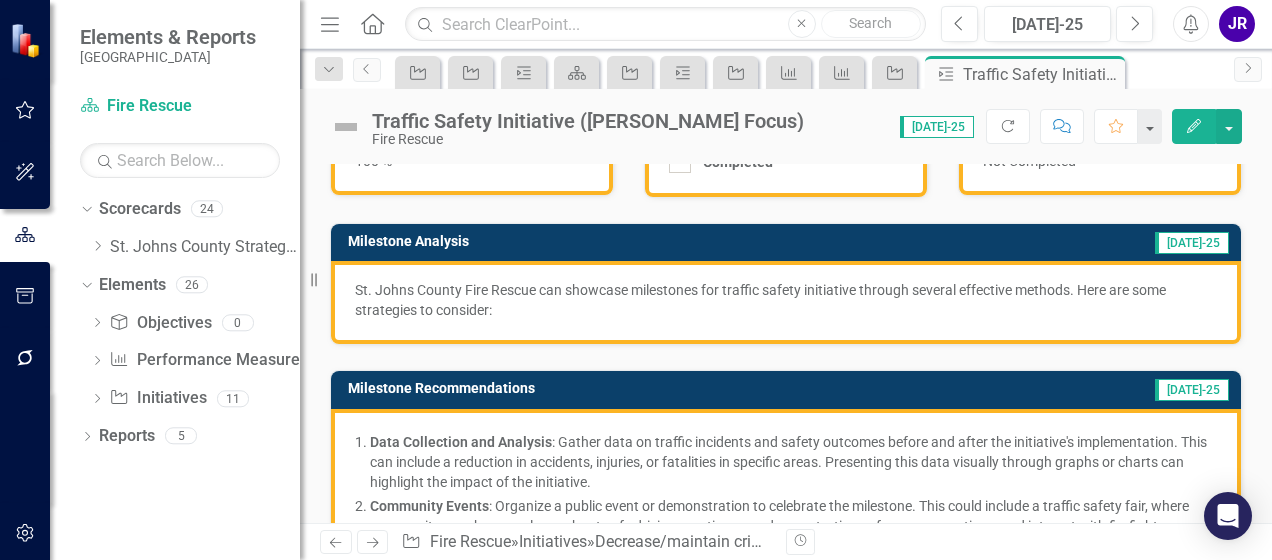 scroll, scrollTop: 235, scrollLeft: 0, axis: vertical 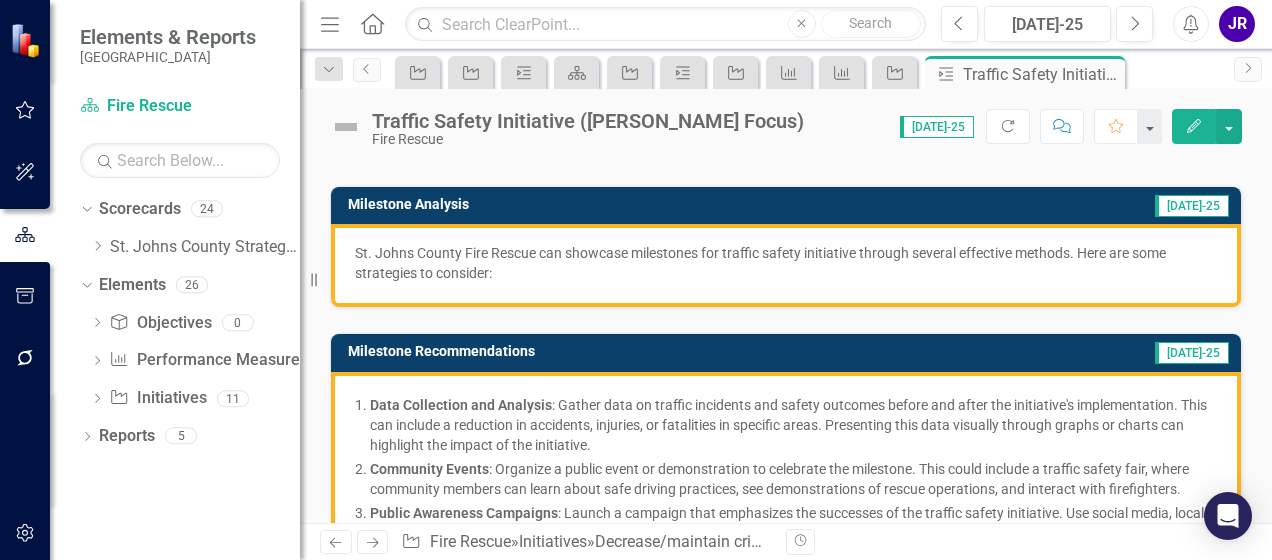 click on "St. Johns County Fire Rescue can showcase milestones for traffic safety initiative through several effective methods. Here are some strategies to consider:" at bounding box center (786, 263) 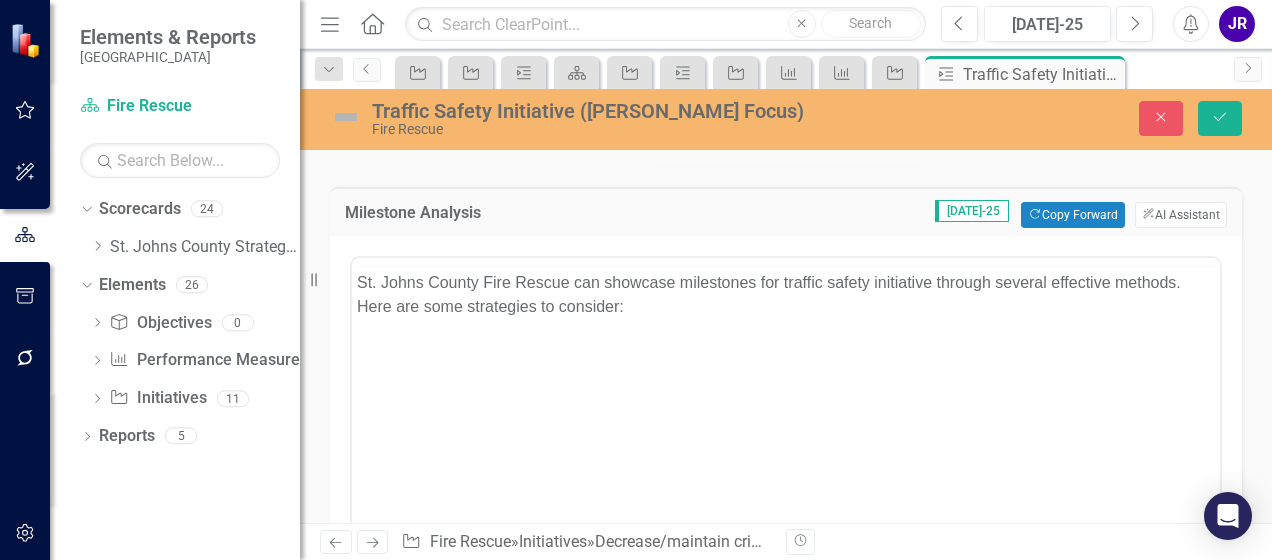 scroll, scrollTop: 0, scrollLeft: 0, axis: both 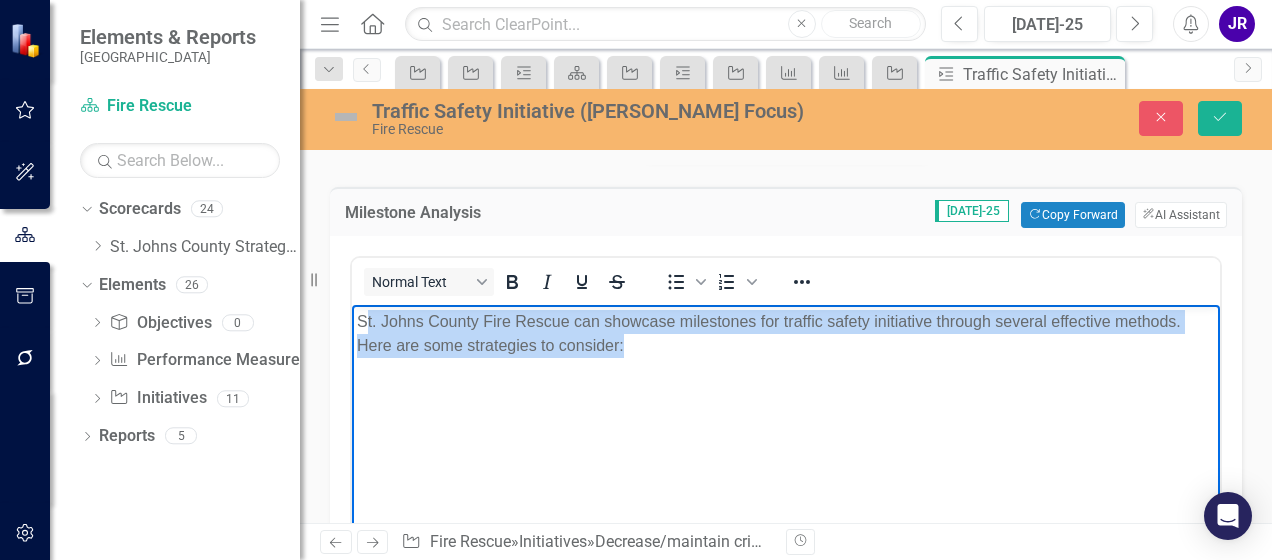 drag, startPoint x: 634, startPoint y: 349, endPoint x: 366, endPoint y: 319, distance: 269.6739 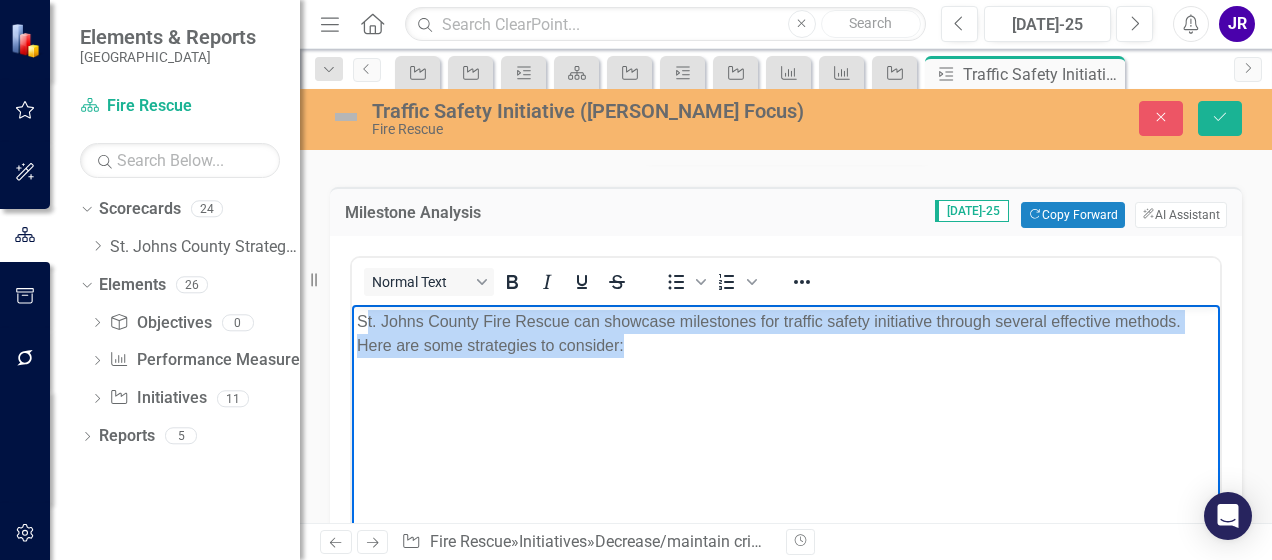 click on "St. Johns County Fire Rescue can showcase milestones for traffic safety initiative through several effective methods. Here are some strategies to consider:" at bounding box center (786, 334) 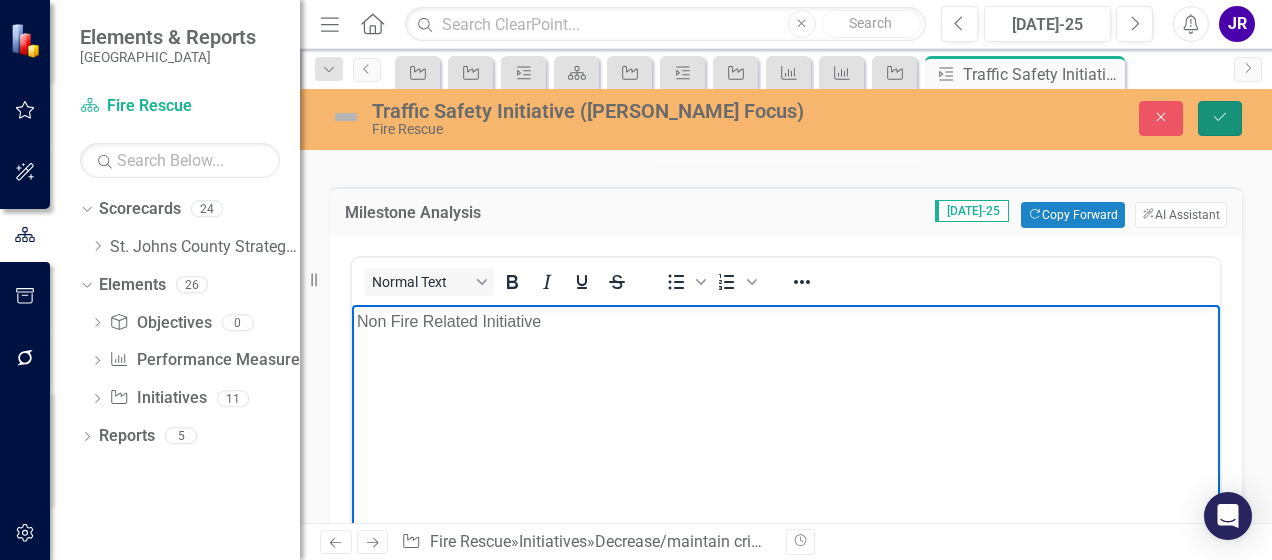click on "Save" 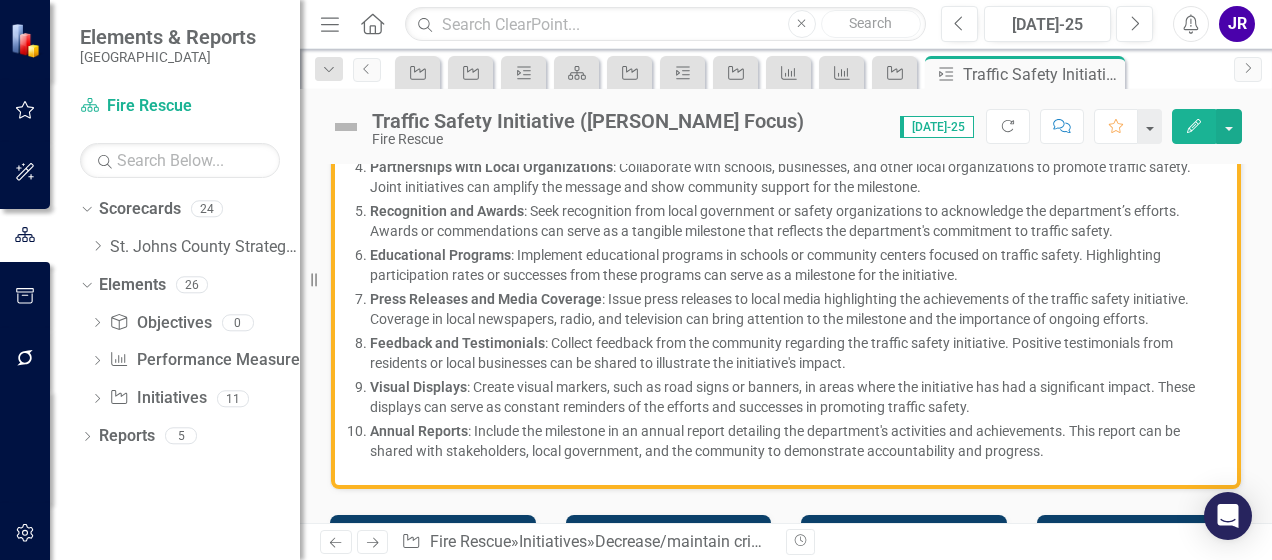 scroll, scrollTop: 596, scrollLeft: 0, axis: vertical 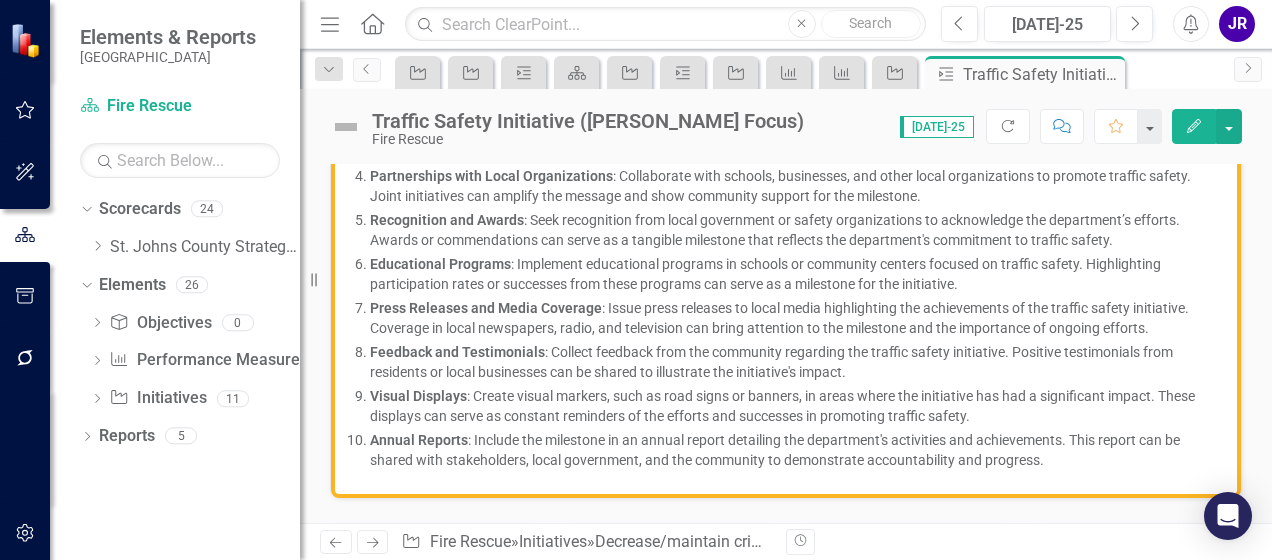 click on "Annual Reports : Include the milestone in an annual report detailing the department's activities and achievements. This report can be shared with stakeholders, local government, and the community to demonstrate accountability and progress." at bounding box center [793, 450] 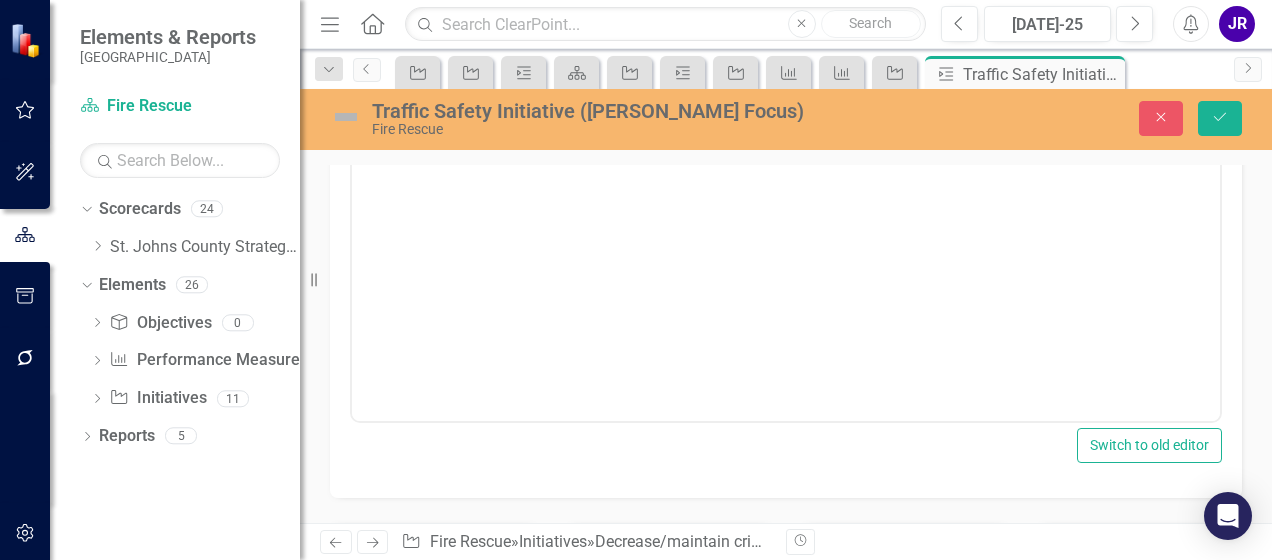 scroll, scrollTop: 607, scrollLeft: 0, axis: vertical 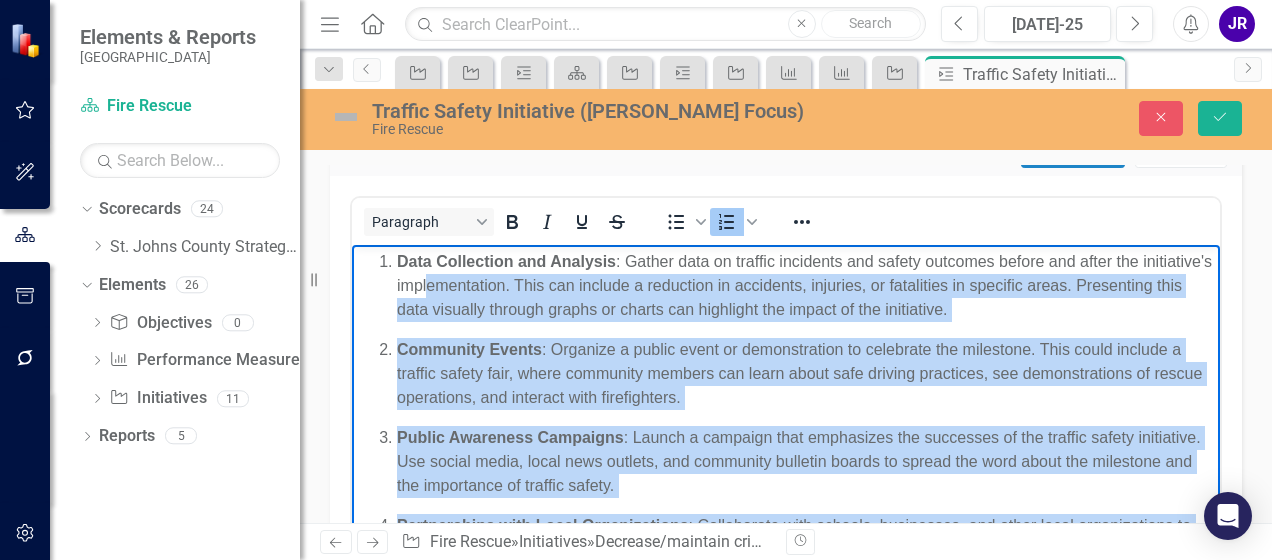 drag, startPoint x: 511, startPoint y: 584, endPoint x: 498, endPoint y: 286, distance: 298.28342 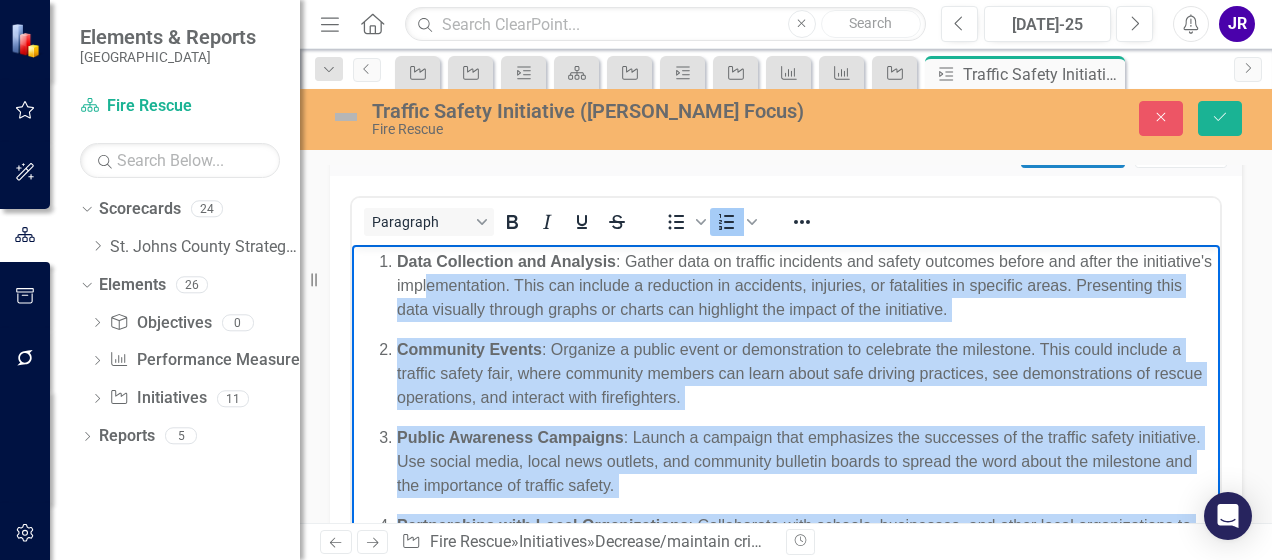click on "Data Collection and Analysis : Gather data on traffic incidents and safety outcomes before and after the initiative's implementation. This can include a reduction in accidents, injuries, or fatalities in specific areas. Presenting this data visually through graphs or charts can highlight the impact of the initiative. Community Events : Organize a public event or demonstration to celebrate the milestone. This could include a traffic safety fair, where community members can learn about safe driving practices, see demonstrations of rescue operations, and interact with firefighters. Public Awareness Campaigns : Launch a campaign that emphasizes the successes of the traffic safety initiative. Use social media, local news outlets, and community bulletin boards to spread the word about the milestone and the importance of traffic safety. Partnerships with Local Organizations Recognition and Awards Educational Programs Press Releases and Media Coverage Feedback and Testimonials Visual Displays Annual Reports" at bounding box center (786, 653) 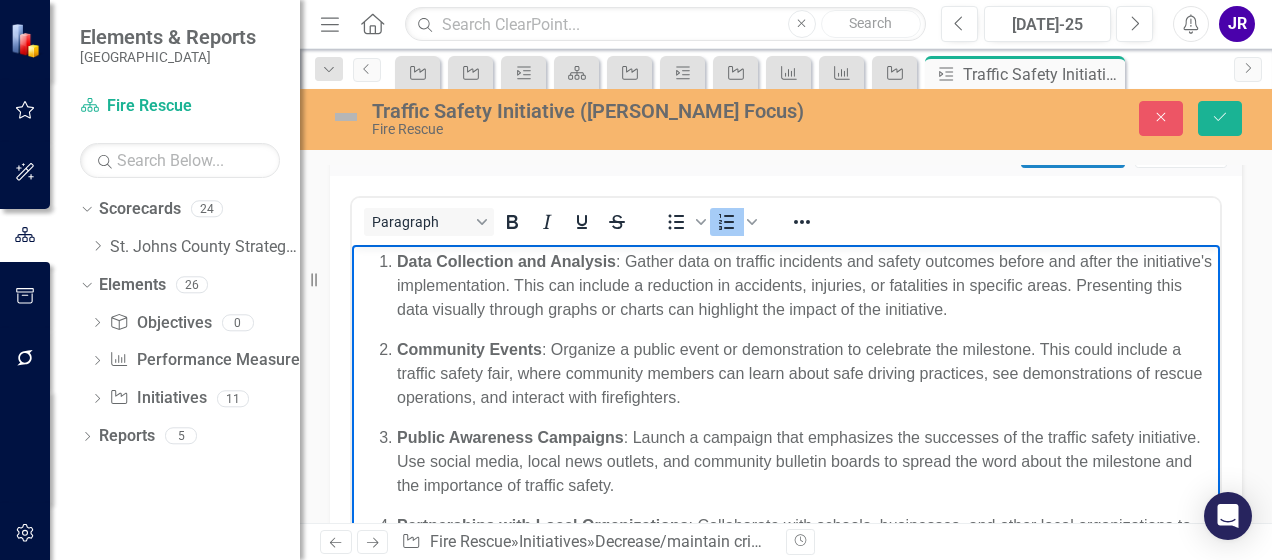 drag, startPoint x: 472, startPoint y: 290, endPoint x: 457, endPoint y: 301, distance: 18.601076 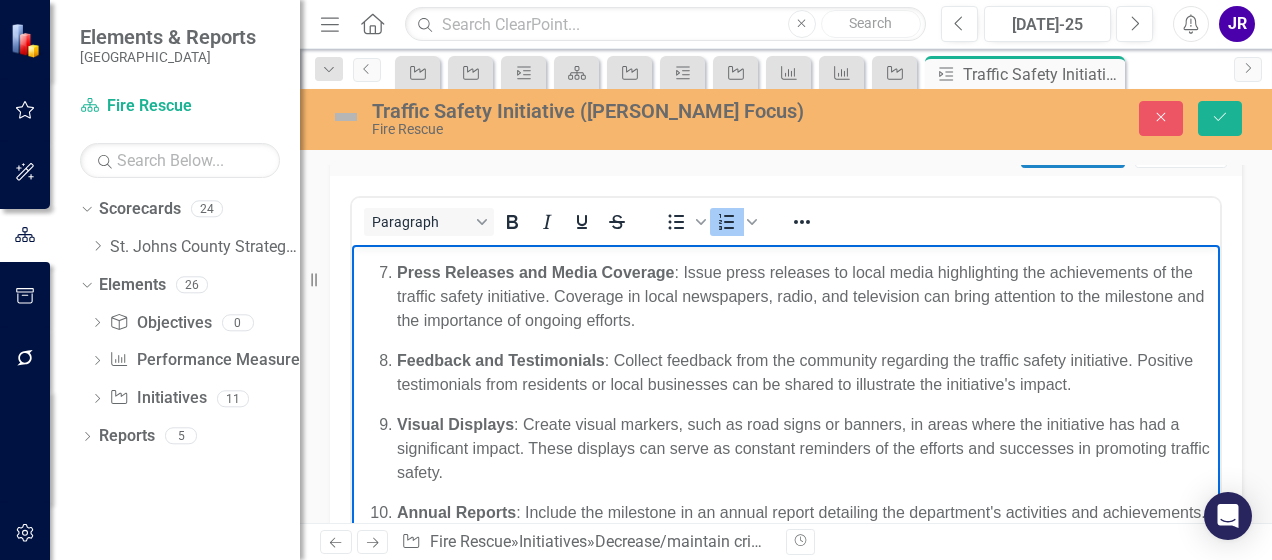 scroll, scrollTop: 512, scrollLeft: 0, axis: vertical 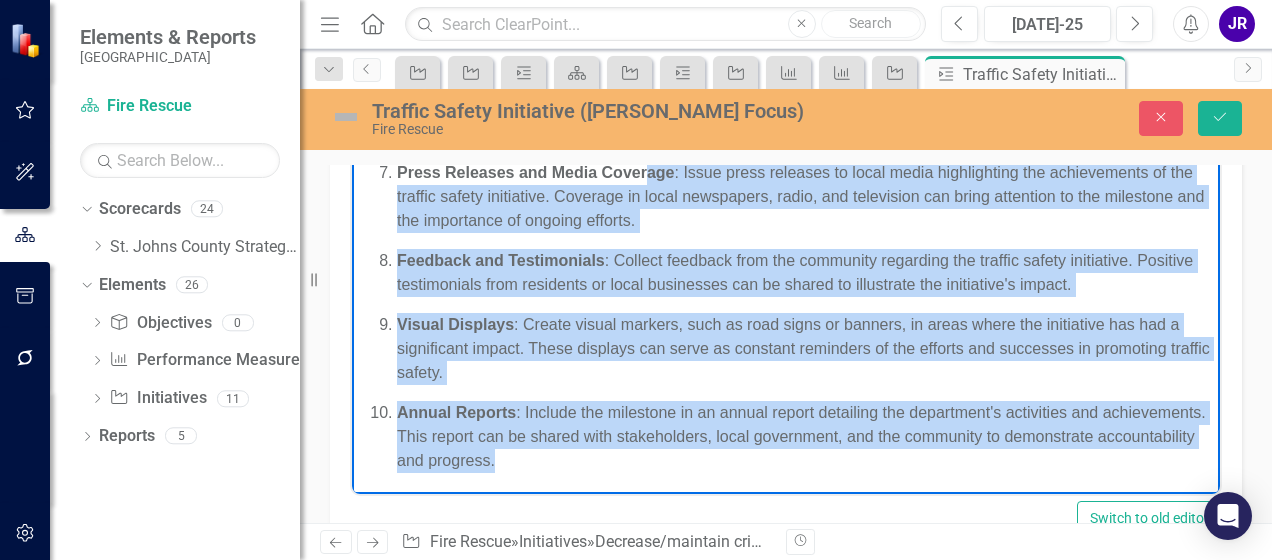drag, startPoint x: 710, startPoint y: 451, endPoint x: 649, endPoint y: 175, distance: 282.66058 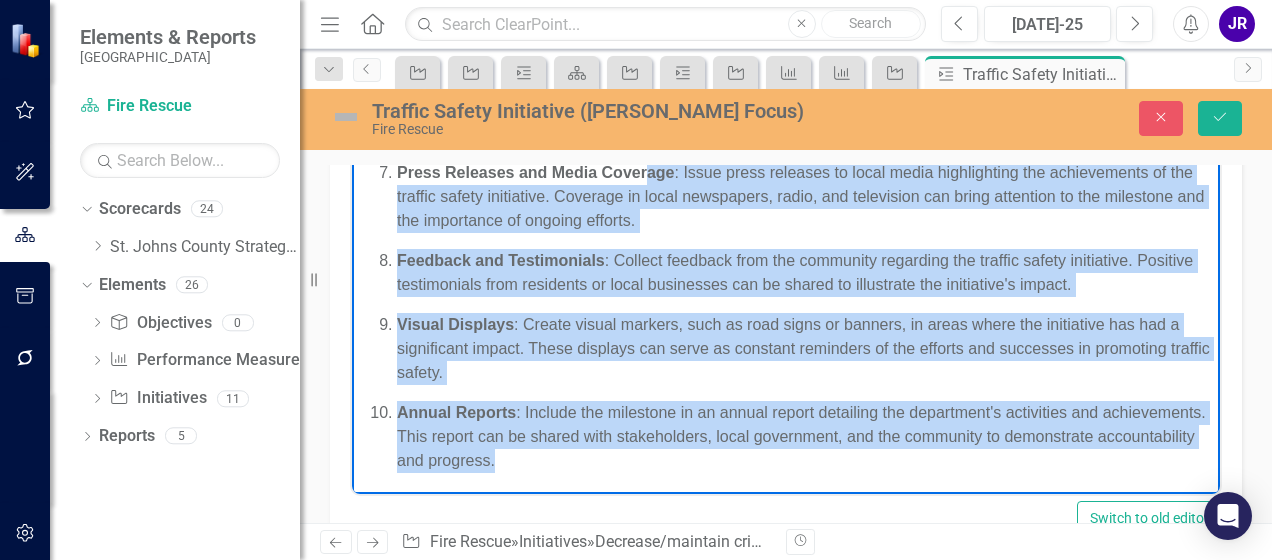 click on "Data Collection and Analysis : Gather data on traffic incidents and safety outcomes before and after the initiative's implementation. This can include a reduction in accidents, injuries, or fatalities in specific areas. Presenting this data visually through graphs or charts can highlight the impact of the initiative. Community Events : Organize a public event or demonstration to celebrate the milestone. This could include a traffic safety fair, where community members can learn about safe driving practices, see demonstrations of rescue operations, and interact with firefighters. Public Awareness Campaigns : Launch a campaign that emphasizes the successes of the traffic safety initiative. Use social media, local news outlets, and community bulletin boards to spread the word about the milestone and the importance of traffic safety. Partnerships with Local Organizations Recognition and Awards Educational Programs Press Releases and Media Coverage Feedback and Testimonials Visual Displays Annual Reports" at bounding box center (786, 84) 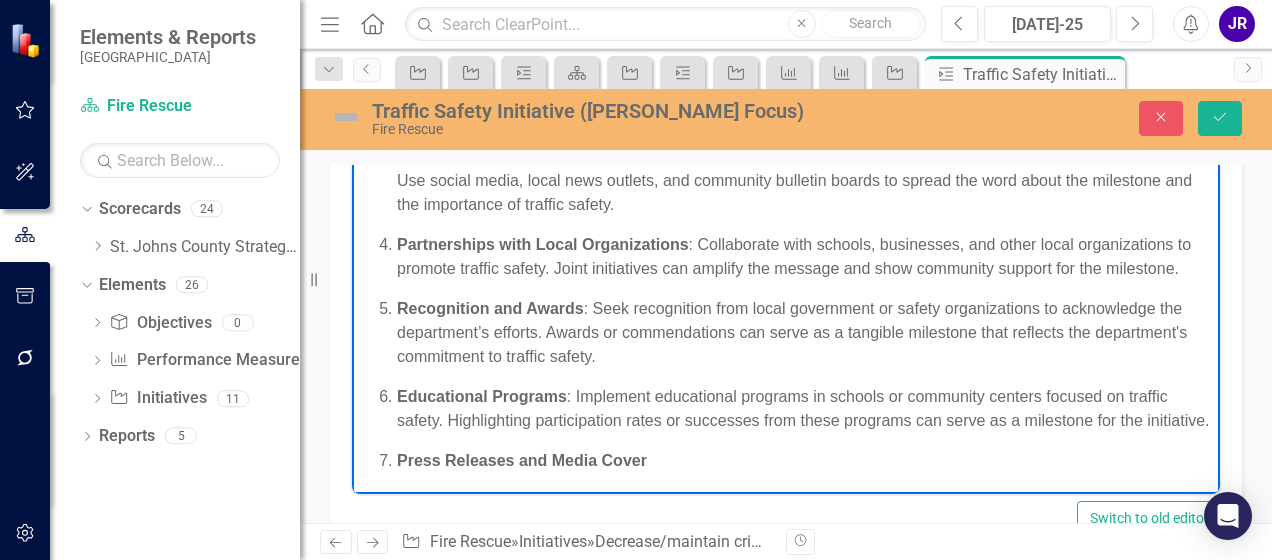 scroll, scrollTop: 228, scrollLeft: 0, axis: vertical 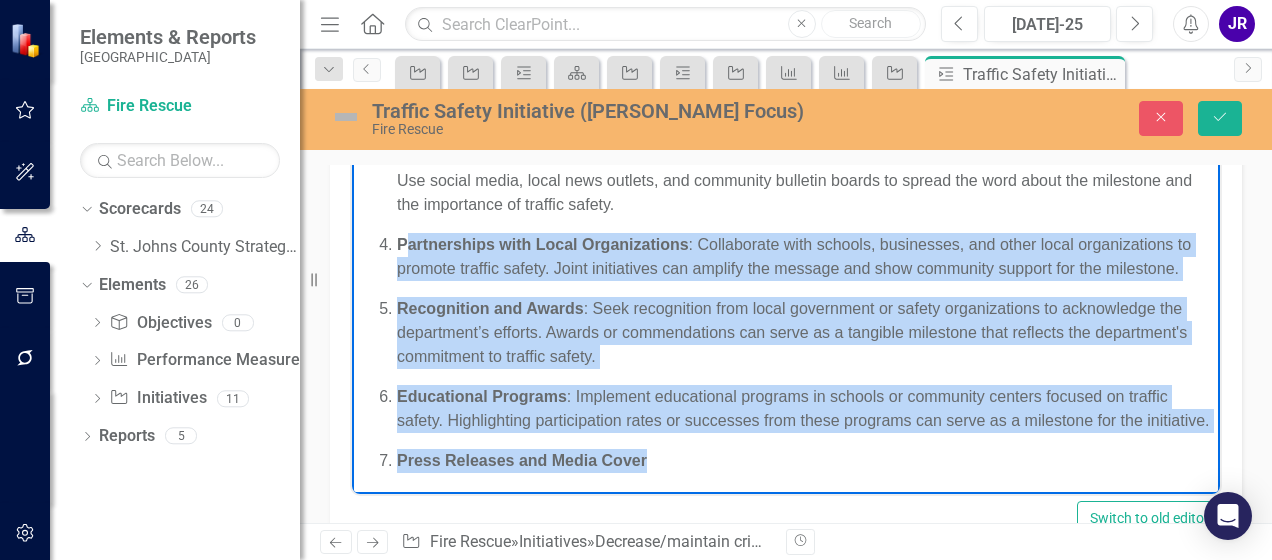 drag, startPoint x: 664, startPoint y: 461, endPoint x: 408, endPoint y: 203, distance: 363.45563 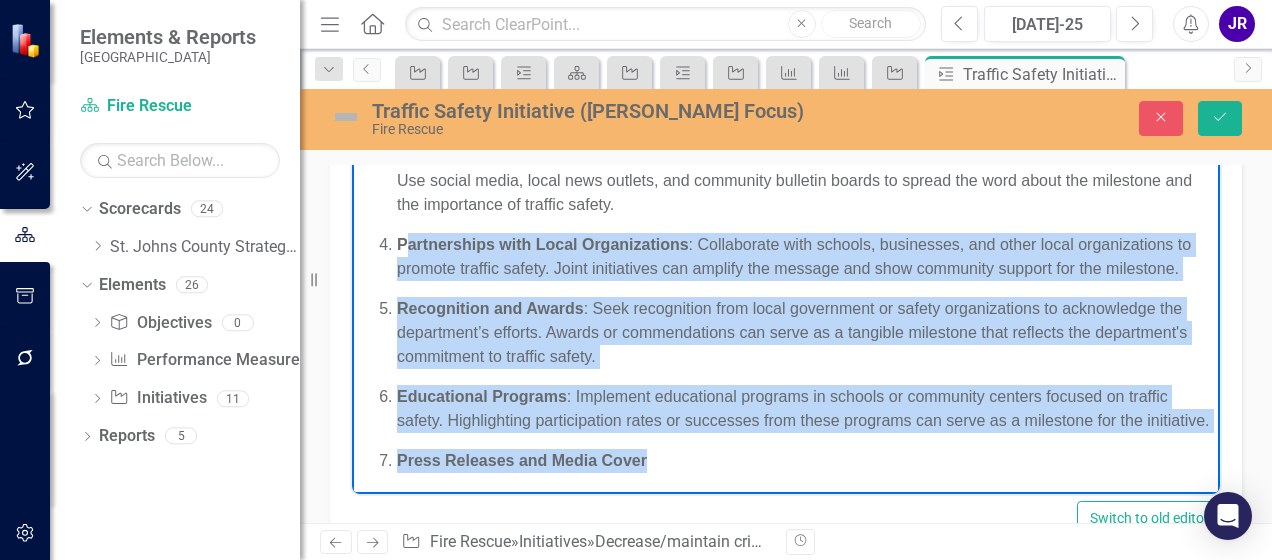 click on "Data Collection and Analysis : Gather data on traffic incidents and safety outcomes before and after the initiative's implementation. This can include a reduction in accidents, injuries, or fatalities in specific areas. Presenting this data visually through graphs or charts can highlight the impact of the initiative. Community Events : Organize a public event or demonstration to celebrate the milestone. This could include a traffic safety fair, where community members can learn about safe driving practices, see demonstrations of rescue operations, and interact with firefighters. Public Awareness Campaigns : Launch a campaign that emphasizes the successes of the traffic safety initiative. Use social media, local news outlets, and community bulletin boards to spread the word about the milestone and the importance of traffic safety. Partnerships with Local Organizations Recognition and Awards Educational Programs Press Releases and Media Cover" at bounding box center [786, 228] 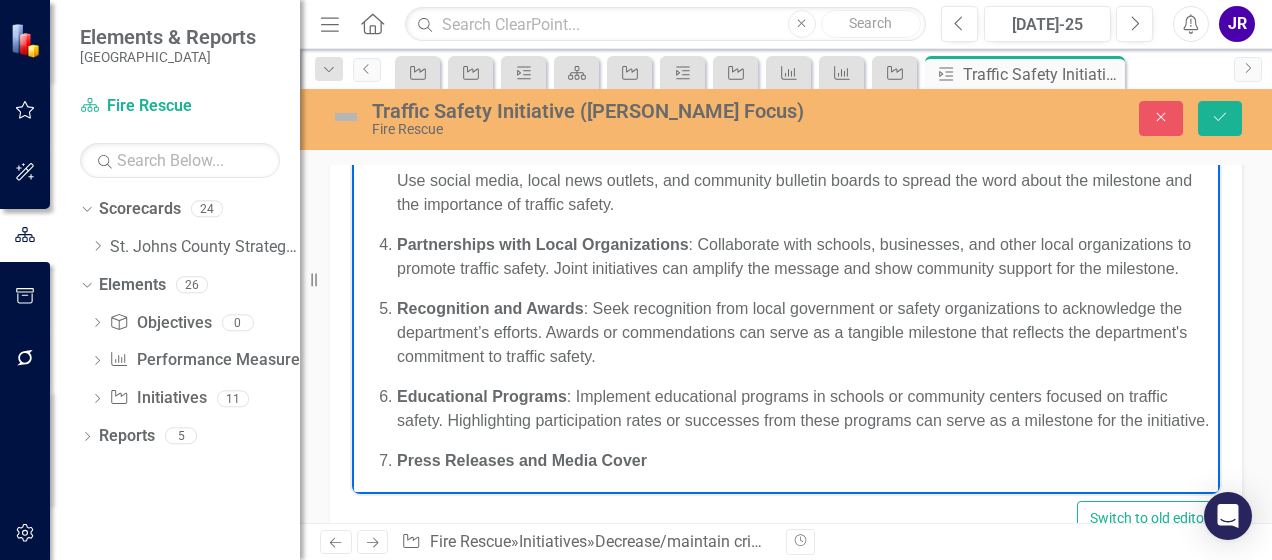scroll, scrollTop: 0, scrollLeft: 0, axis: both 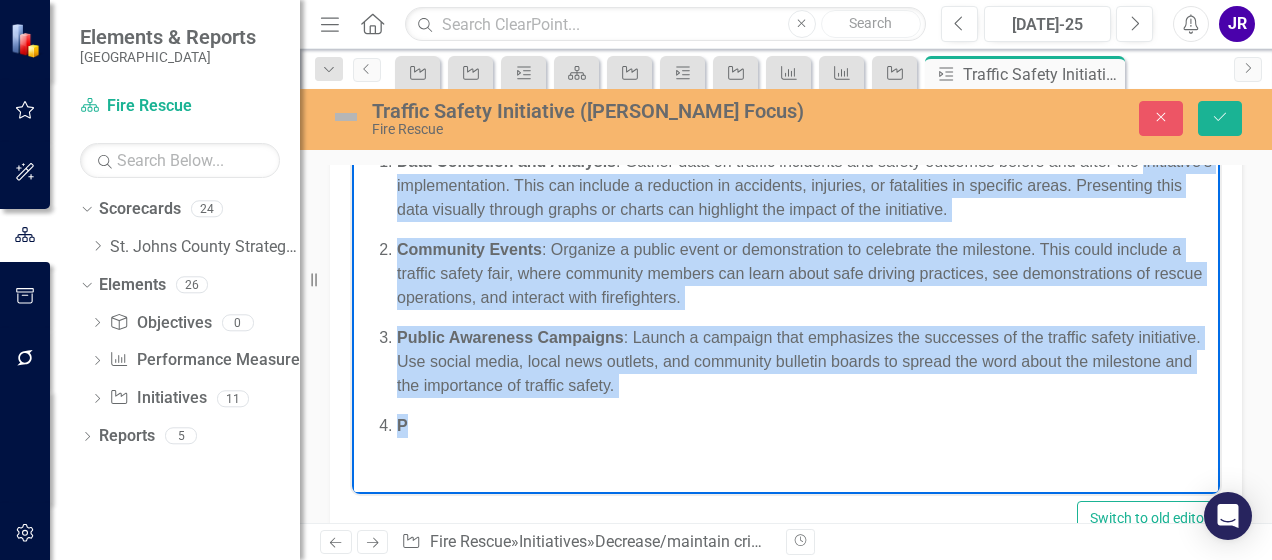 drag, startPoint x: 423, startPoint y: 393, endPoint x: 394, endPoint y: 254, distance: 141.99295 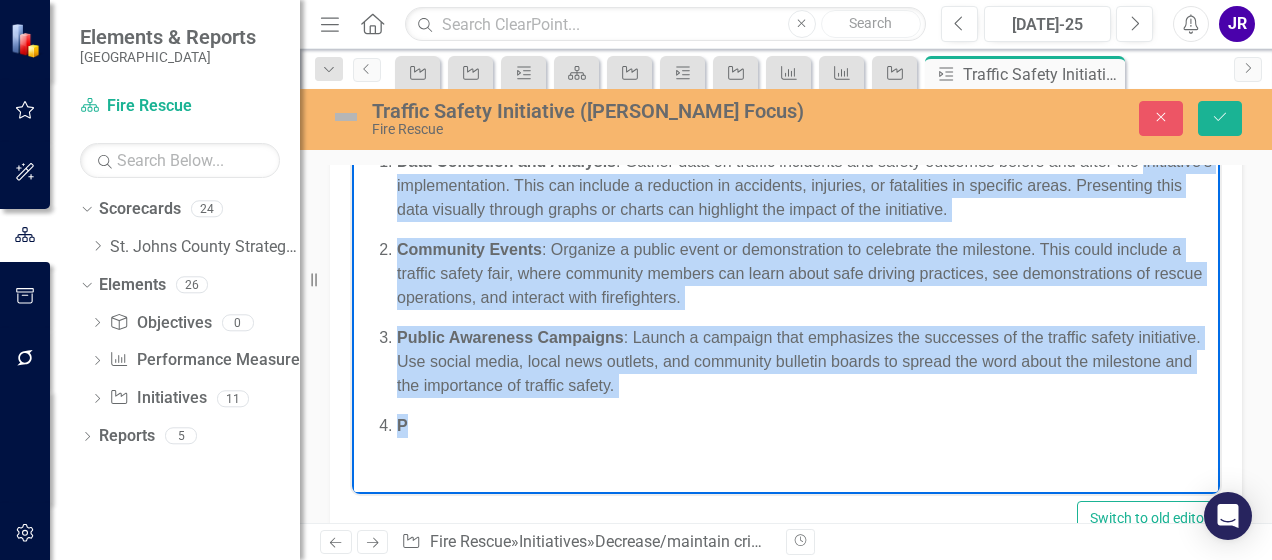 click on "Data Collection and Analysis : Gather data on traffic incidents and safety outcomes before and after the initiative's implementation. This can include a reduction in accidents, injuries, or fatalities in specific areas. Presenting this data visually through graphs or charts can highlight the impact of the initiative. Community Events : Organize a public event or demonstration to celebrate the milestone. This could include a traffic safety fair, where community members can learn about safe driving practices, see demonstrations of rescue operations, and interact with firefighters. Public Awareness Campaigns : Launch a campaign that emphasizes the successes of the traffic safety initiative. Use social media, local news outlets, and community bulletin boards to spread the word about the milestone and the importance of traffic safety. P" at bounding box center (786, 301) 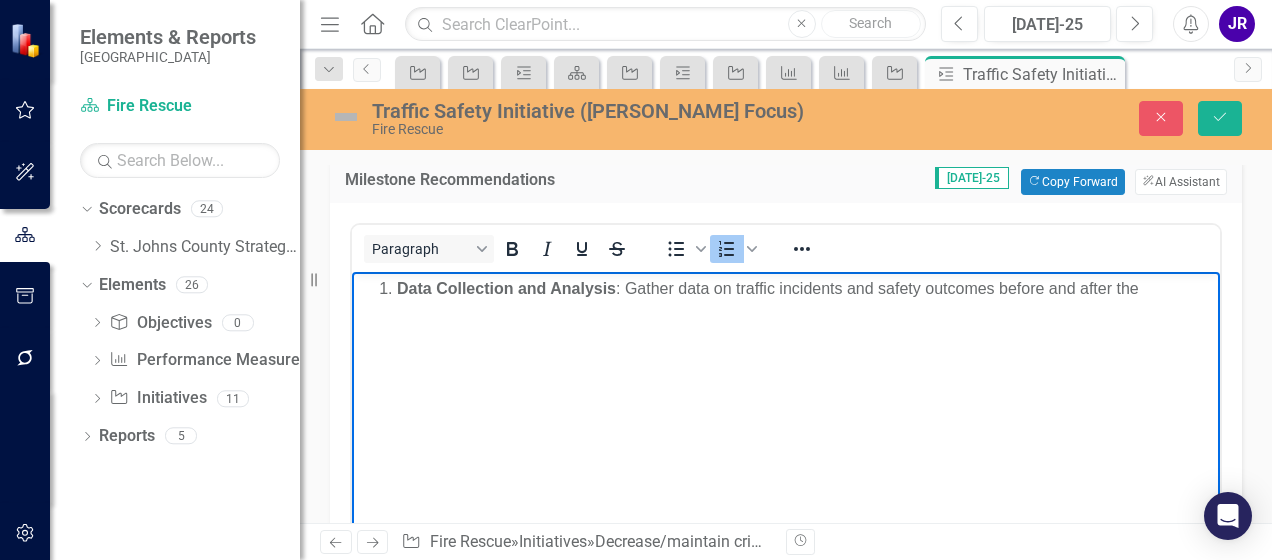 scroll, scrollTop: 368, scrollLeft: 0, axis: vertical 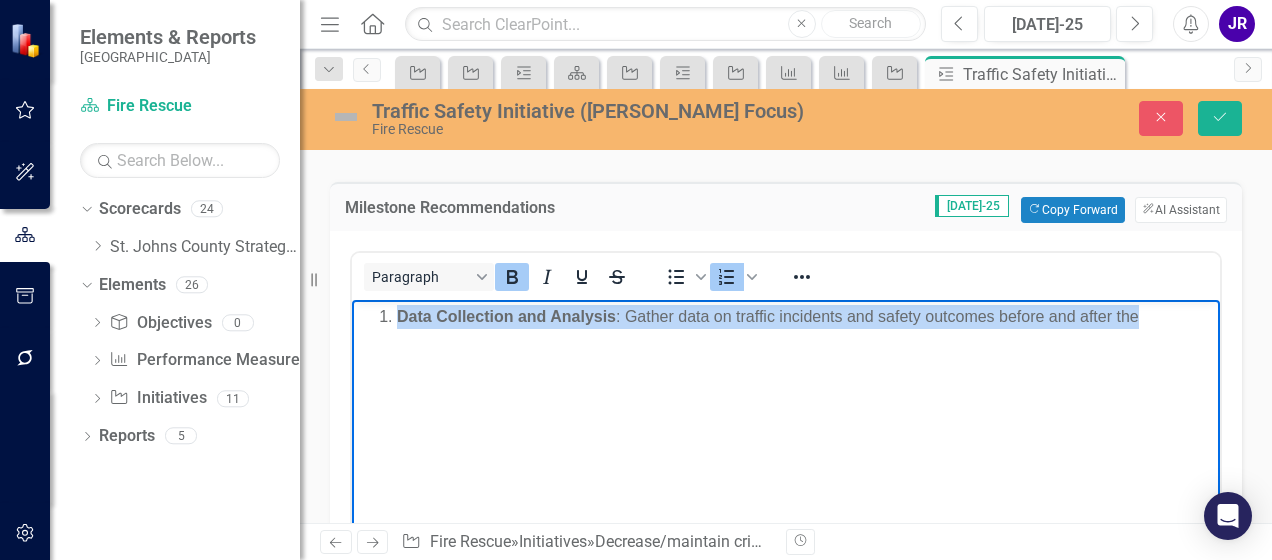 drag, startPoint x: 1145, startPoint y: 320, endPoint x: 382, endPoint y: 321, distance: 763.0007 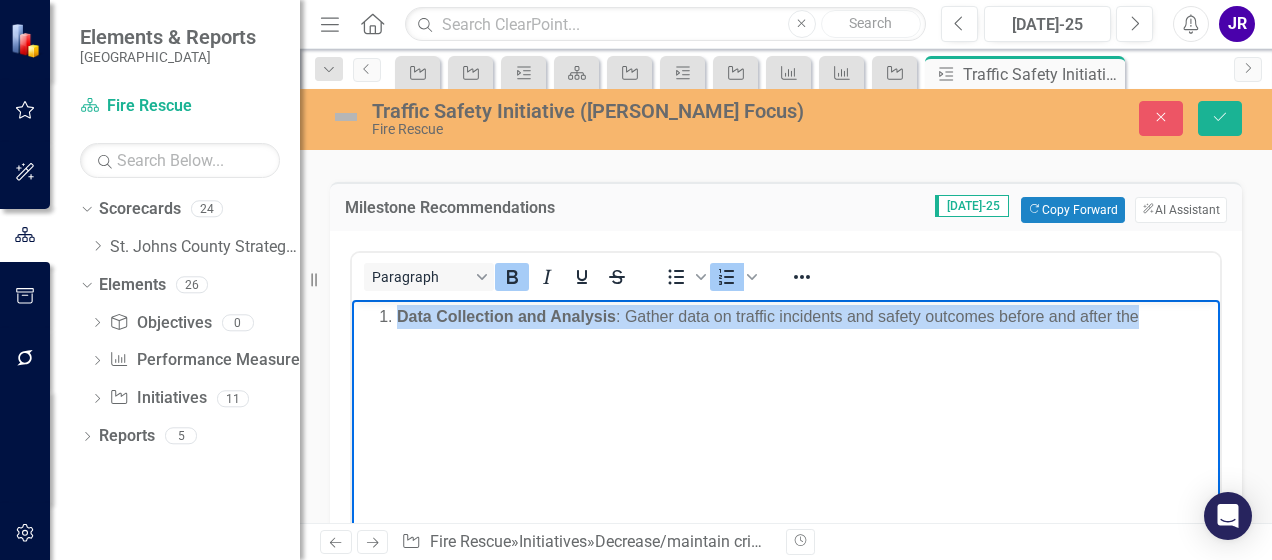 click on "Data Collection and Analysis : Gather data on traffic incidents and safety outcomes before and after the" at bounding box center (806, 316) 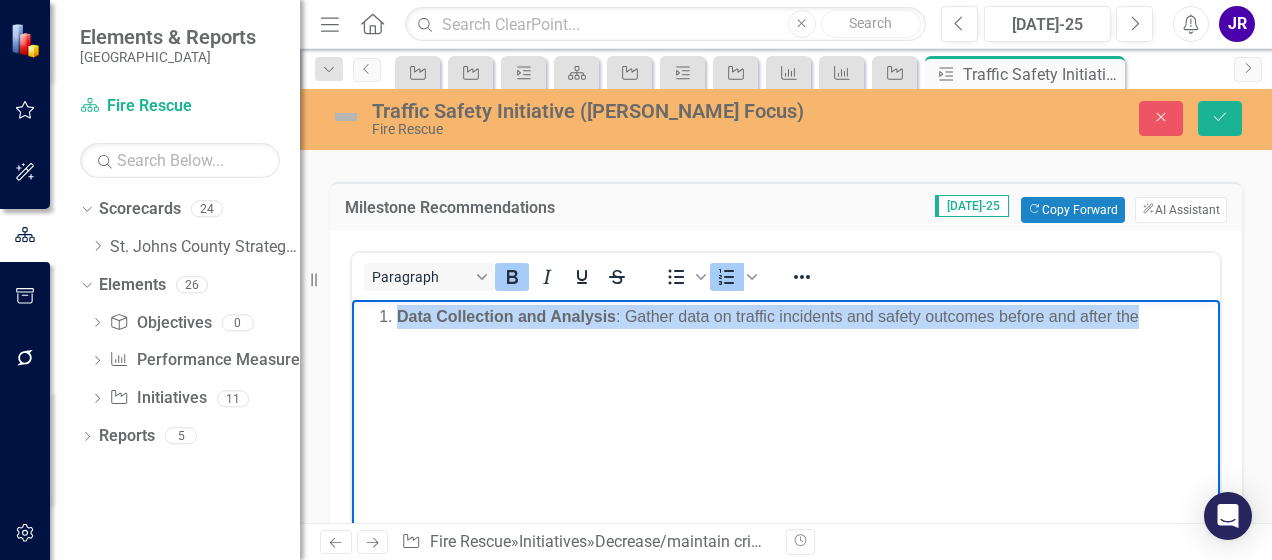 type 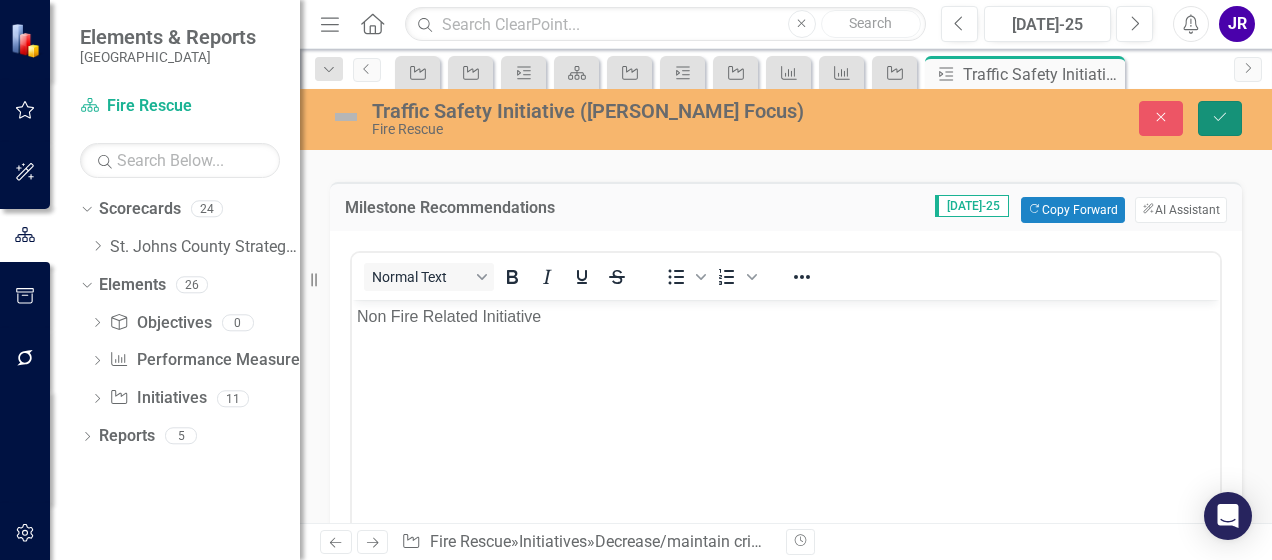 click on "Save" 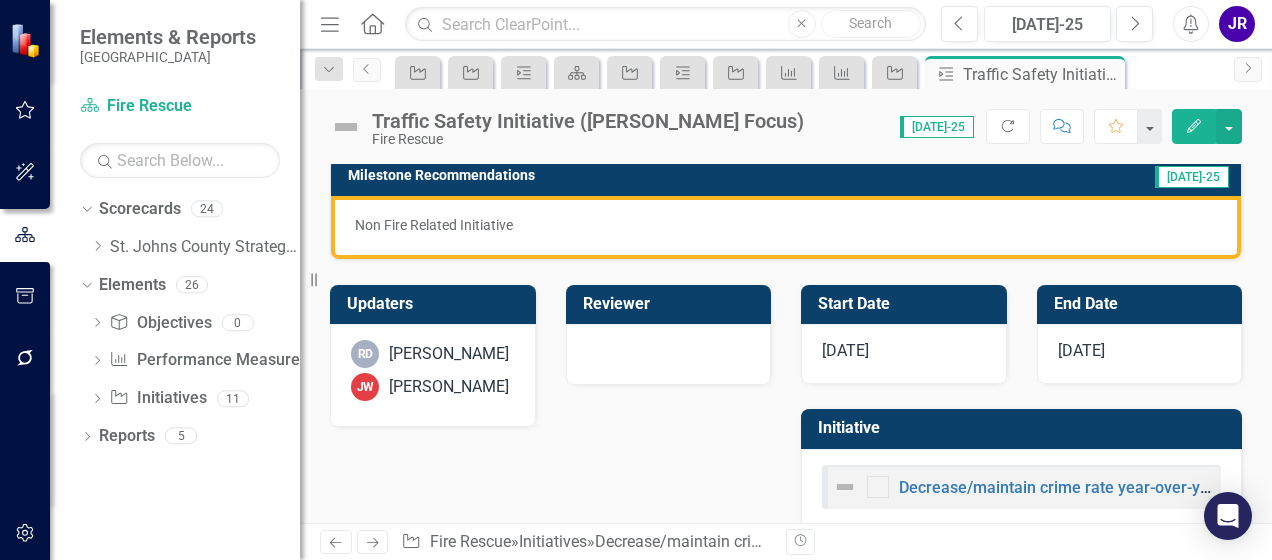 scroll, scrollTop: 422, scrollLeft: 0, axis: vertical 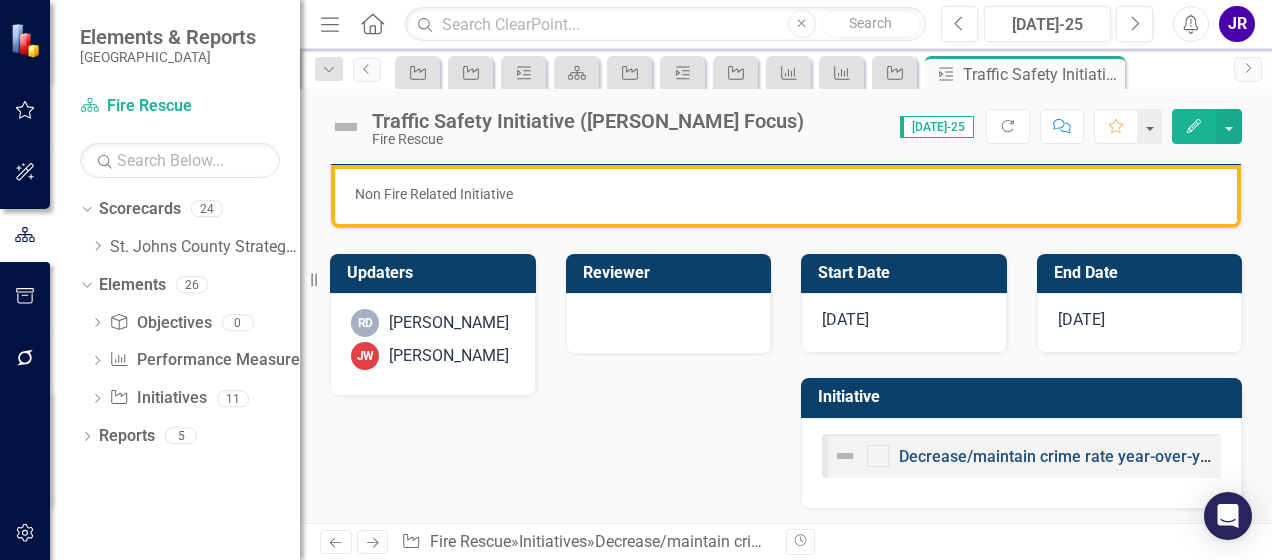 click on "Decrease/maintain crime rate year-over-year ([PERSON_NAME]) but consider decrease preventable emergencies." at bounding box center (1308, 456) 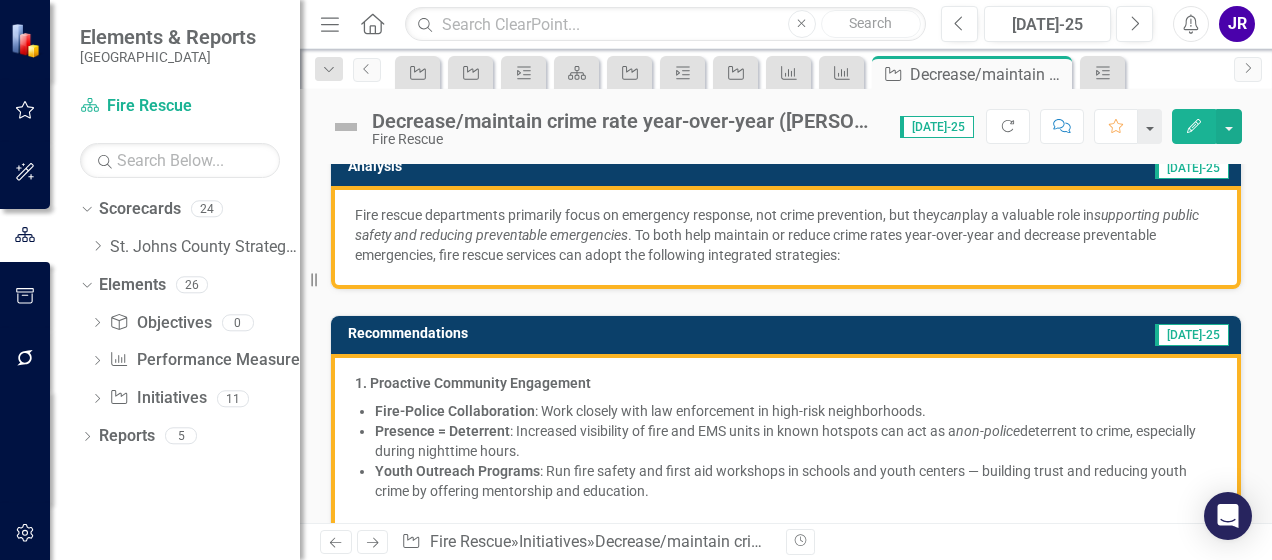 scroll, scrollTop: 238, scrollLeft: 0, axis: vertical 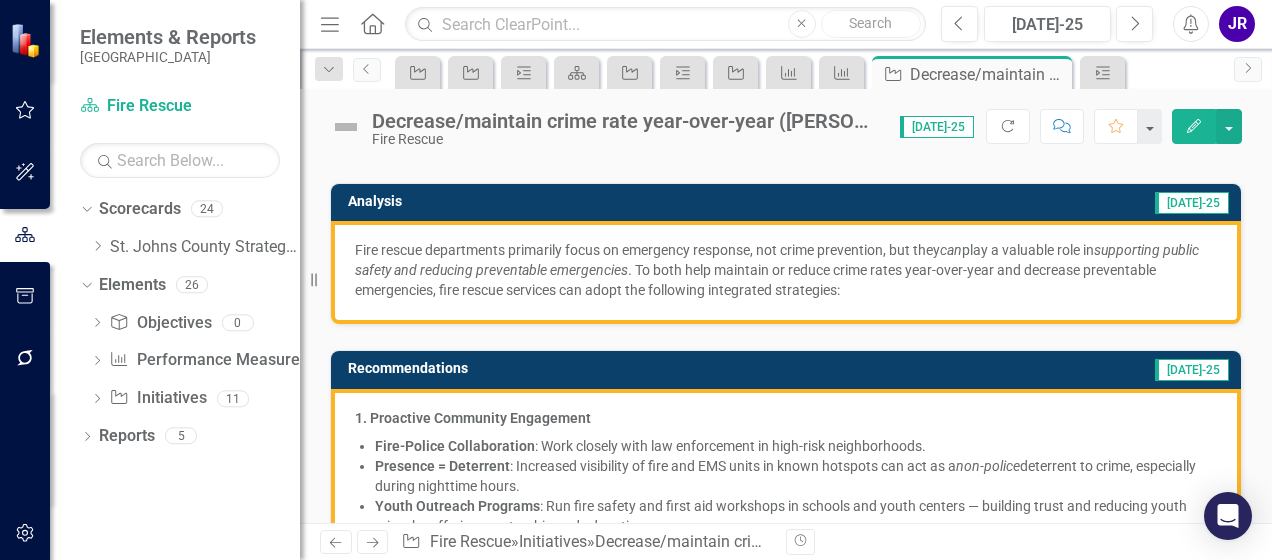 click on "Fire rescue departments primarily focus on emergency response, not crime prevention, but they  can  play a valuable role in  supporting public safety and reducing preventable emergencies . To both help maintain or reduce crime rates year-over-year and decrease preventable emergencies, fire rescue services can adopt the following integrated strategies:" at bounding box center (786, 270) 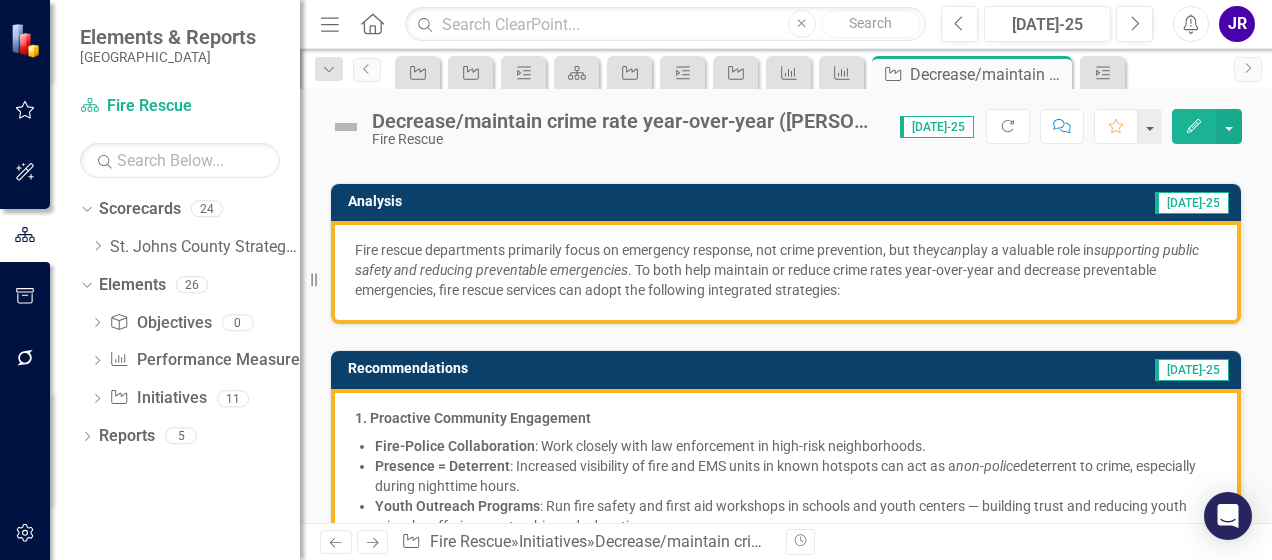 click on "Fire rescue departments primarily focus on emergency response, not crime prevention, but they  can  play a valuable role in  supporting public safety and reducing preventable emergencies . To both help maintain or reduce crime rates year-over-year and decrease preventable emergencies, fire rescue services can adopt the following integrated strategies:" at bounding box center [786, 270] 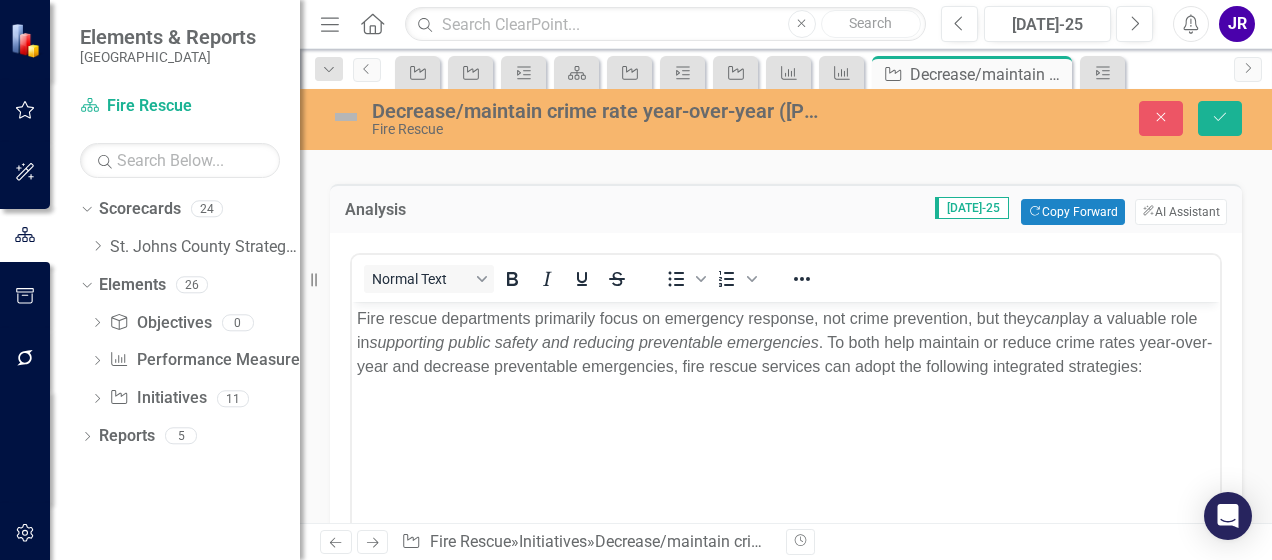 scroll, scrollTop: 0, scrollLeft: 0, axis: both 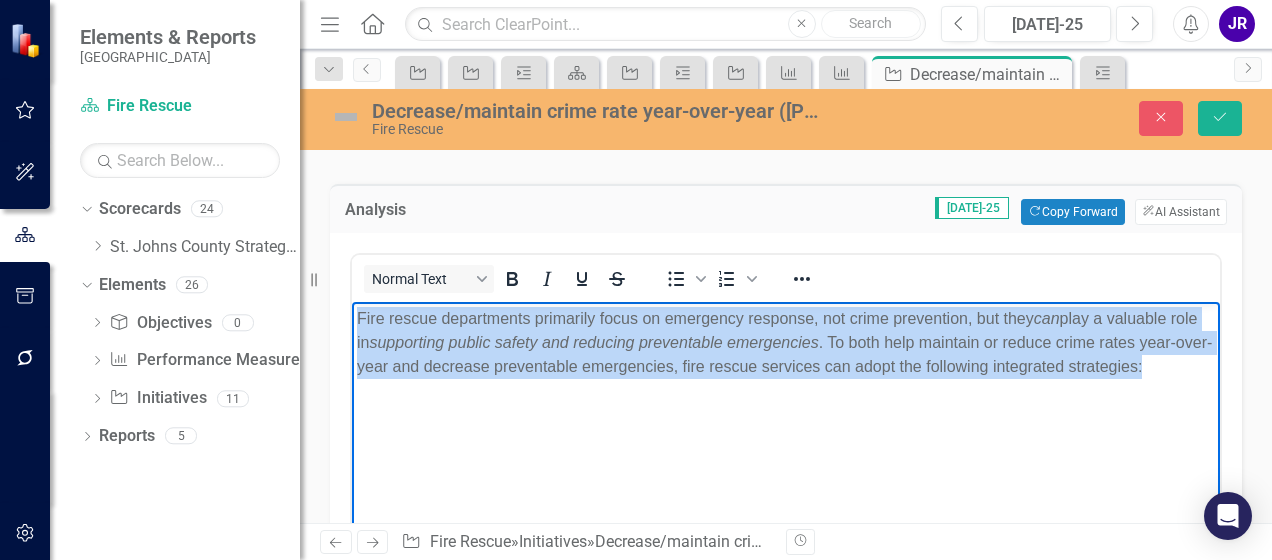 drag, startPoint x: 446, startPoint y: 393, endPoint x: 358, endPoint y: 326, distance: 110.60289 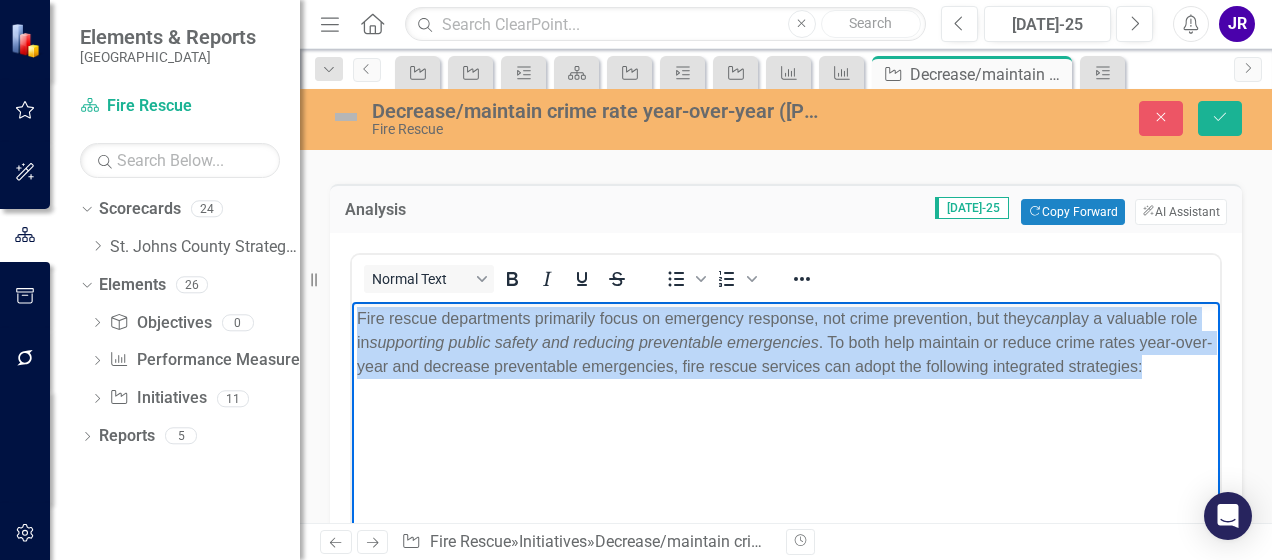 click on "Fire rescue departments primarily focus on emergency response, not crime prevention, but they  can  play a valuable role in  supporting public safety and reducing preventable emergencies . To both help maintain or reduce crime rates year-over-year and decrease preventable emergencies, fire rescue services can adopt the following integrated strategies:" at bounding box center [786, 343] 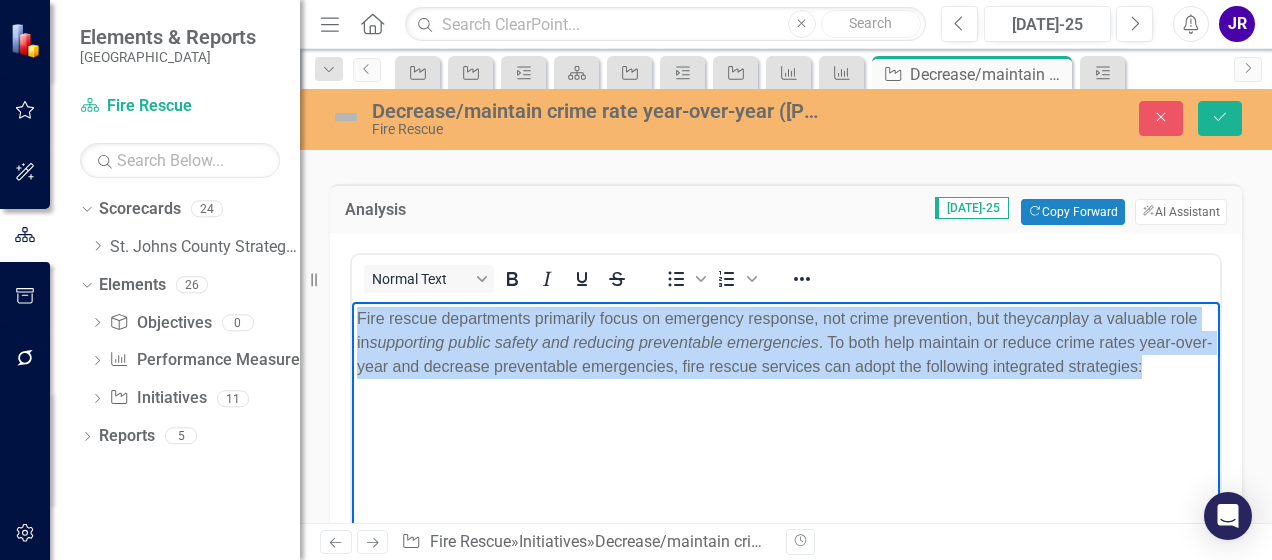 type 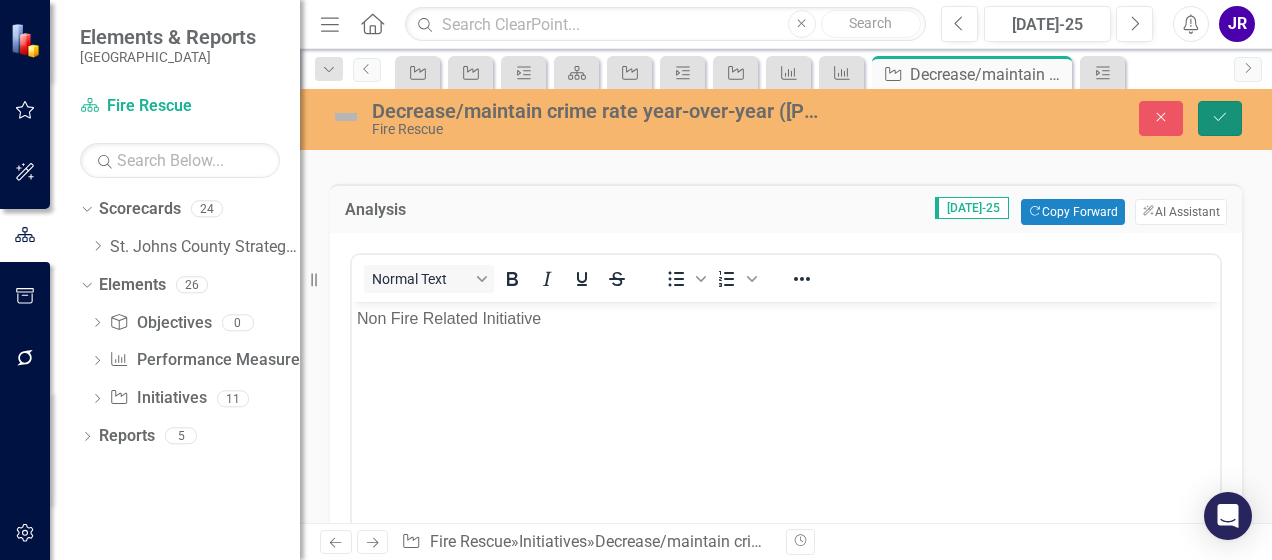 drag, startPoint x: 1212, startPoint y: 124, endPoint x: 1111, endPoint y: 208, distance: 131.3659 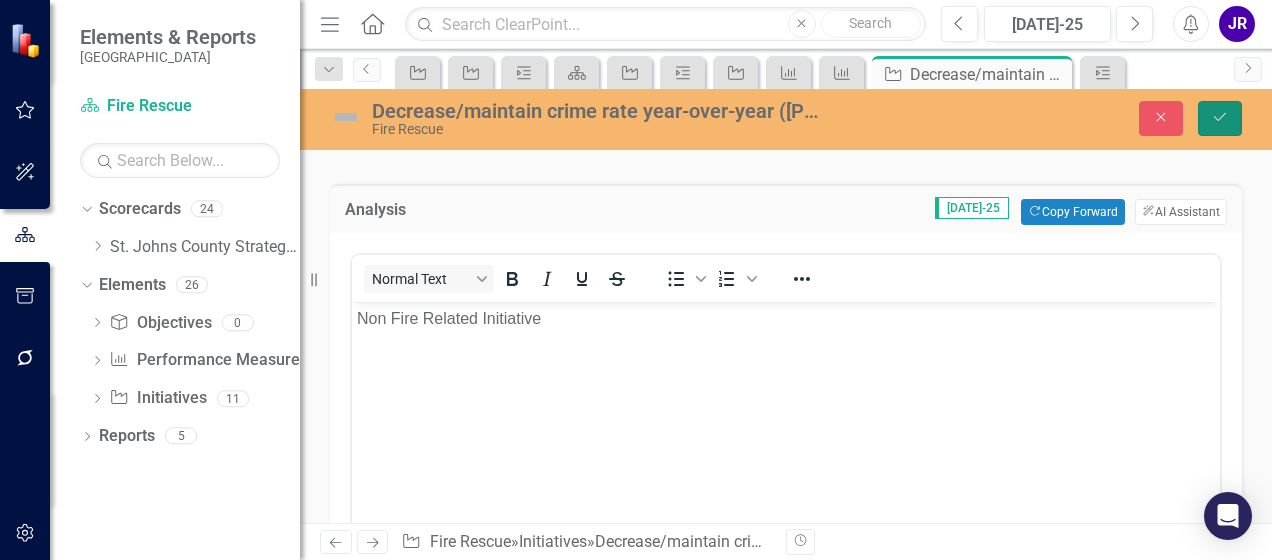 click on "Save" at bounding box center [1220, 118] 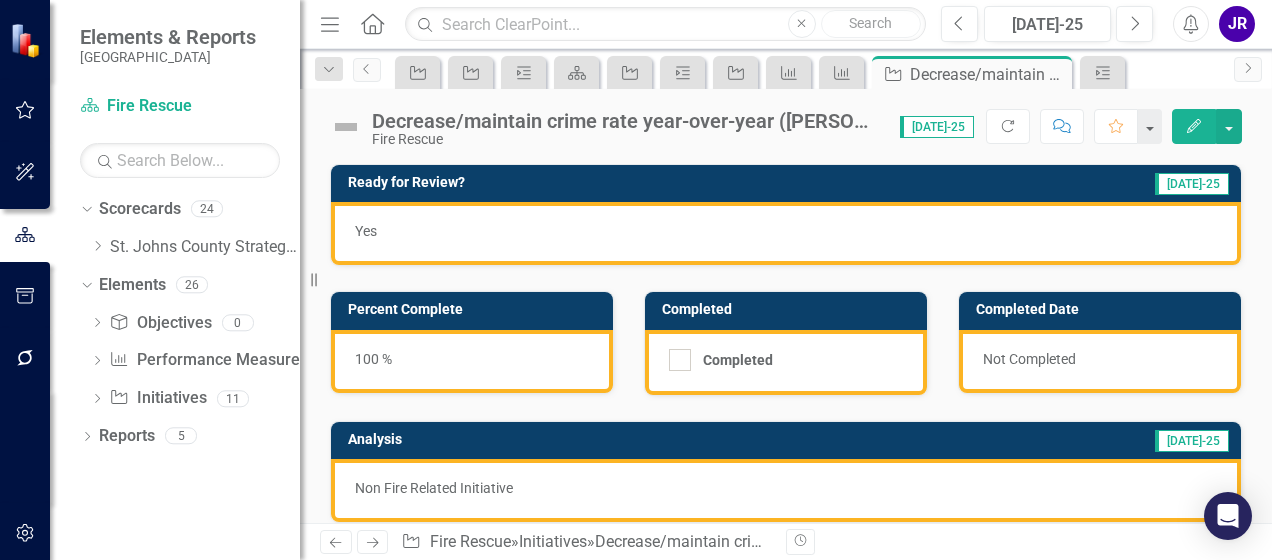 scroll, scrollTop: 630, scrollLeft: 0, axis: vertical 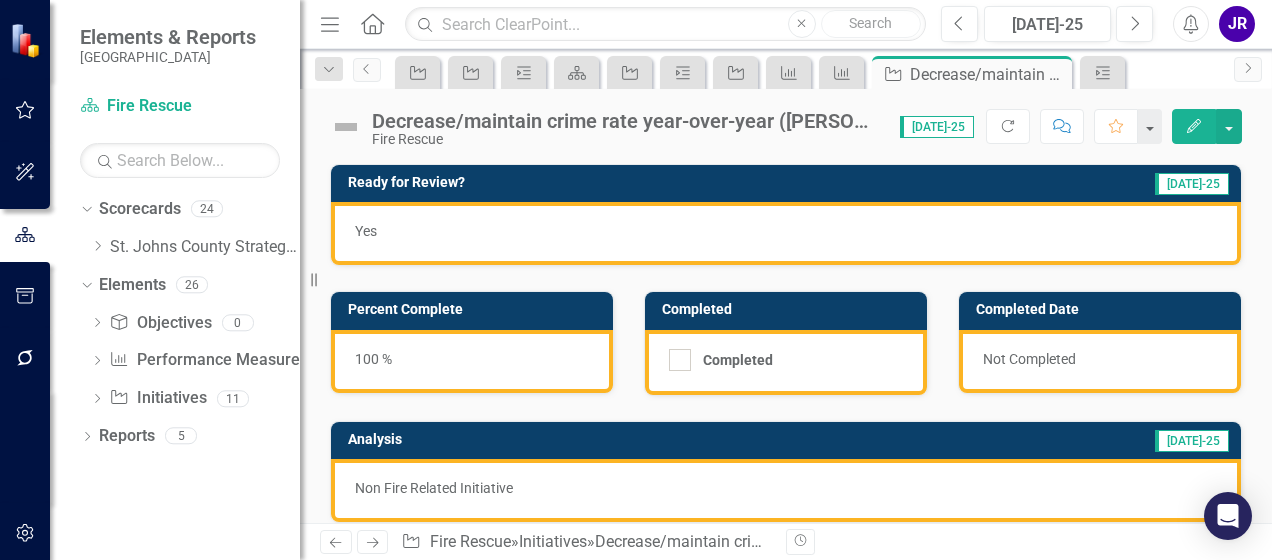 click on "Non Fire Related Initiative" at bounding box center (786, 488) 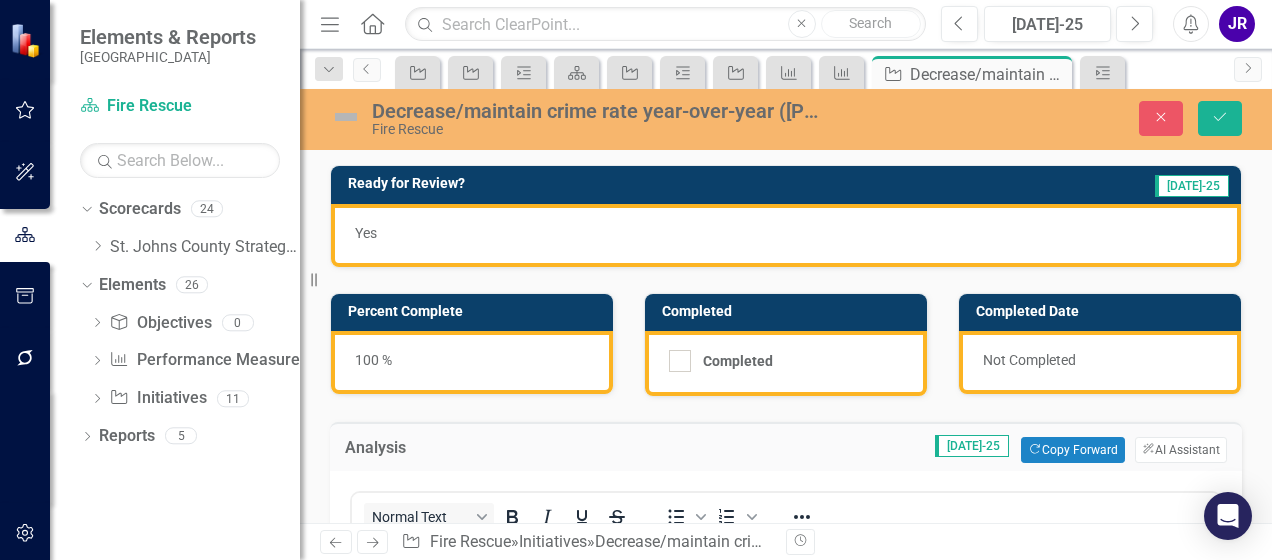 scroll, scrollTop: 0, scrollLeft: 0, axis: both 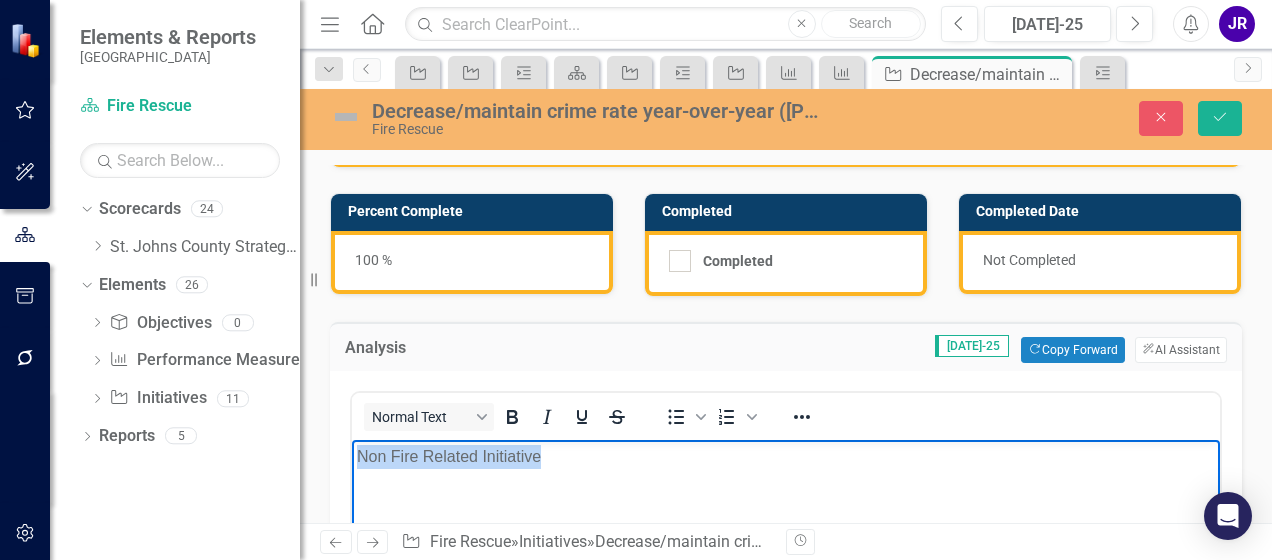 drag, startPoint x: 546, startPoint y: 457, endPoint x: 357, endPoint y: 461, distance: 189.04233 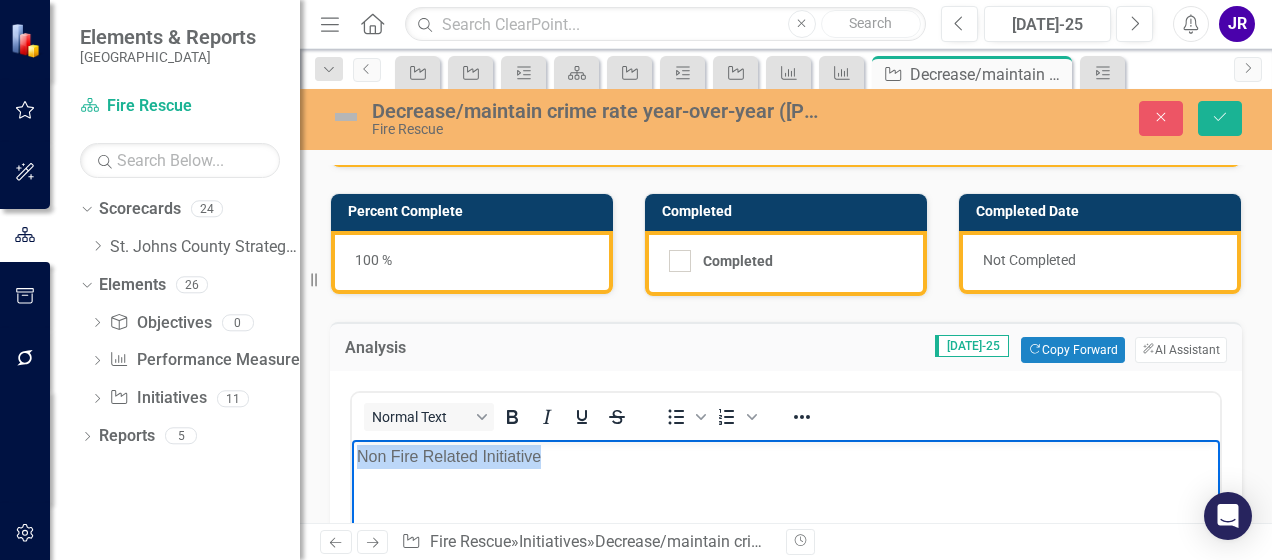 click on "Non Fire Related Initiative" at bounding box center [786, 457] 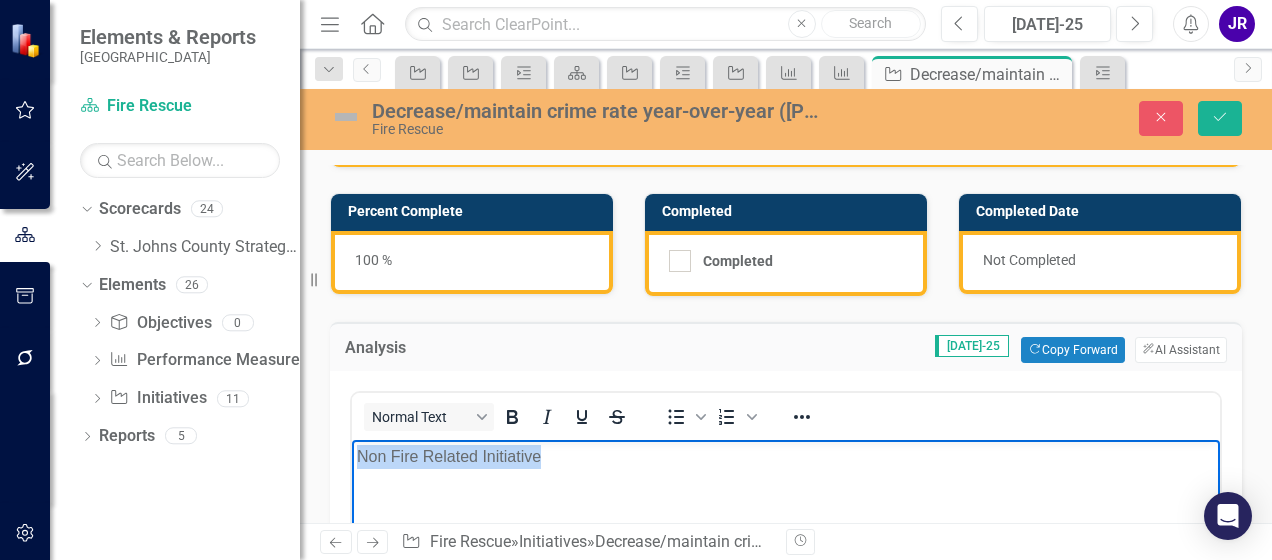 copy on "Non Fire Related Initiative" 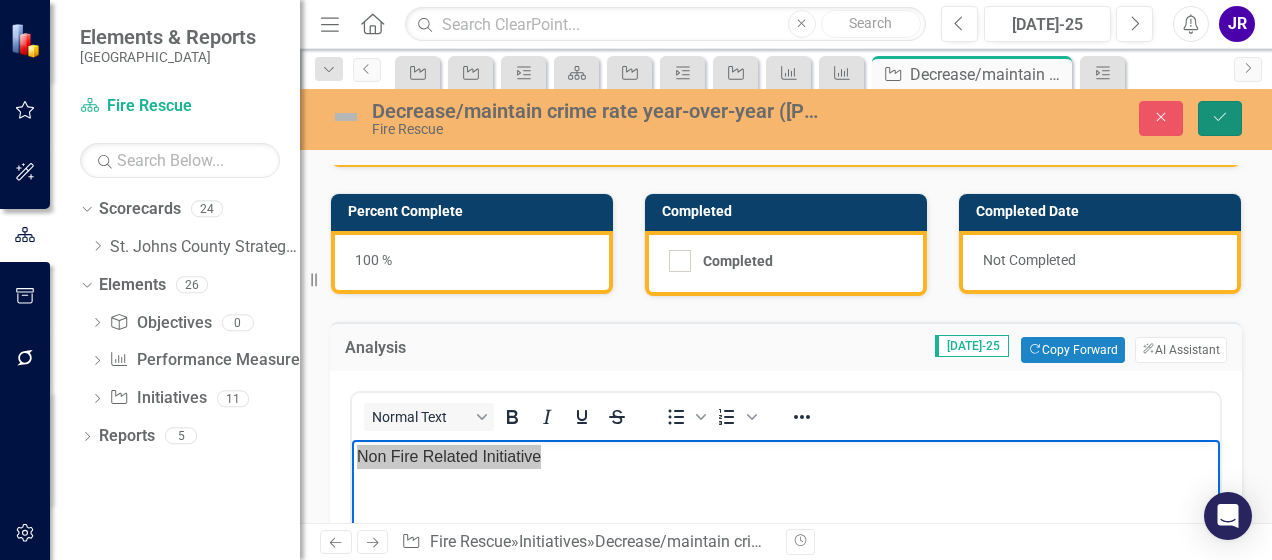 click on "Save" at bounding box center [1220, 118] 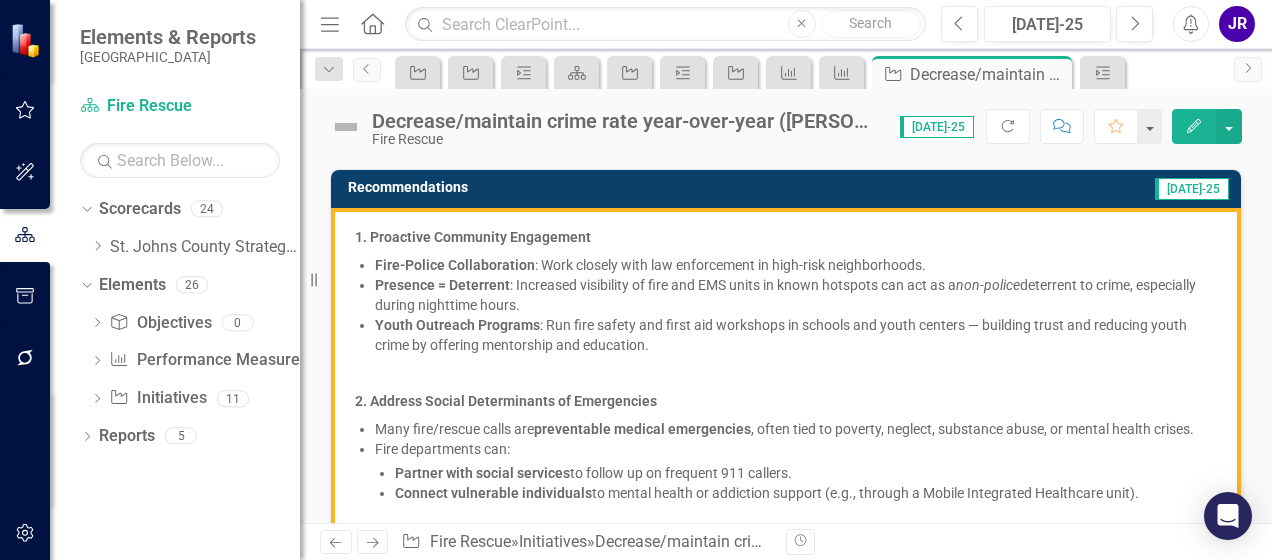 scroll, scrollTop: 370, scrollLeft: 0, axis: vertical 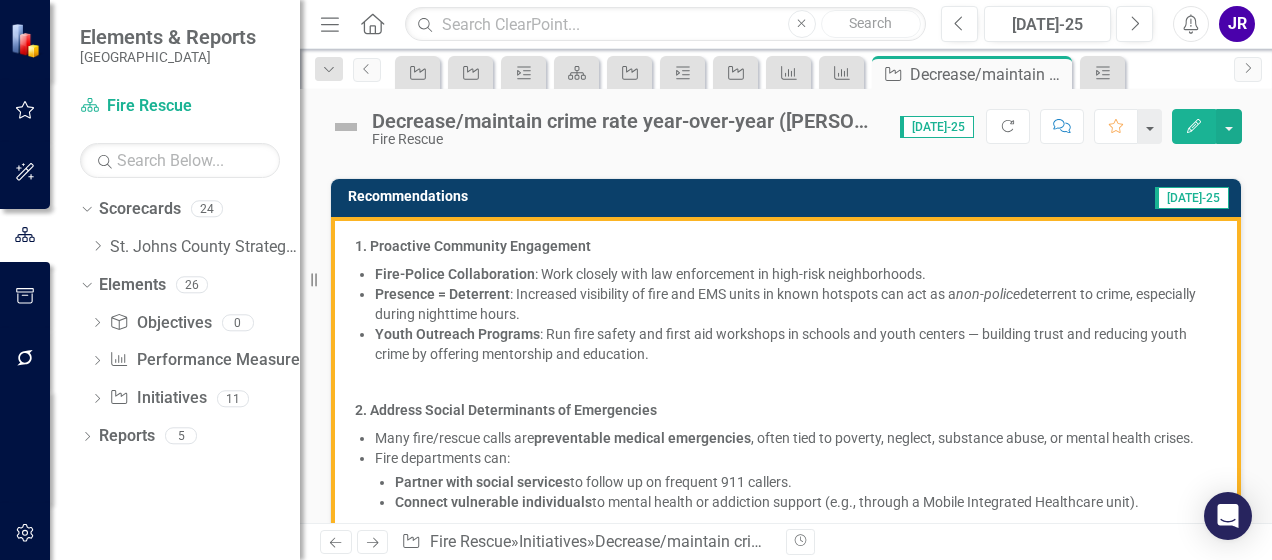 click on "1. Proactive Community Engagement" at bounding box center (473, 246) 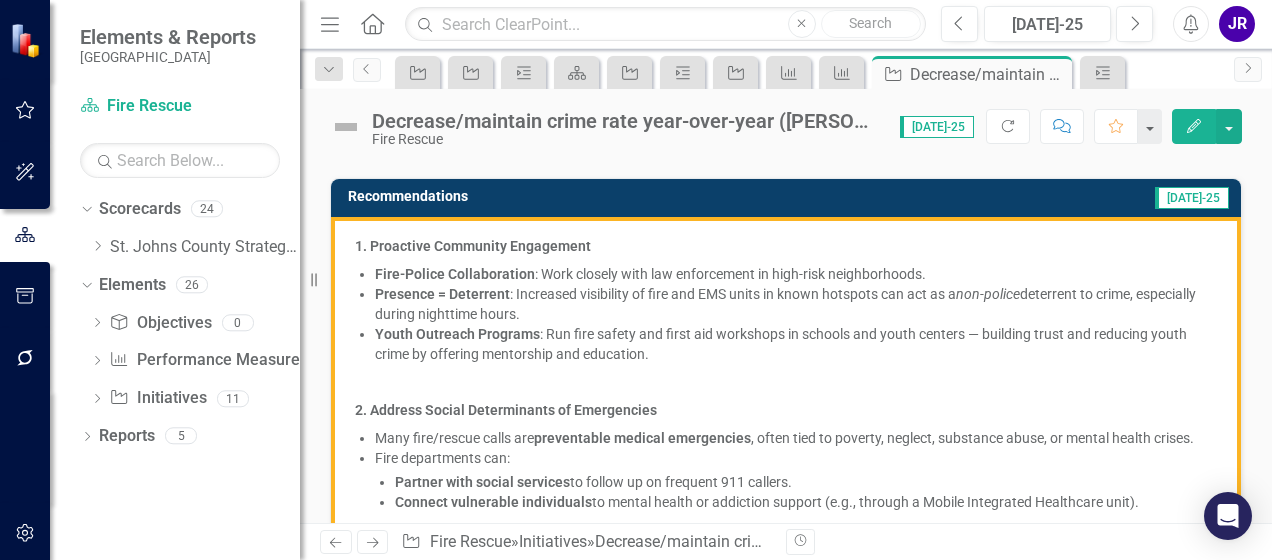 click on "1. Proactive Community Engagement" at bounding box center [786, 248] 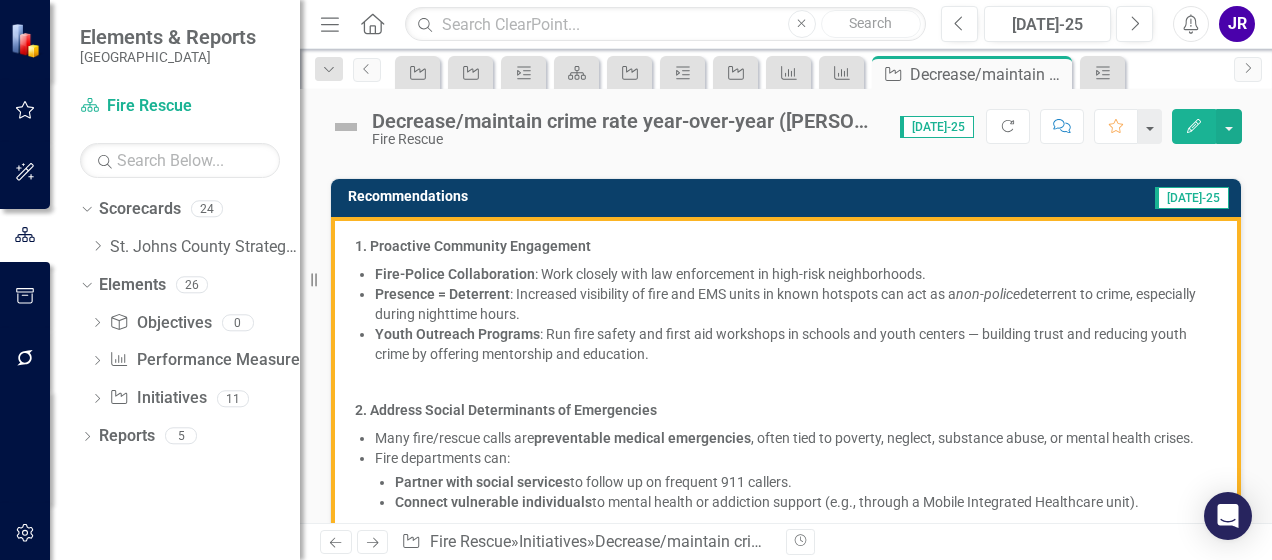 click on "Presence = Deterrent" at bounding box center [442, 294] 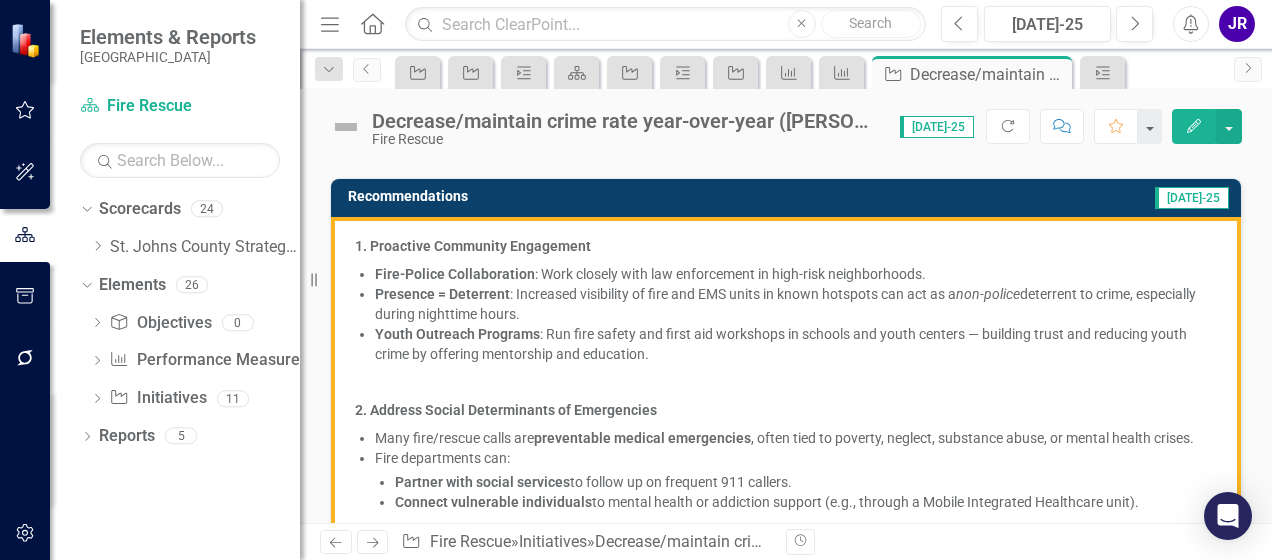 click on "Presence = Deterrent" at bounding box center (442, 294) 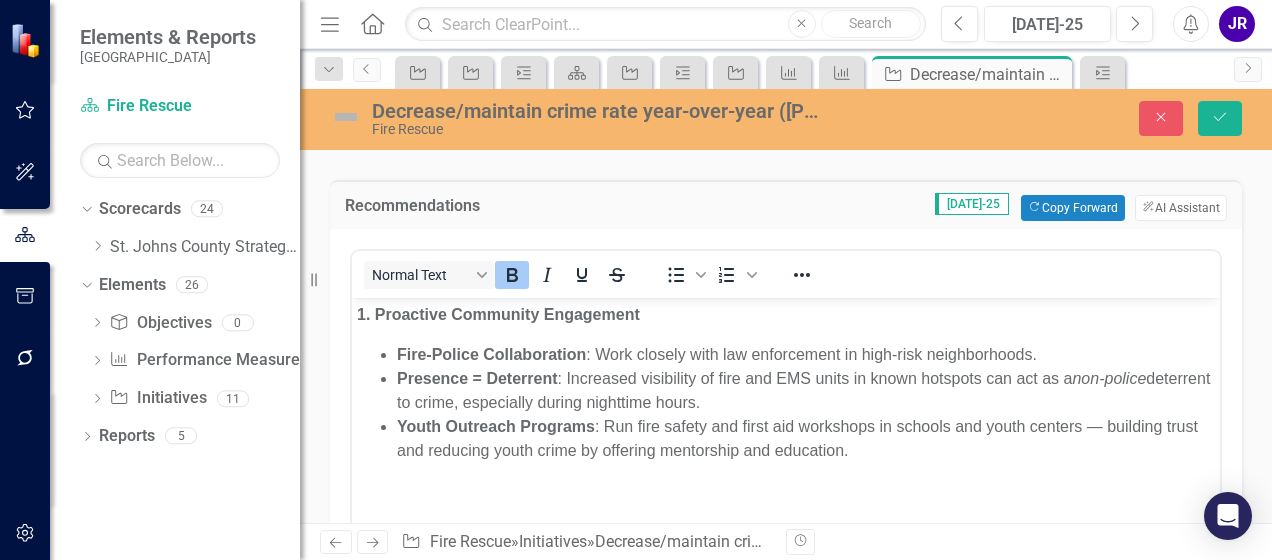 scroll, scrollTop: 0, scrollLeft: 0, axis: both 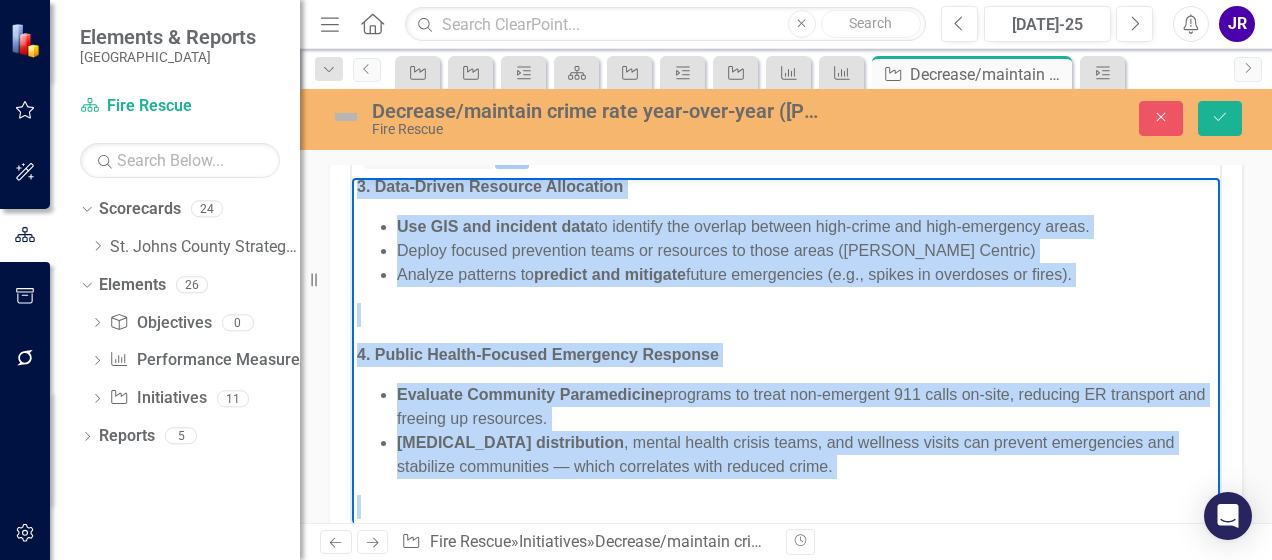 drag, startPoint x: 360, startPoint y: 197, endPoint x: 953, endPoint y: 484, distance: 658.8004 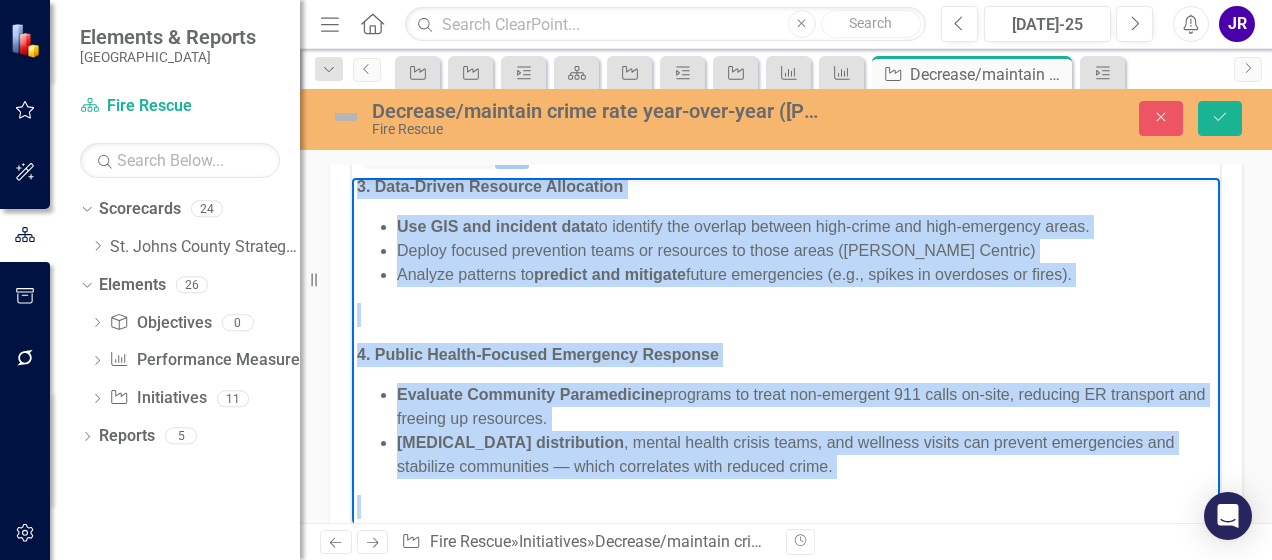 click on "1. Proactive Community Engagement Fire-Police Collaboration : Work closely with law enforcement in high-risk neighborhoods. Presence = Deterrent : Increased visibility of fire and EMS units in known hotspots can act as a  non-police  deterrent to crime, especially during nighttime hours. Youth Outreach Programs : Run fire safety and first aid workshops in schools and youth centers — building trust and reducing youth crime by offering mentorship and education.  2. Address Social Determinants of Emergencies Many fire/rescue calls are  preventable medical emergencies , often tied to poverty, neglect, substance abuse, or mental health crises. Fire departments can: Partner with social services  to follow up on frequent 911 callers. Connect vulnerable individuals  to mental health or addiction support (e.g., through a Mobile Integrated Healthcare unit).  3. Data-Driven Resource Allocation Use GIS and incident data  to identify the overlap between high-crime and high-emergency areas. Analyze patterns to  and" at bounding box center (786, 246) 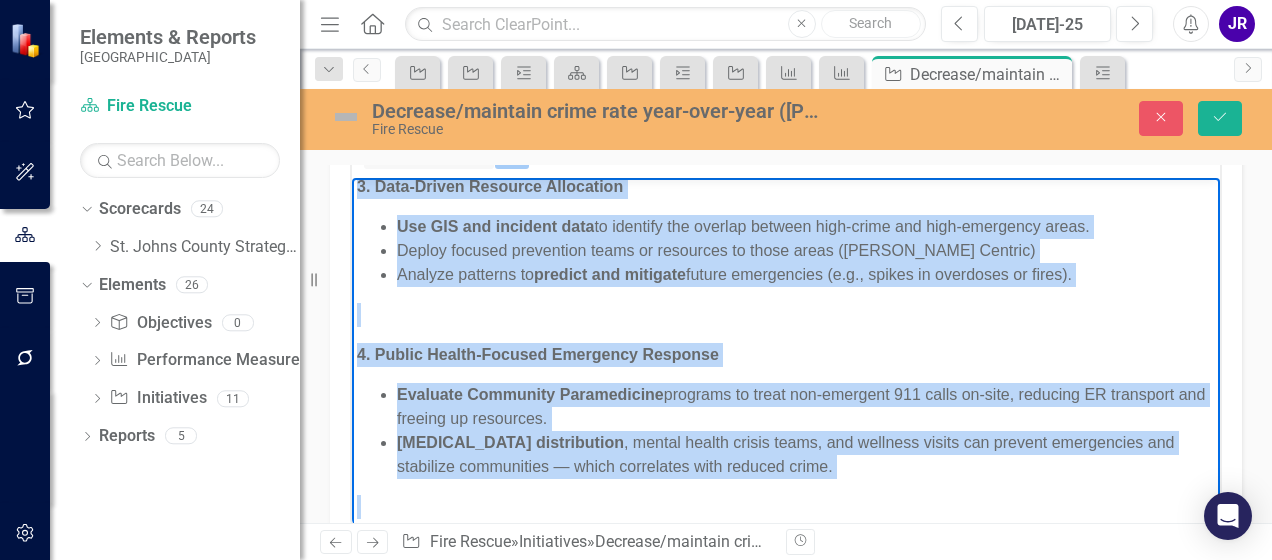 paste 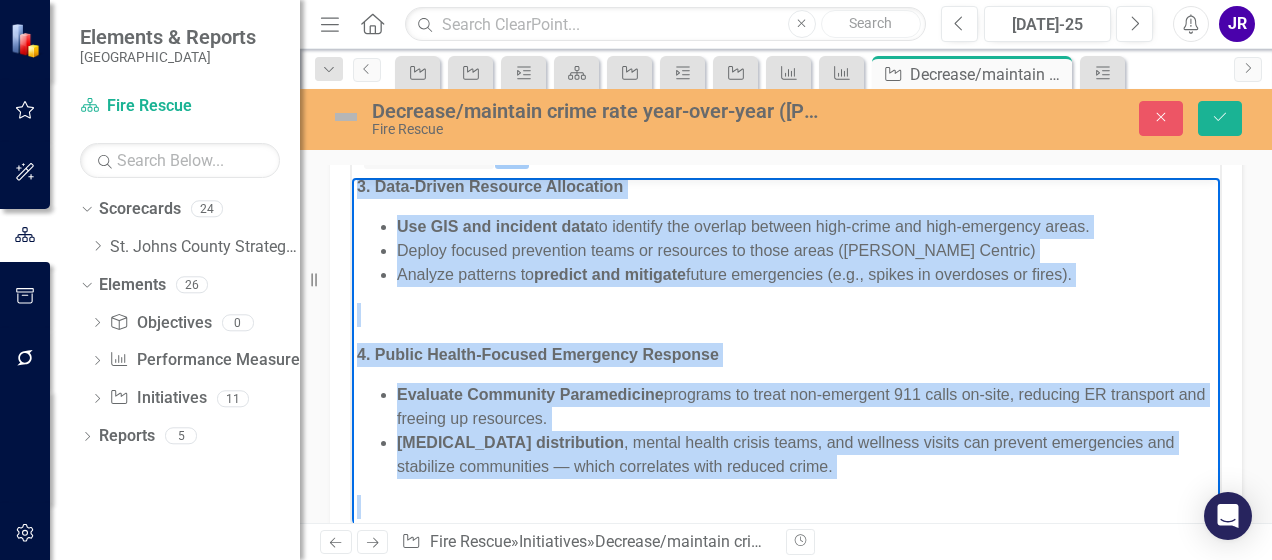 type 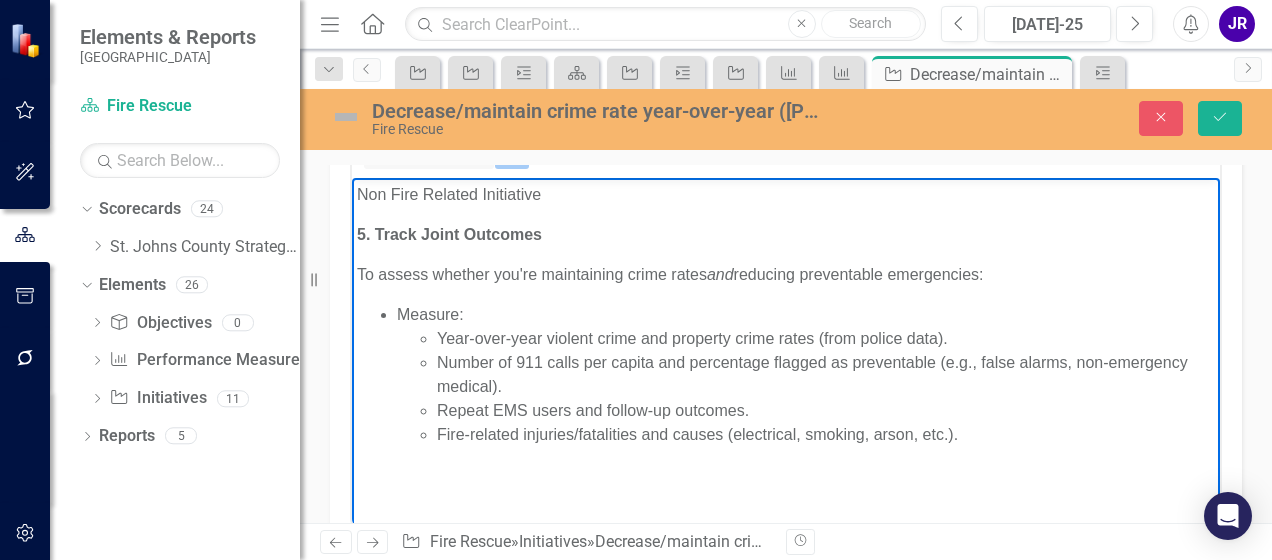 scroll, scrollTop: 0, scrollLeft: 0, axis: both 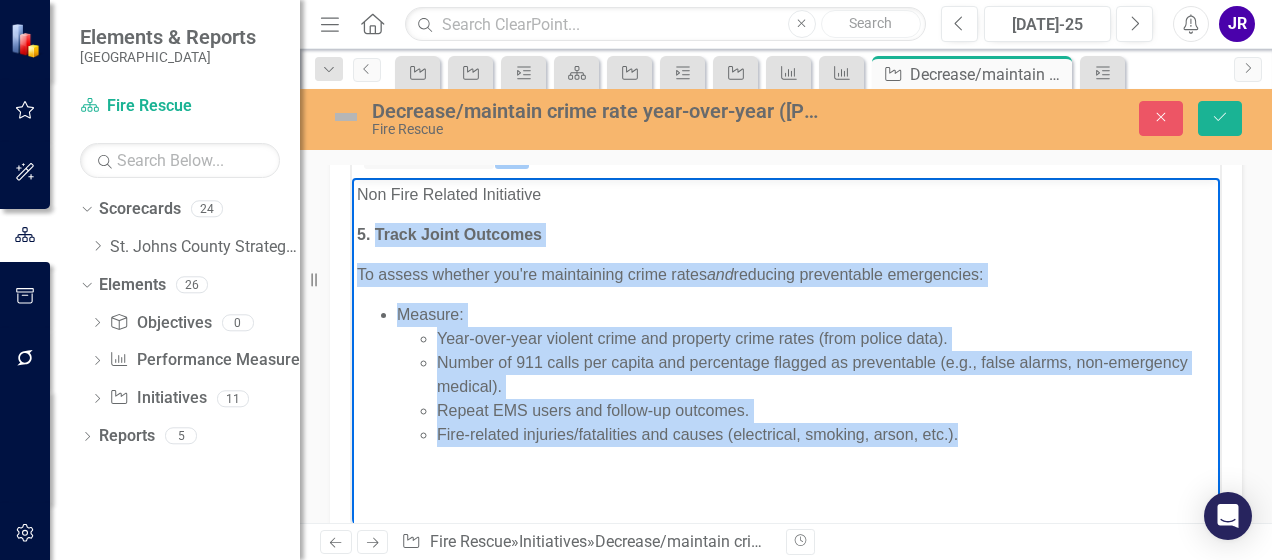 drag, startPoint x: 372, startPoint y: 233, endPoint x: 1006, endPoint y: 438, distance: 666.319 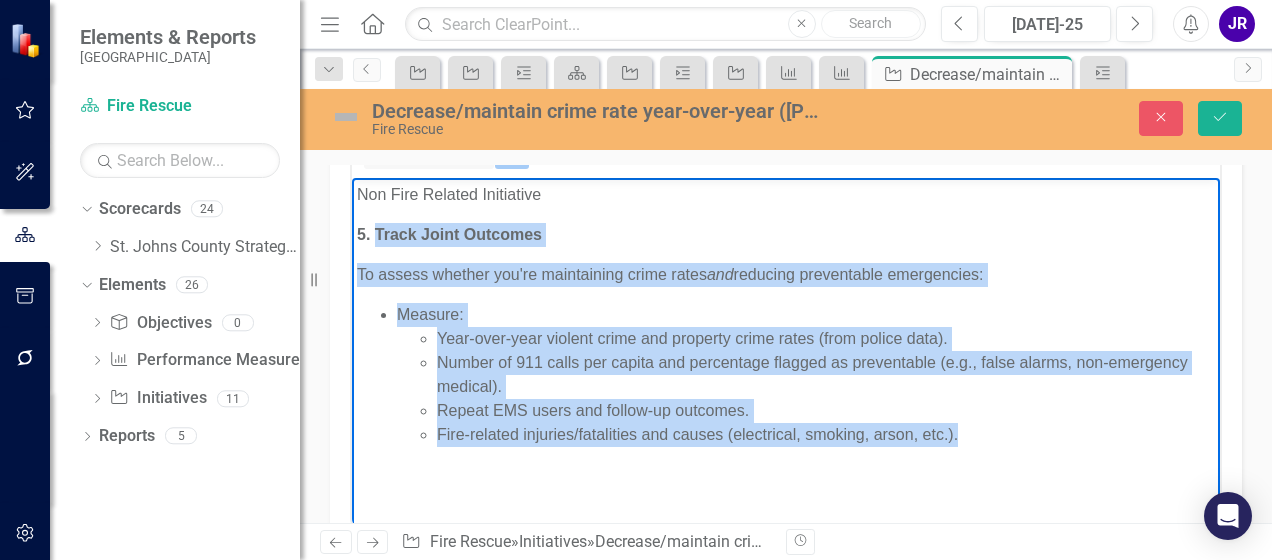 click on "Non Fire Related Initiative 5. Track Joint Outcomes To assess whether you're maintaining crime rates  and  reducing preventable emergencies: Measure: Year-over-year violent crime and property crime rates (from police data). Number of 911 calls per capita and percentage flagged as preventable (e.g., false alarms, non-emergency medical). Repeat EMS users and follow-up outcomes. Fire-related injuries/fatalities and causes (electrical, smoking, arson, etc.)." at bounding box center [786, 327] 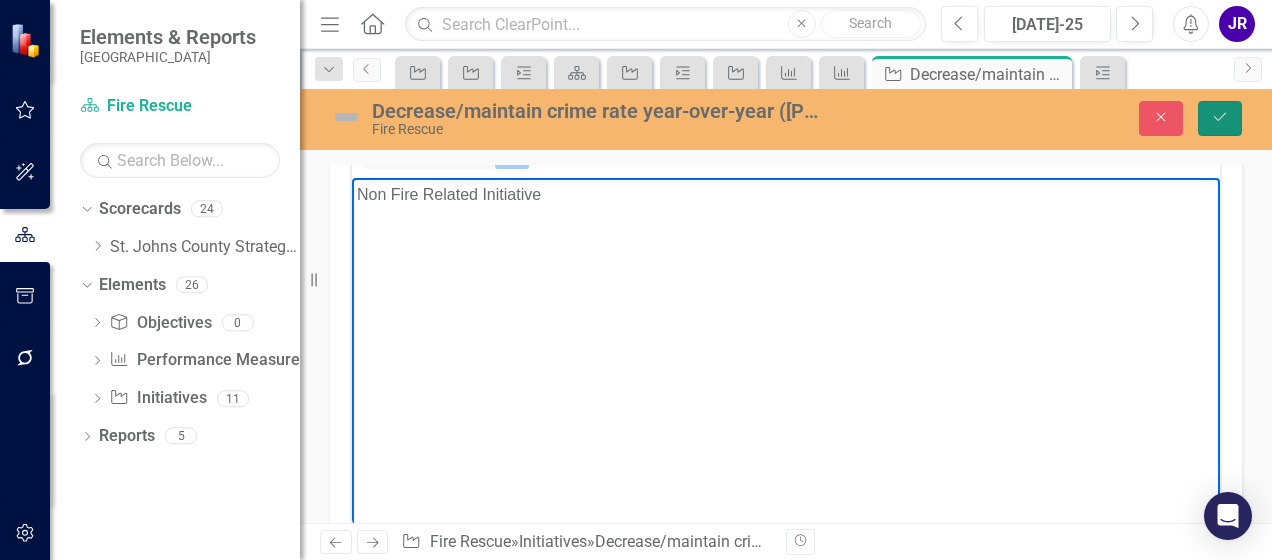click on "Save" at bounding box center (1220, 118) 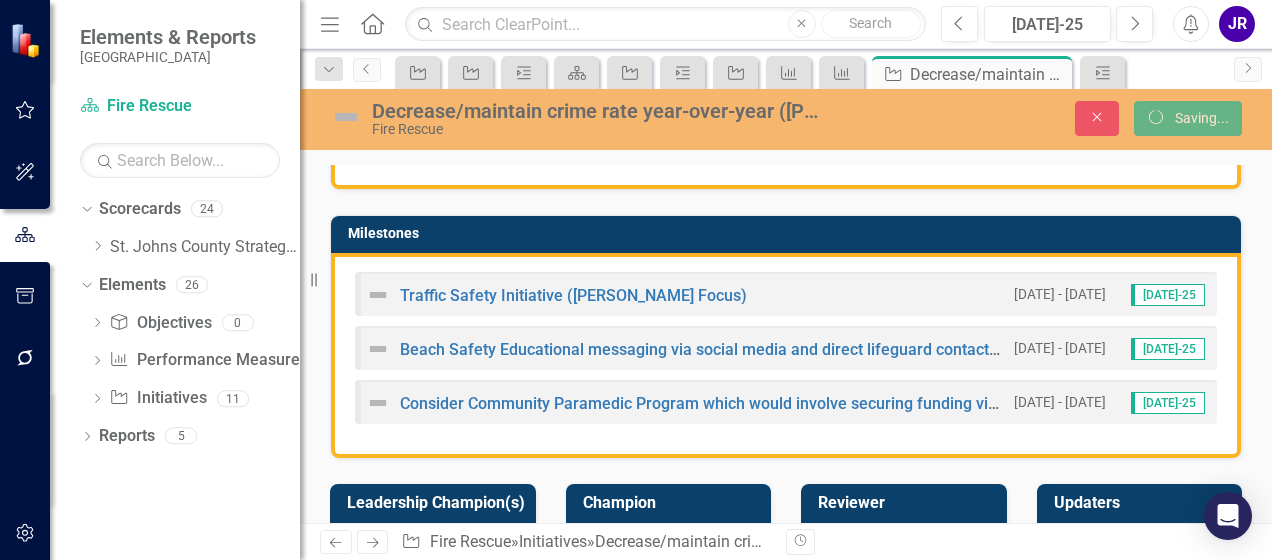 scroll, scrollTop: 479, scrollLeft: 0, axis: vertical 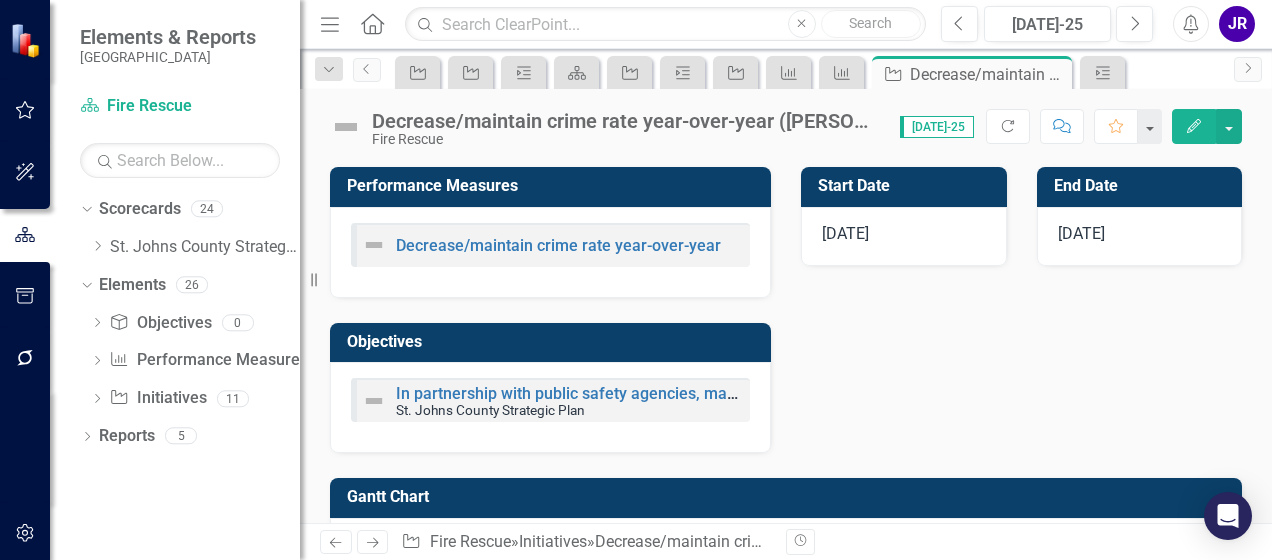 click on "St. Johns County Strategic Plan" at bounding box center (490, 410) 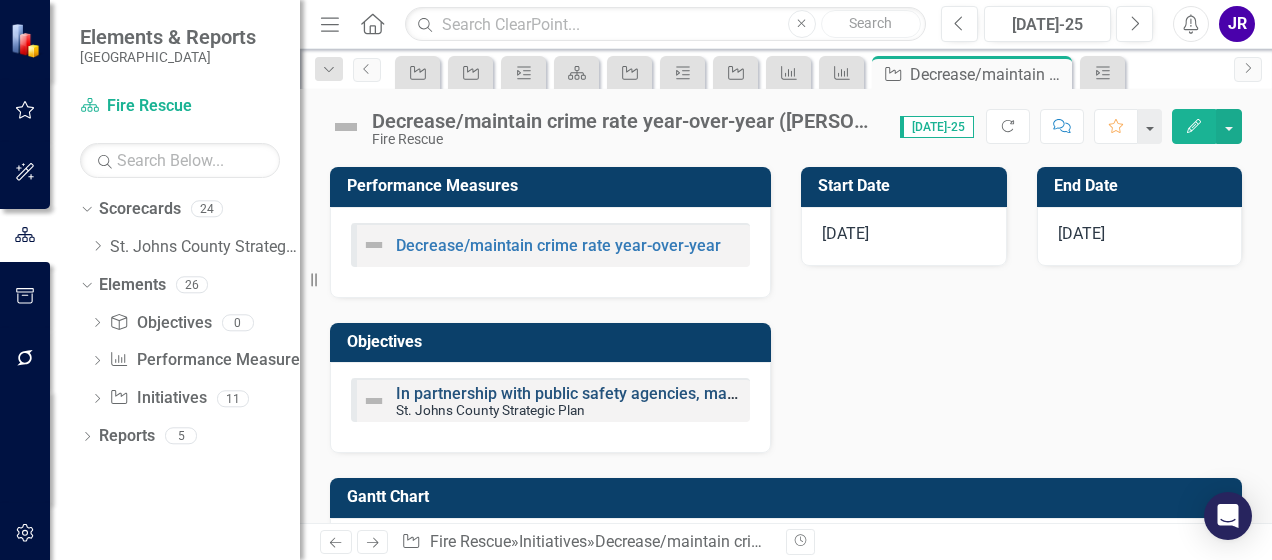 click on "In partnership with public safety agencies, maintain a low crime rate and further enhance the safety of residents and visitors in the community by supporting strong policies, funding, and initiatives." at bounding box center (1100, 393) 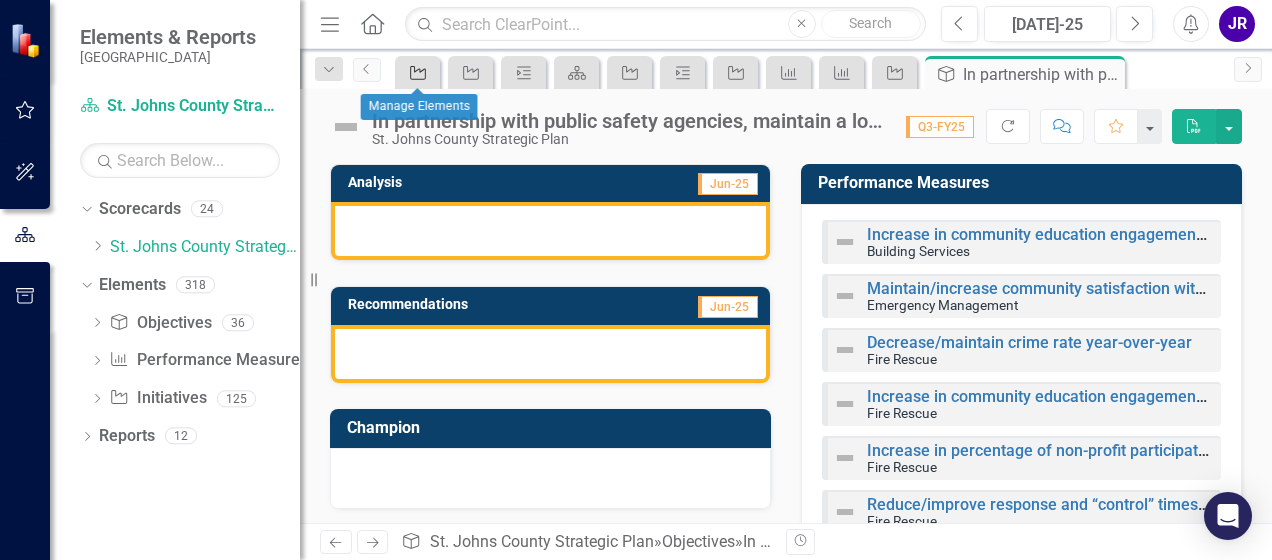 click 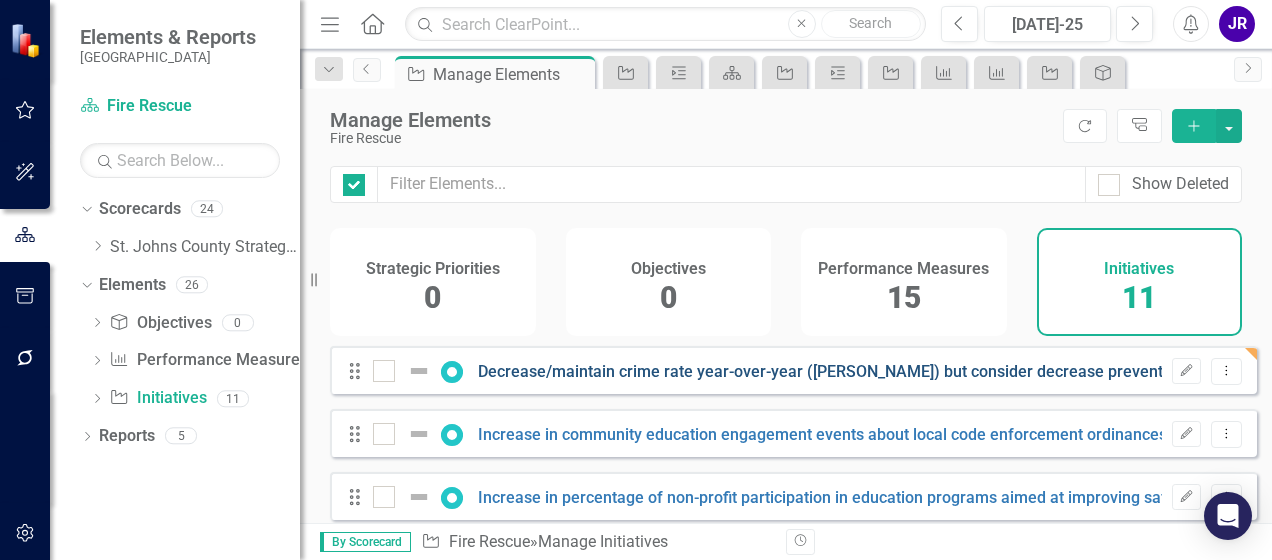 checkbox on "false" 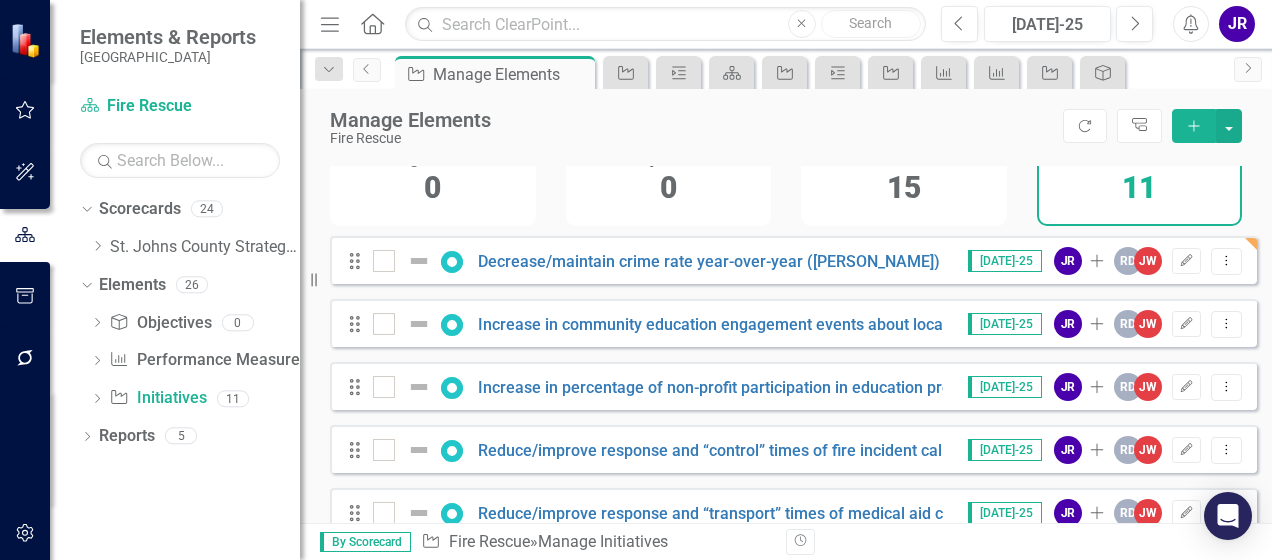 scroll, scrollTop: 140, scrollLeft: 0, axis: vertical 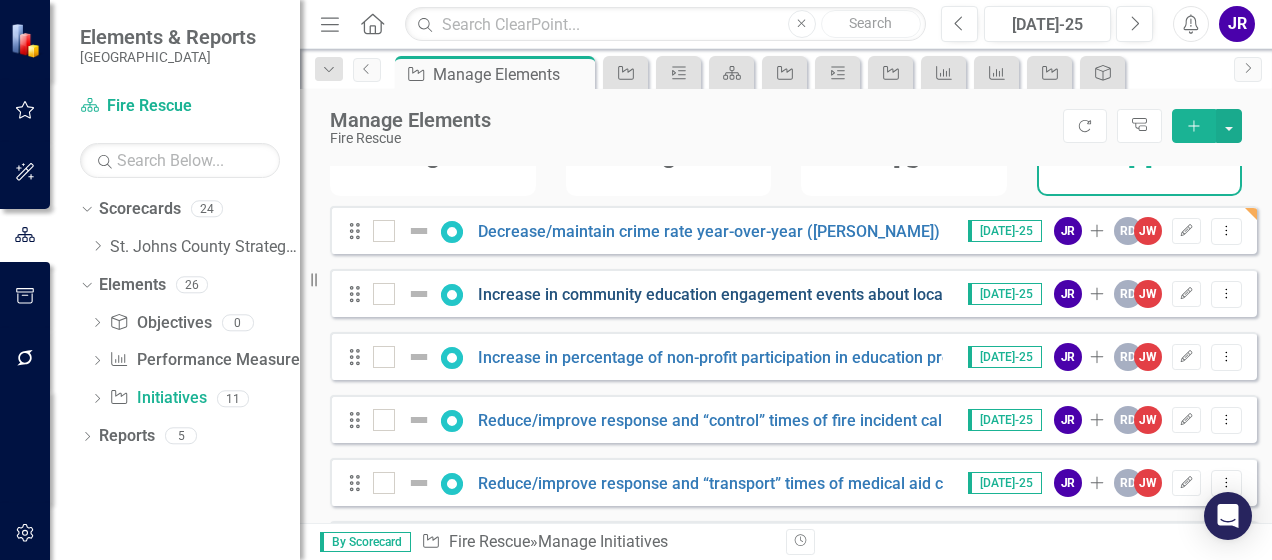 click on "Increase in community education engagement events about local code enforcement ordinances" at bounding box center (822, 294) 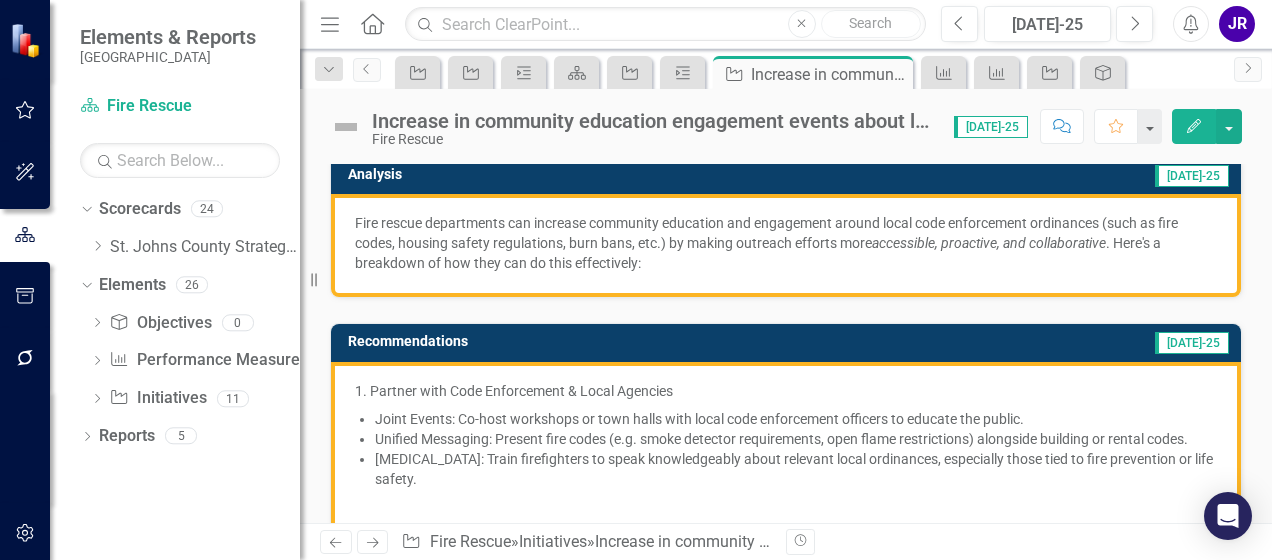 scroll, scrollTop: 279, scrollLeft: 0, axis: vertical 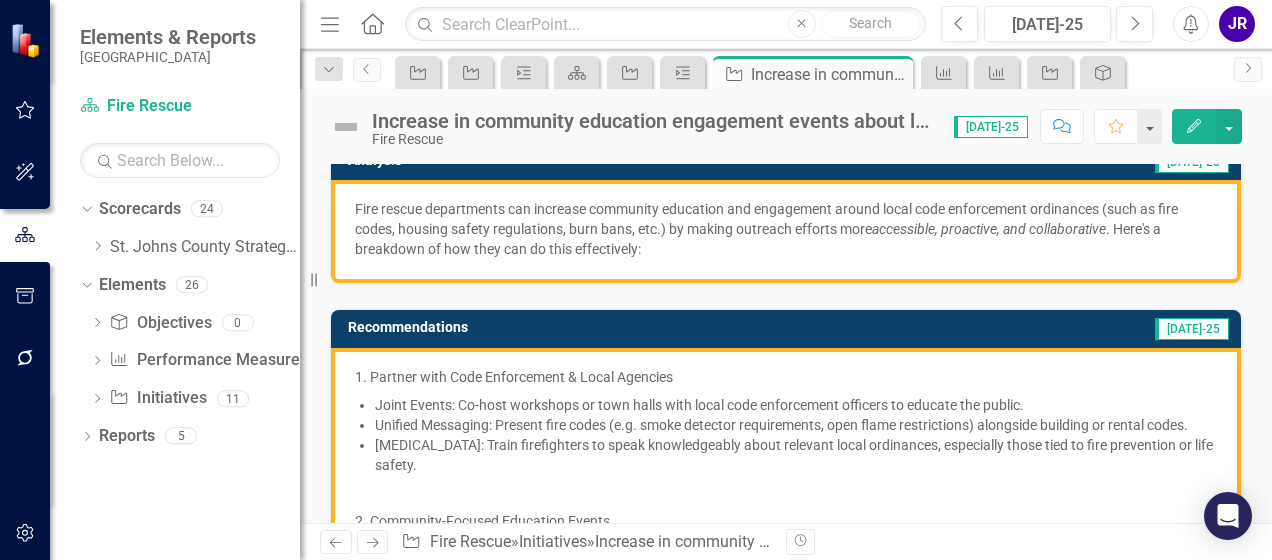 click on "[MEDICAL_DATA]: Train firefighters to speak knowledgeably about relevant local ordinances, especially those tied to fire prevention or life safety." at bounding box center (796, 455) 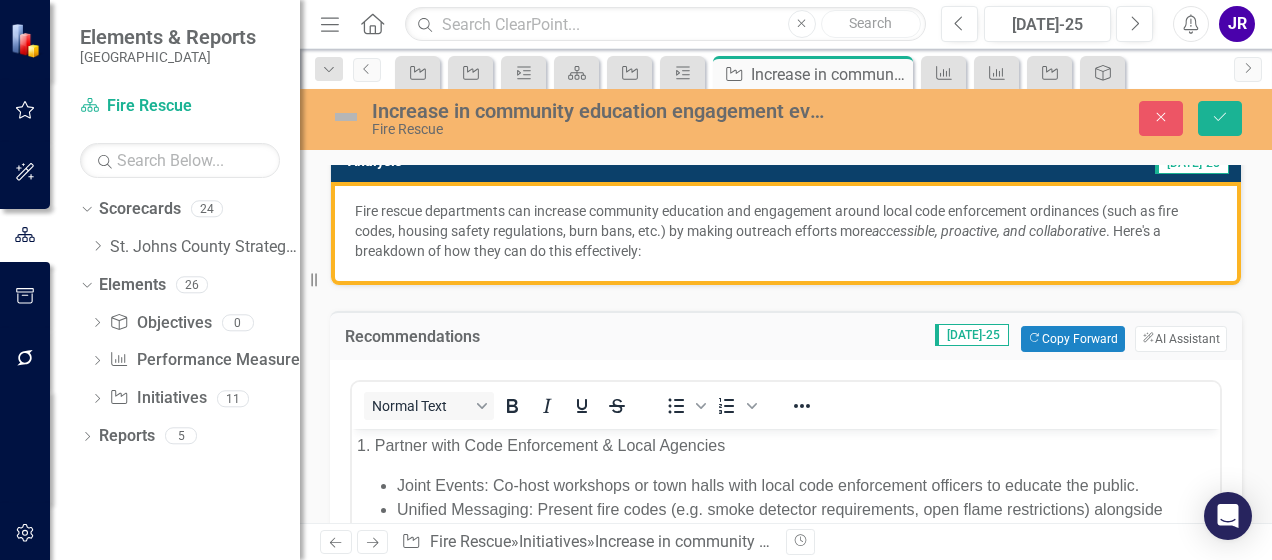 scroll, scrollTop: 0, scrollLeft: 0, axis: both 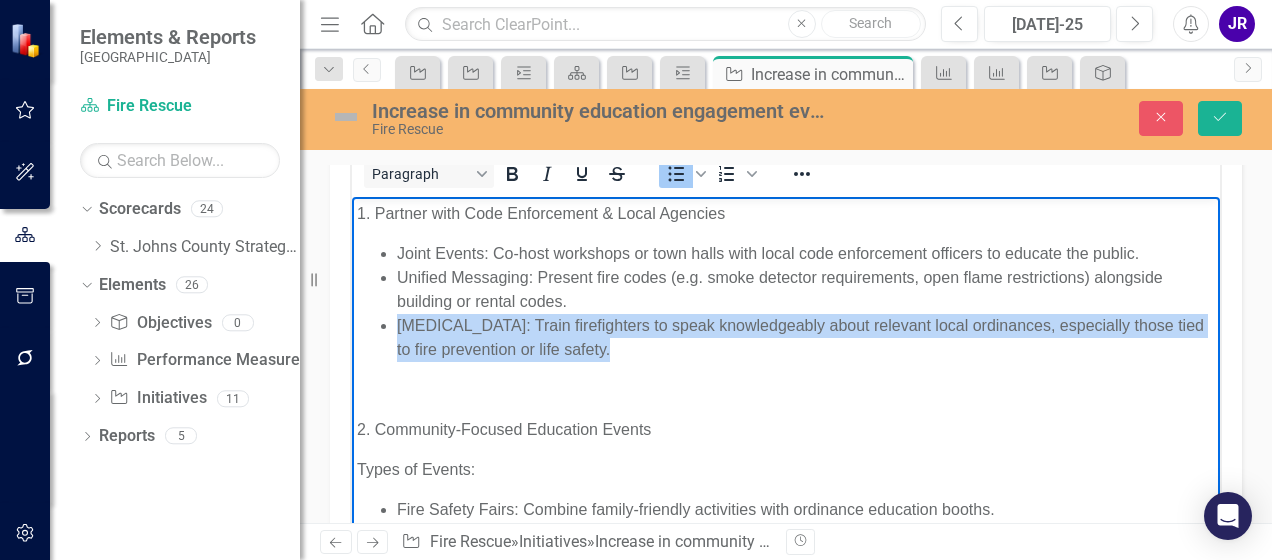 drag, startPoint x: 632, startPoint y: 351, endPoint x: 380, endPoint y: 328, distance: 253.04742 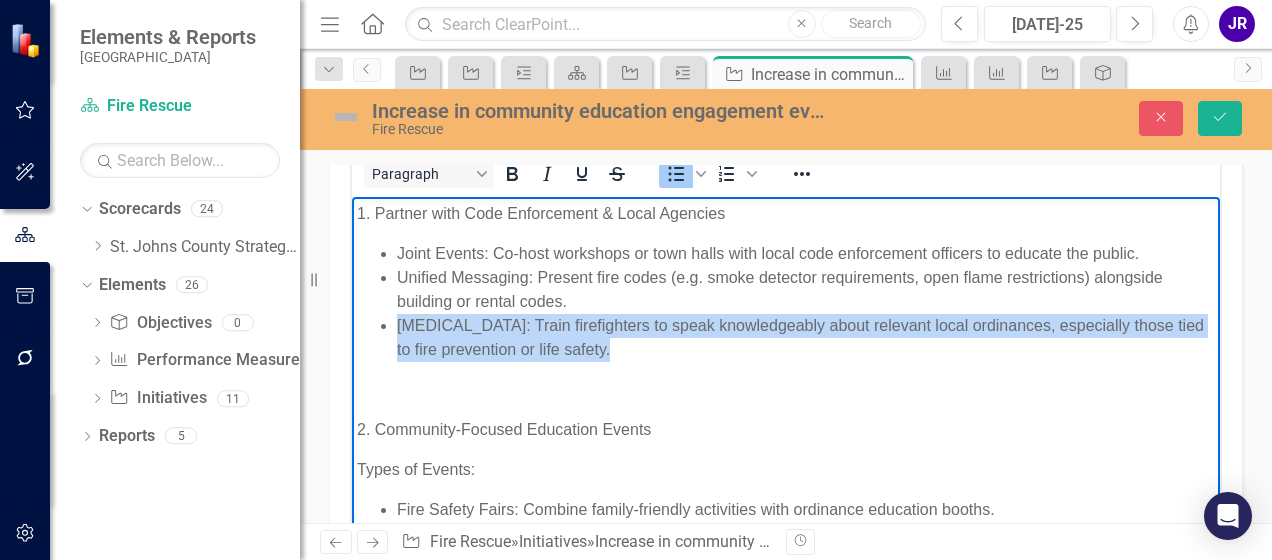 click on "Joint Events: Co-host workshops or town halls with local code enforcement officers to educate the public. Unified Messaging: Present fire codes (e.g. smoke detector requirements, open flame restrictions) alongside building or rental codes. Cross-Training: Train firefighters to speak knowledgeably about relevant local ordinances, especially those tied to fire prevention or life safety." at bounding box center (786, 301) 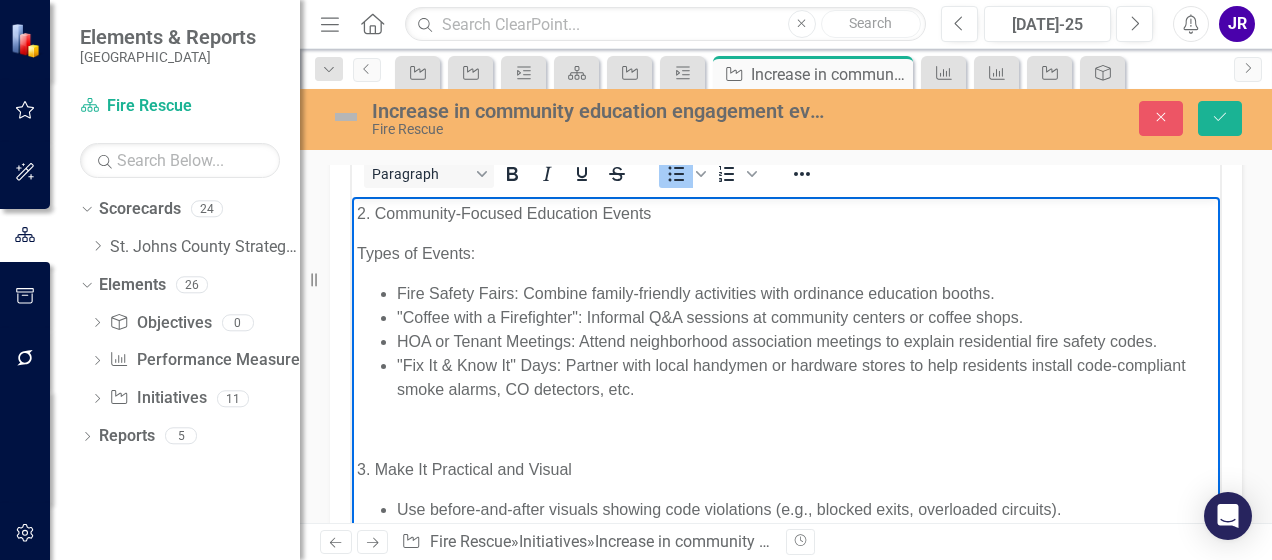 scroll, scrollTop: 211, scrollLeft: 0, axis: vertical 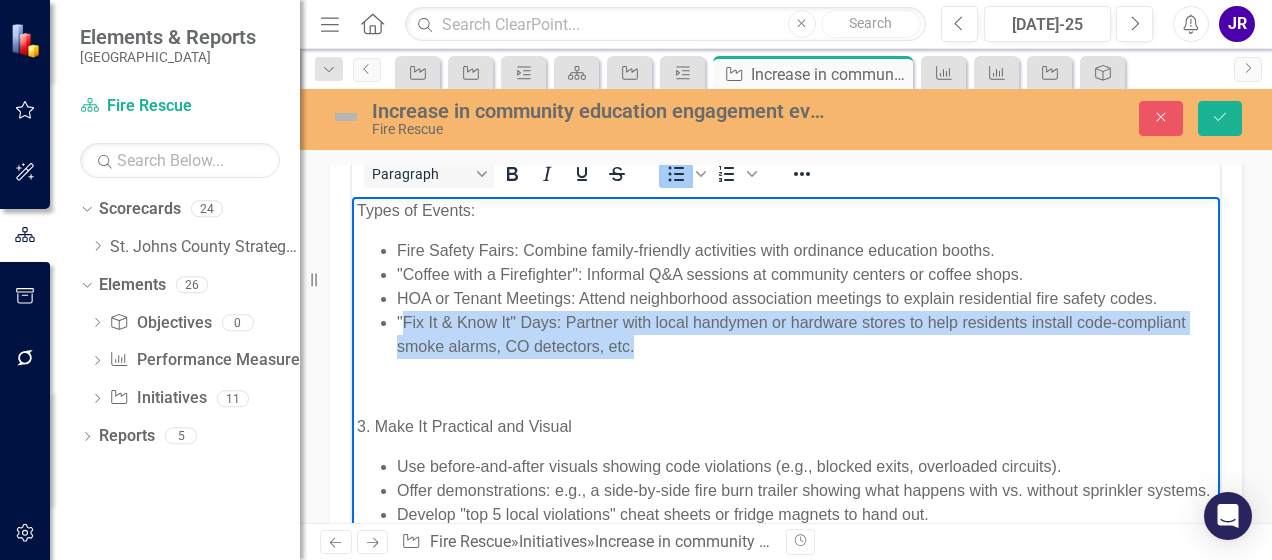 drag, startPoint x: 726, startPoint y: 347, endPoint x: 404, endPoint y: 323, distance: 322.89316 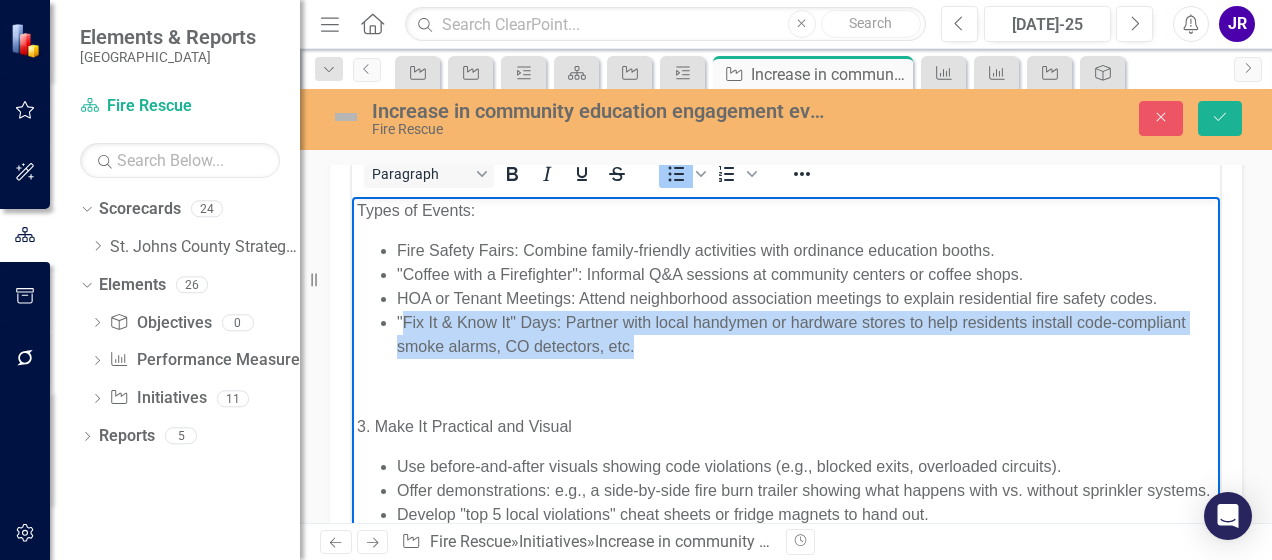 click on ""Fix It & Know It" Days: Partner with local handymen or hardware stores to help residents install code-compliant smoke alarms, CO detectors, etc." at bounding box center (806, 334) 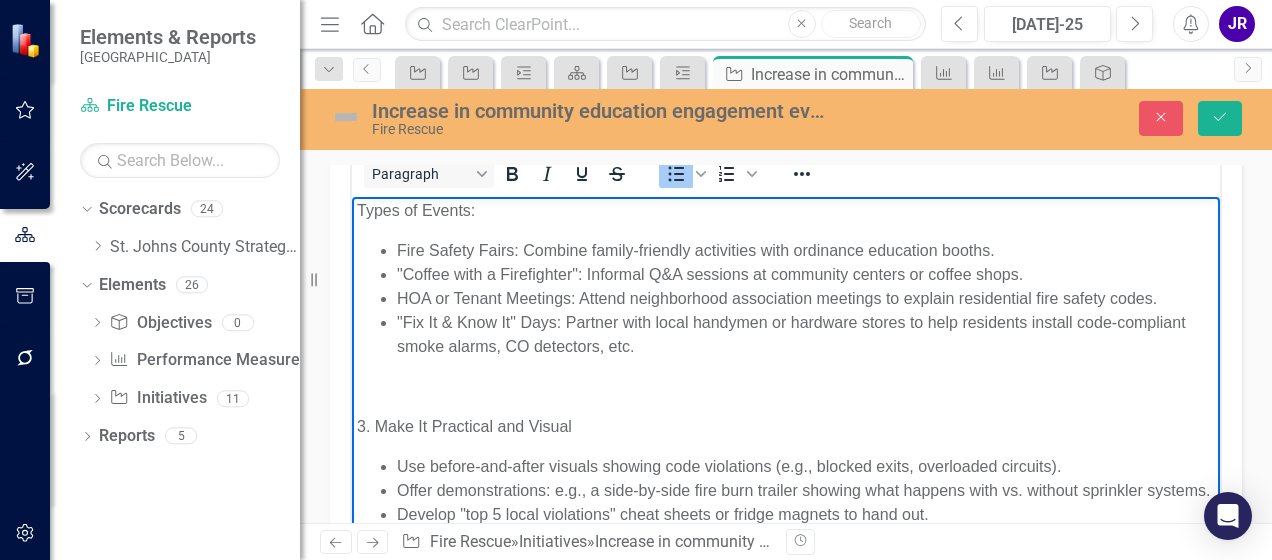click on "1. Partner with Code Enforcement & Local Agencies Joint Events: Co-host workshops or town halls with local code enforcement officers to educate the public. Unified Messaging: Present fire codes (e.g. smoke detector requirements, open flame restrictions) alongside building or rental codes. 2. Community-Focused Education Events Types of Events: Fire Safety Fairs: Combine family-friendly activities with ordinance education booths. "Coffee with a Firefighter": Informal Q&A sessions at community centers or coffee shops. HOA or Tenant Meetings: Attend neighborhood association meetings to explain residential fire safety codes. "Fix It & Know It" Days: Partner with local handymen or hardware stores to help residents install code-compliant smoke alarms, CO detectors, etc. 3. Make It Practical and Visual Use before-and-after visuals showing code violations (e.g., blocked exits, overloaded circuits). Offer demonstrations: e.g., a side-by-side fire burn trailer showing what happens with vs. without sprinkler systems." at bounding box center (786, 722) 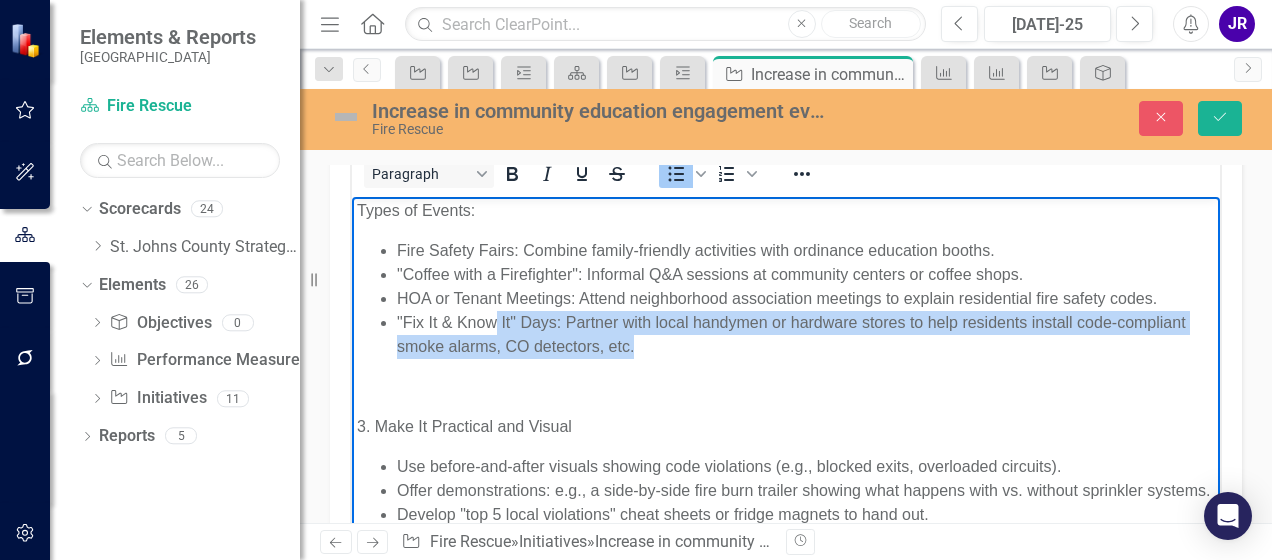 drag, startPoint x: 710, startPoint y: 351, endPoint x: 495, endPoint y: 321, distance: 217.08293 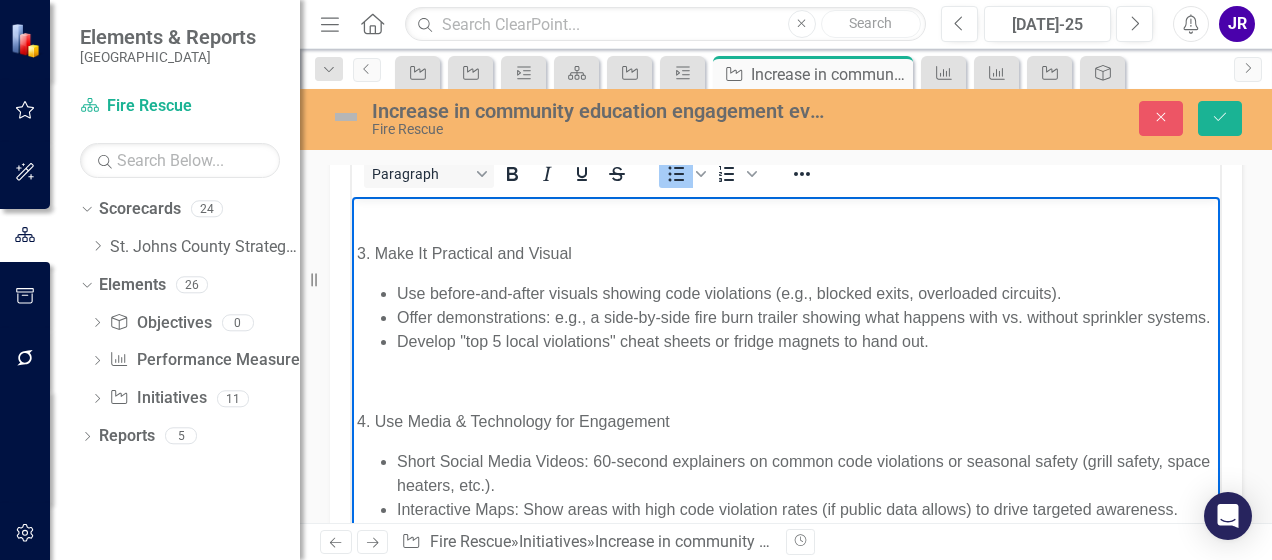 scroll, scrollTop: 396, scrollLeft: 0, axis: vertical 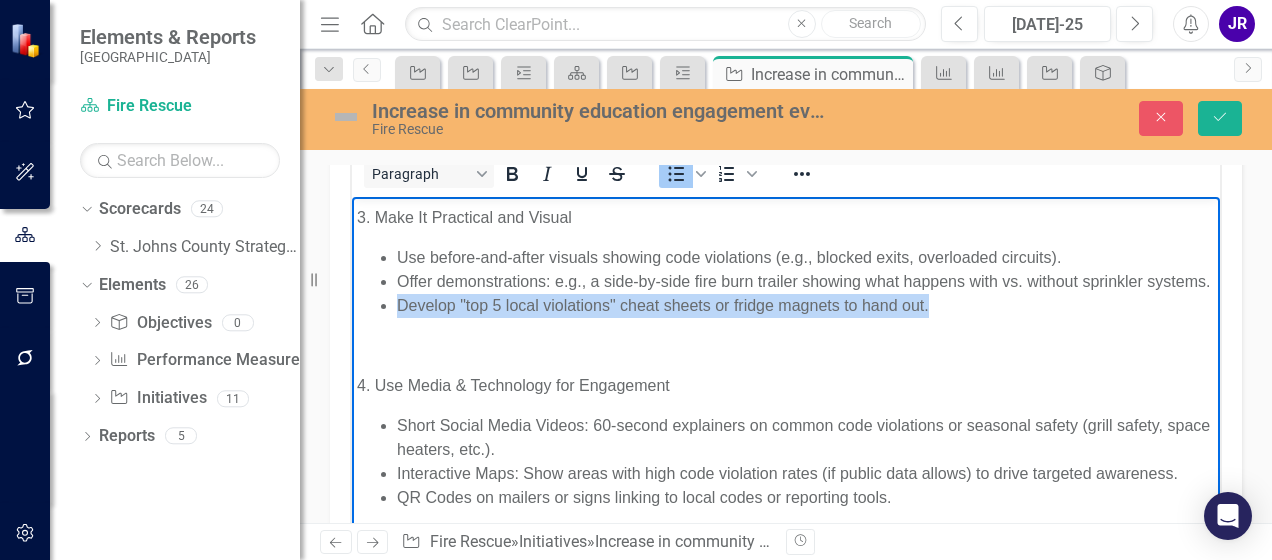 drag, startPoint x: 947, startPoint y: 327, endPoint x: 387, endPoint y: 326, distance: 560.0009 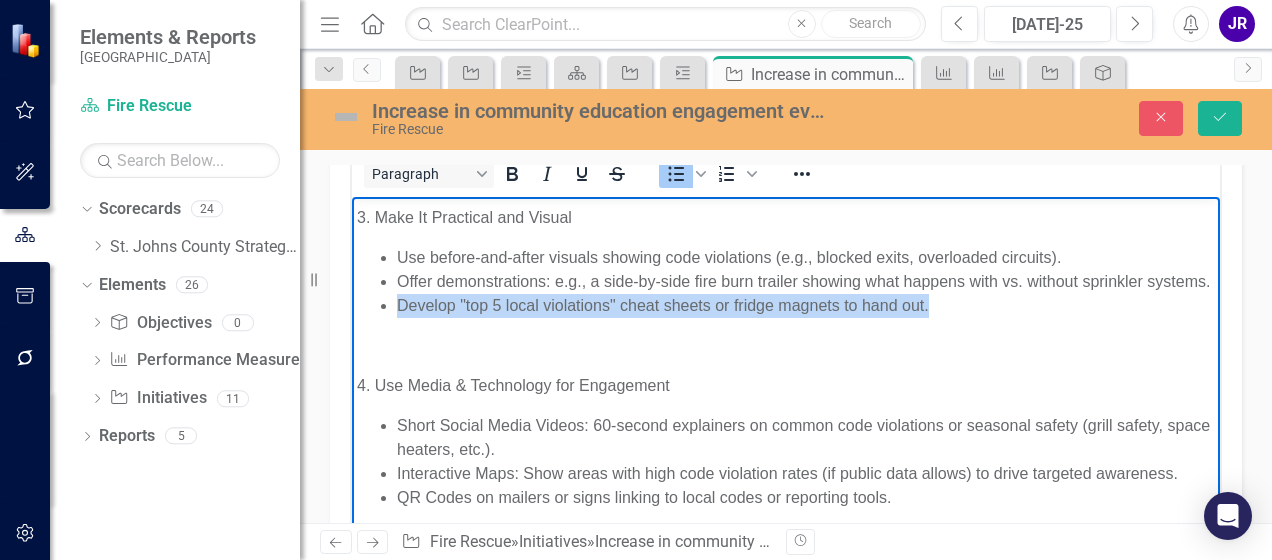 click on "Develop "top 5 local violations" cheat sheets or fridge magnets to hand out." at bounding box center (806, 305) 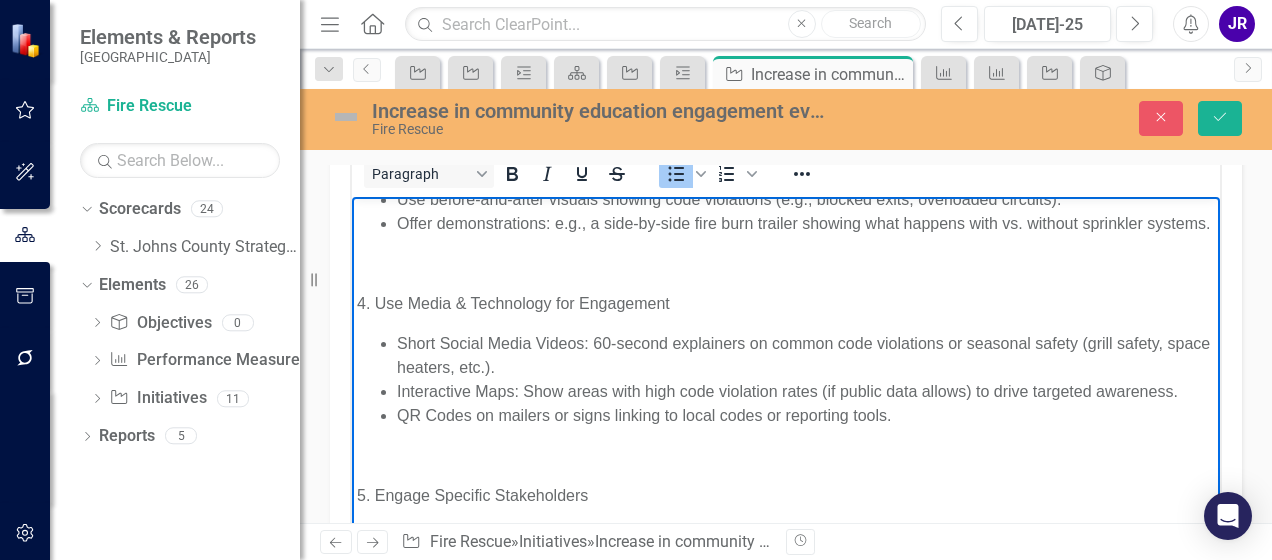 scroll, scrollTop: 496, scrollLeft: 0, axis: vertical 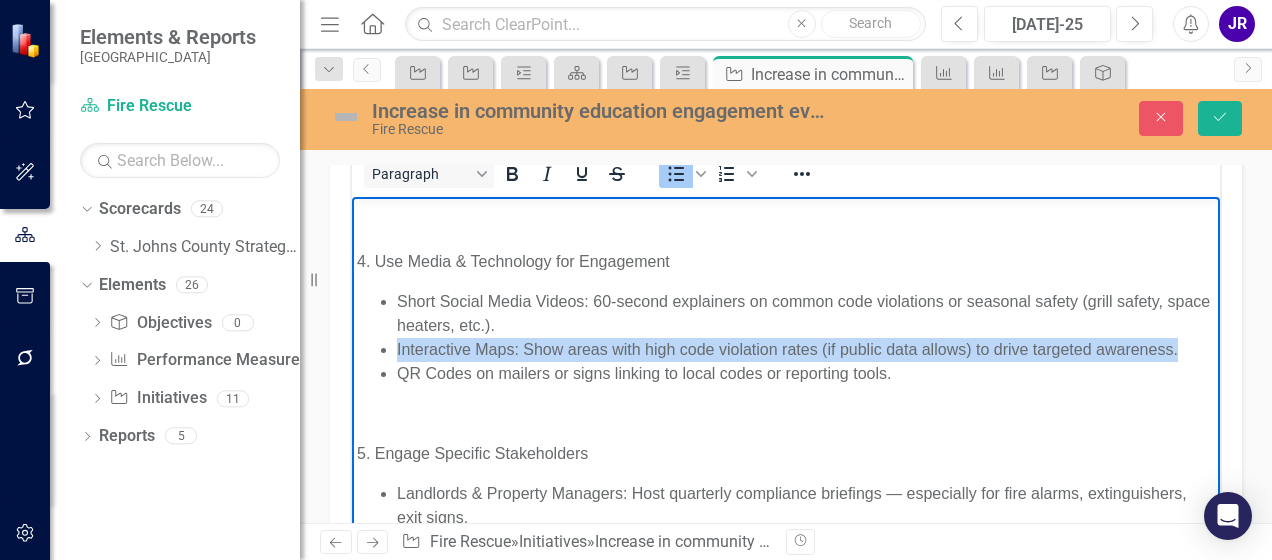 drag, startPoint x: 1178, startPoint y: 373, endPoint x: 394, endPoint y: 368, distance: 784.0159 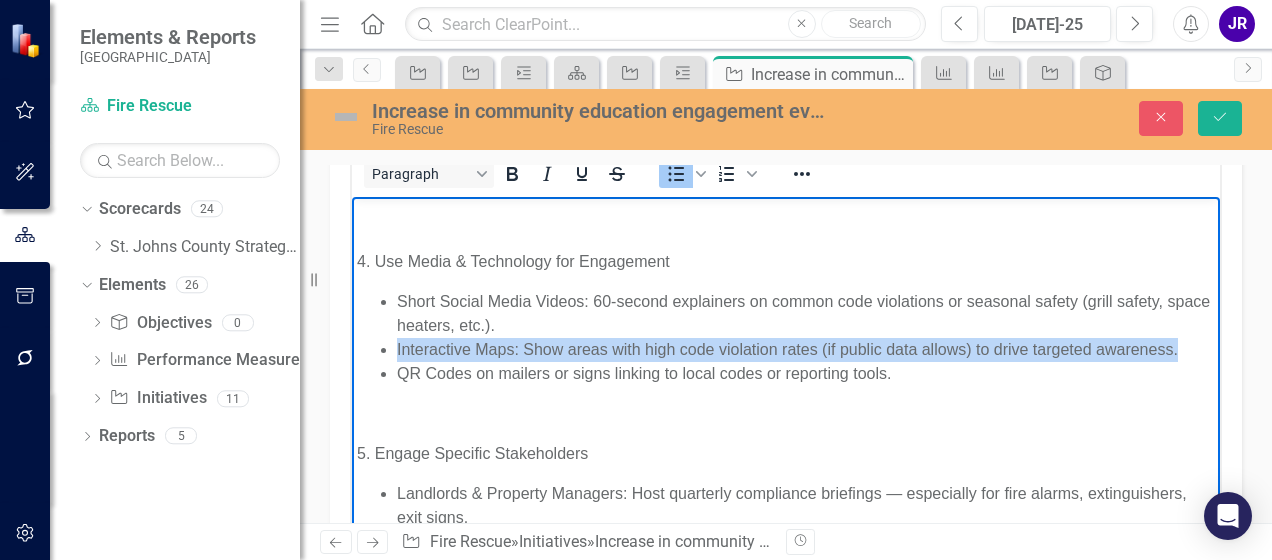click on "Short Social Media Videos: 60-second explainers on common code violations or seasonal safety (grill safety, space heaters, etc.). Interactive Maps: Show areas with high code violation rates (if public data allows) to drive targeted awareness. QR Codes on mailers or signs linking to local codes or reporting tools." at bounding box center [786, 337] 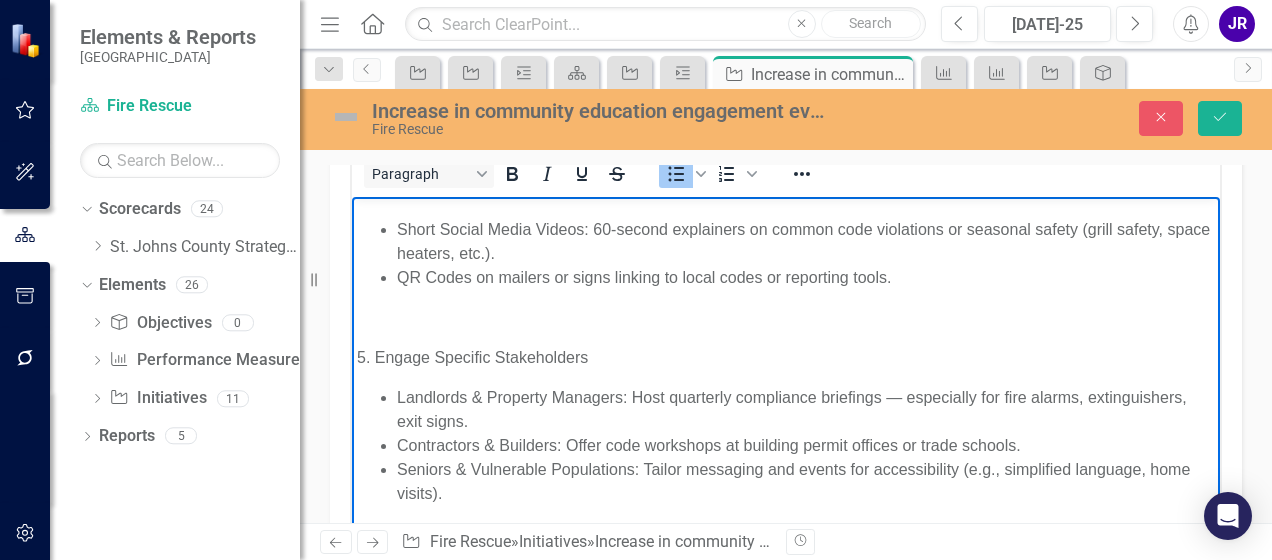 scroll, scrollTop: 596, scrollLeft: 0, axis: vertical 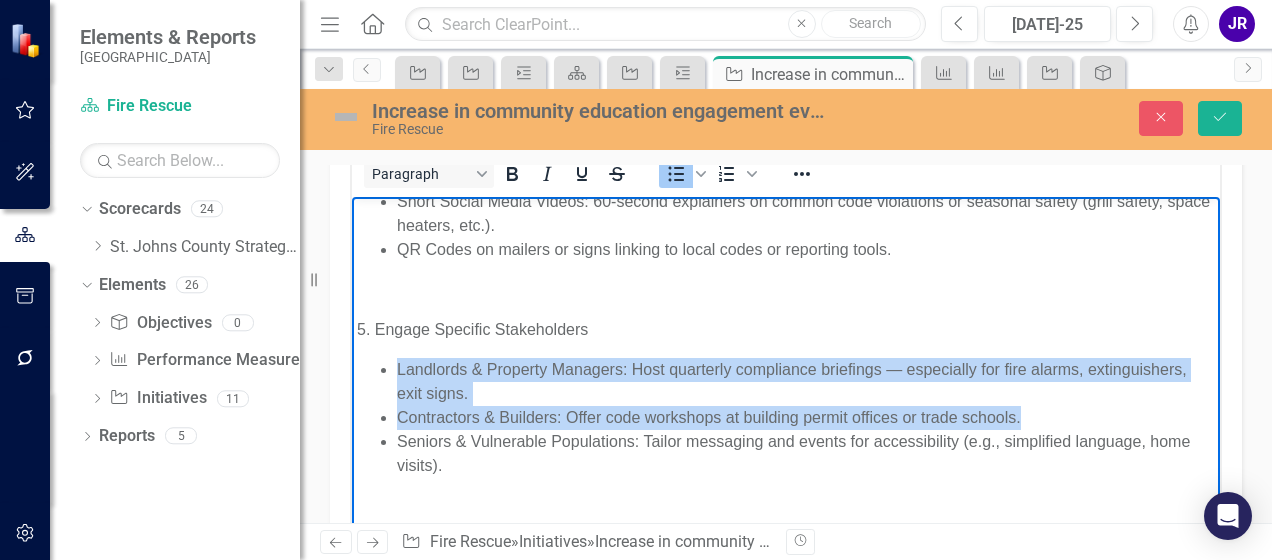 drag, startPoint x: 1028, startPoint y: 437, endPoint x: 383, endPoint y: 385, distance: 647.0927 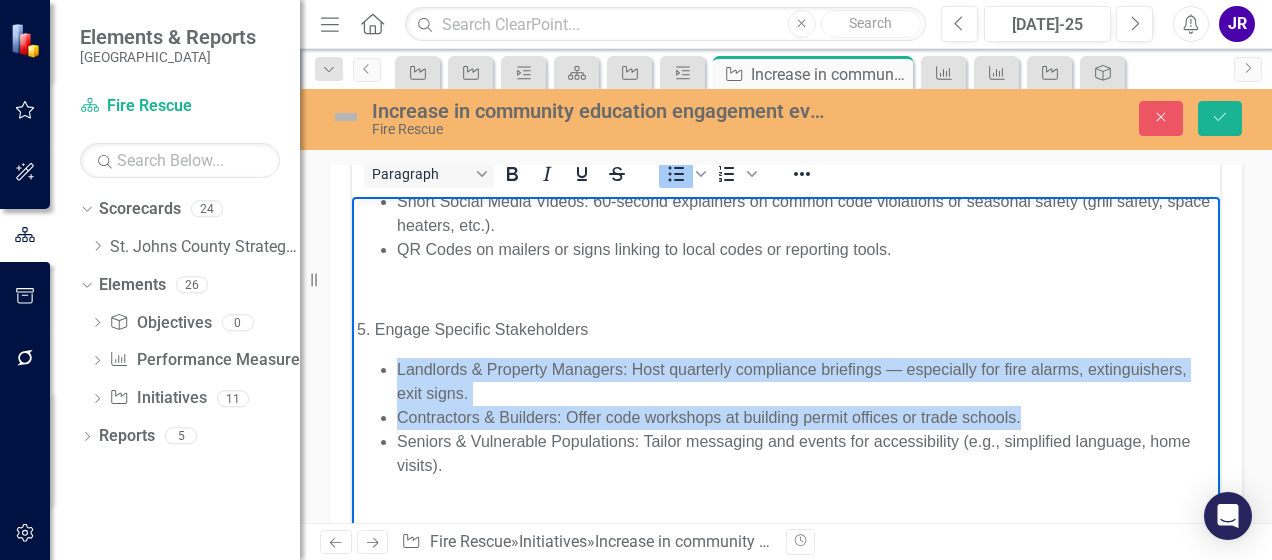 click on "Landlords & Property Managers: Host quarterly compliance briefings — especially for fire alarms, extinguishers, exit signs. Contractors & Builders: Offer code workshops at building permit offices or trade schools. Seniors & Vulnerable Populations: Tailor messaging and events for accessibility (e.g., simplified language, home visits)." at bounding box center (786, 417) 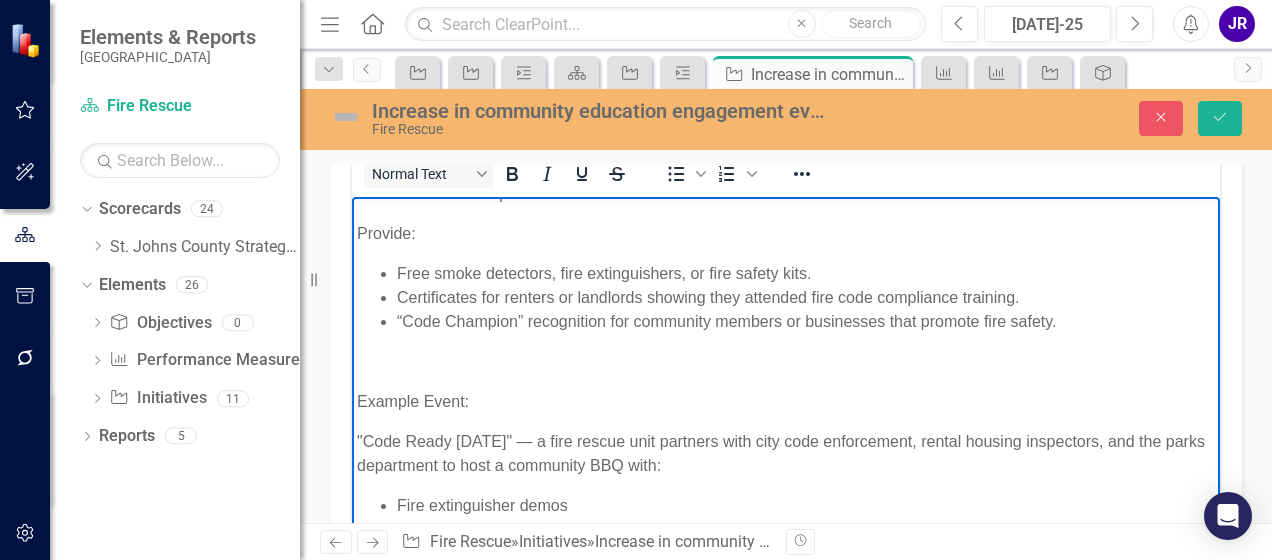 scroll, scrollTop: 873, scrollLeft: 0, axis: vertical 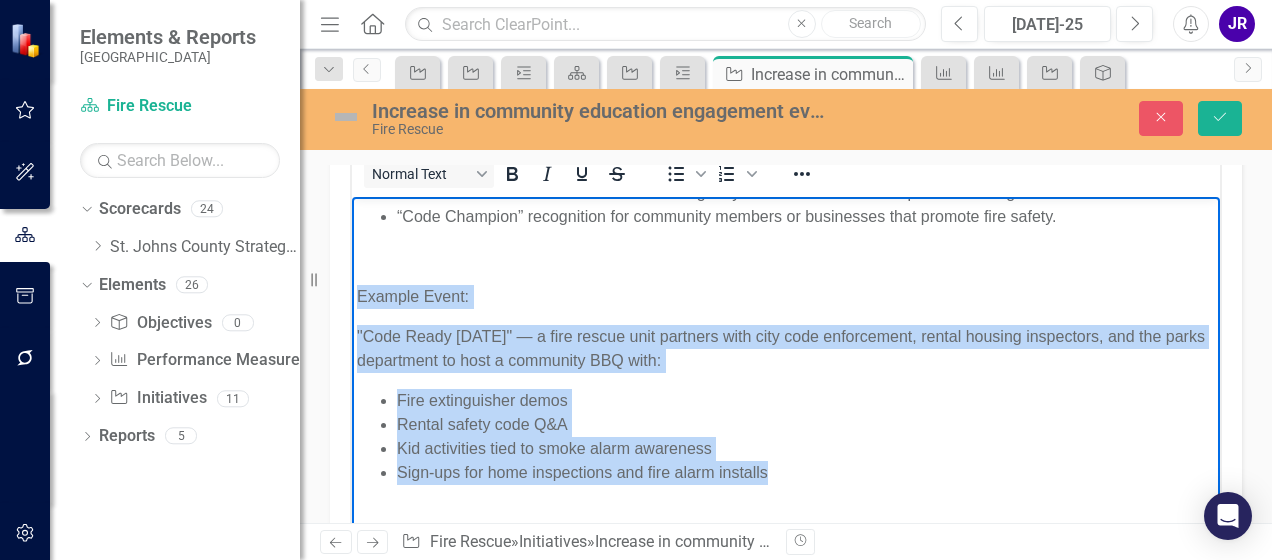 drag, startPoint x: 825, startPoint y: 470, endPoint x: 336, endPoint y: 293, distance: 520.0481 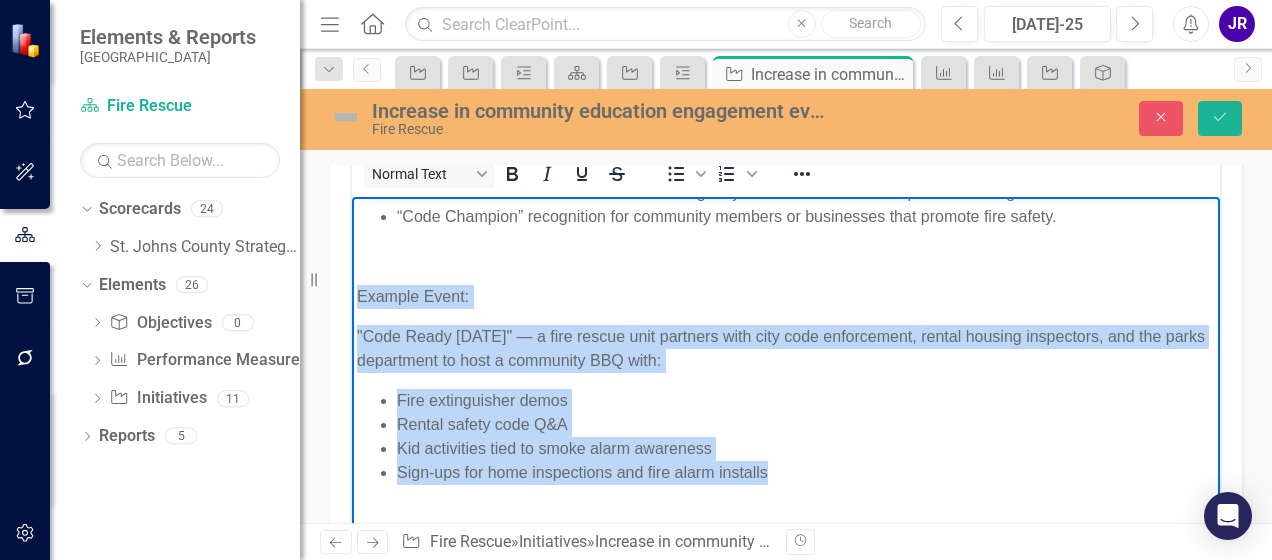click on "1. Partner with Code Enforcement & Local Agencies Joint Events: Co-host workshops or town halls with local code enforcement officers to educate the public. Unified Messaging: Present fire codes (e.g. smoke detector requirements, open flame restrictions) alongside building or rental codes. 2. Community-Focused Education Events Types of Events: Fire Safety Fairs: Combine family-friendly activities with ordinance education booths. "Coffee with a Firefighter": Informal Q&A sessions at community centers or coffee shops. HOA or Tenant Meetings: Attend neighborhood association meetings to explain residential fire safety codes. Smoke alarm battery programs or battery changing/testing programming. 3. Make It Practical and Visual Use before-and-after visuals showing code violations (e.g., blocked exits, overloaded circuits). Offer demonstrations: e.g., a side-by-side fire burn trailer showing what happens with vs. without sprinkler systems. 4. Use Media & Technology for Engagement 5. Engage Specific Stakeholders" at bounding box center [786, -120] 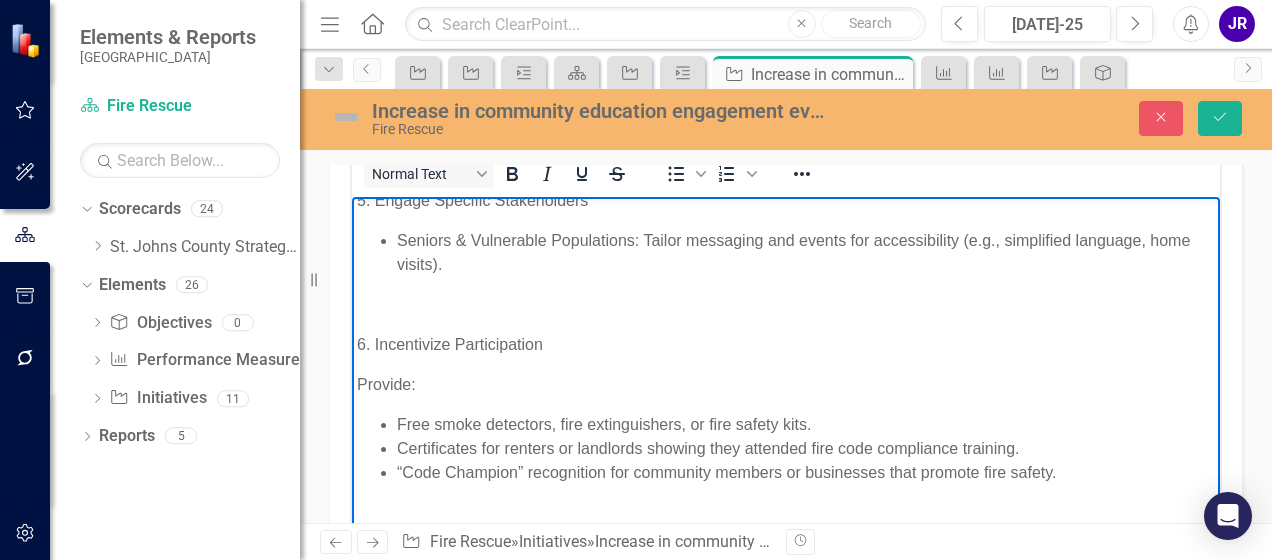 scroll, scrollTop: 748, scrollLeft: 0, axis: vertical 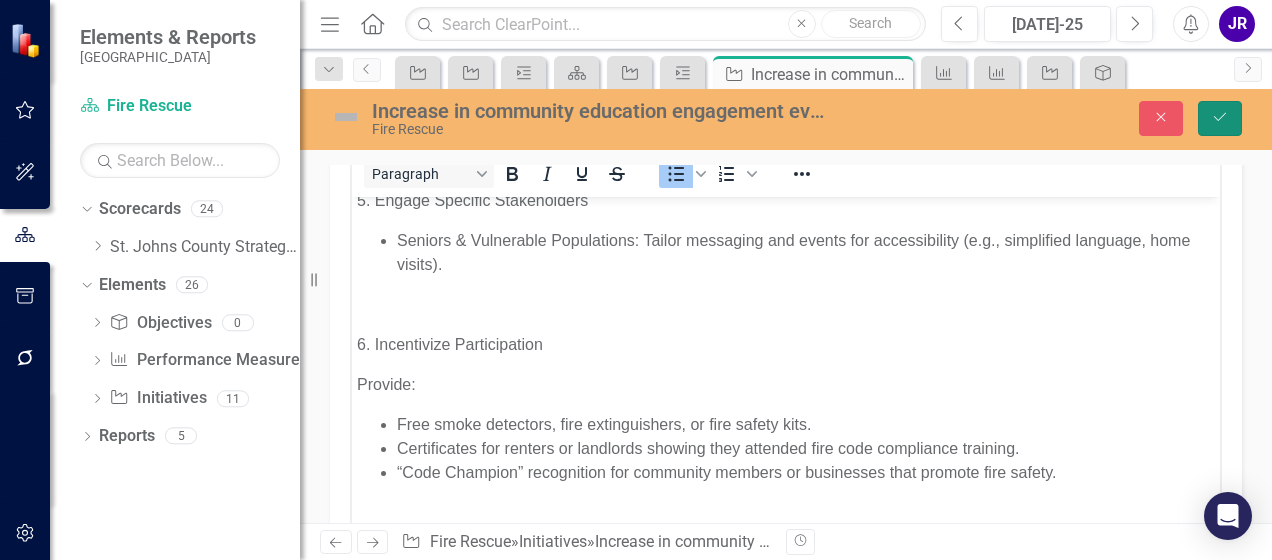 click on "Save" 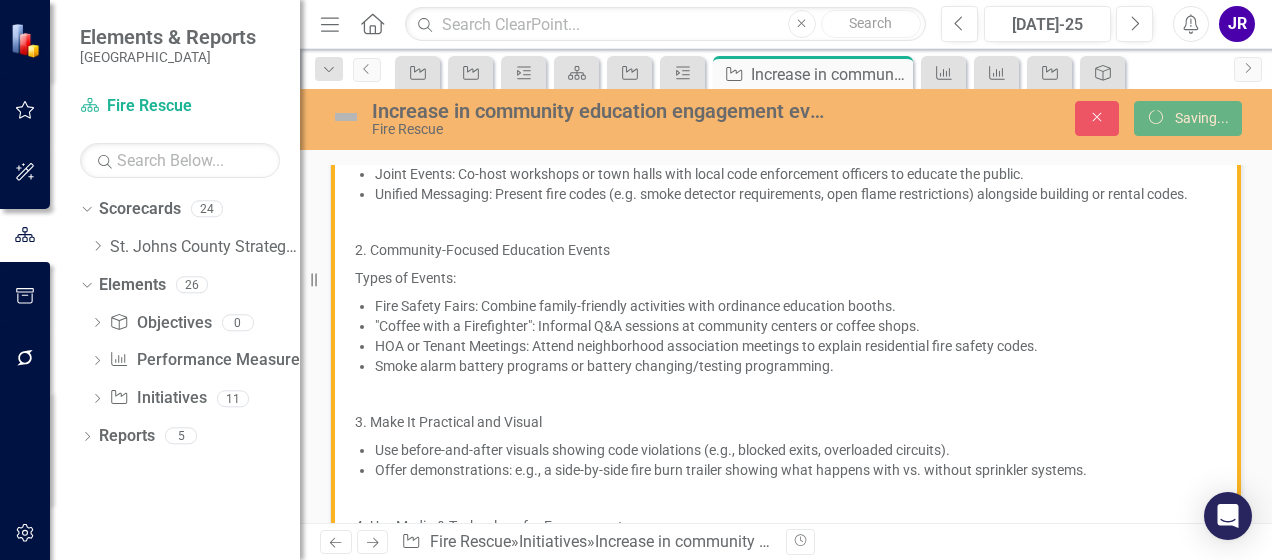 scroll, scrollTop: 500, scrollLeft: 0, axis: vertical 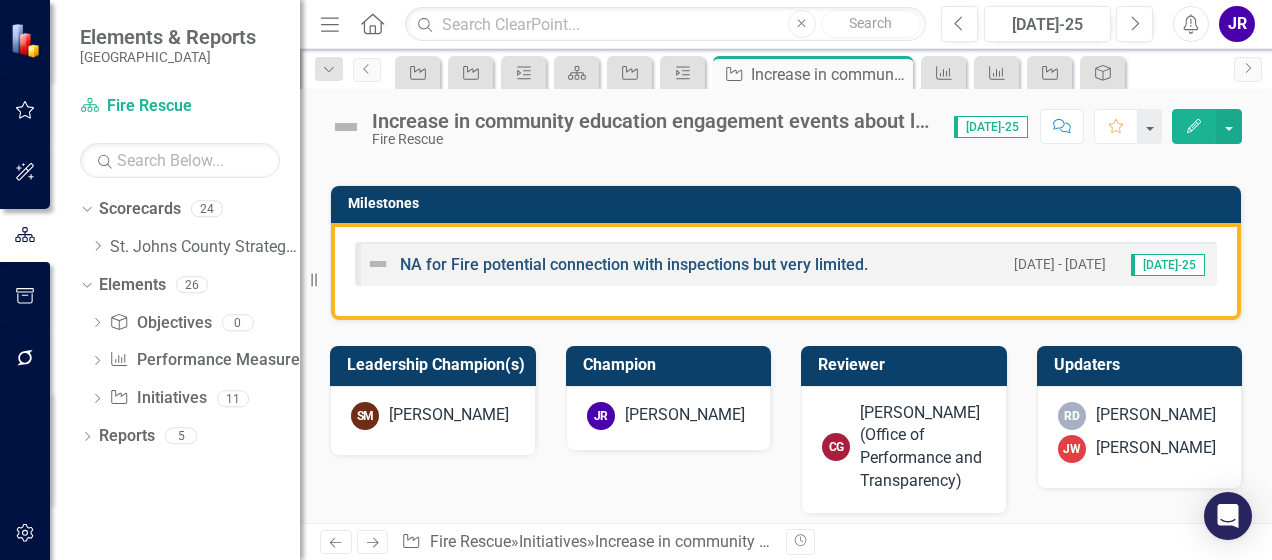 click on "NA for Fire potential connection with inspections but very limited." at bounding box center [634, 264] 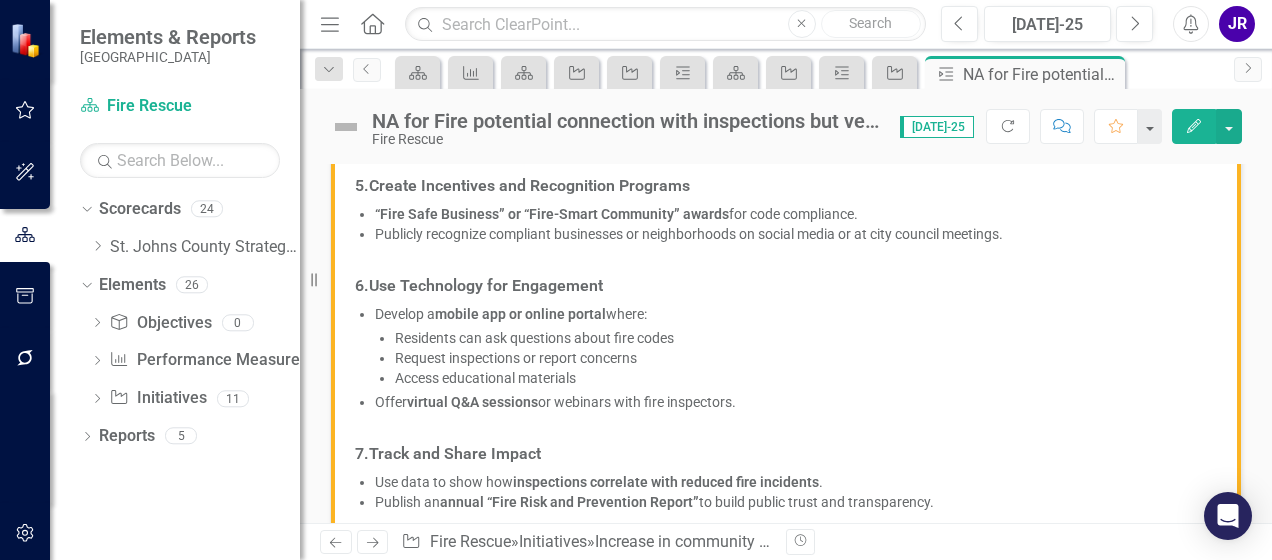 scroll, scrollTop: 1005, scrollLeft: 0, axis: vertical 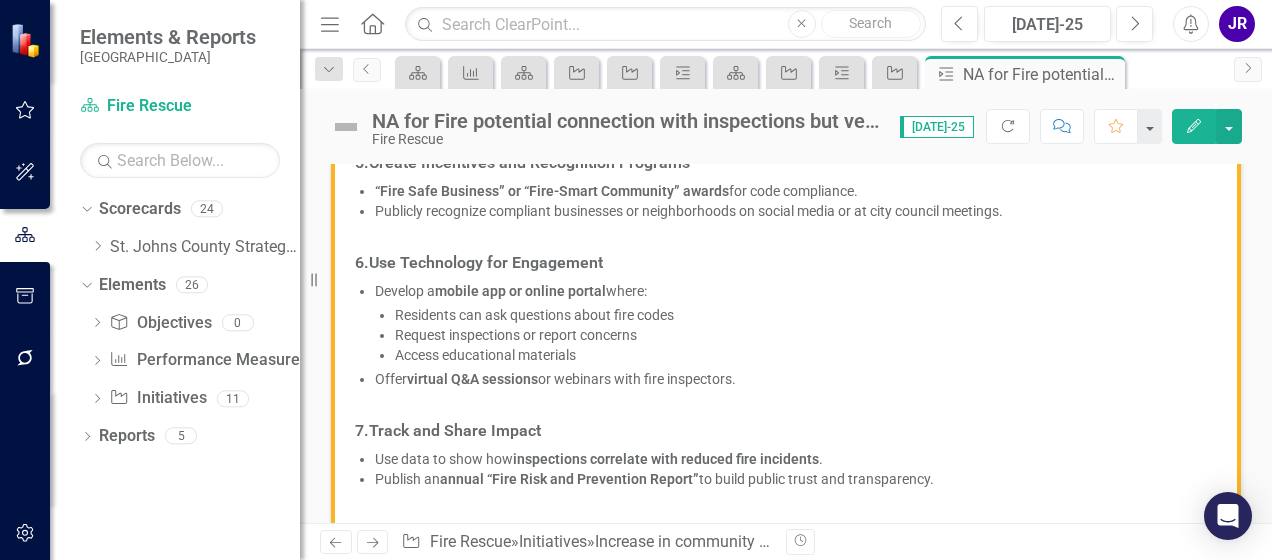 click on "Access educational materials" at bounding box center [806, 355] 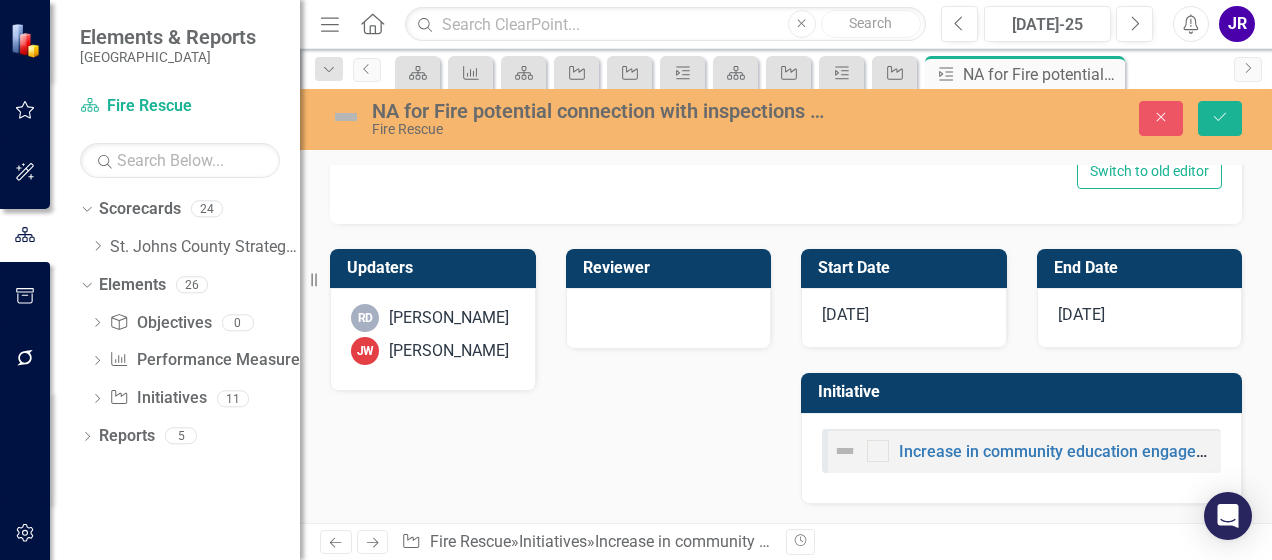 scroll, scrollTop: 885, scrollLeft: 0, axis: vertical 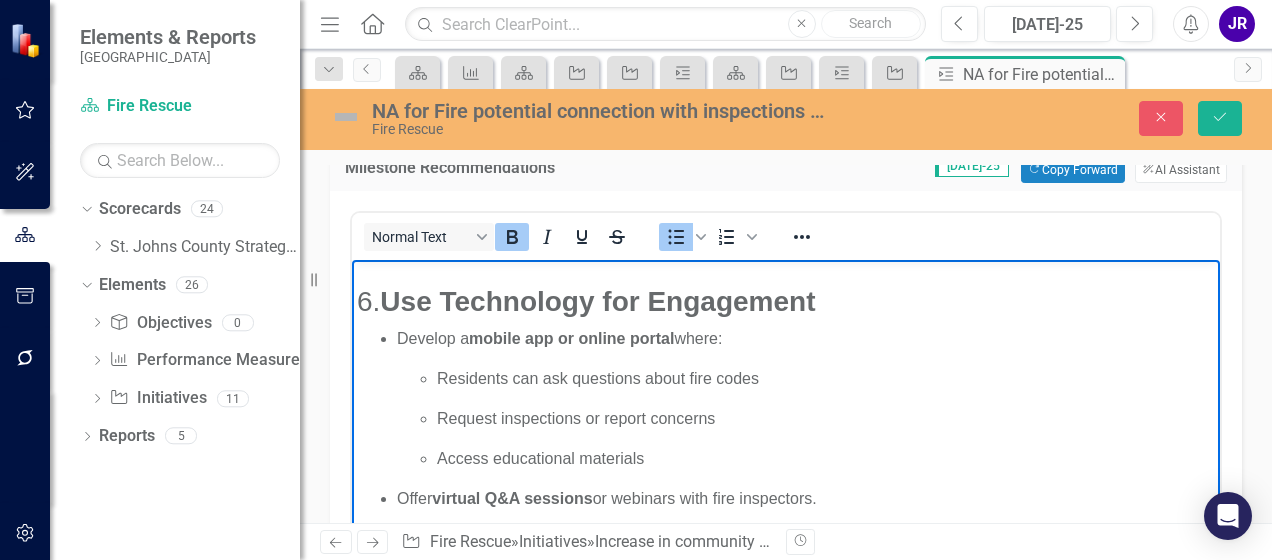 drag, startPoint x: 732, startPoint y: 357, endPoint x: 478, endPoint y: 370, distance: 254.33246 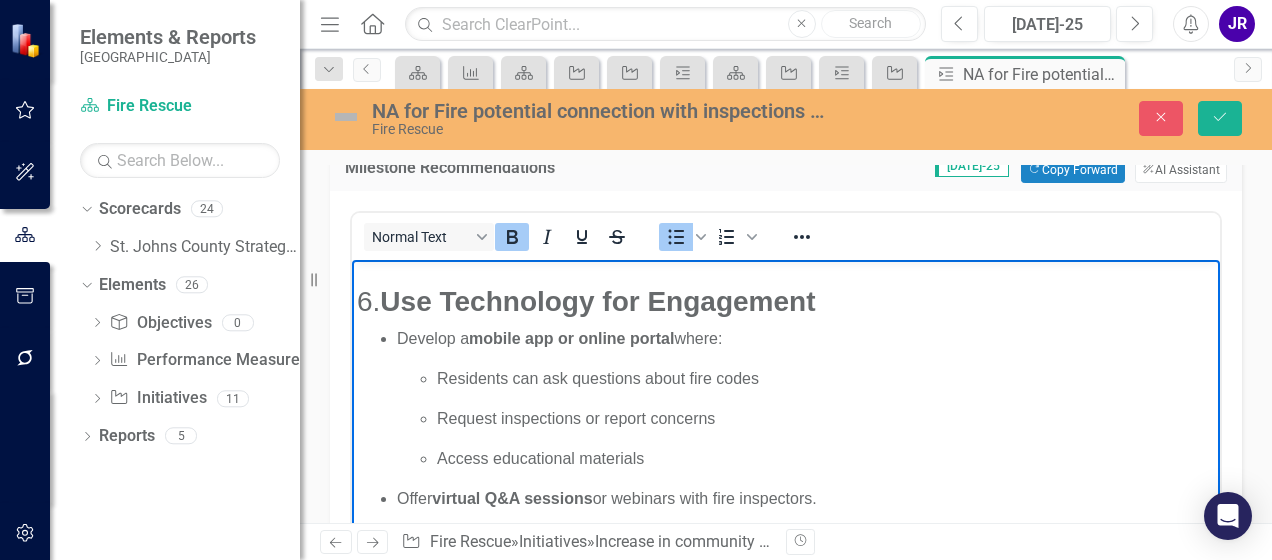 click on "Develop a  mobile app or online portal  where:" at bounding box center (806, 338) 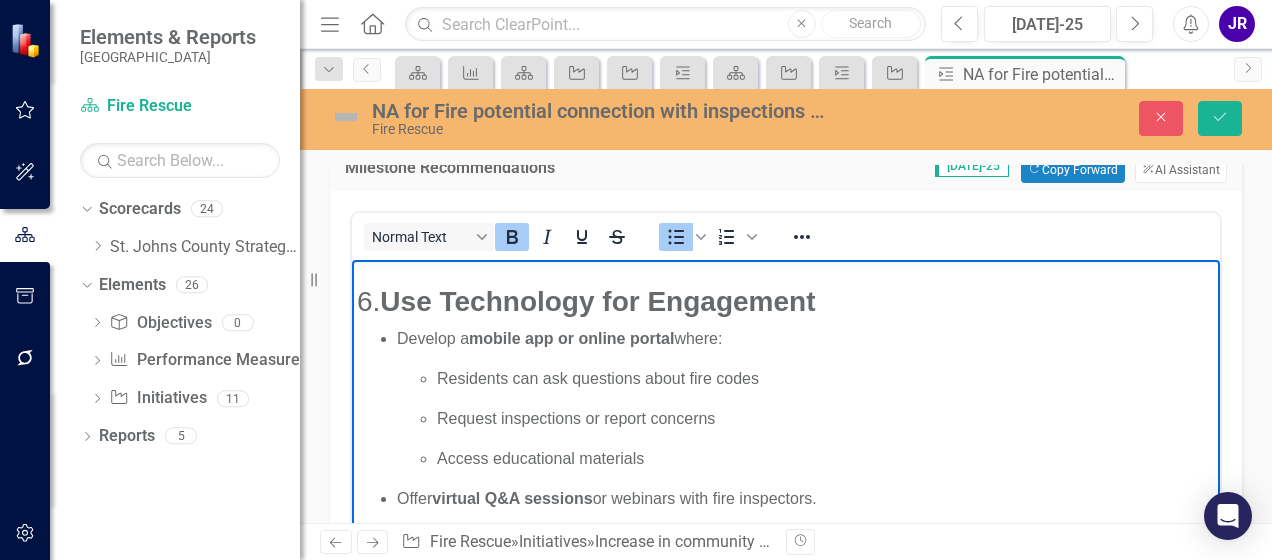 type 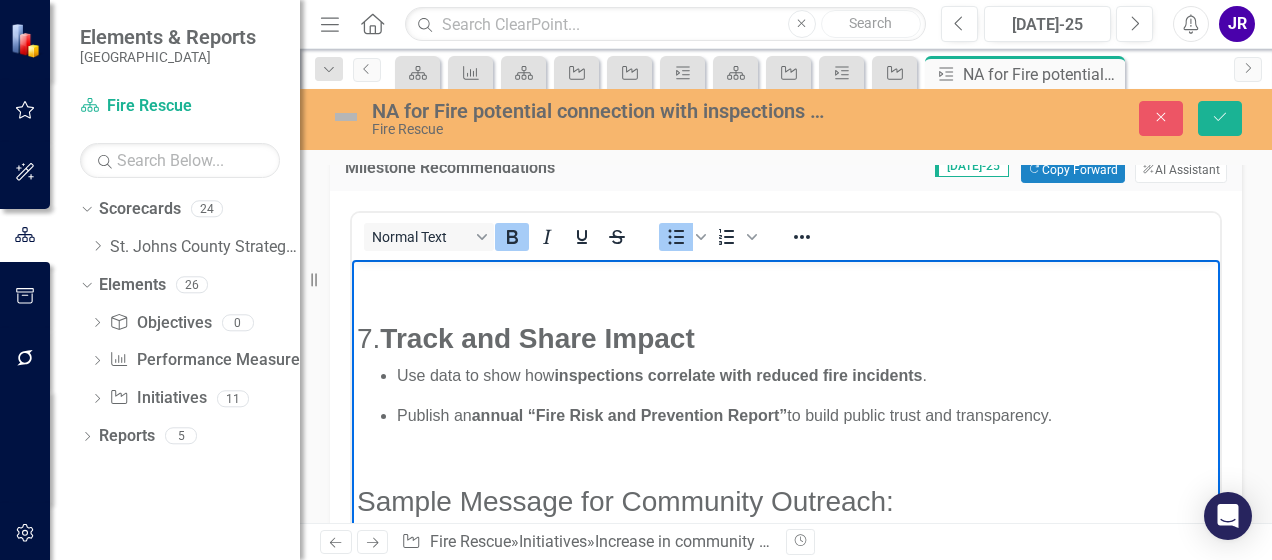 scroll, scrollTop: 1364, scrollLeft: 0, axis: vertical 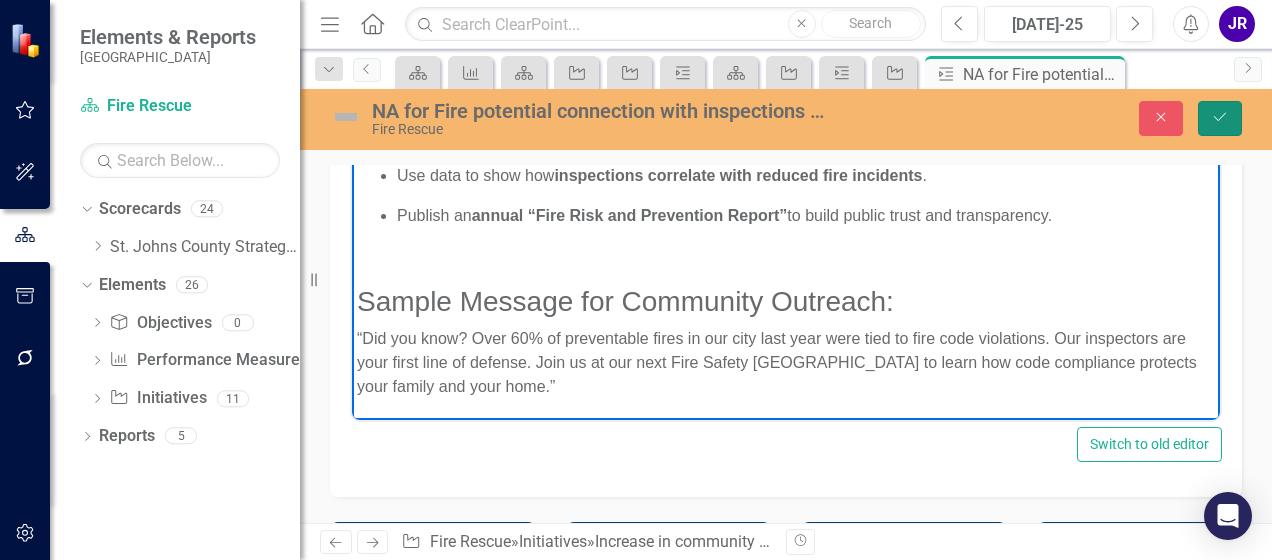 click on "Save" 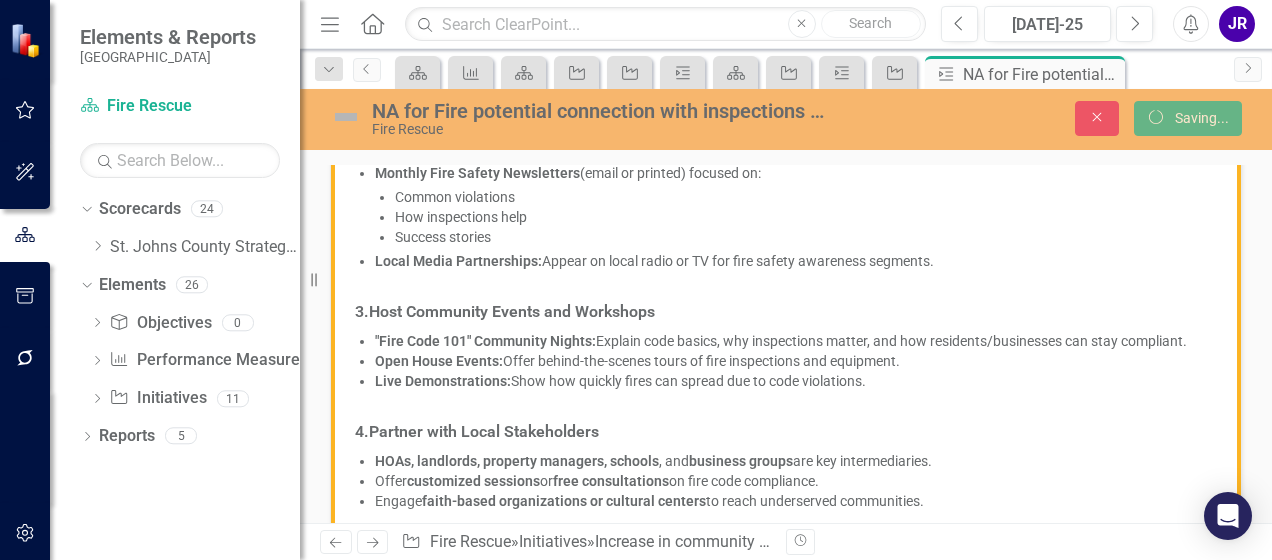 scroll, scrollTop: 606, scrollLeft: 0, axis: vertical 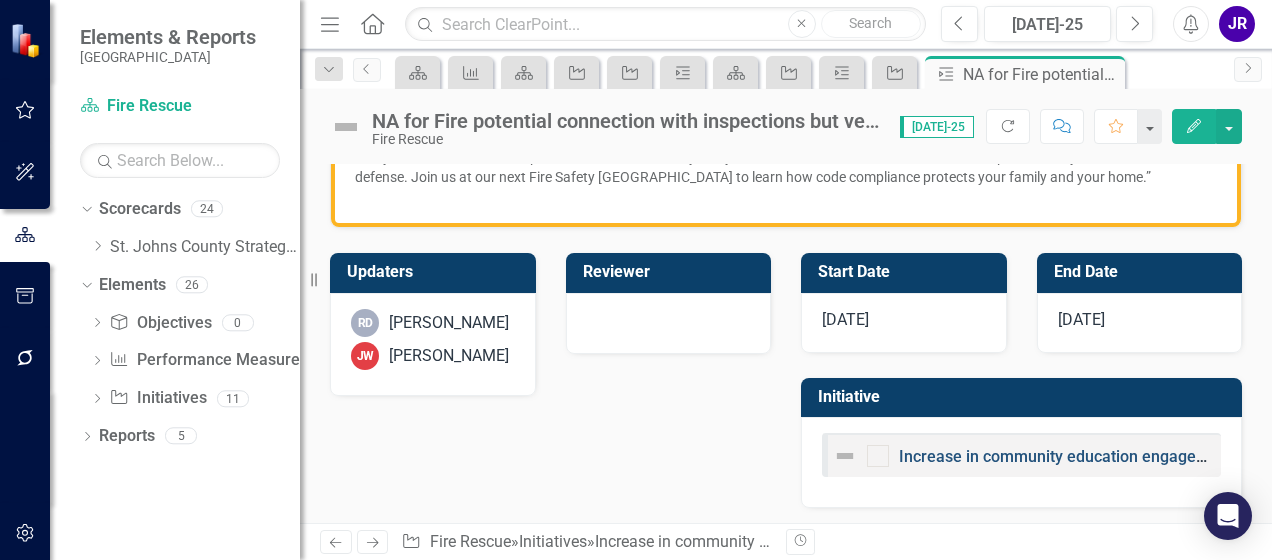 click on "Increase in community education engagement events about local code enforcement ordinances" at bounding box center (1243, 456) 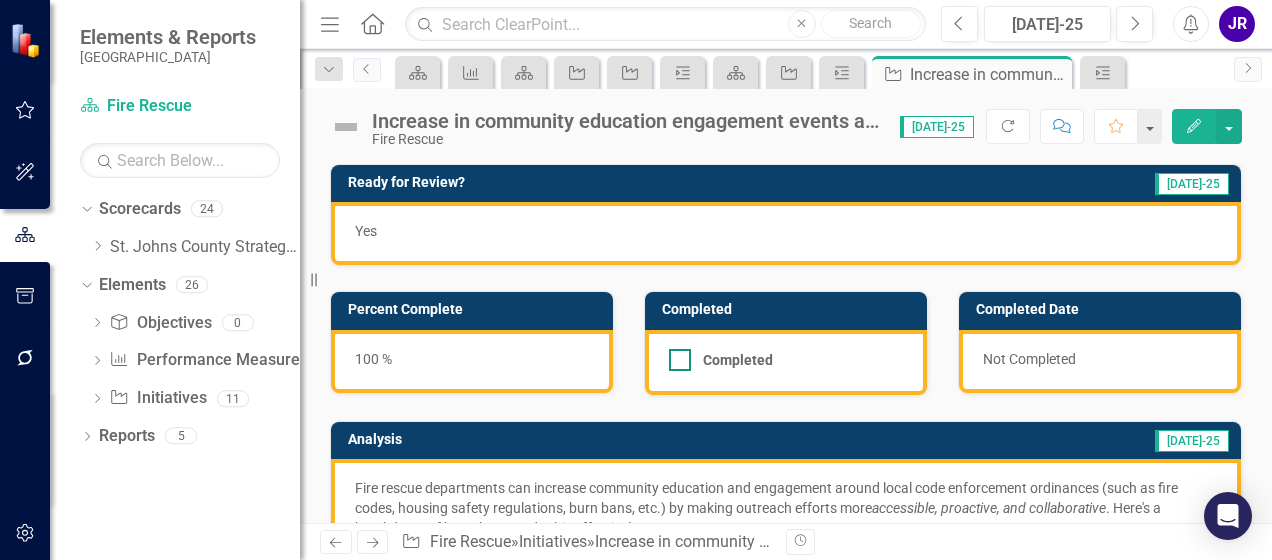click on "Completed" at bounding box center (675, 355) 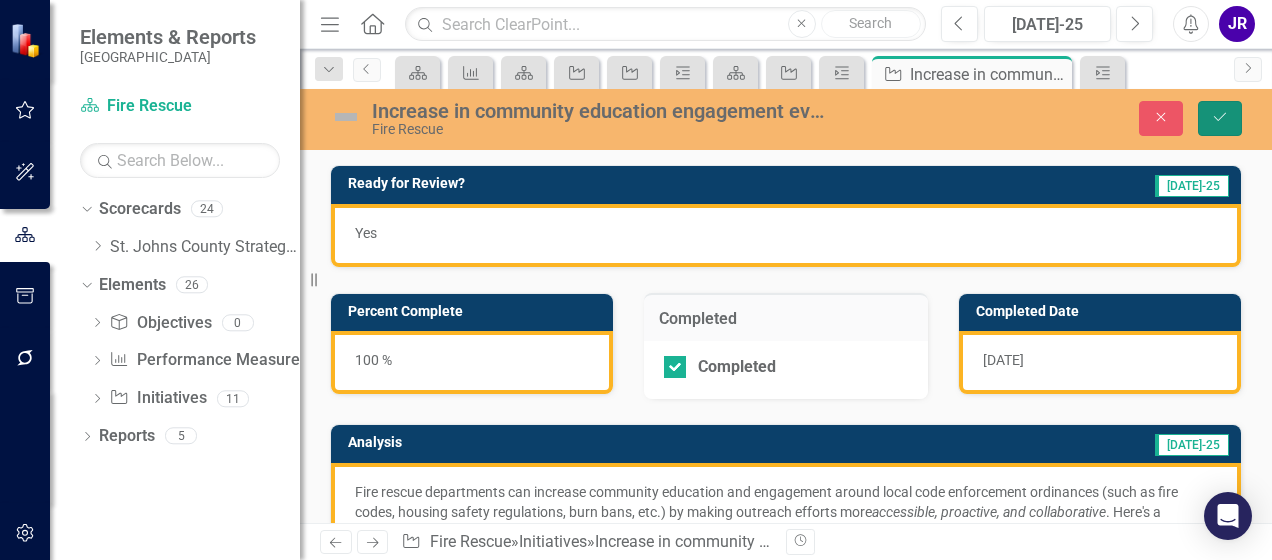 drag, startPoint x: 1220, startPoint y: 118, endPoint x: 1196, endPoint y: 247, distance: 131.21356 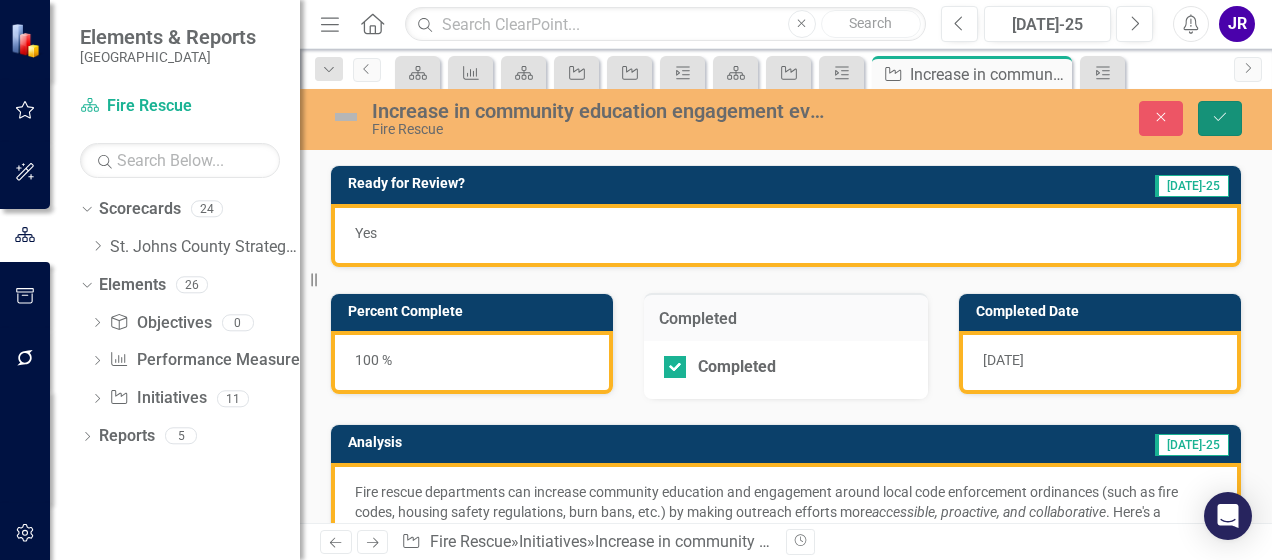 click on "Save" 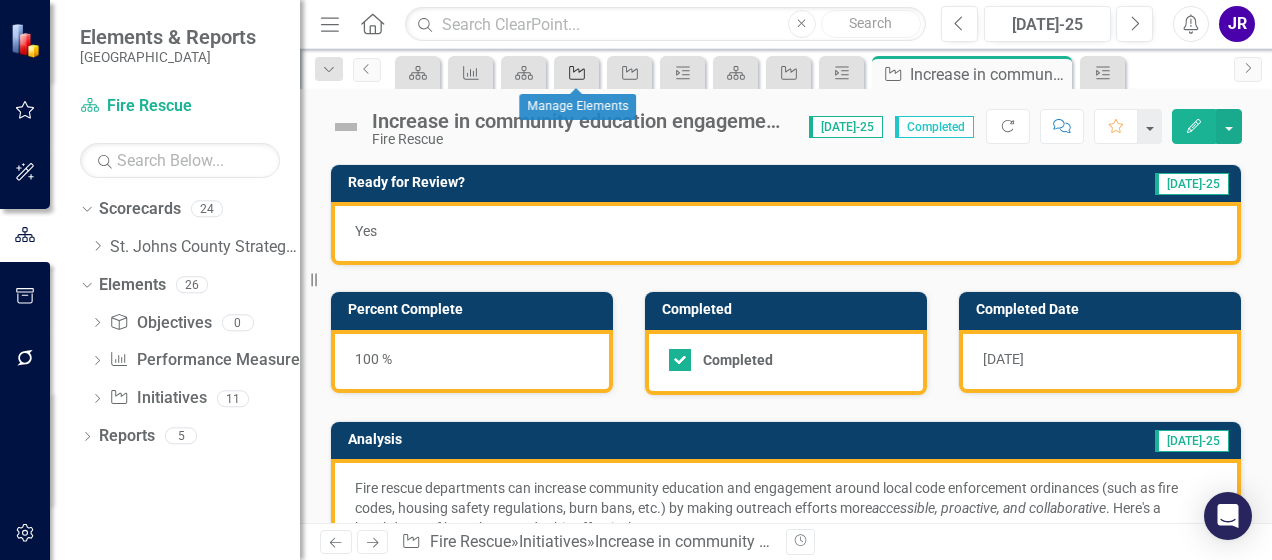 click 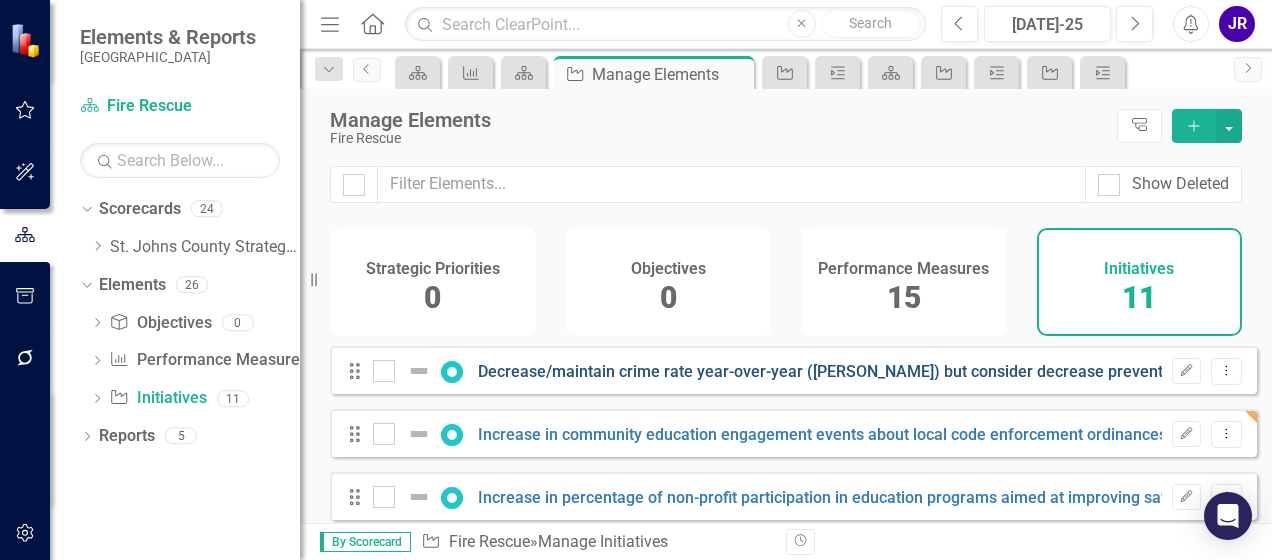 checkbox on "false" 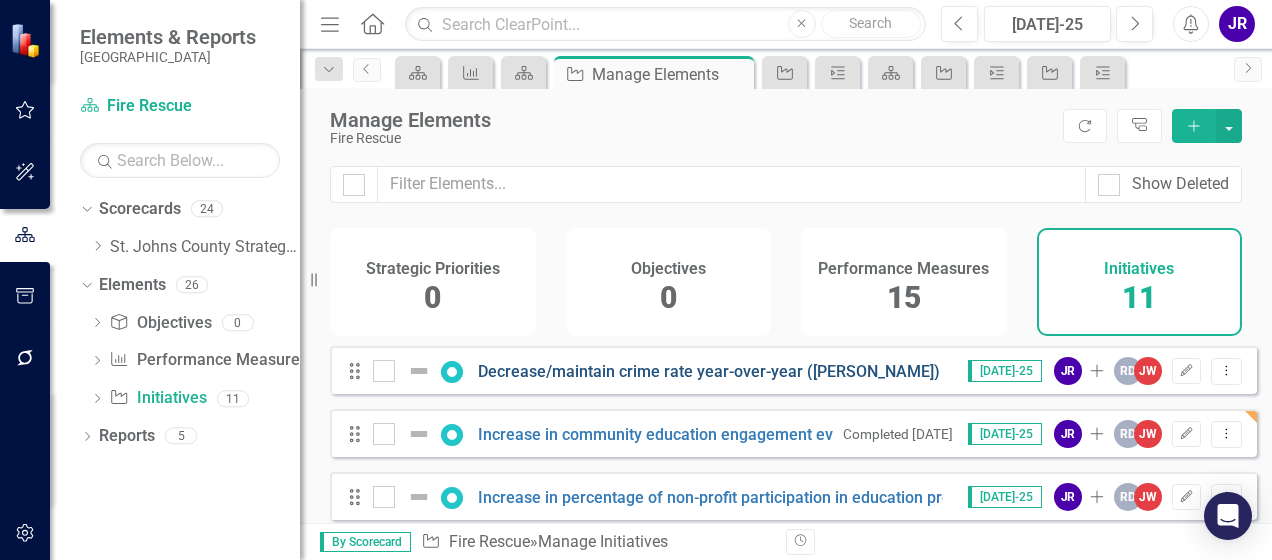 click on "Decrease/maintain crime rate year-over-year ([PERSON_NAME]) but consider decrease preventable emergencies." at bounding box center (887, 371) 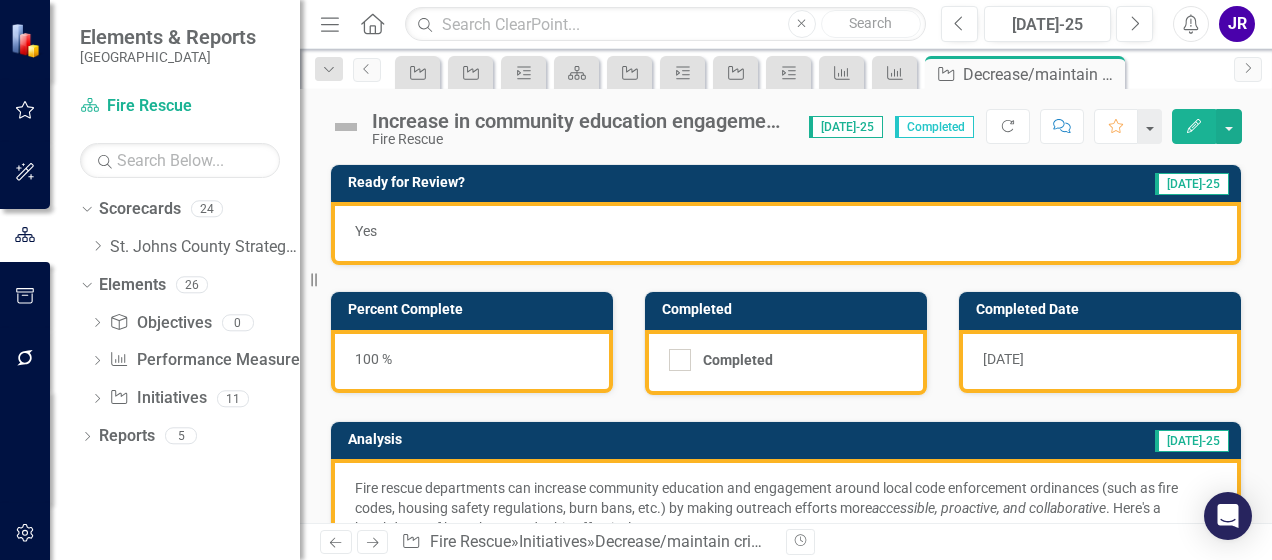 click on "Completed" at bounding box center (675, 355) 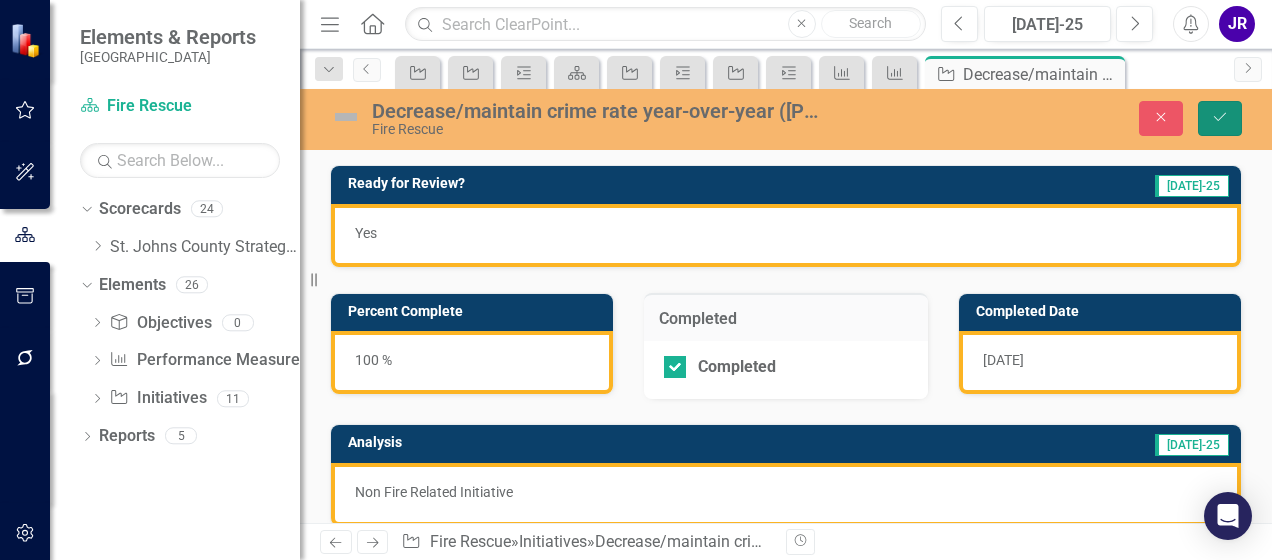 click on "Save" at bounding box center (1220, 118) 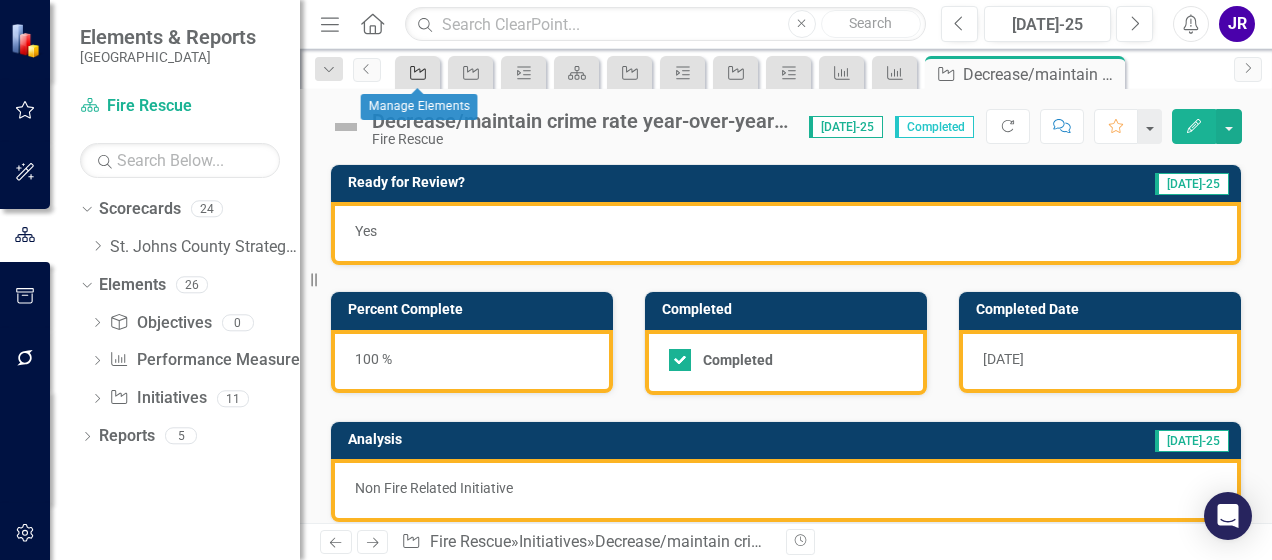 click on "Initiative" 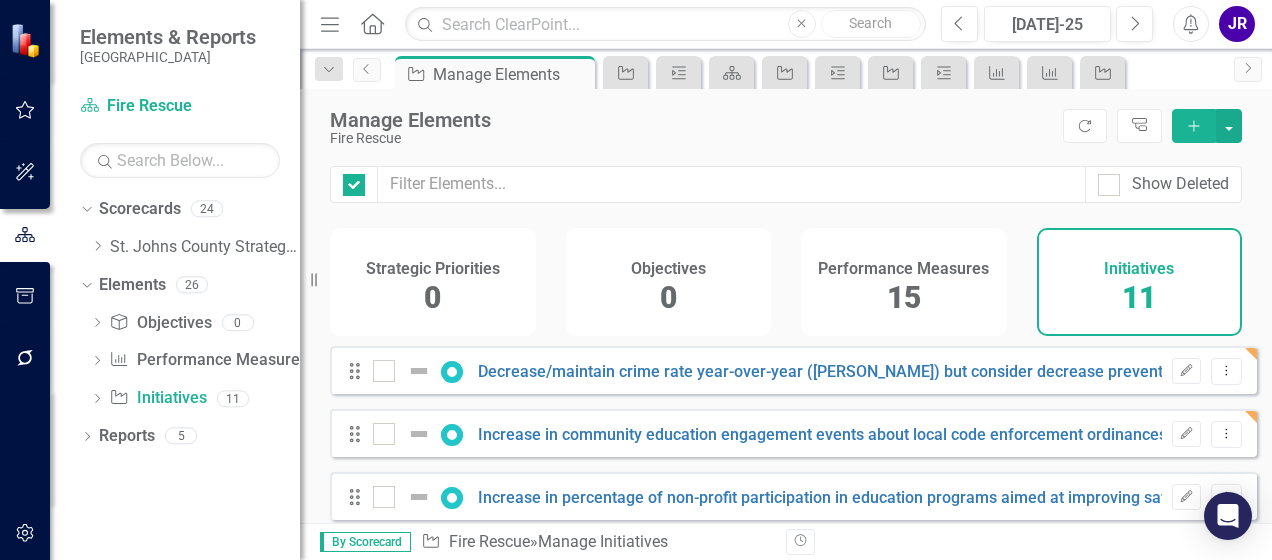 checkbox on "false" 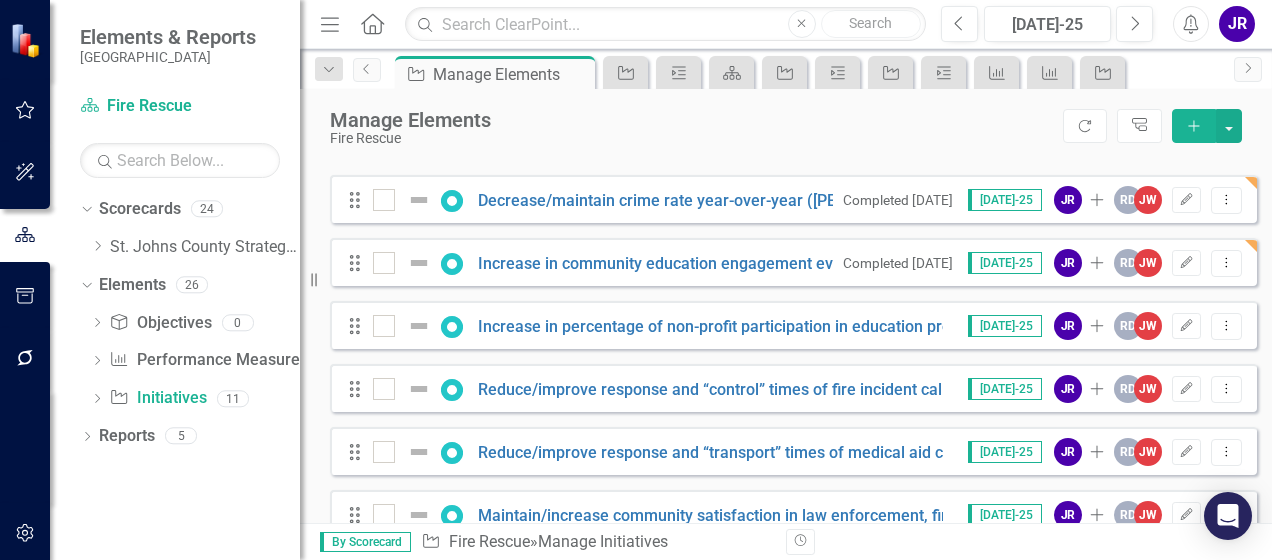 scroll, scrollTop: 174, scrollLeft: 0, axis: vertical 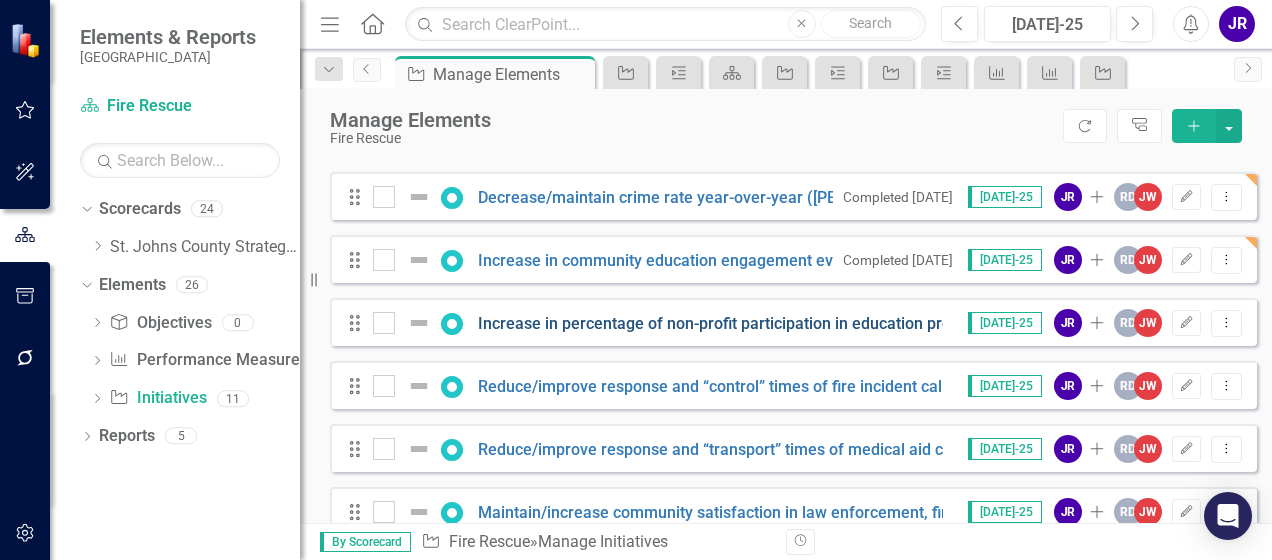 click on "Increase in percentage of non-profit participation in education programs aimed at improving safety and reducing crime" at bounding box center (905, 323) 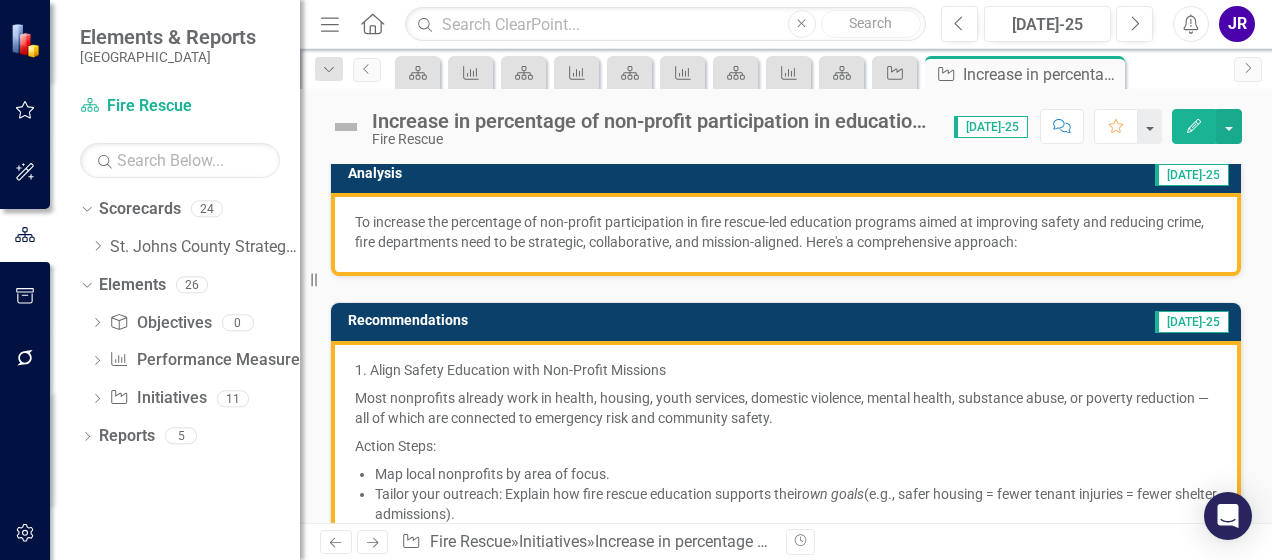 scroll, scrollTop: 288, scrollLeft: 0, axis: vertical 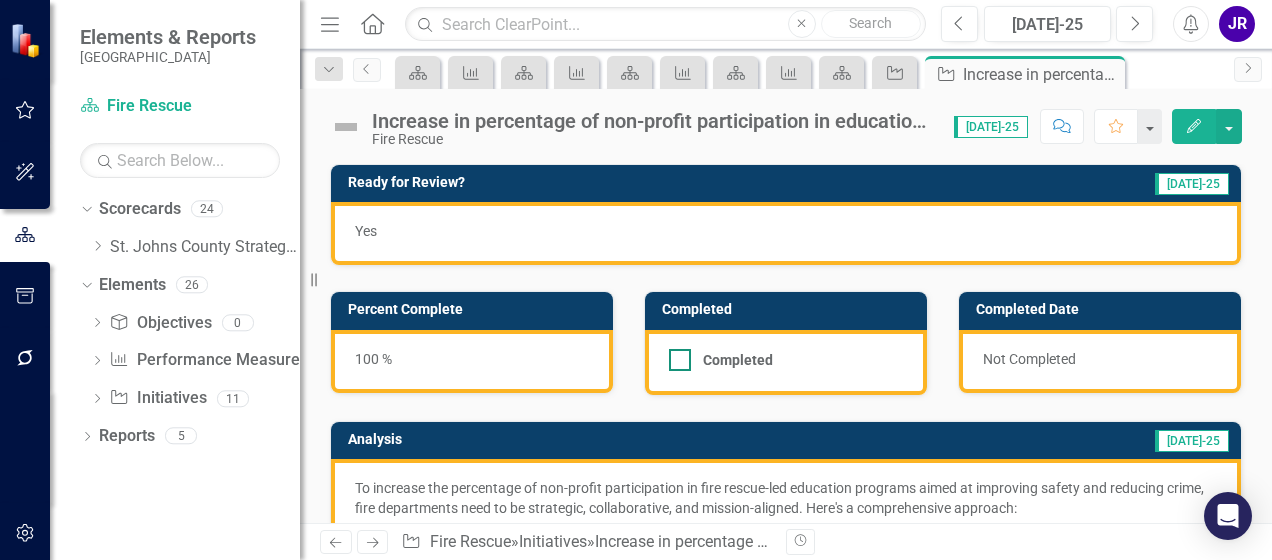 drag, startPoint x: 680, startPoint y: 358, endPoint x: 708, endPoint y: 366, distance: 29.12044 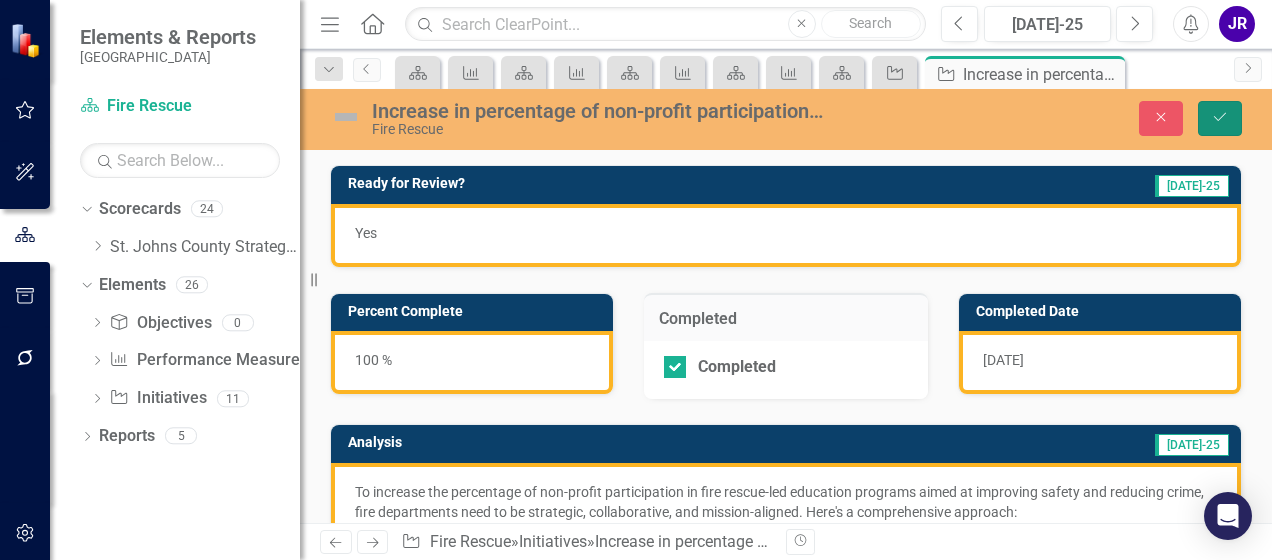 click 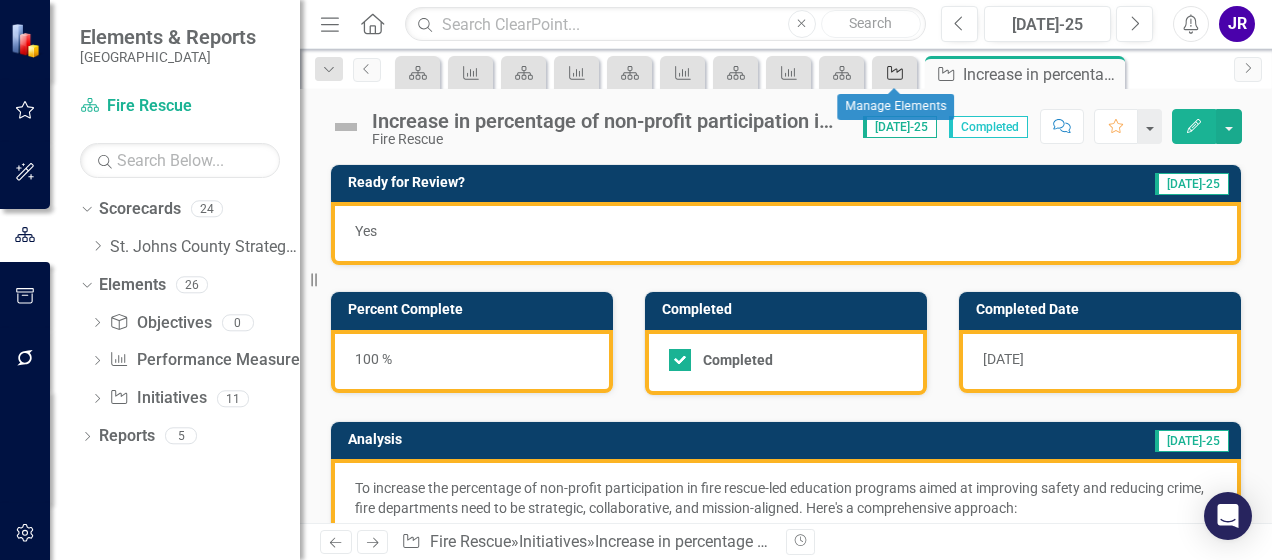 click 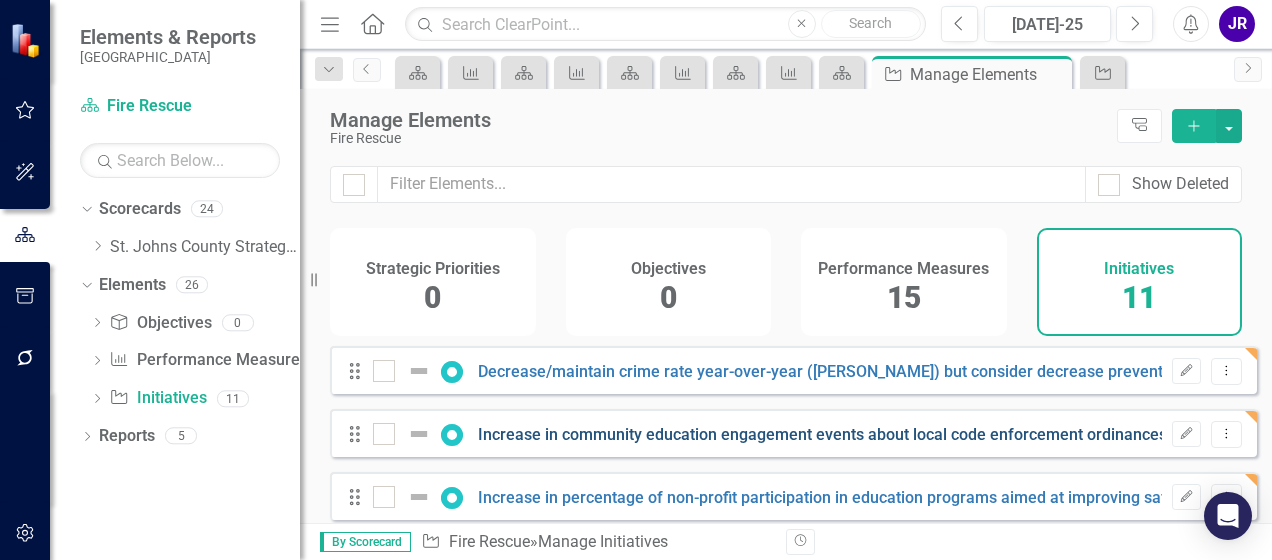 checkbox on "false" 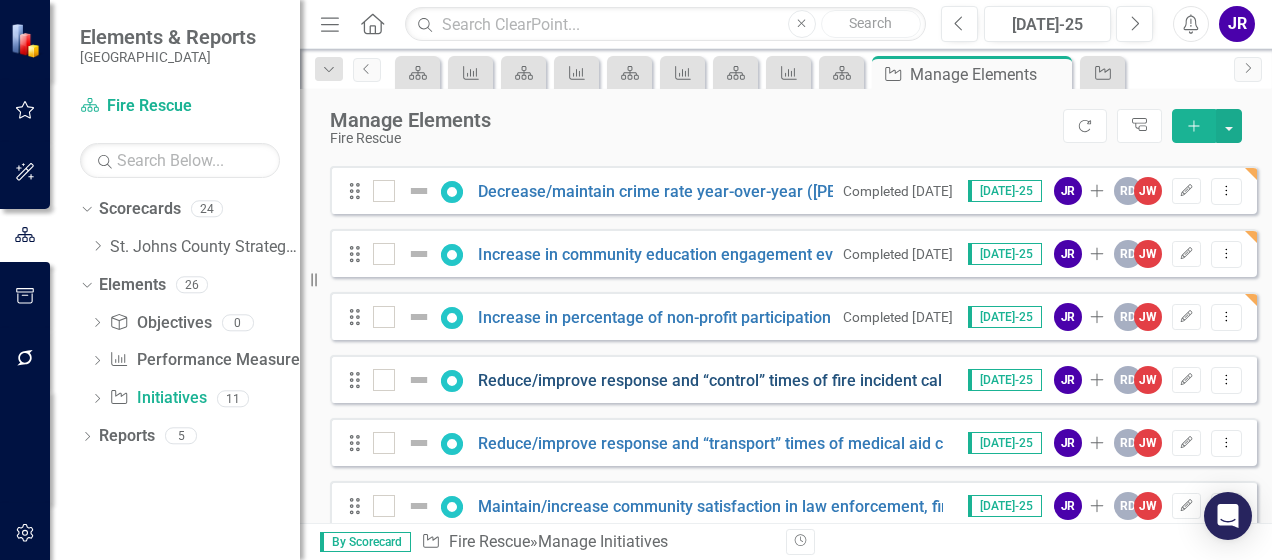 scroll, scrollTop: 200, scrollLeft: 0, axis: vertical 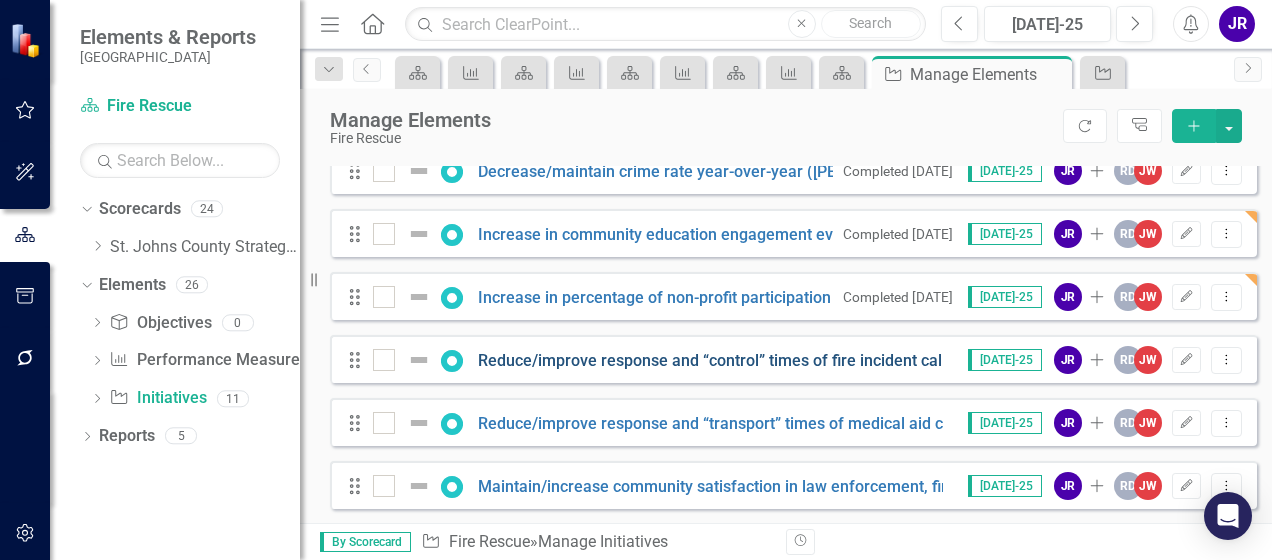 click on "Reduce/improve response and “control” times of fire incident calls" at bounding box center (716, 360) 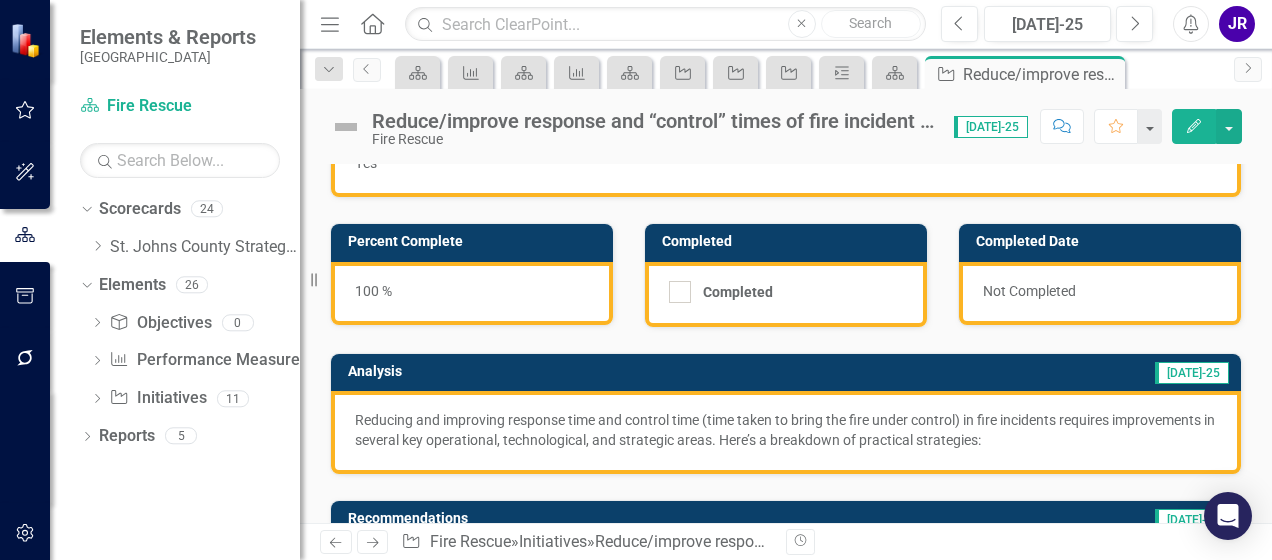 scroll, scrollTop: 100, scrollLeft: 0, axis: vertical 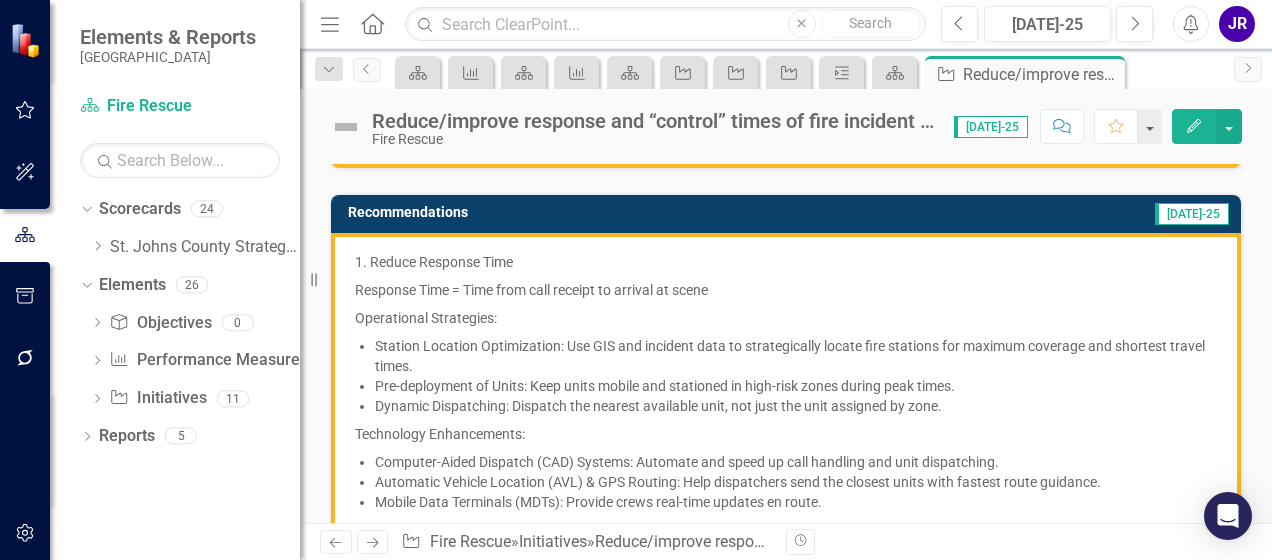 click on "Station Location Optimization: Use GIS and incident data to strategically locate fire stations for maximum coverage and shortest travel times." at bounding box center [796, 356] 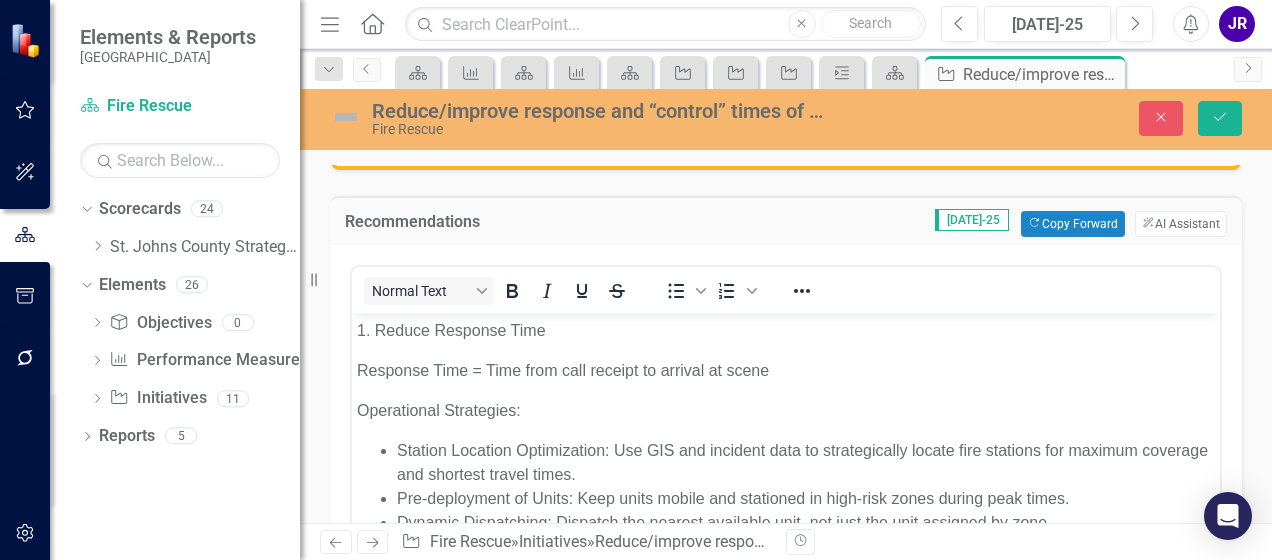 scroll, scrollTop: 0, scrollLeft: 0, axis: both 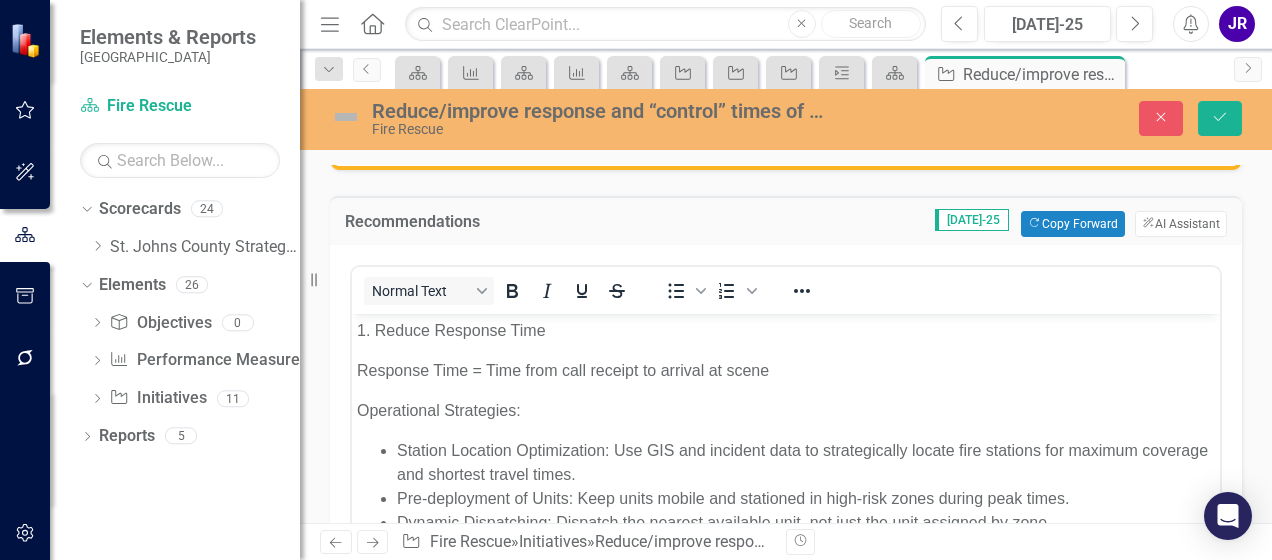 click on "Response Time = Time from call receipt to arrival at scene" at bounding box center [786, 370] 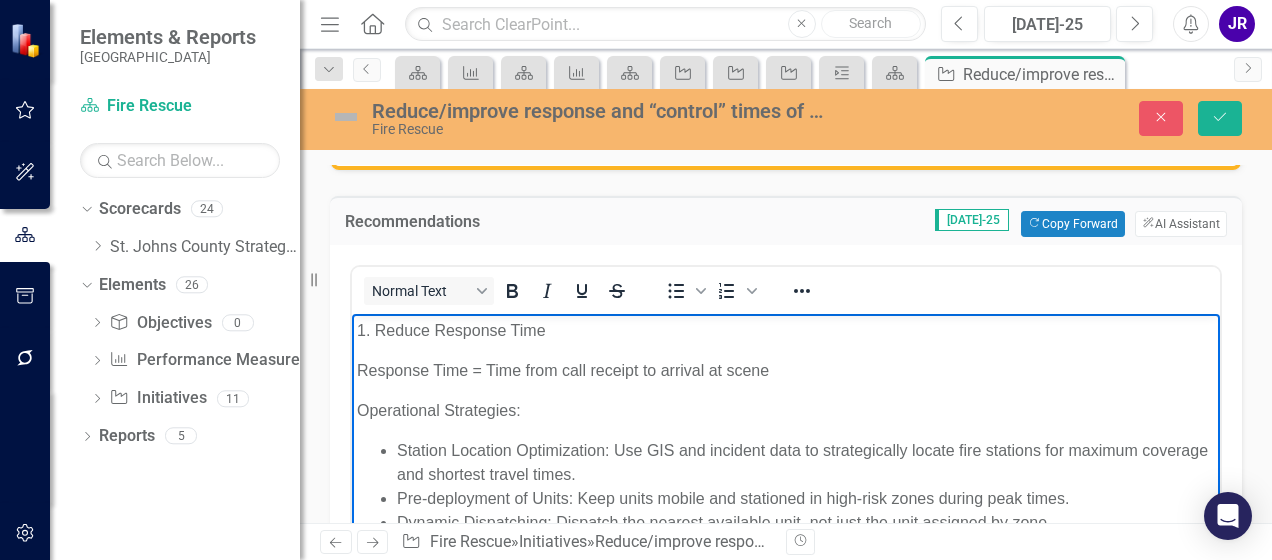 type 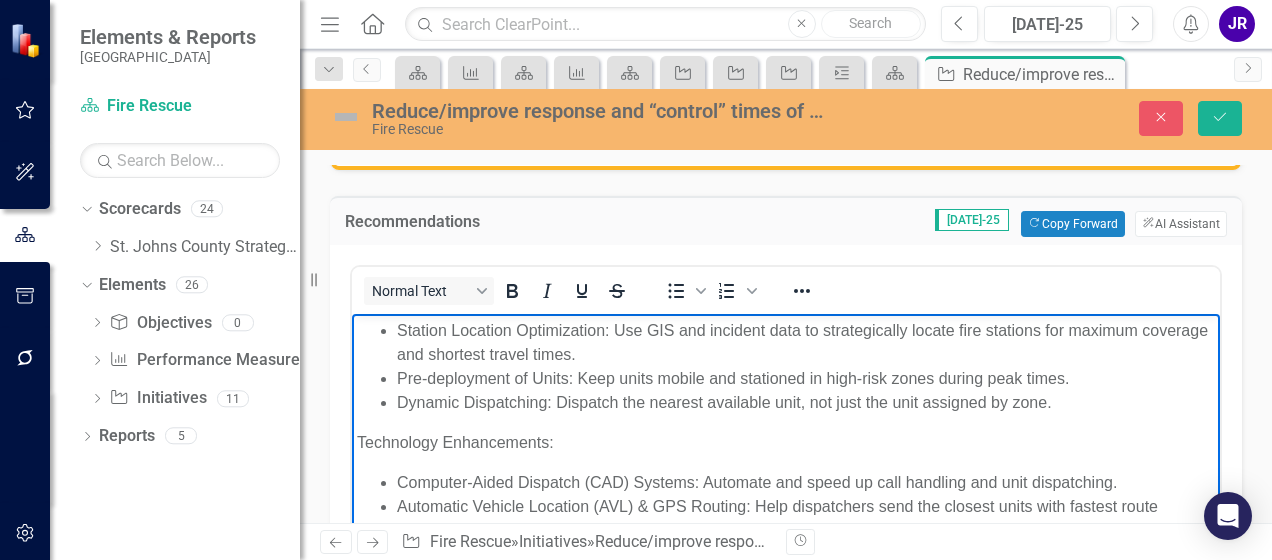 scroll, scrollTop: 151, scrollLeft: 0, axis: vertical 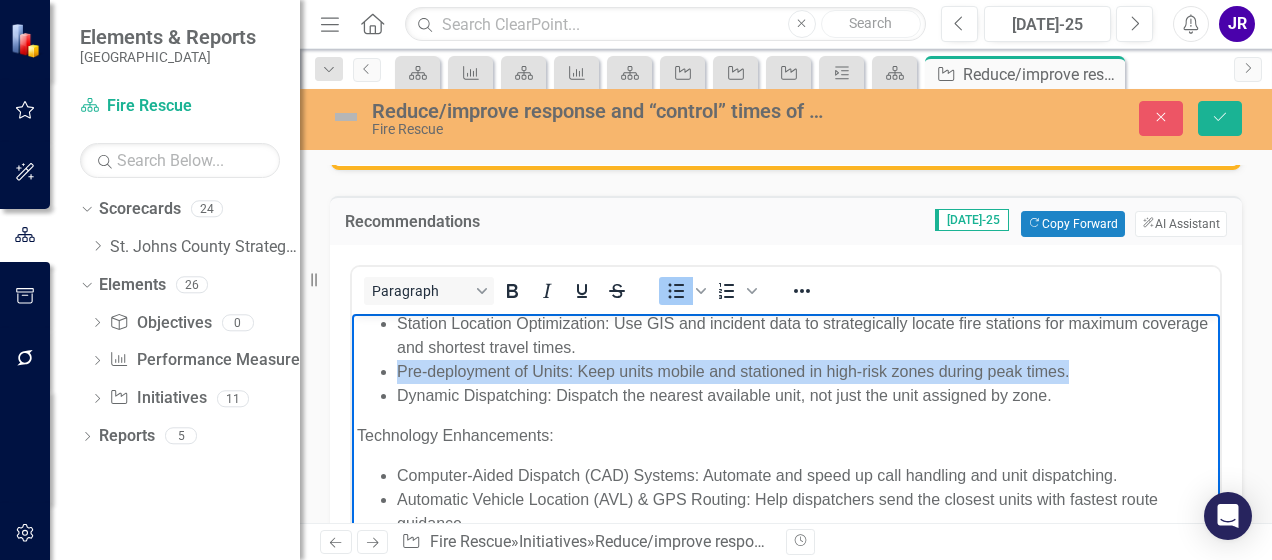 drag, startPoint x: 1085, startPoint y: 374, endPoint x: 397, endPoint y: 372, distance: 688.0029 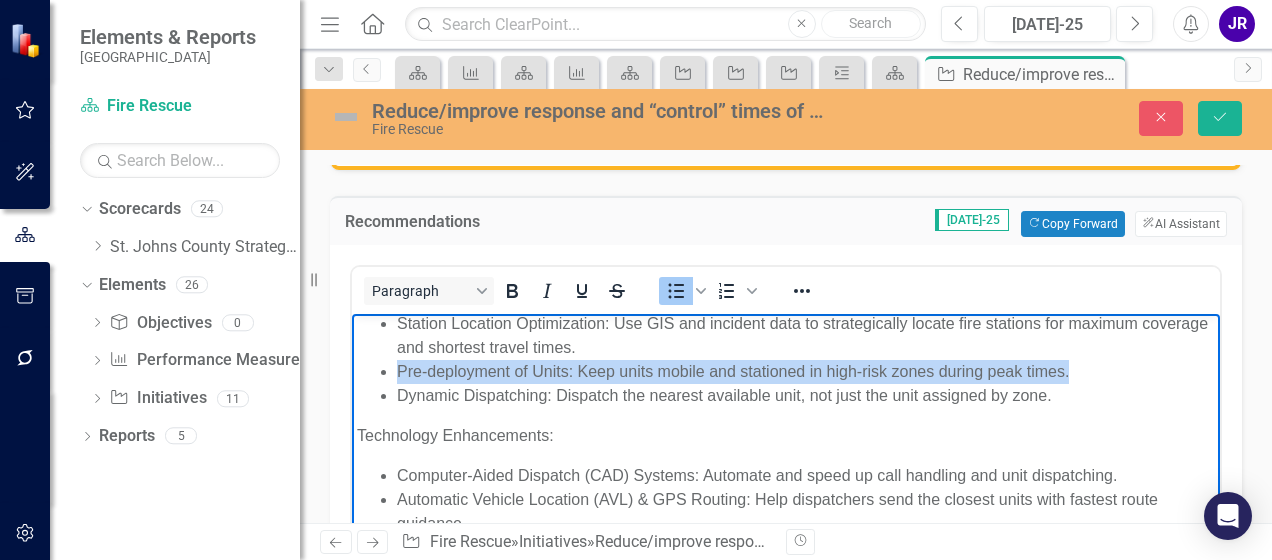 click on "Pre-deployment of Units: Keep units mobile and stationed in high-risk zones during peak times." at bounding box center [806, 371] 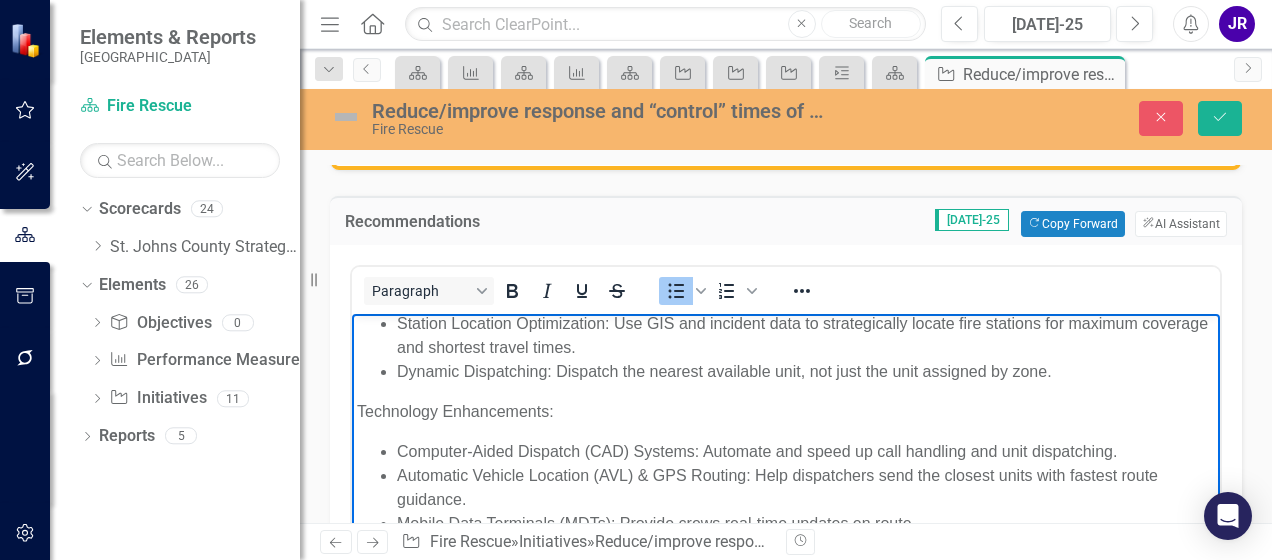 click on "Dynamic Dispatching: Dispatch the nearest available unit, not just the unit assigned by zone." at bounding box center (806, 371) 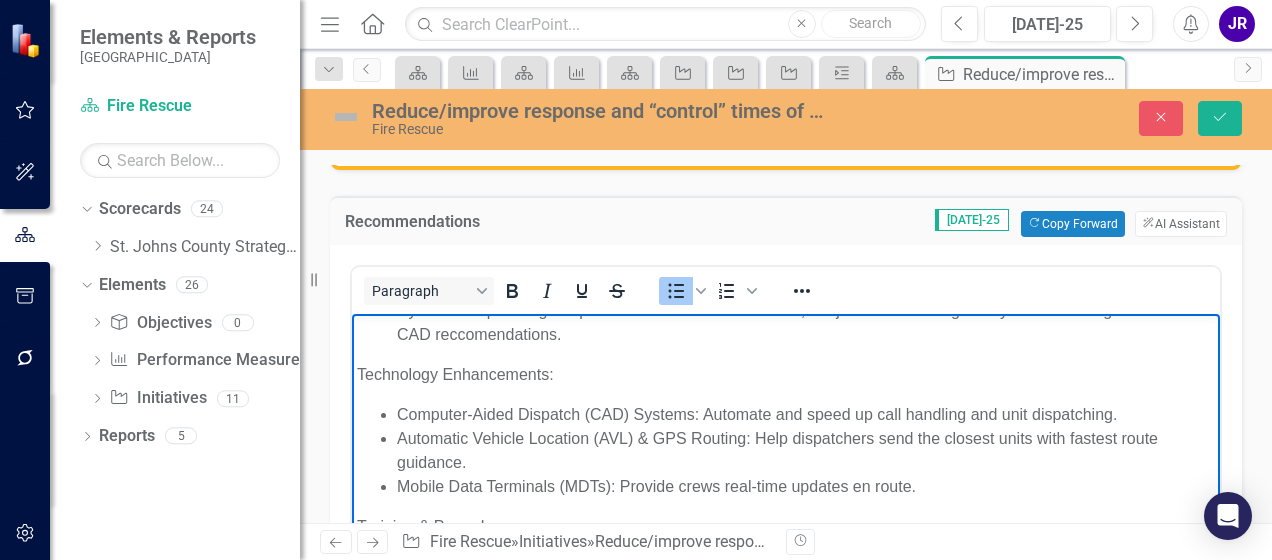 scroll, scrollTop: 226, scrollLeft: 0, axis: vertical 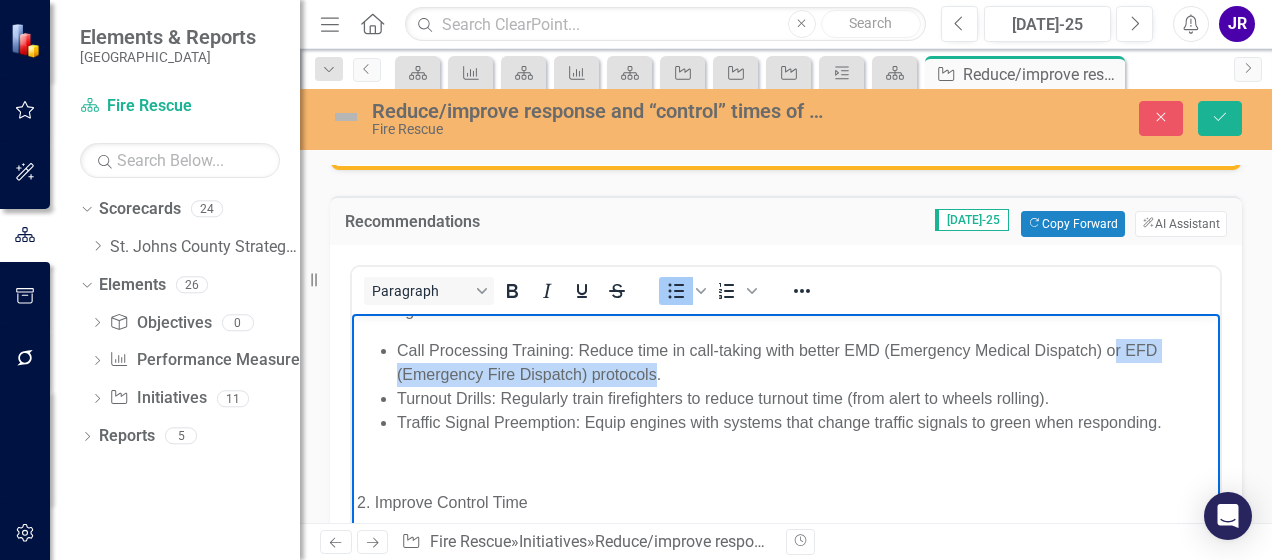 drag, startPoint x: 656, startPoint y: 372, endPoint x: 1111, endPoint y: 353, distance: 455.39655 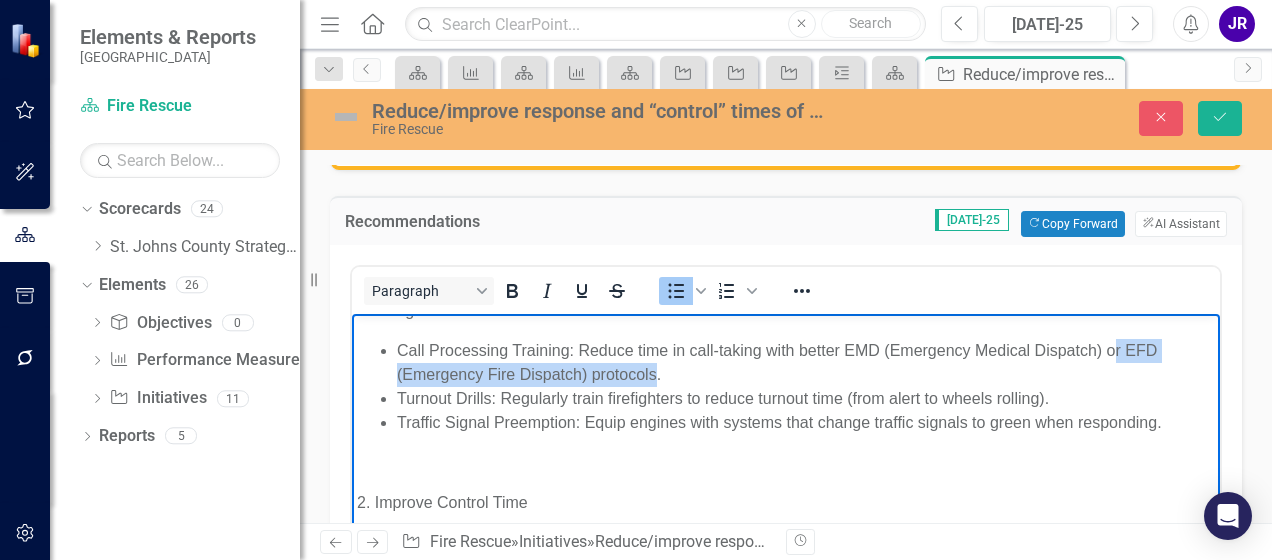 click on "Call Processing Training: Reduce time in call-taking with better EMD (Emergency Medical Dispatch) or EFD (Emergency Fire Dispatch) protocols." at bounding box center (806, 362) 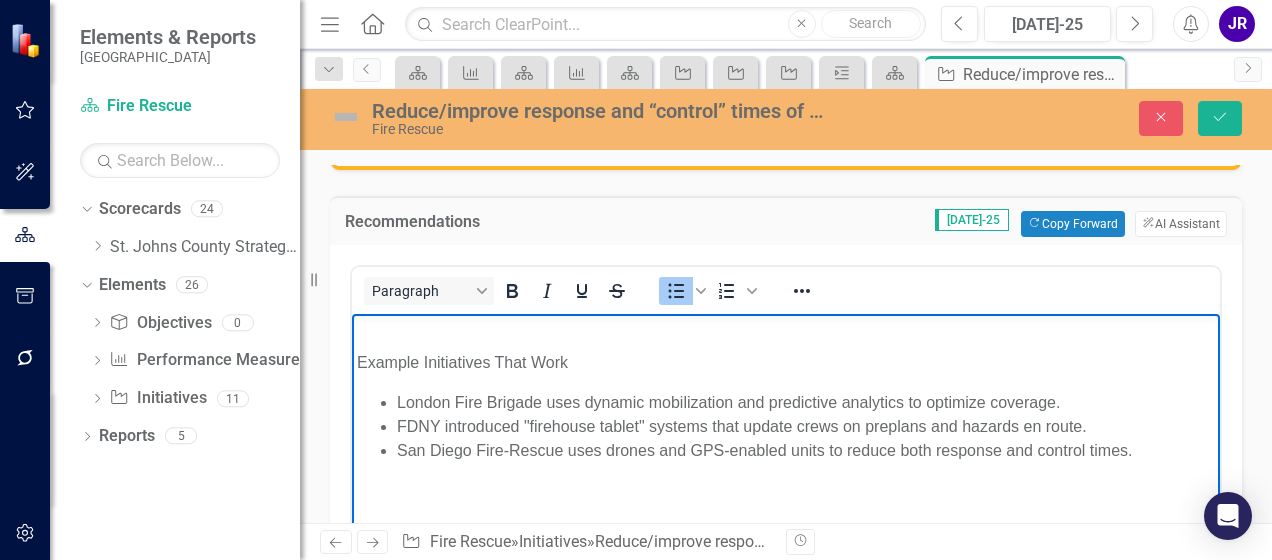 scroll, scrollTop: 1232, scrollLeft: 0, axis: vertical 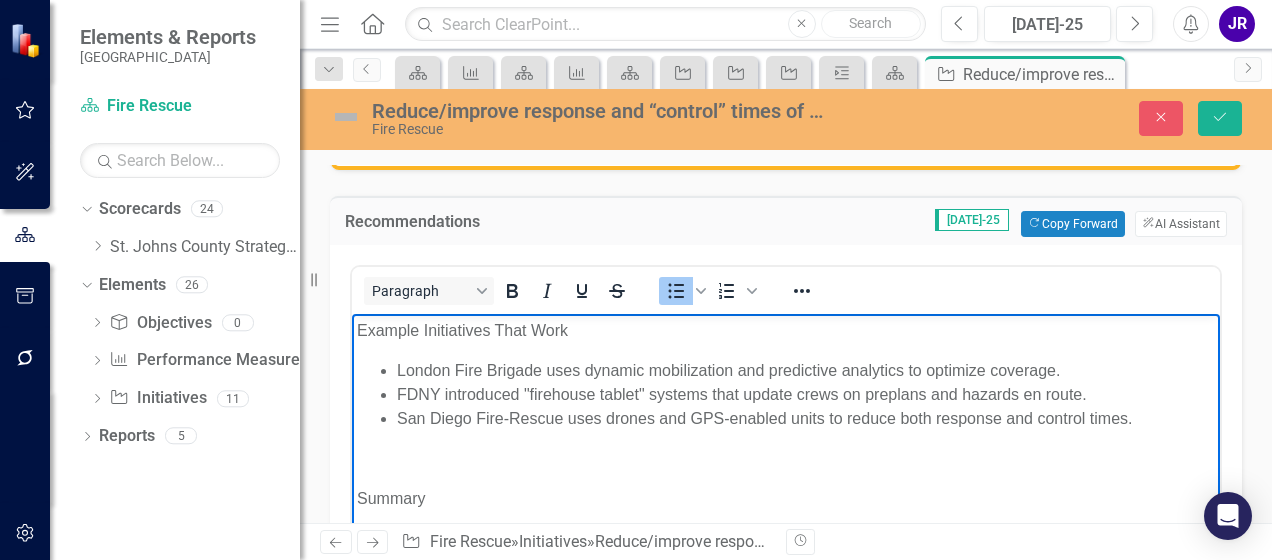 drag, startPoint x: 1148, startPoint y: 421, endPoint x: 1193, endPoint y: 430, distance: 45.891174 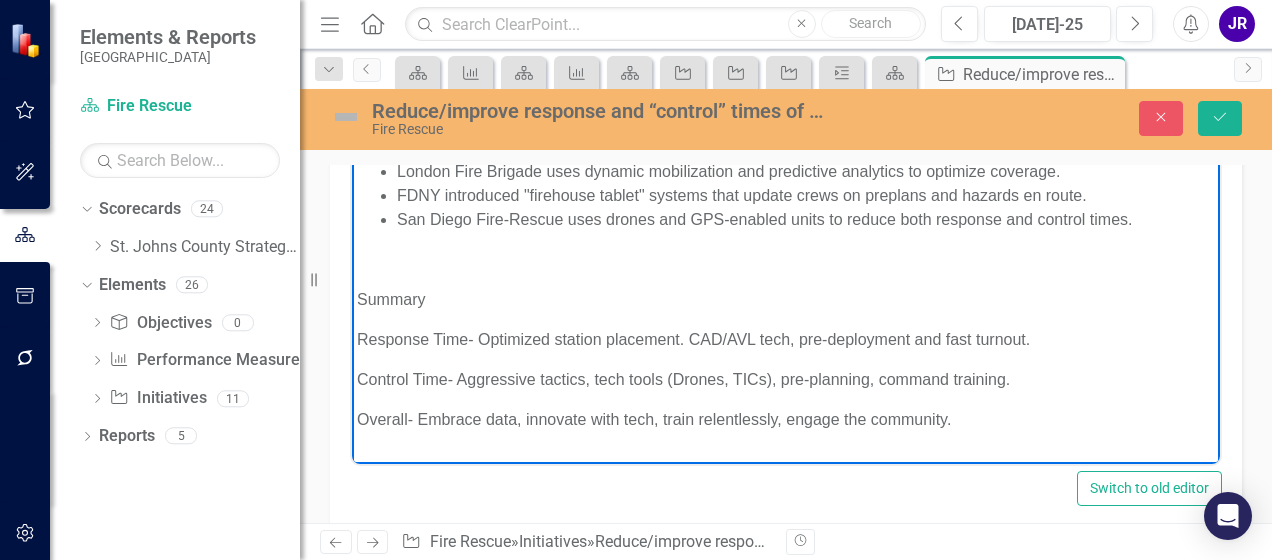 scroll, scrollTop: 580, scrollLeft: 0, axis: vertical 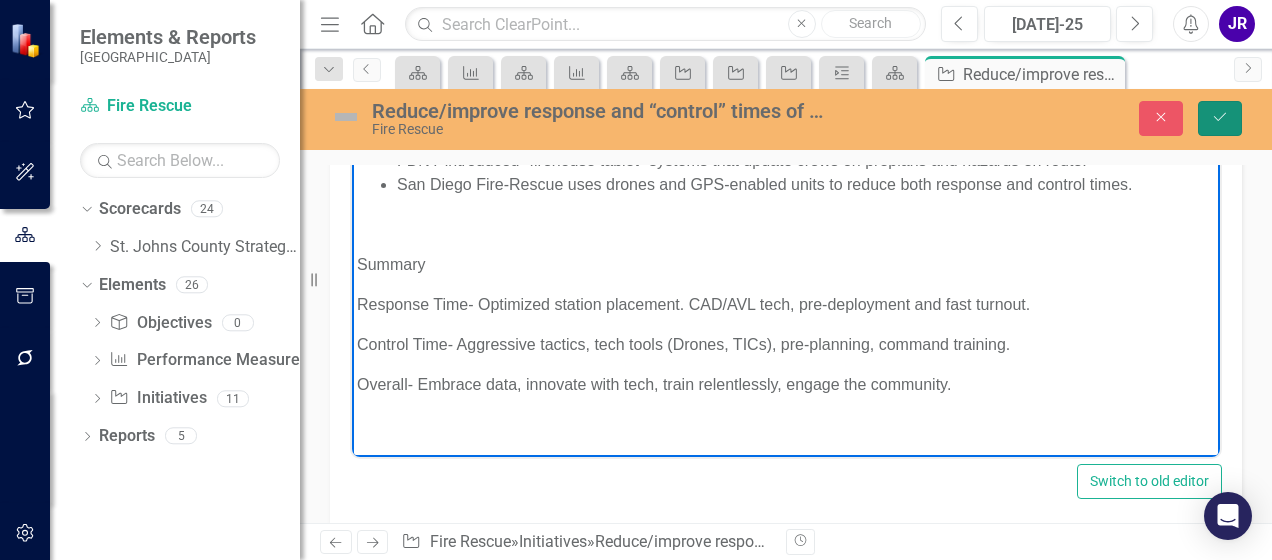 click on "Save" 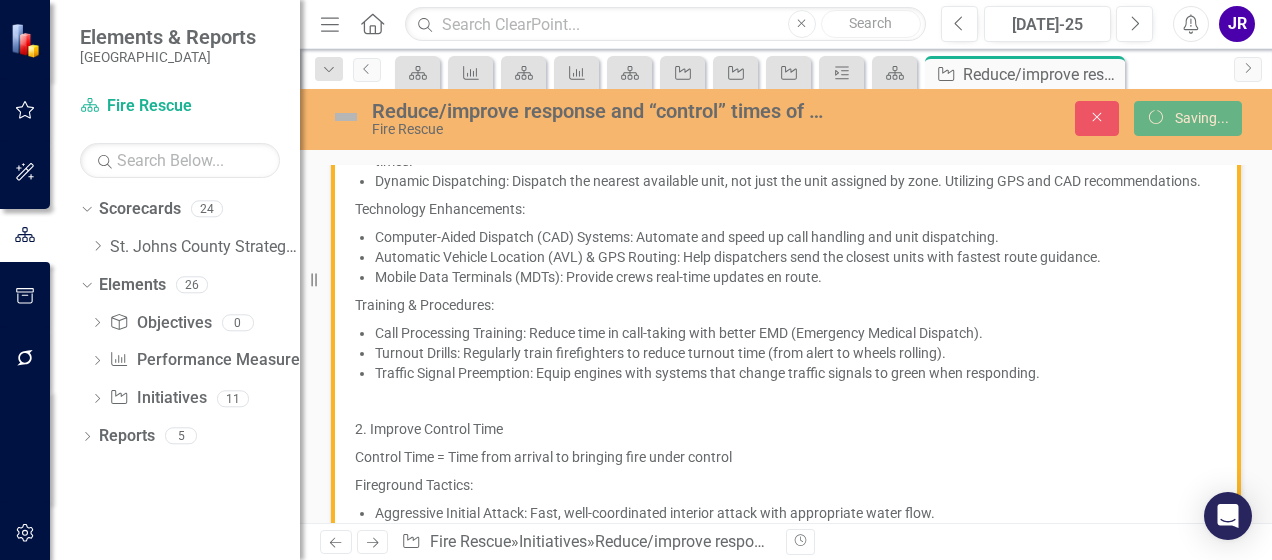 scroll, scrollTop: 569, scrollLeft: 0, axis: vertical 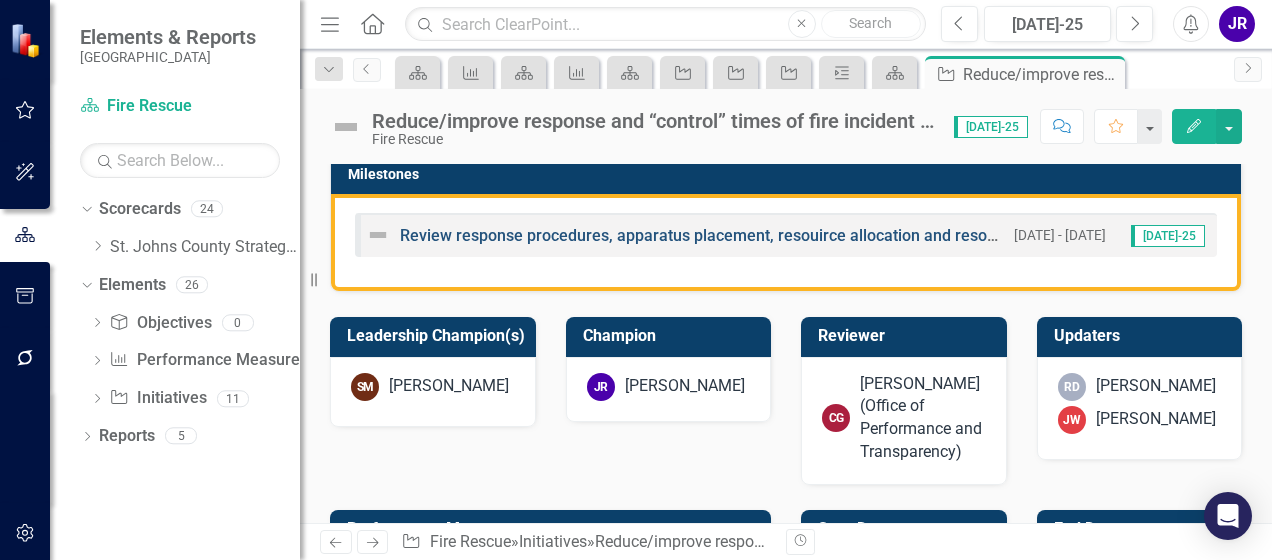 click on "Review response procedures, apparatus placement, resouirce allocation and resource concentration to high volume call areas of the county." at bounding box center [903, 235] 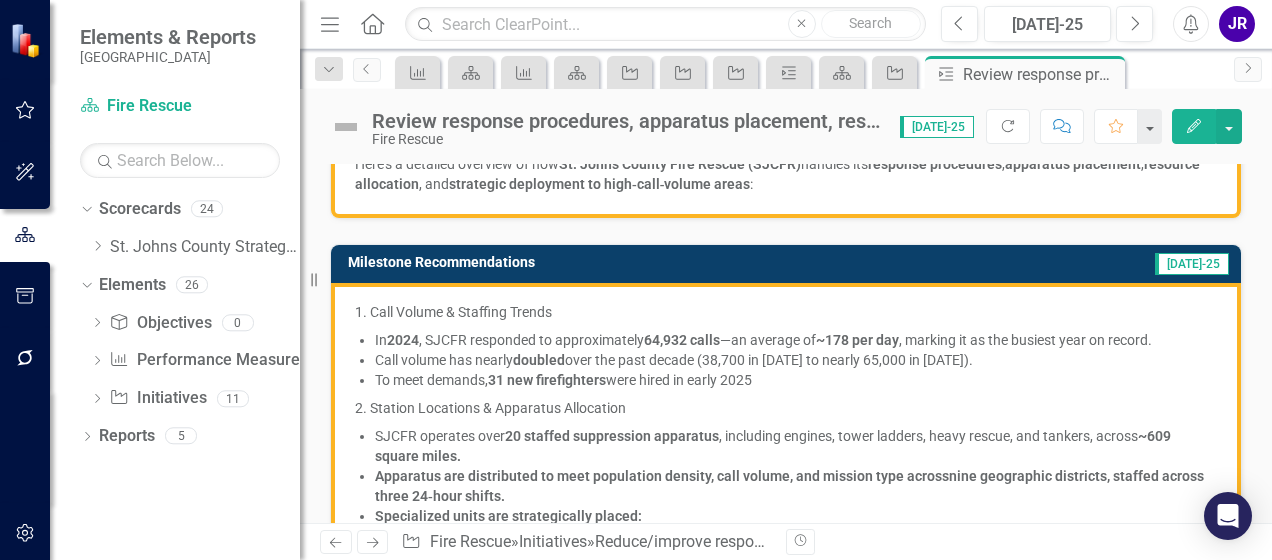 scroll, scrollTop: 296, scrollLeft: 0, axis: vertical 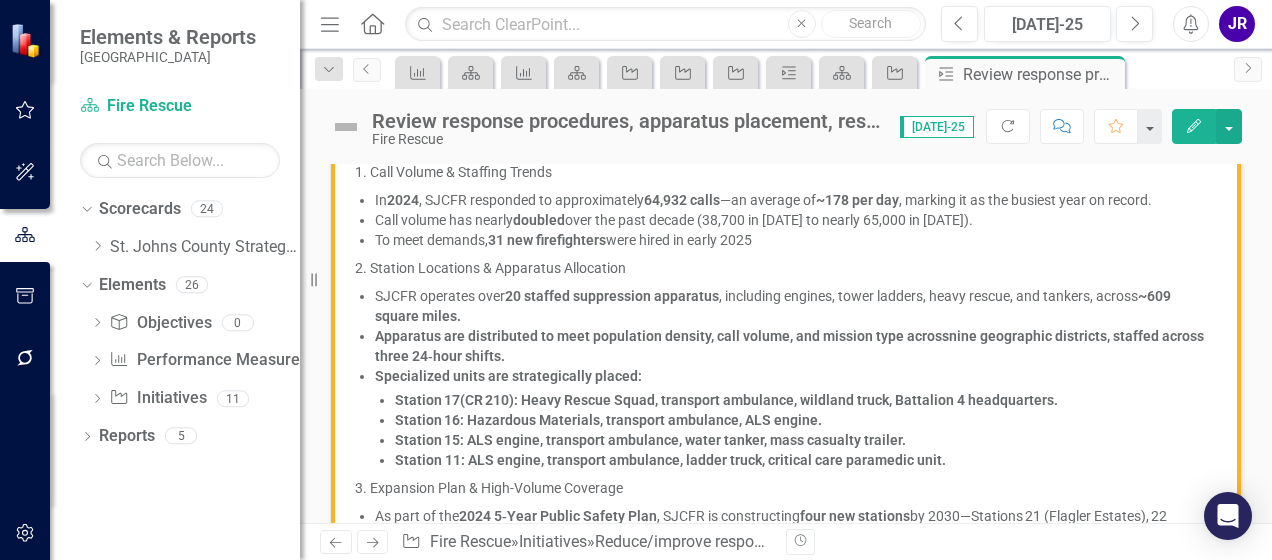 click on "2. Station Locations & Apparatus Allocation" at bounding box center [786, 268] 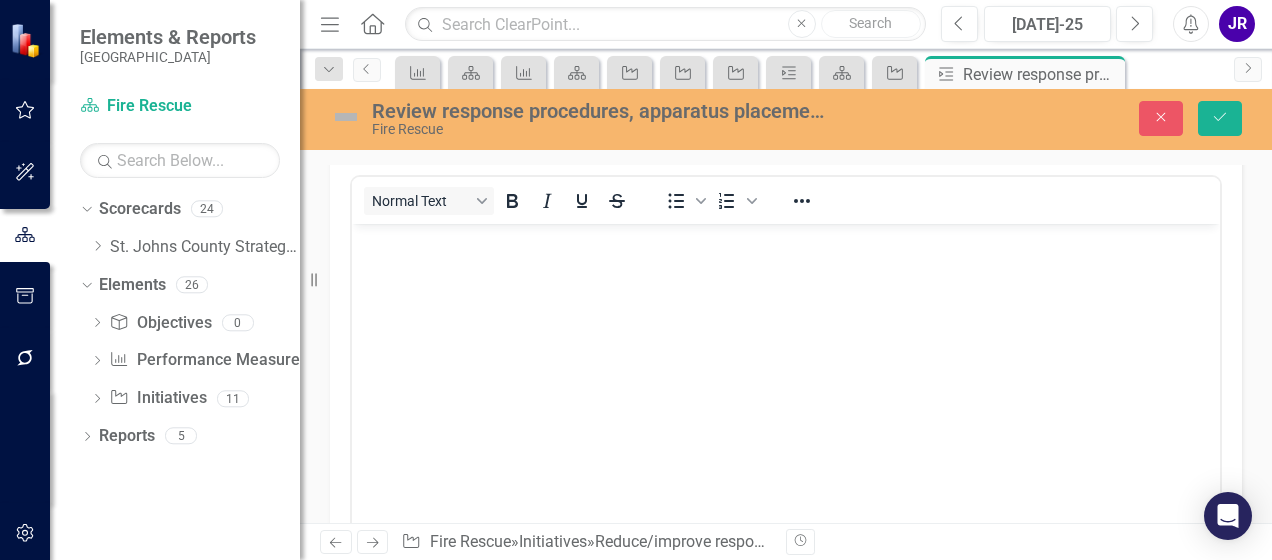 scroll, scrollTop: 474, scrollLeft: 0, axis: vertical 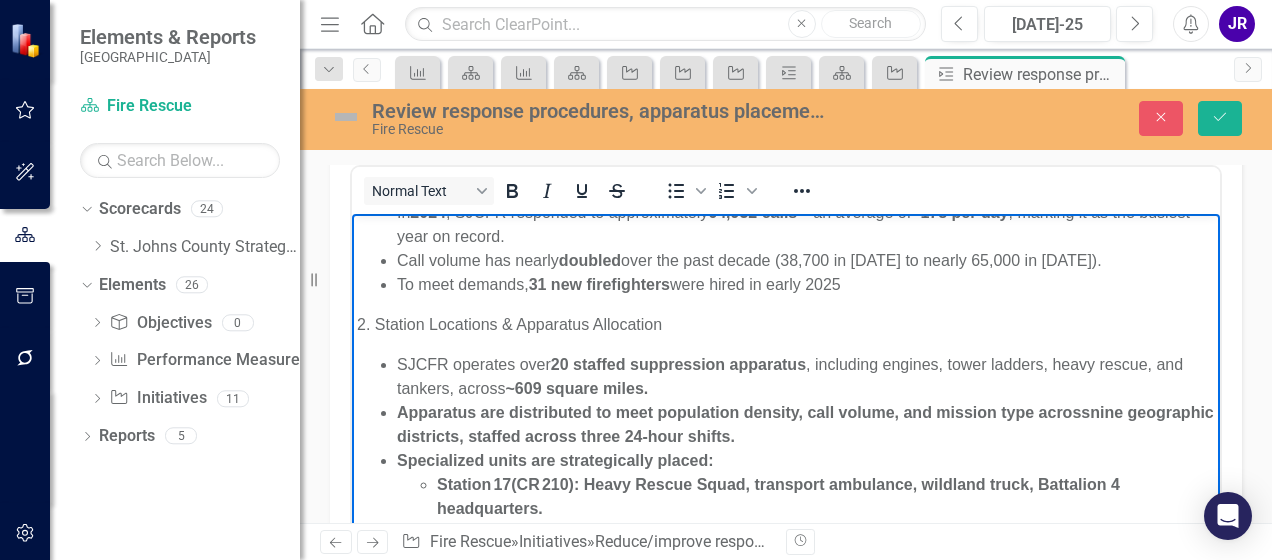click on "31 new firefighters" at bounding box center (599, 283) 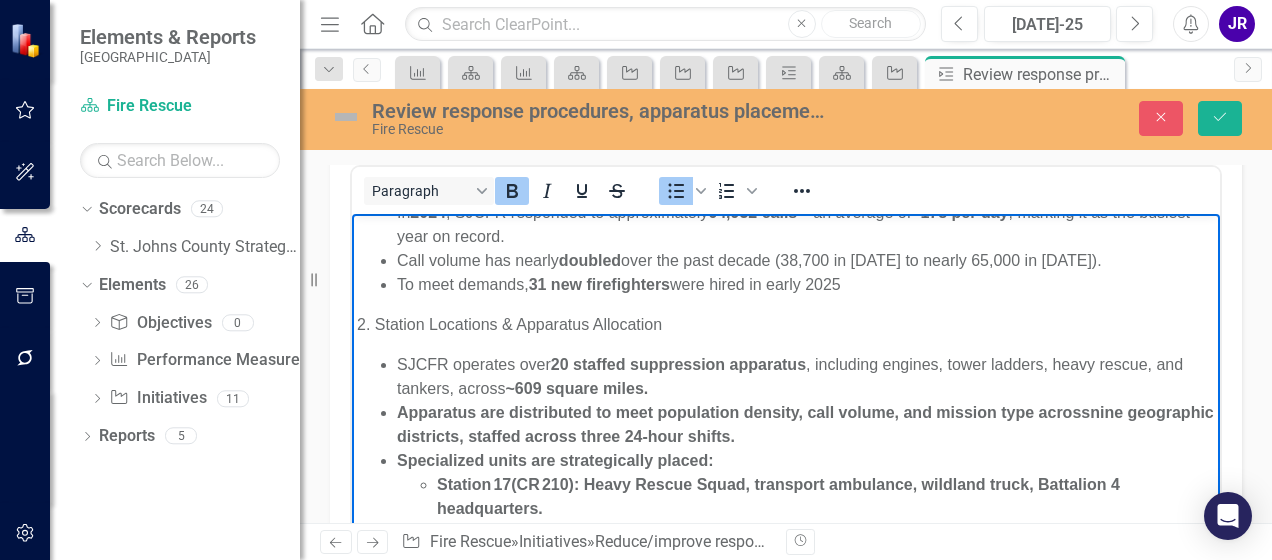 type 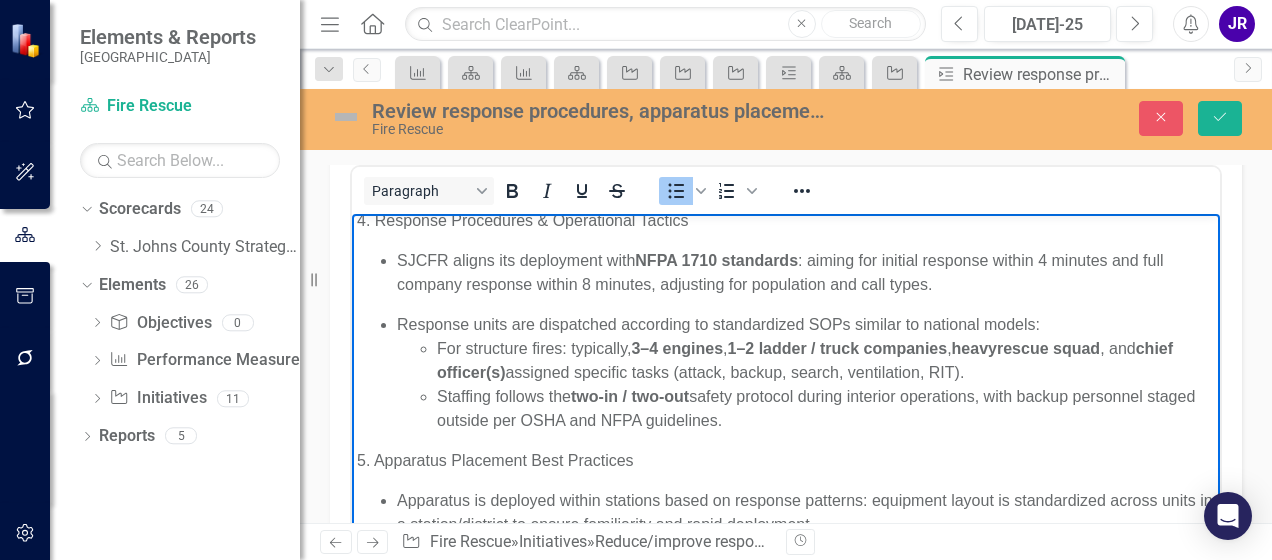 scroll, scrollTop: 759, scrollLeft: 0, axis: vertical 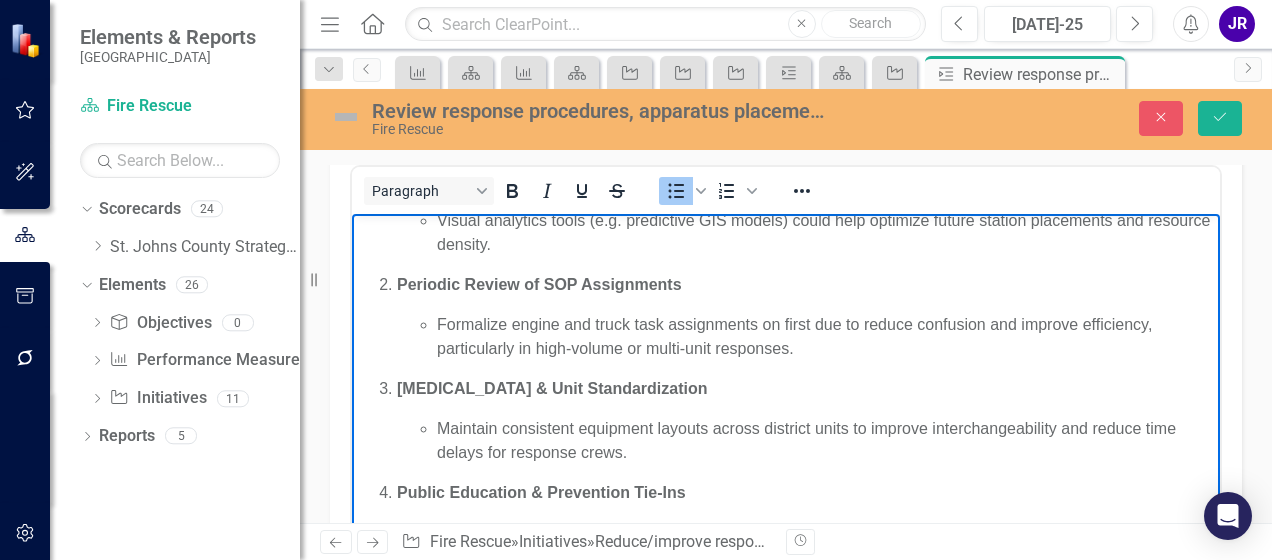 drag, startPoint x: 1196, startPoint y: 372, endPoint x: 1548, endPoint y: 747, distance: 514.32385 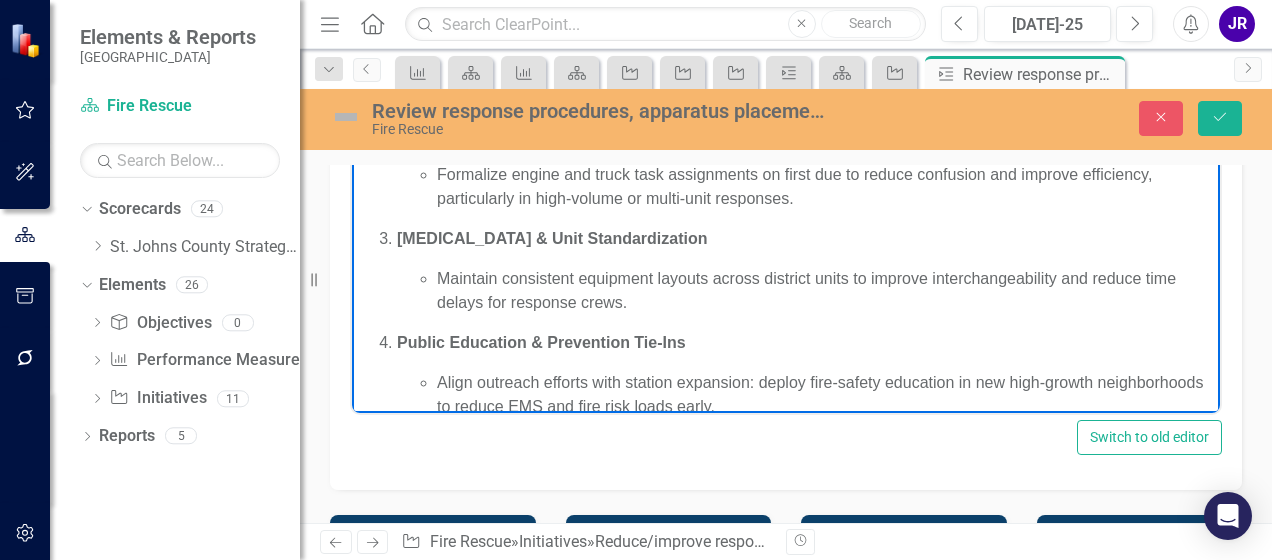 scroll, scrollTop: 661, scrollLeft: 0, axis: vertical 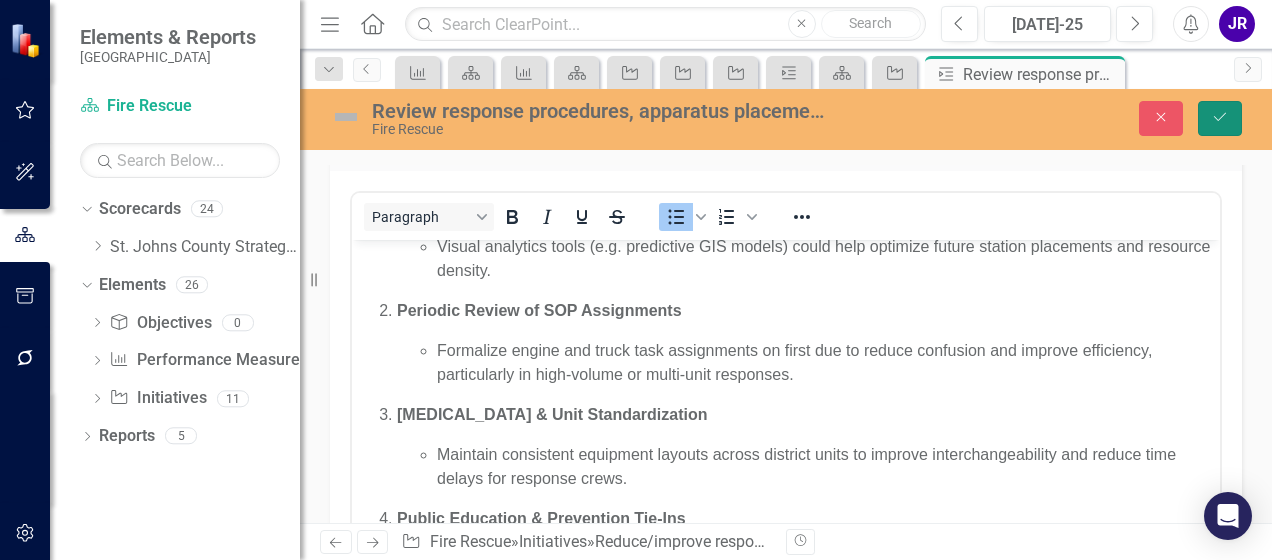 click on "Save" 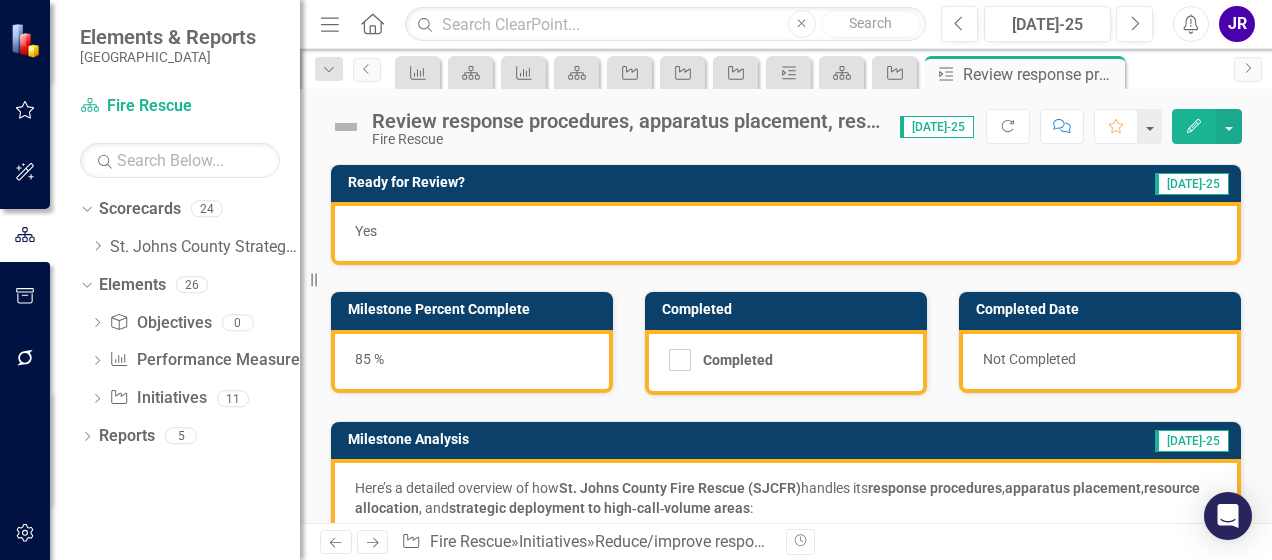 click on "85 %" at bounding box center (472, 361) 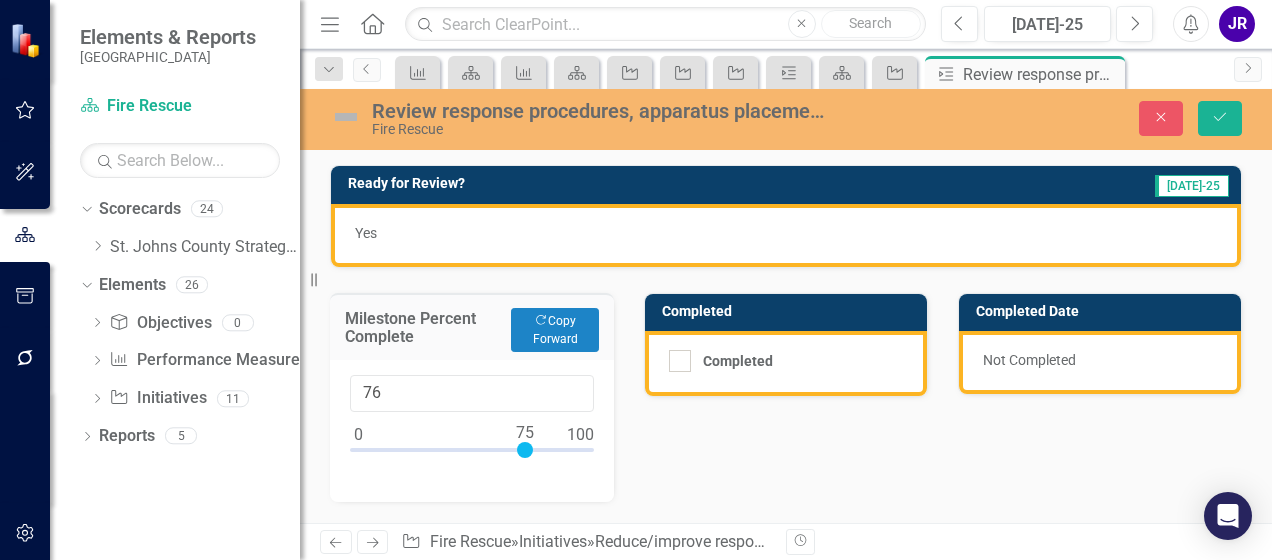 type on "75" 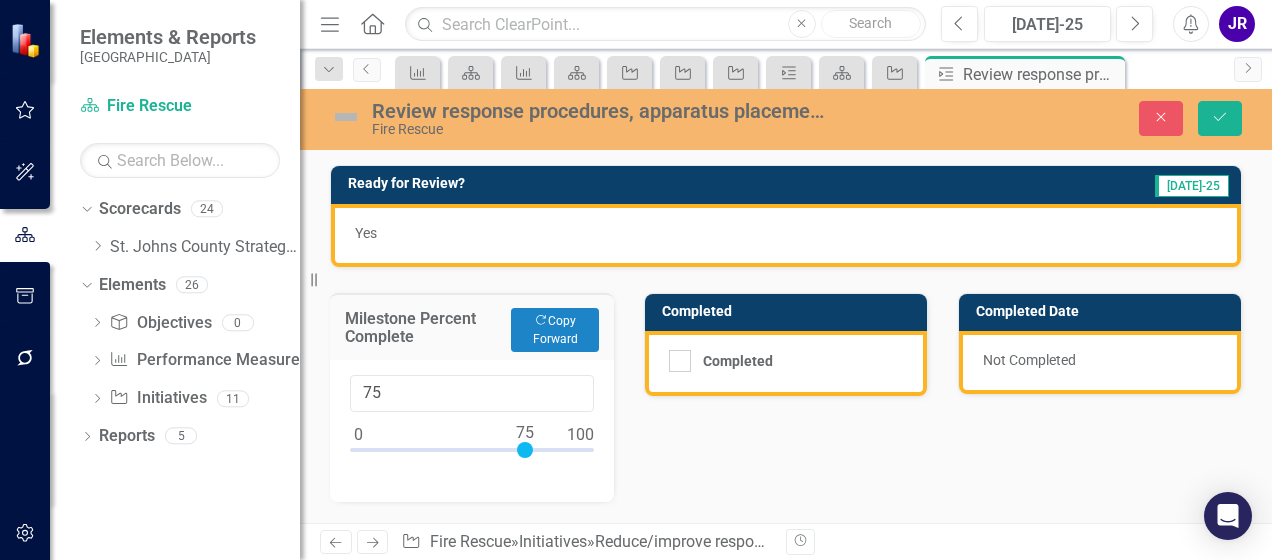 drag, startPoint x: 542, startPoint y: 448, endPoint x: 520, endPoint y: 450, distance: 22.090721 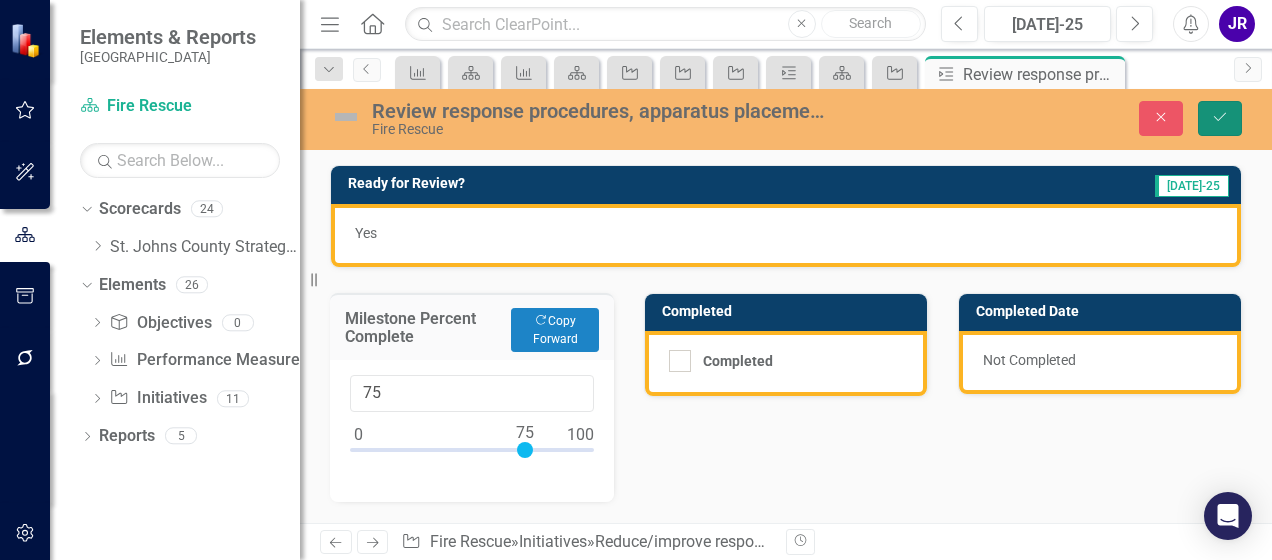 click on "Save" 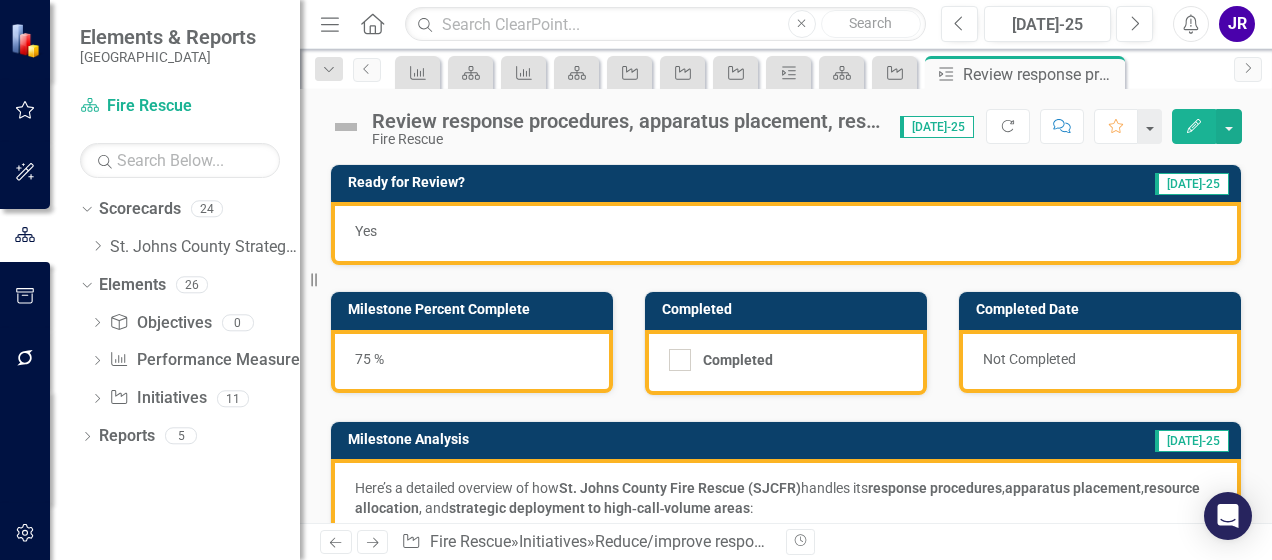 drag, startPoint x: 670, startPoint y: 358, endPoint x: 706, endPoint y: 380, distance: 42.190044 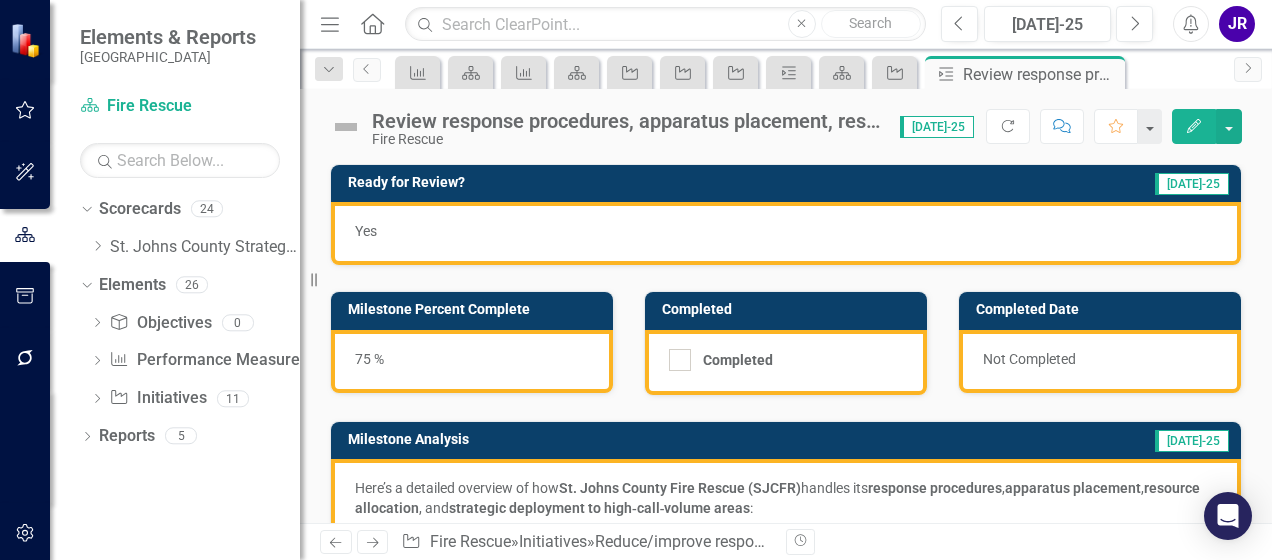 click on "Completed" at bounding box center [675, 355] 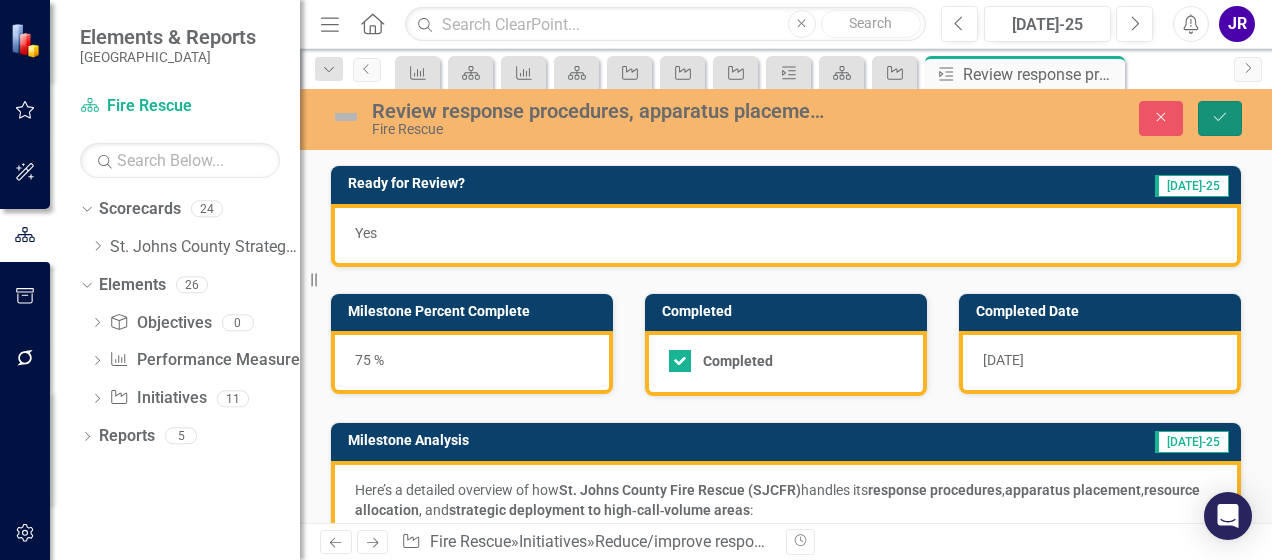 click on "Save" at bounding box center (1220, 118) 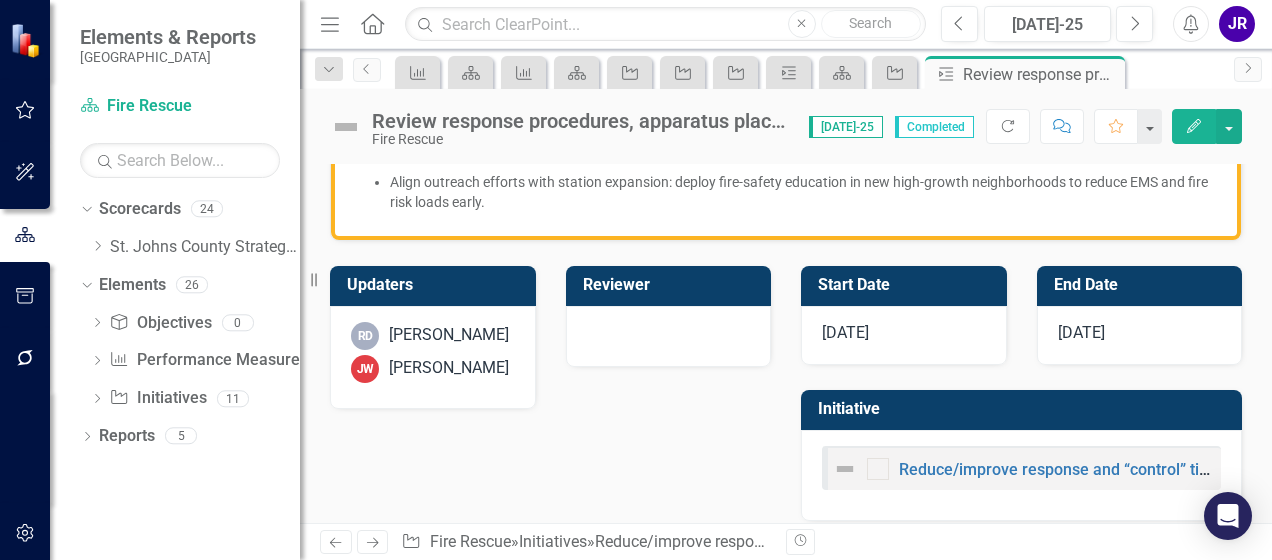 scroll, scrollTop: 1856, scrollLeft: 0, axis: vertical 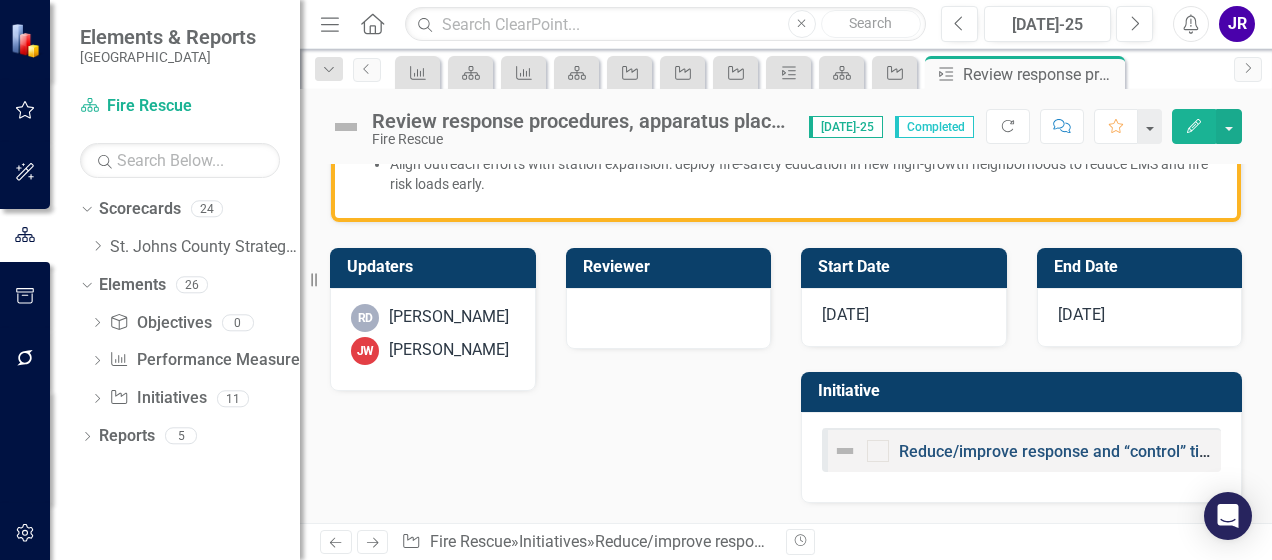 click on "Reduce/improve response and “control” times of fire incident calls" at bounding box center [1137, 451] 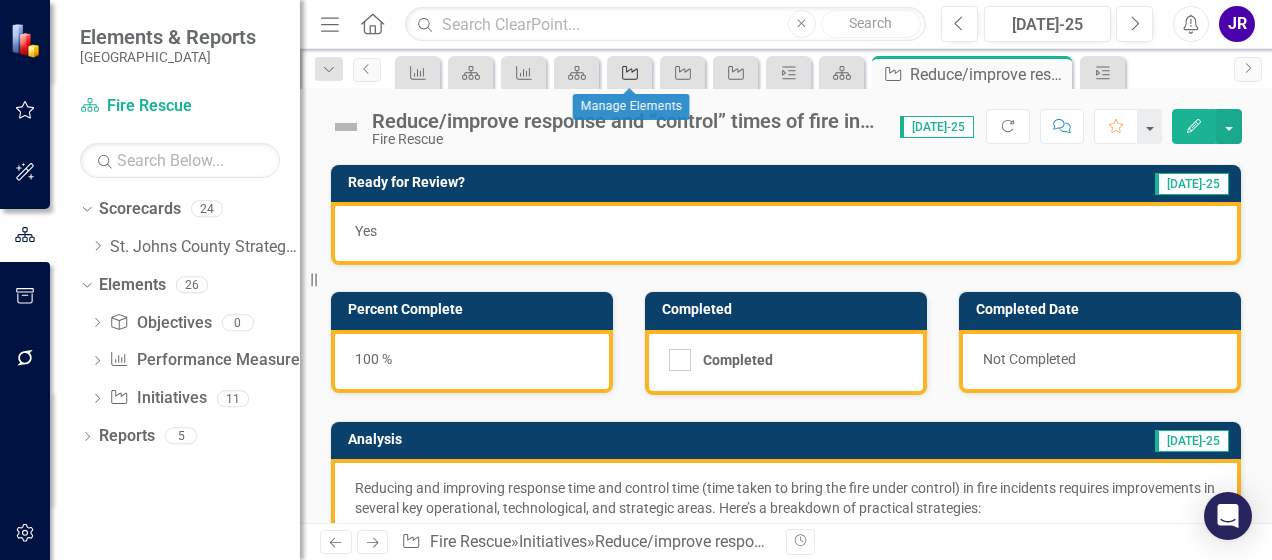 click on "Initiative" 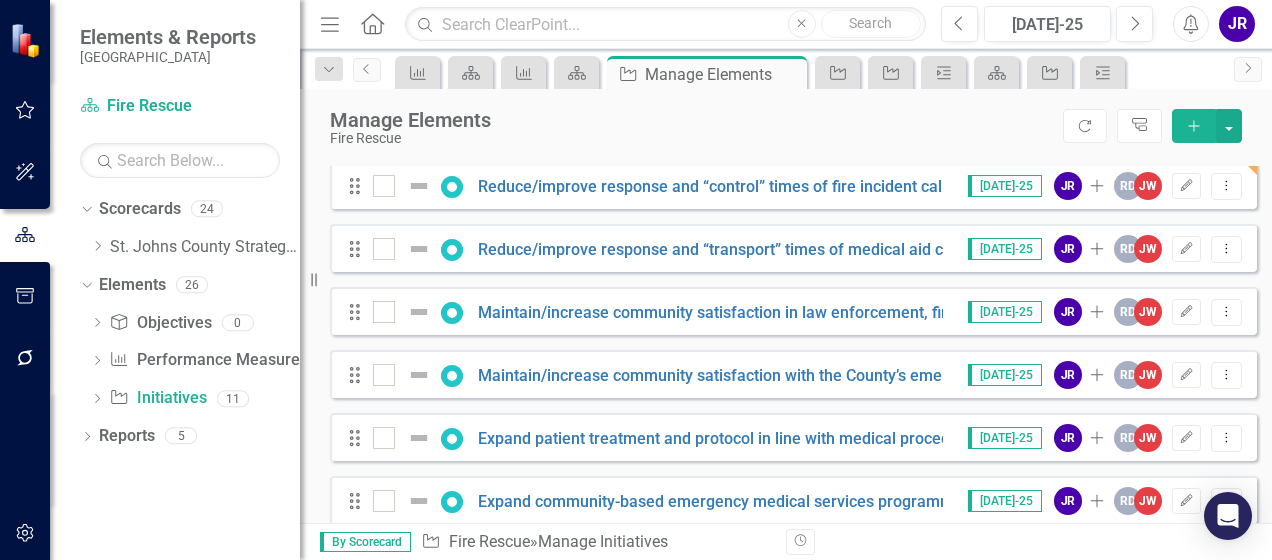 scroll, scrollTop: 392, scrollLeft: 0, axis: vertical 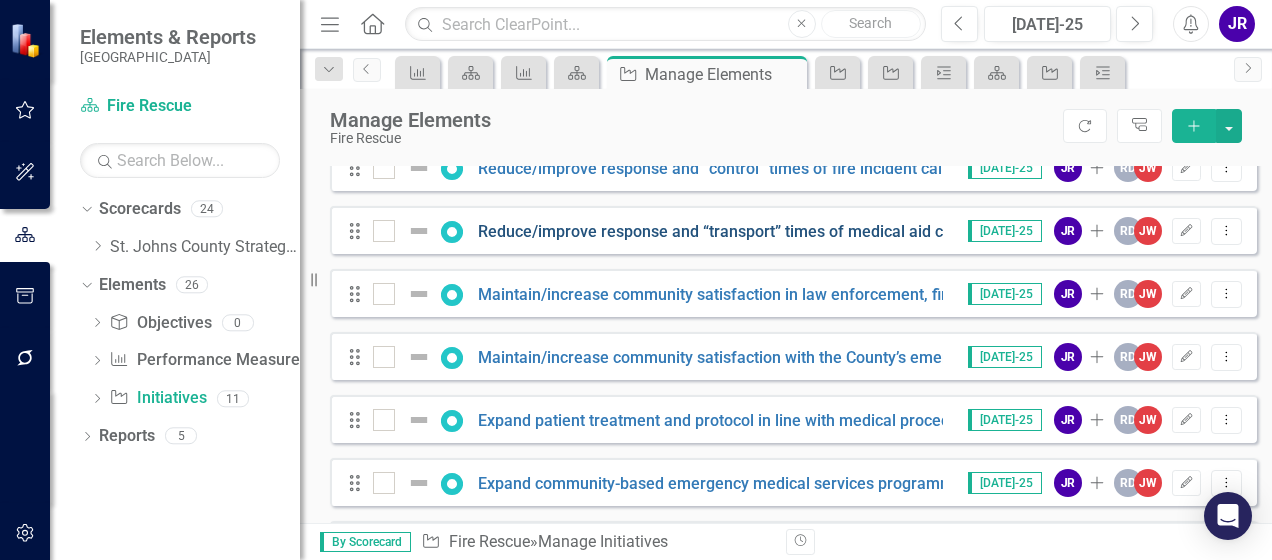 click on "Reduce/improve response and “transport” times of medical aid call" at bounding box center [719, 231] 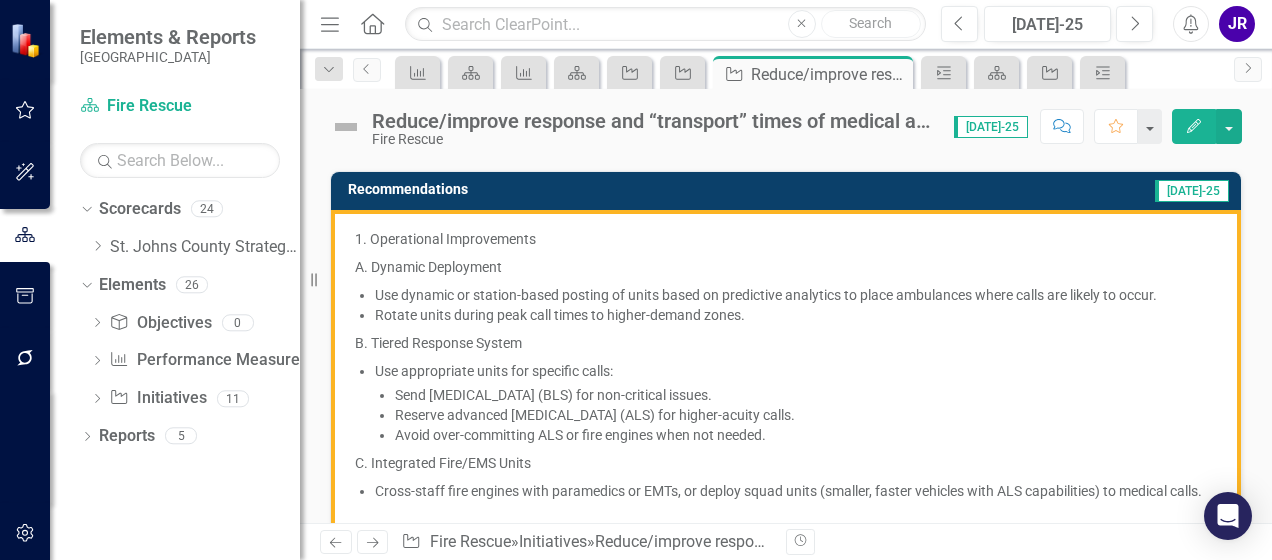 scroll, scrollTop: 396, scrollLeft: 0, axis: vertical 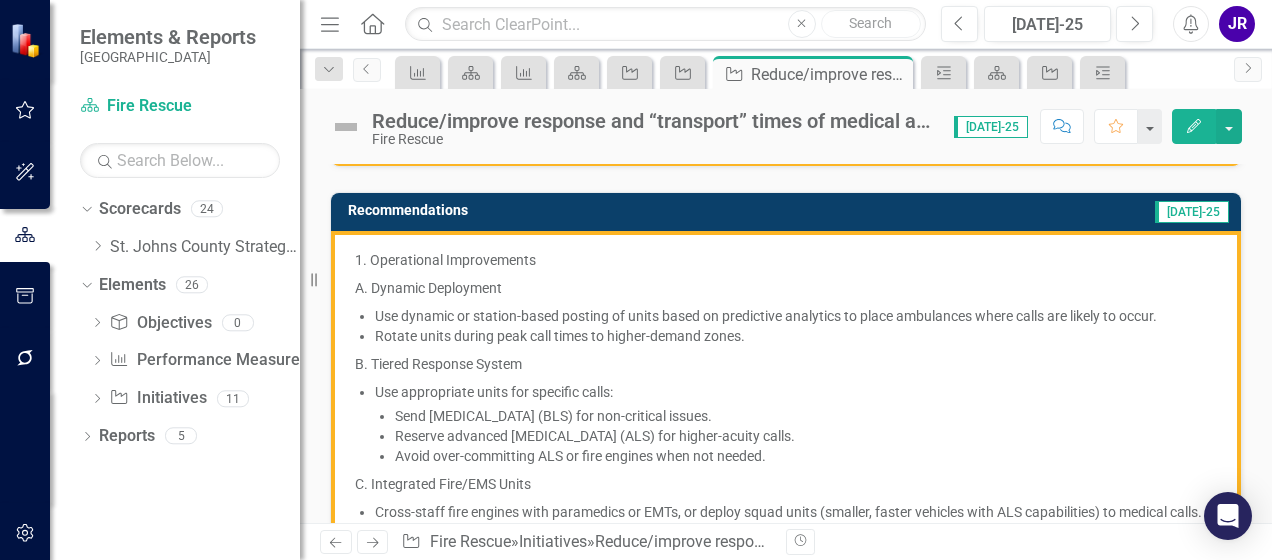 click on "Use appropriate units for specific calls:" at bounding box center [796, 392] 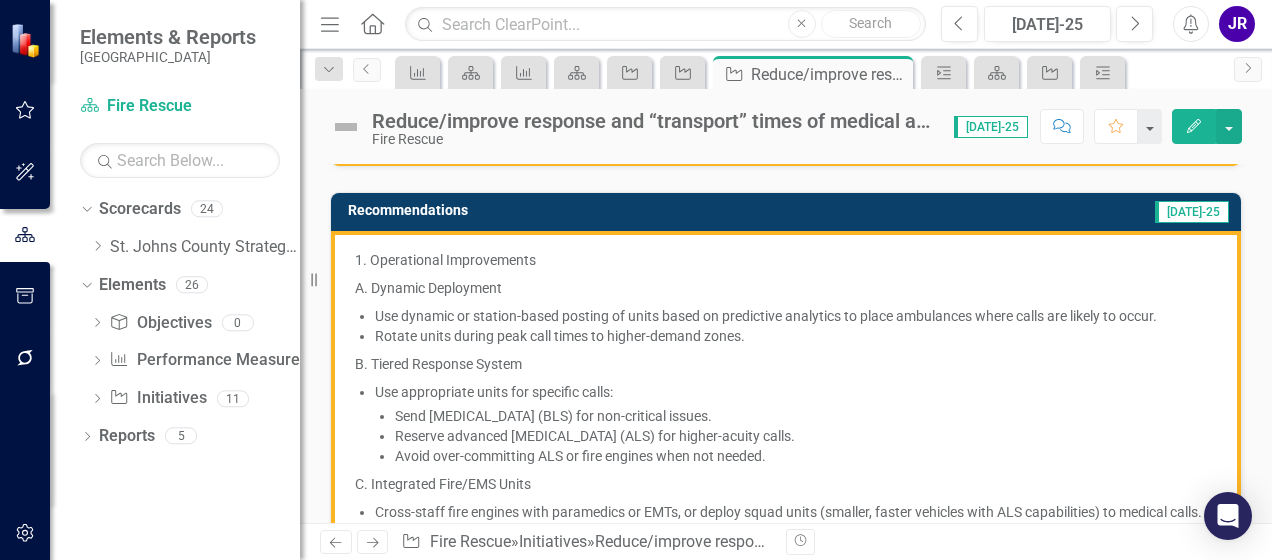 click on "Use appropriate units for specific calls:" at bounding box center [796, 392] 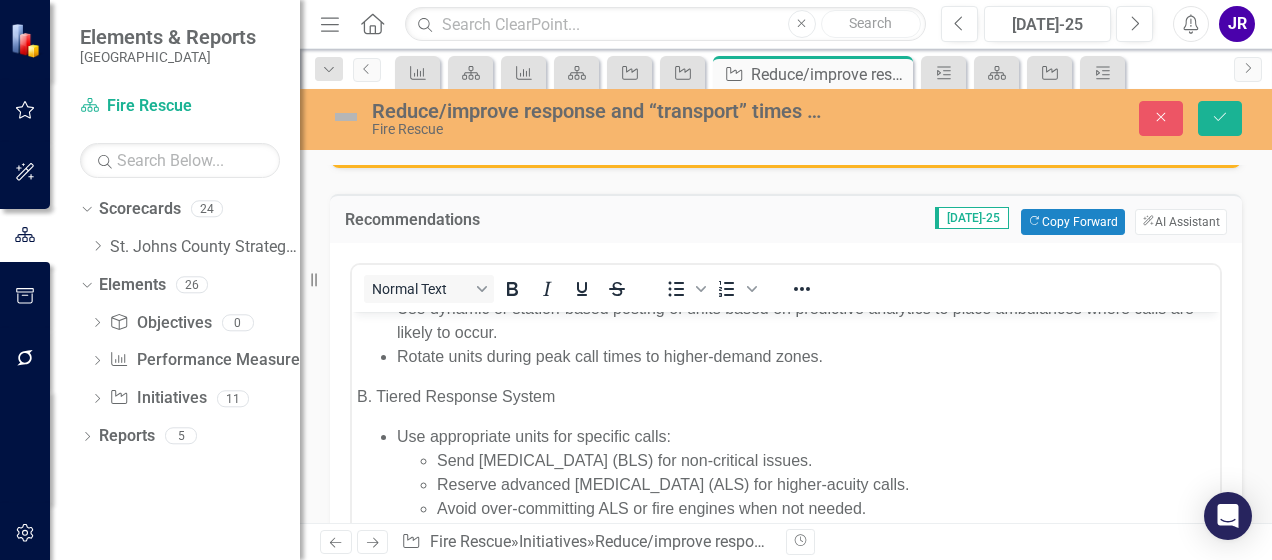 scroll, scrollTop: 0, scrollLeft: 0, axis: both 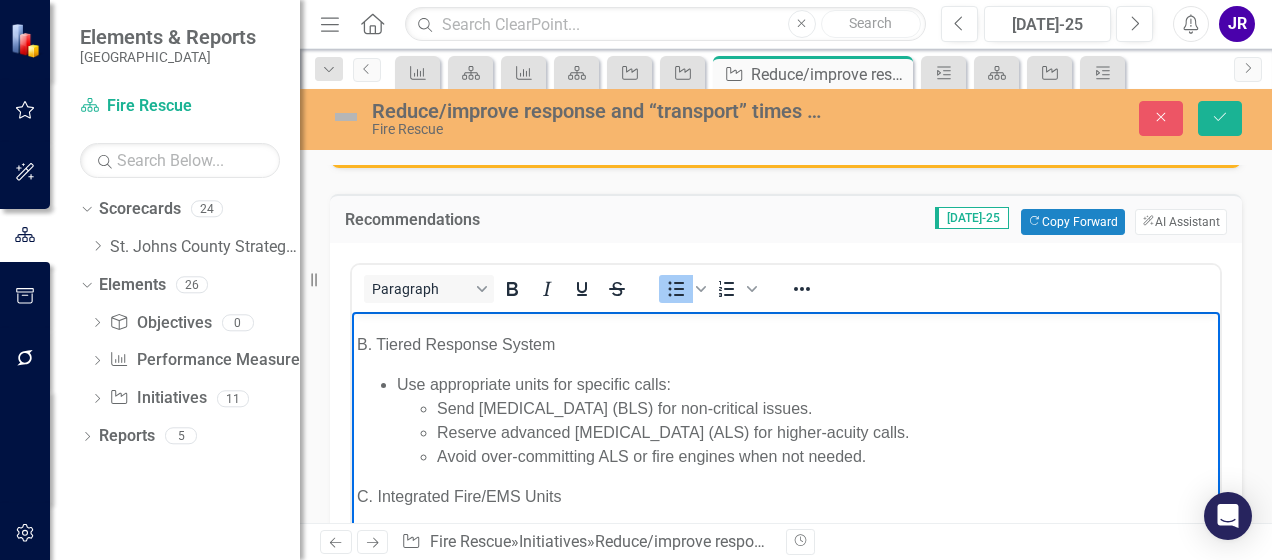 click on "Send [MEDICAL_DATA] (BLS) for non-critical issues." at bounding box center [826, 408] 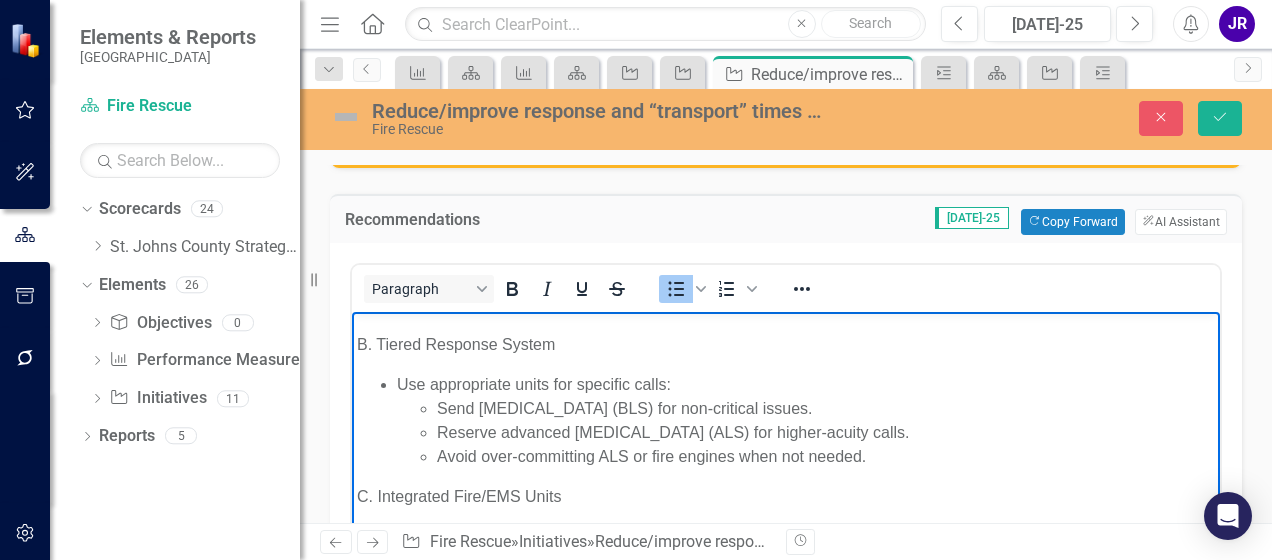 drag, startPoint x: 803, startPoint y: 408, endPoint x: 442, endPoint y: 416, distance: 361.08862 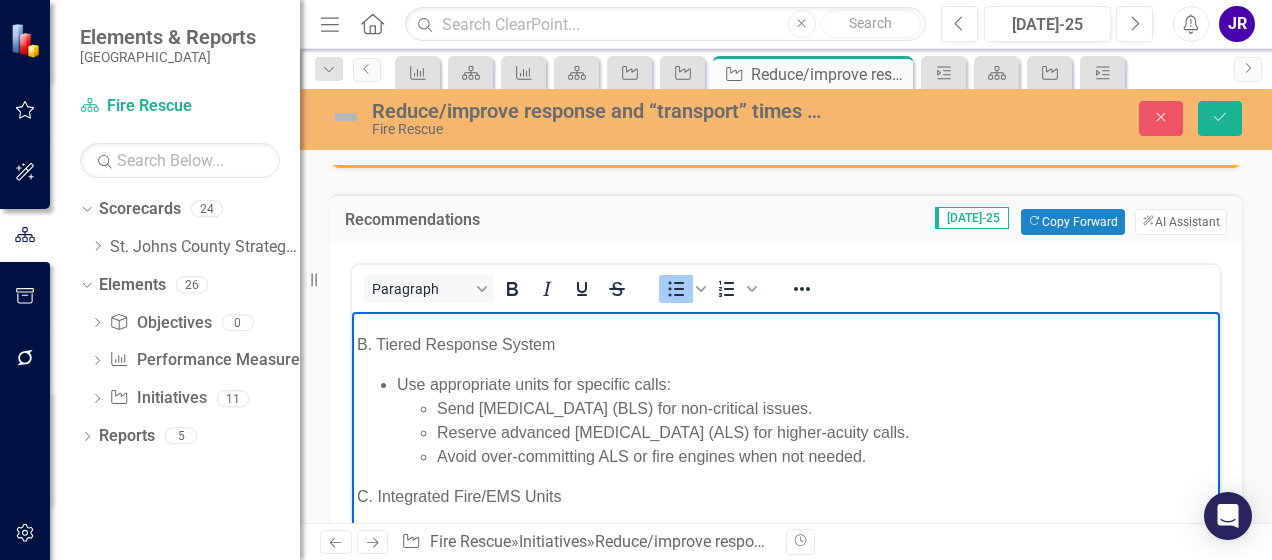 click on "Send [MEDICAL_DATA] (BLS) for non-critical issues." at bounding box center [826, 408] 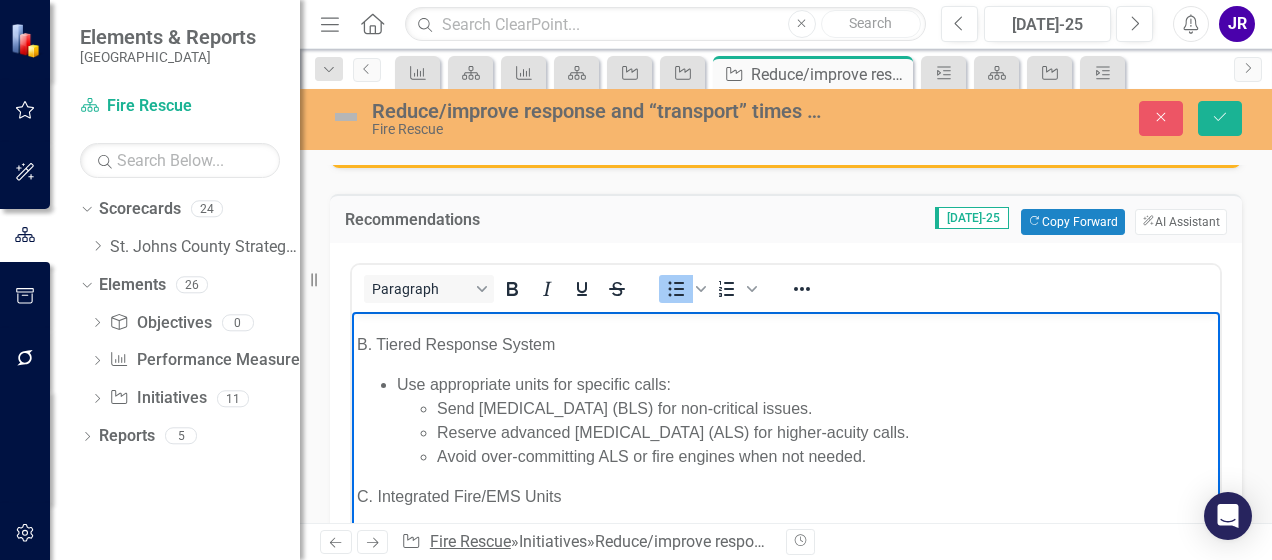 type 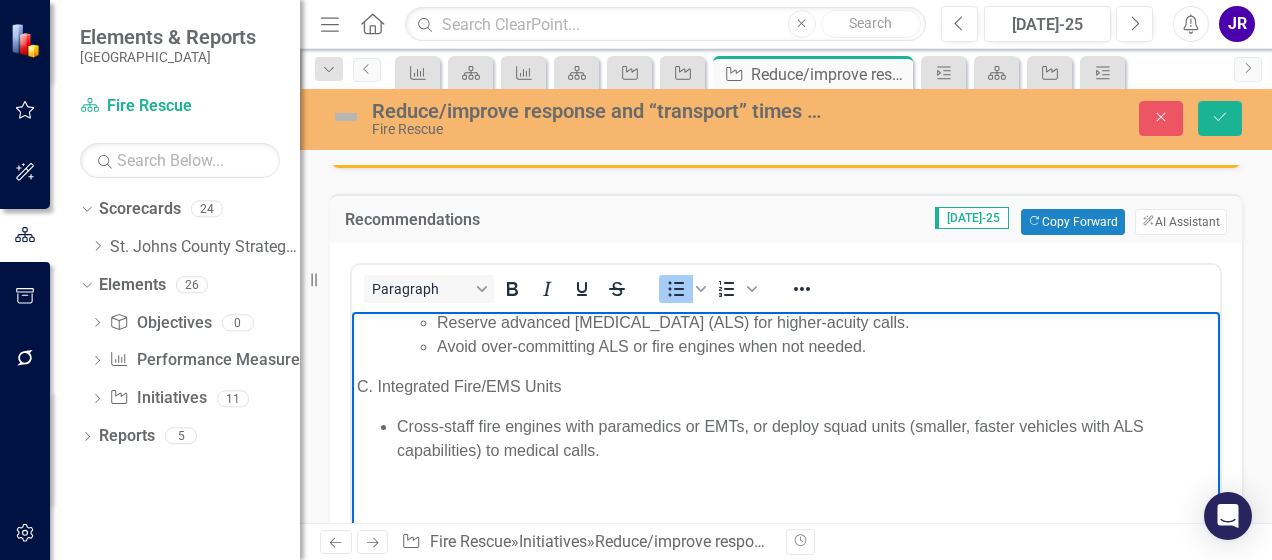 scroll, scrollTop: 268, scrollLeft: 0, axis: vertical 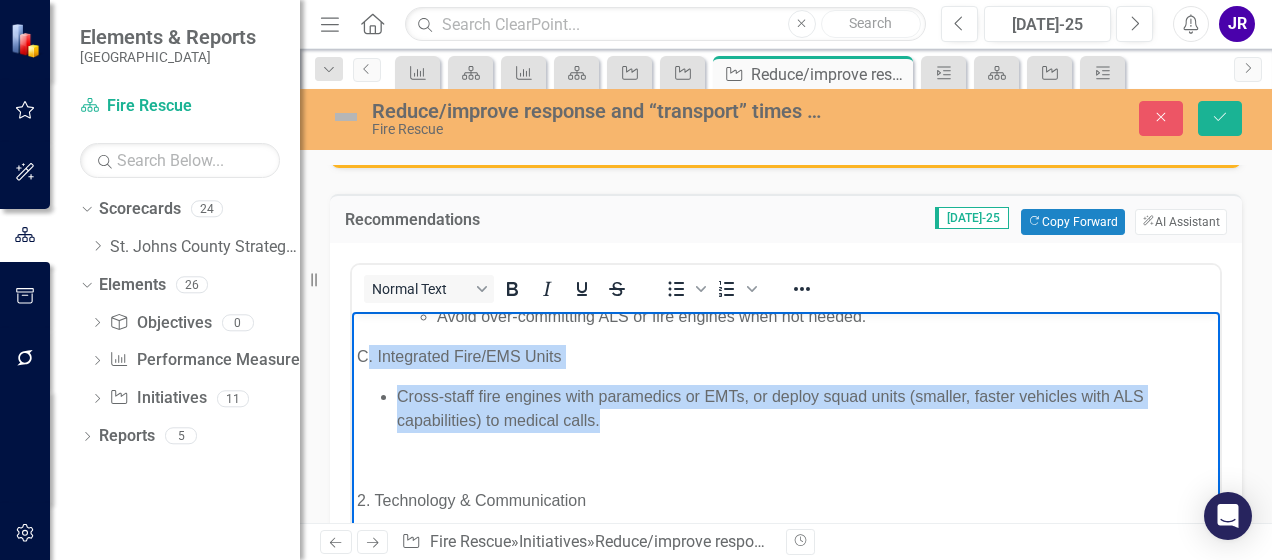 drag, startPoint x: 610, startPoint y: 418, endPoint x: 368, endPoint y: 352, distance: 250.8386 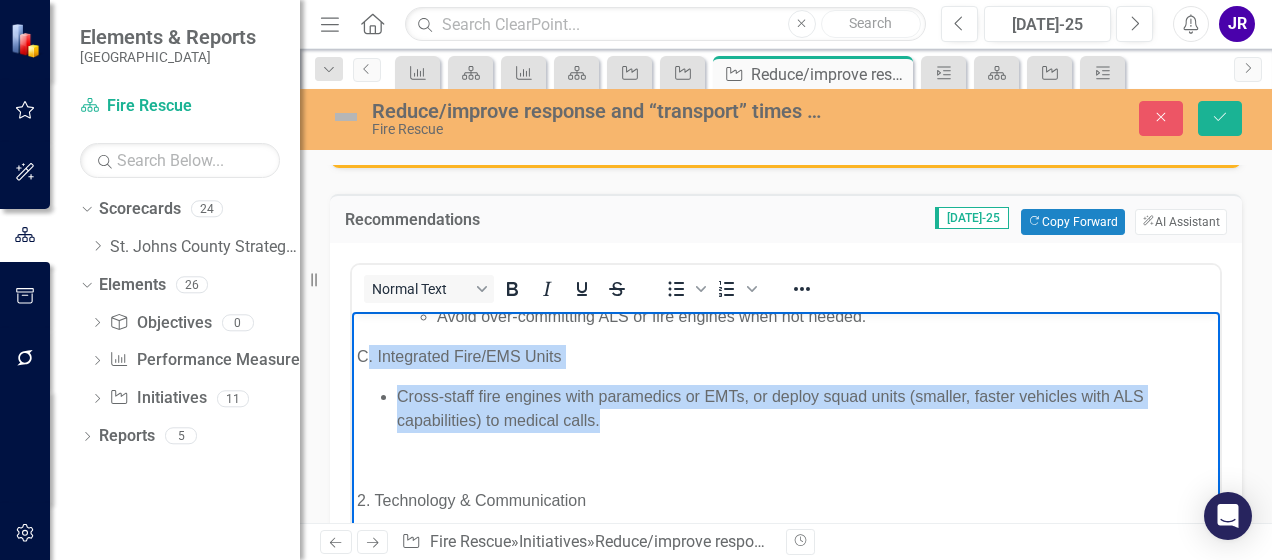 click on "1. Operational Improvements A. Dynamic Deployment Use dynamic or station-based posting of units based on predictive analytics to place ambulances where calls are likely to occur. Rotate units during peak call times to higher-demand zones. B. Tiered Response System Use appropriate units for specific calls: Reserve advanced life support (ALS) for higher-acuity calls. Avoid over-committing ALS or fire engines when not needed. C. Integrated Fire/EMS Units Cross-staff fire engines with paramedics or EMTs, or deploy squad units (smaller, faster vehicles with ALS capabilities) to medical calls. 2. Technology & Communication A. Computer-Aided Dispatch (CAD) Enhancements Implement CAD systems with real-time traffic routing and automatic vehicle locator (AVL) technology to dispatch the closest unit. Allow telemetry integration to provide dispatchers with priority suggestions and live tracking. B. Mobile Data Terminals (MDTs) & GPS Equip all units with MDTs for real-time updates, route optimization, and navigation." at bounding box center (786, 1136) 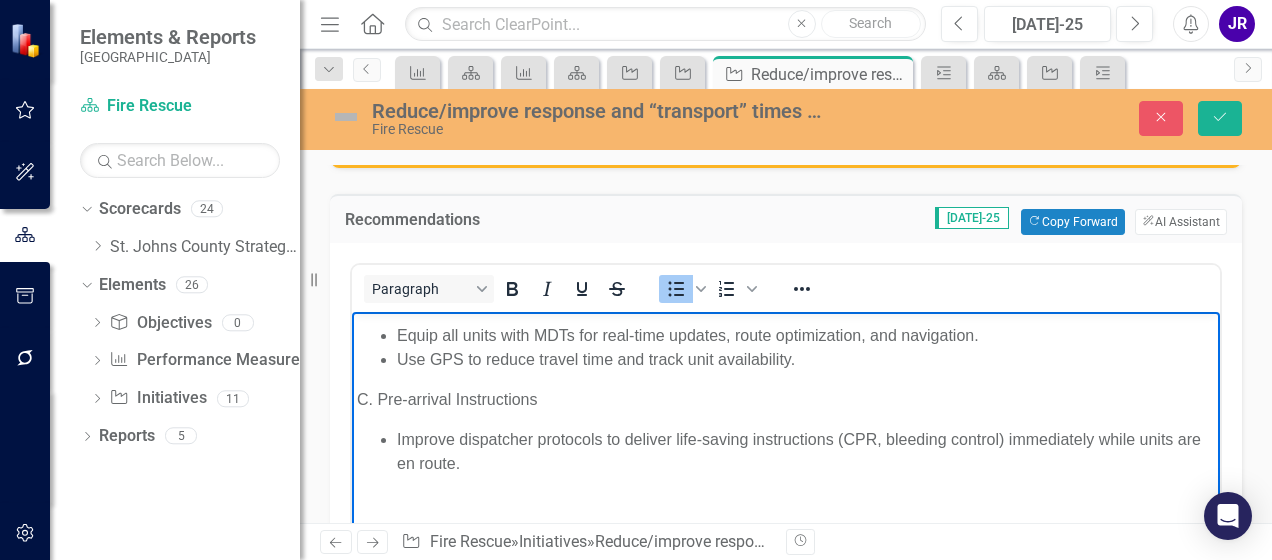 scroll, scrollTop: 597, scrollLeft: 0, axis: vertical 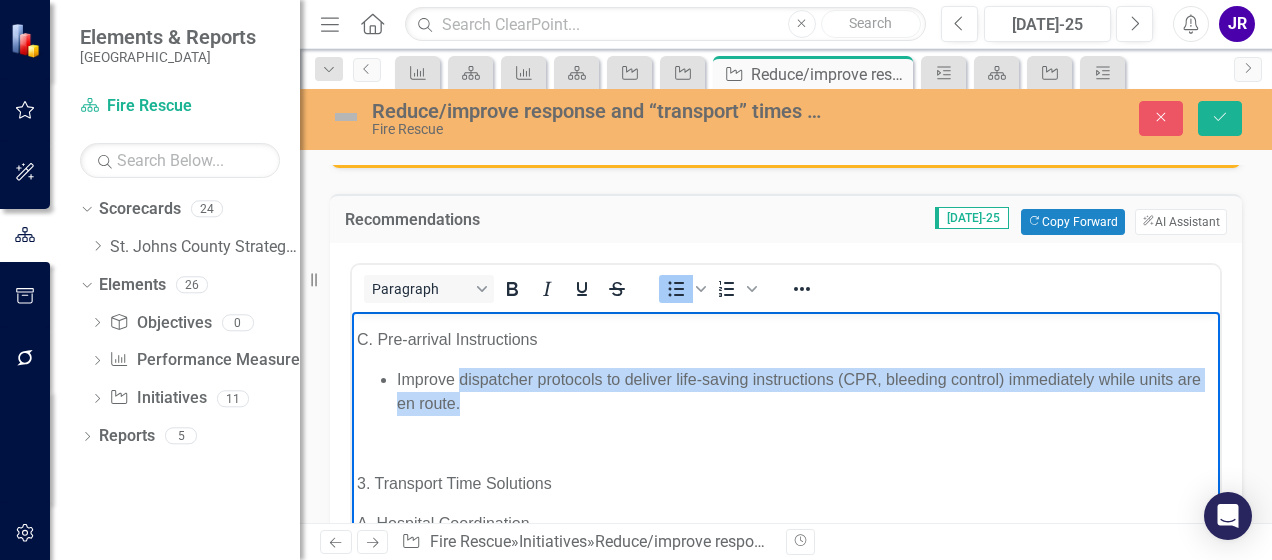 drag, startPoint x: 516, startPoint y: 404, endPoint x: 457, endPoint y: 378, distance: 64.4748 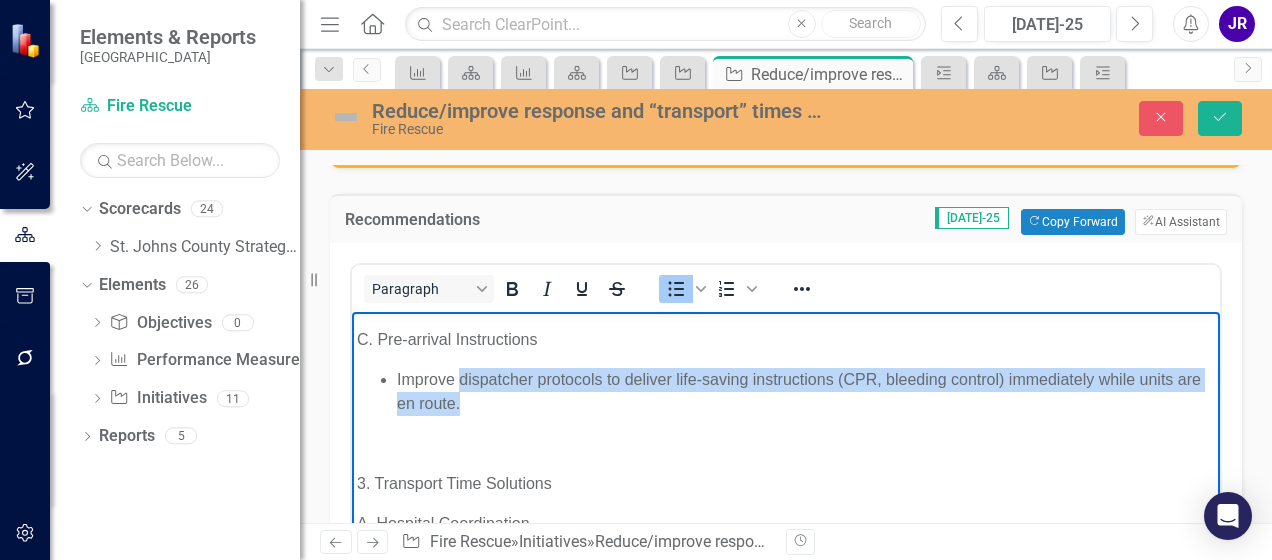 click on "Improve dispatcher protocols to deliver life-saving instructions (CPR, bleeding control) immediately while units are en route." at bounding box center [806, 391] 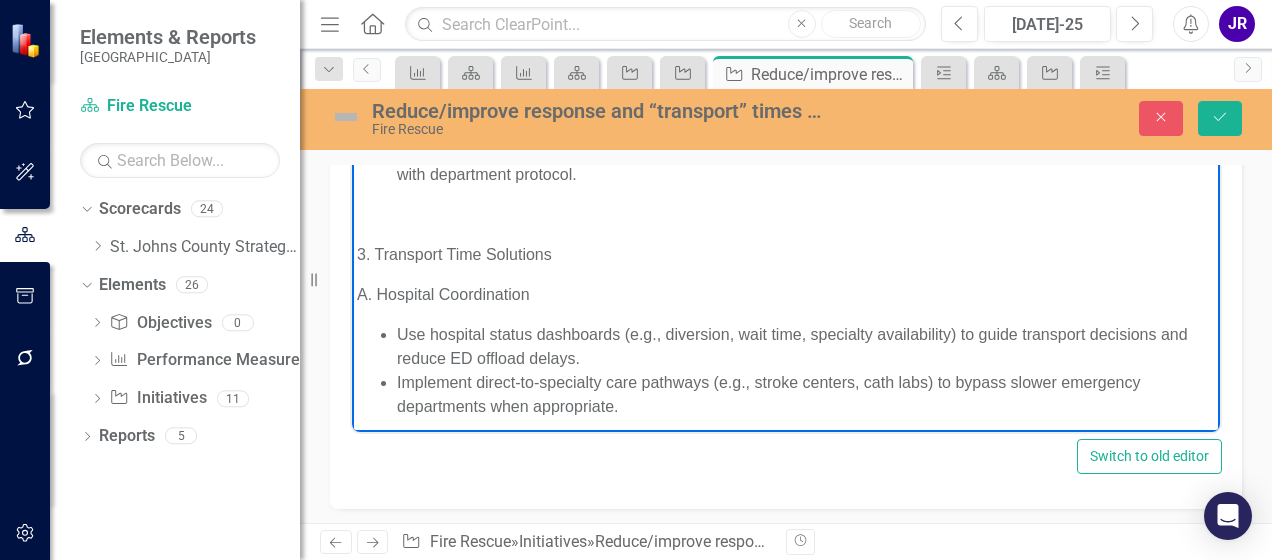scroll, scrollTop: 629, scrollLeft: 0, axis: vertical 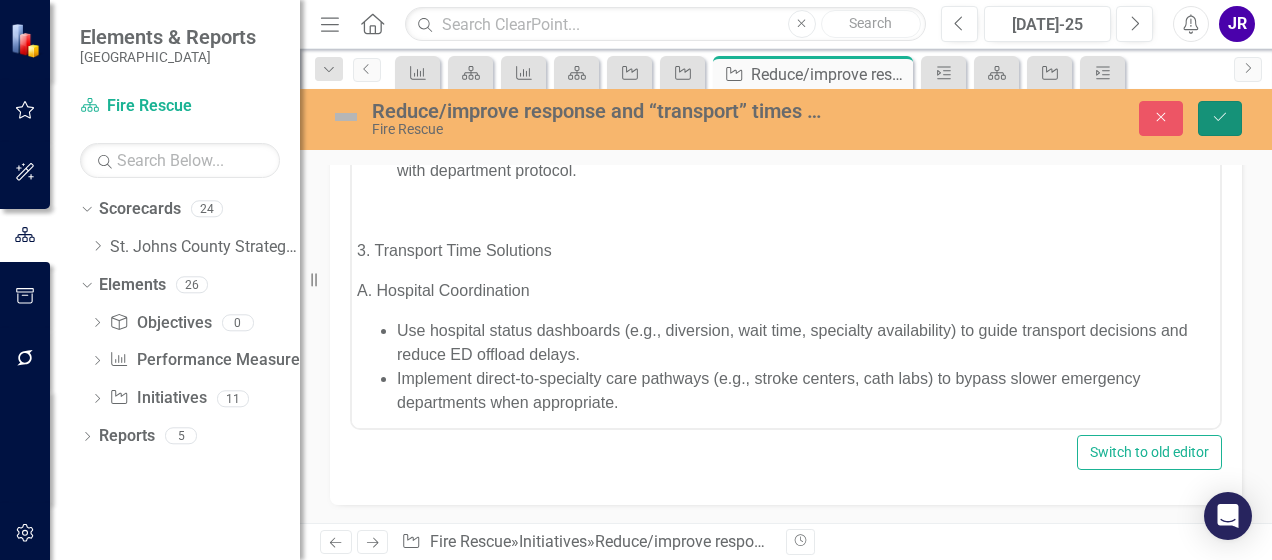 drag, startPoint x: 1217, startPoint y: 114, endPoint x: 823, endPoint y: 145, distance: 395.21765 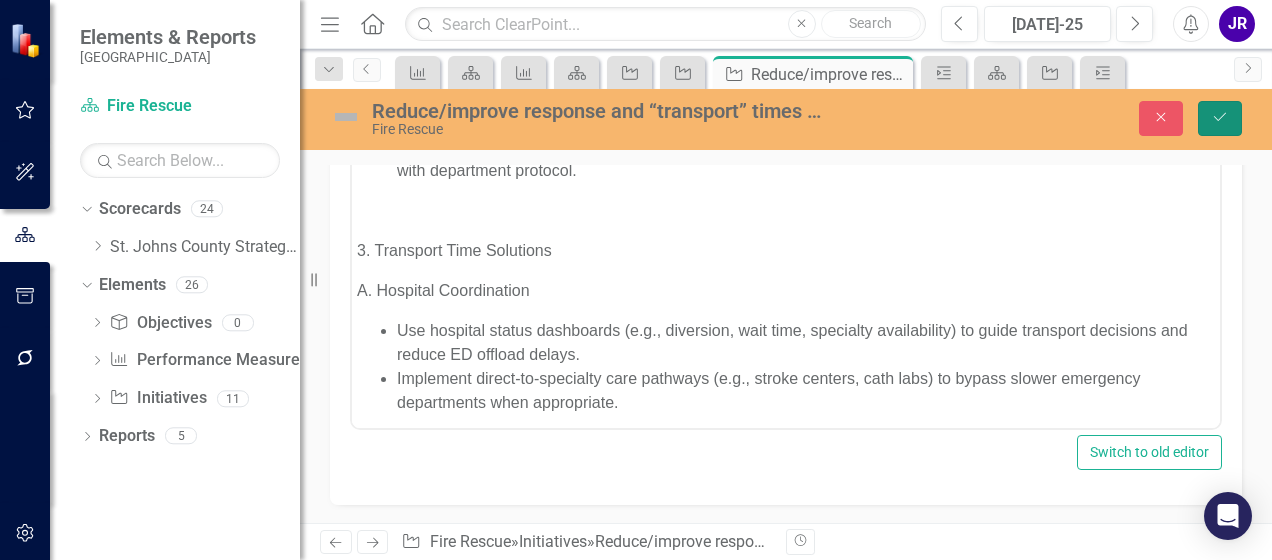 click on "Save" 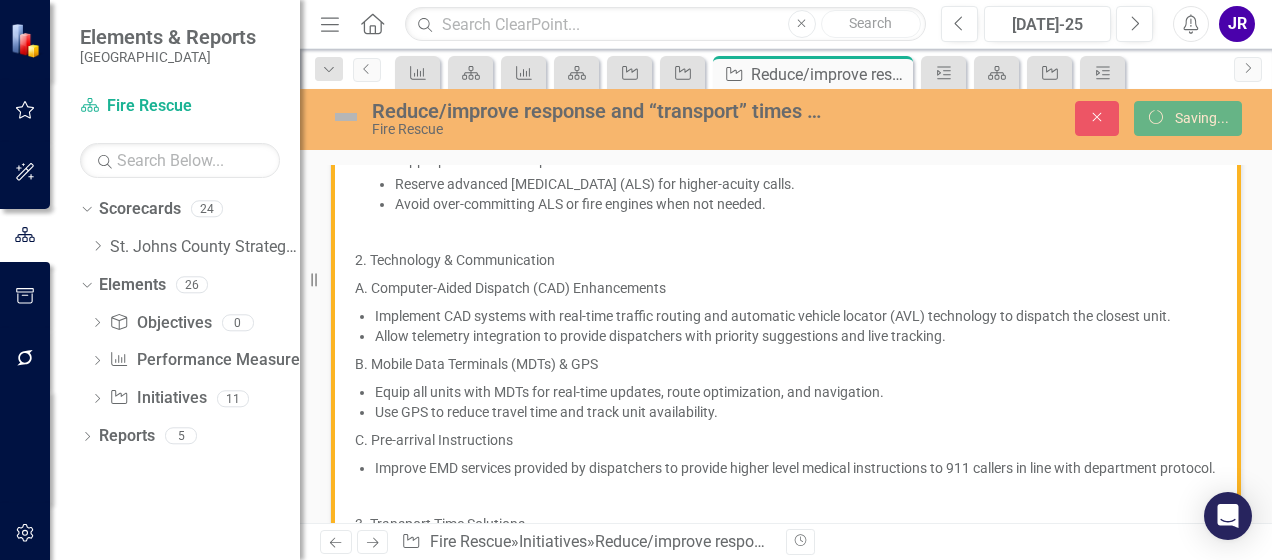 scroll, scrollTop: 618, scrollLeft: 0, axis: vertical 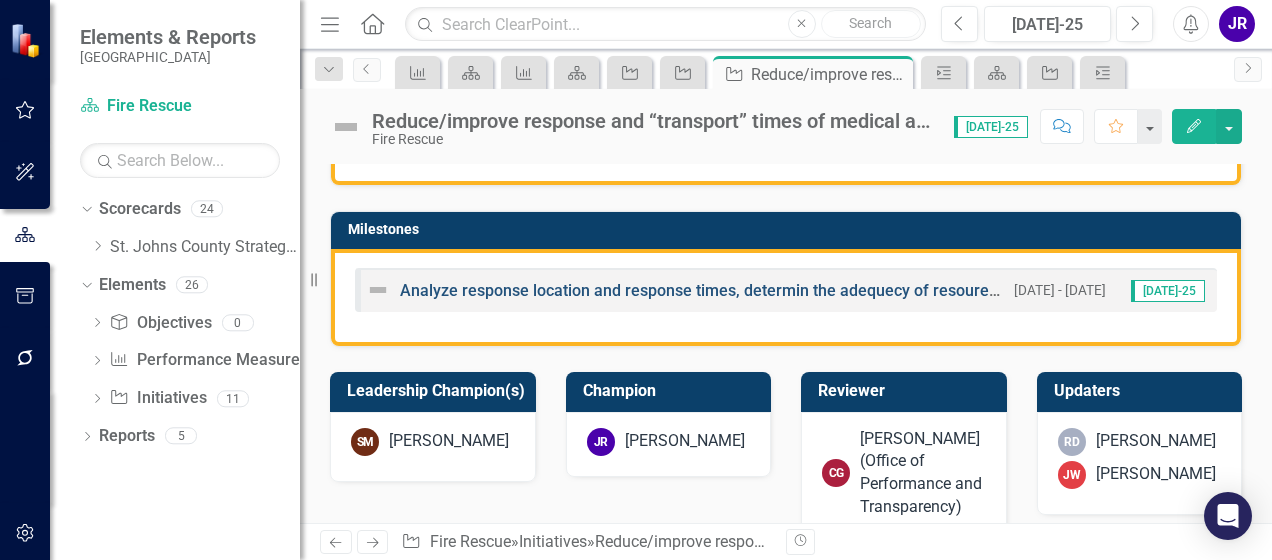 click on "Analyze response location and response times, determin the adequecy of resoureces based on call volume, develop strategy for increaseing resources during surge times, conduct field study to identfy trends based on area in the community, dedicate team or group to research solutions, monitor effectivness of solutions and adjust based on outcome." at bounding box center (1660, 290) 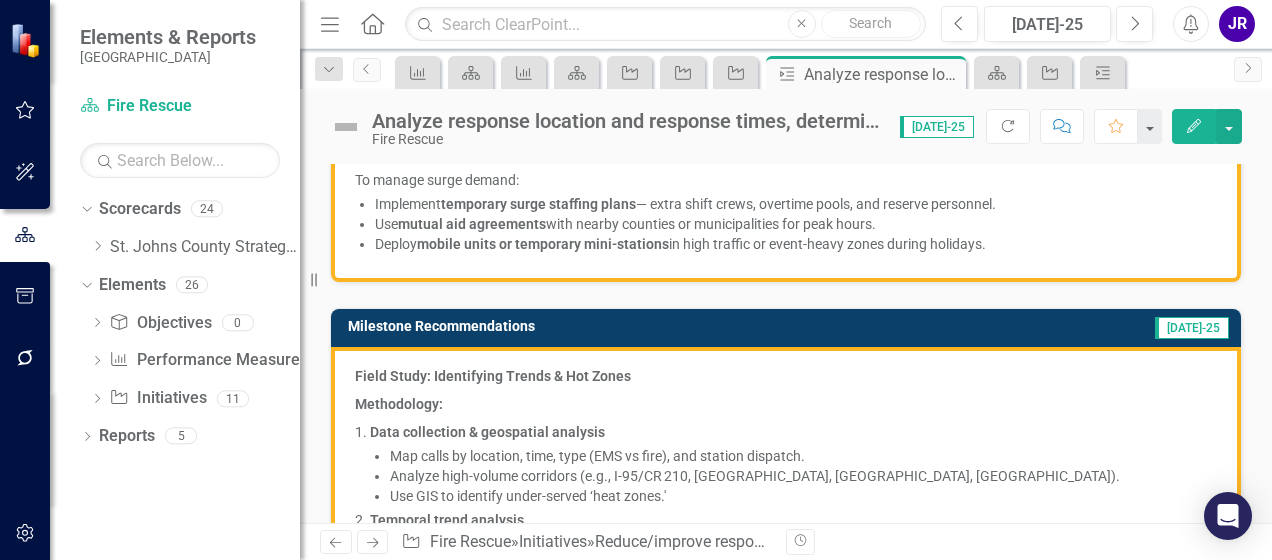 scroll, scrollTop: 656, scrollLeft: 0, axis: vertical 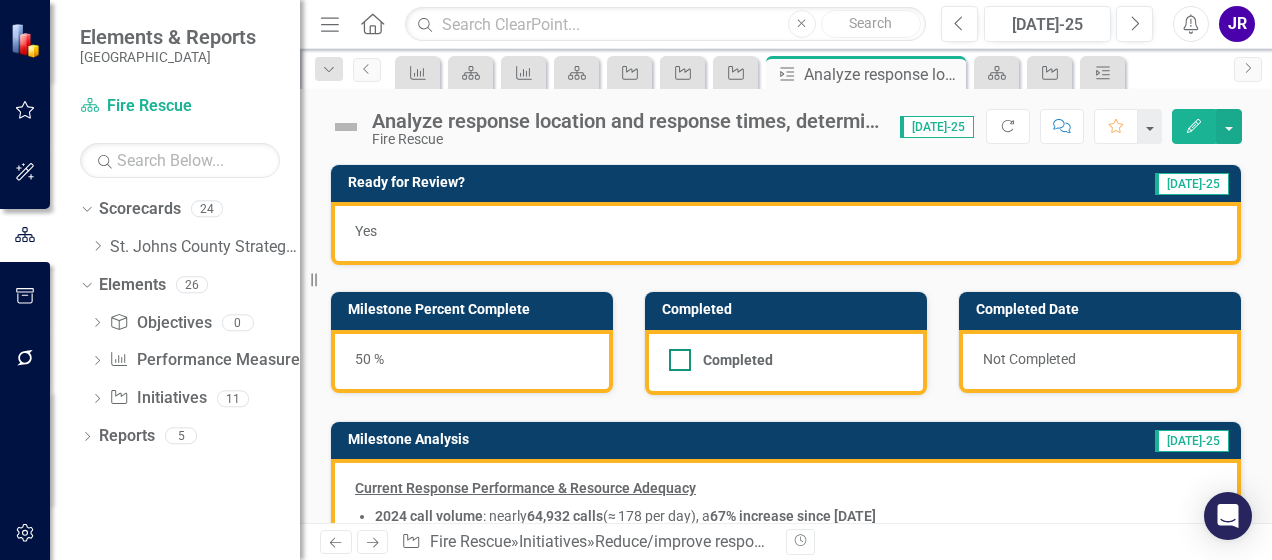 drag, startPoint x: 678, startPoint y: 358, endPoint x: 713, endPoint y: 364, distance: 35.510563 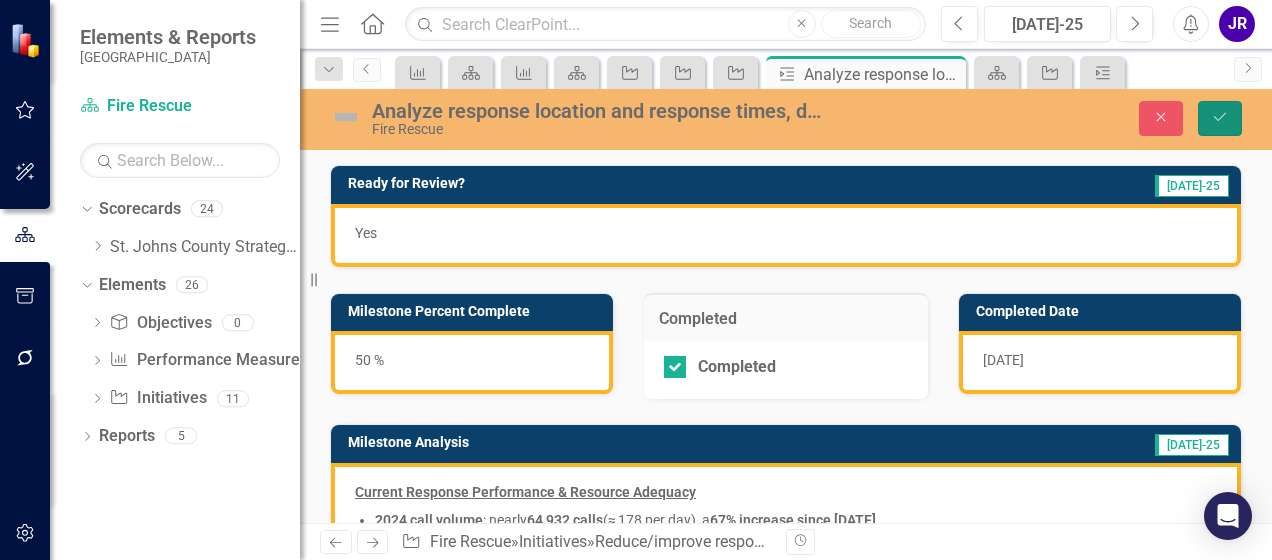 click on "Save" at bounding box center (1220, 118) 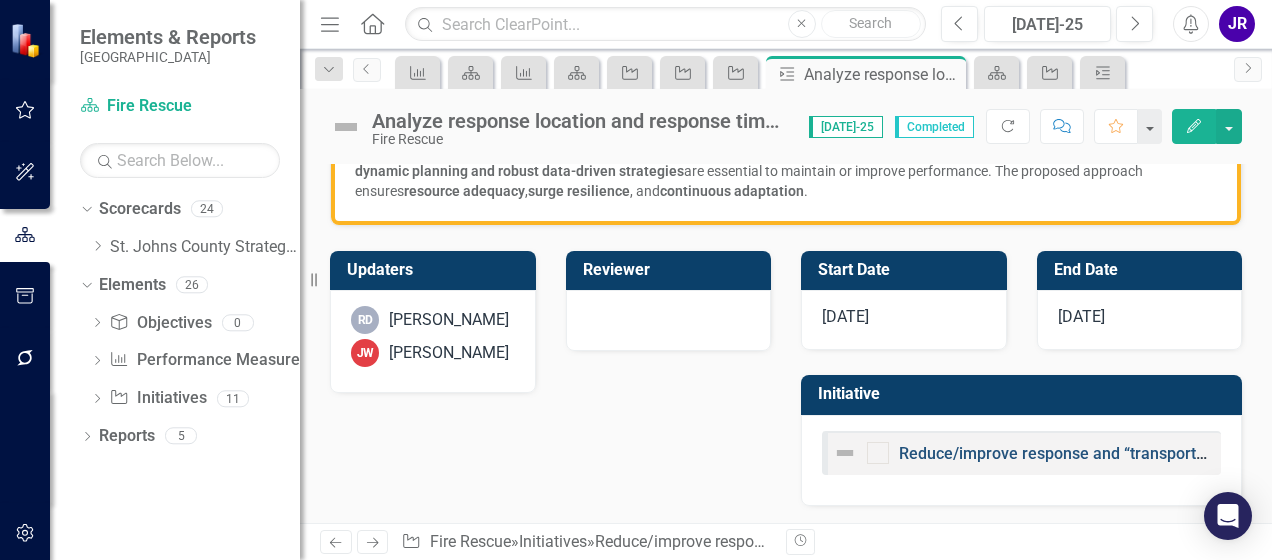 scroll, scrollTop: 1526, scrollLeft: 0, axis: vertical 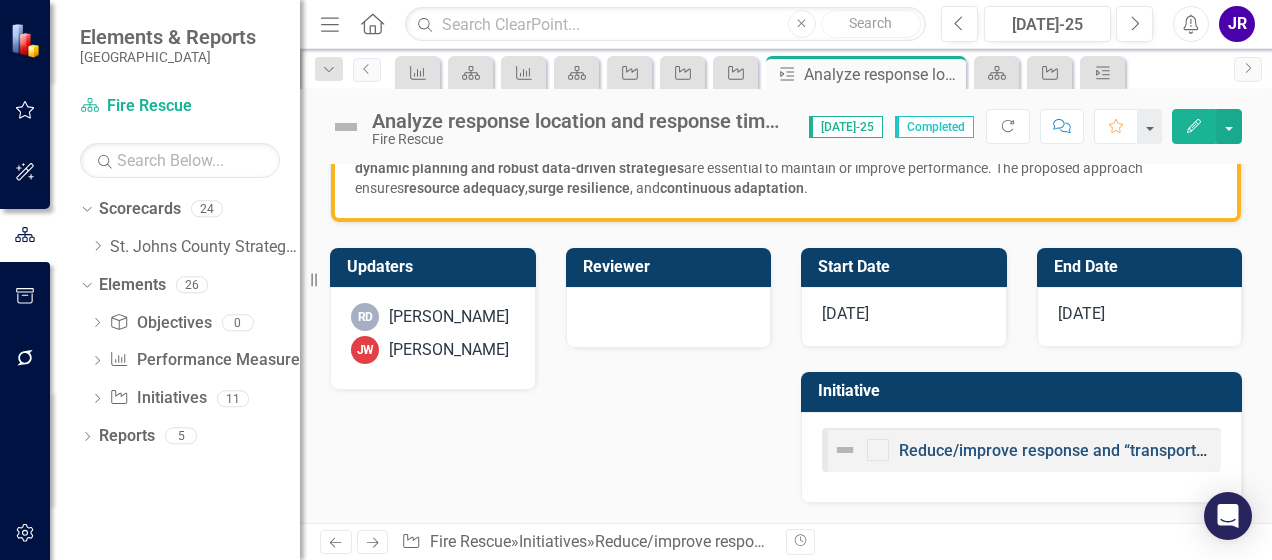 click on "Reduce/improve response and “transport” times of medical aid call" at bounding box center [1140, 450] 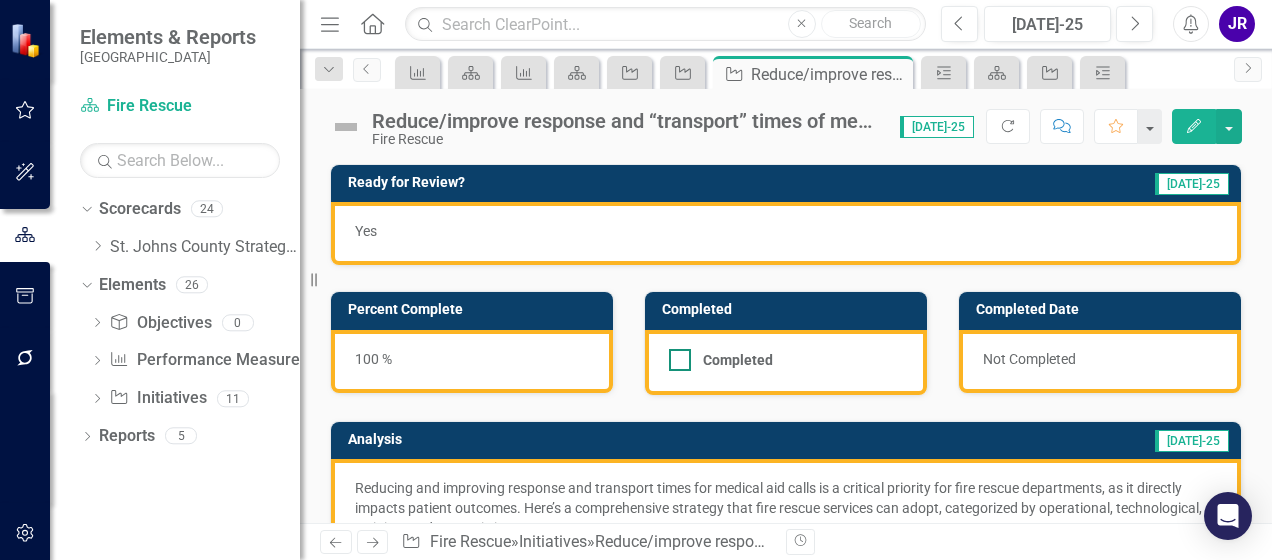 click at bounding box center [680, 360] 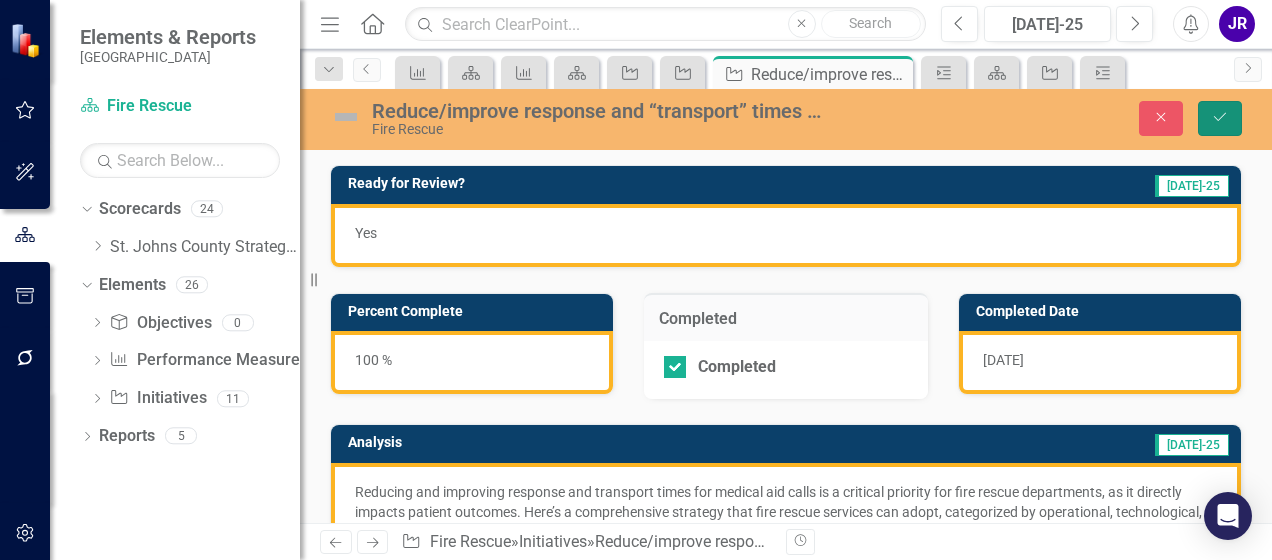 click on "Save" 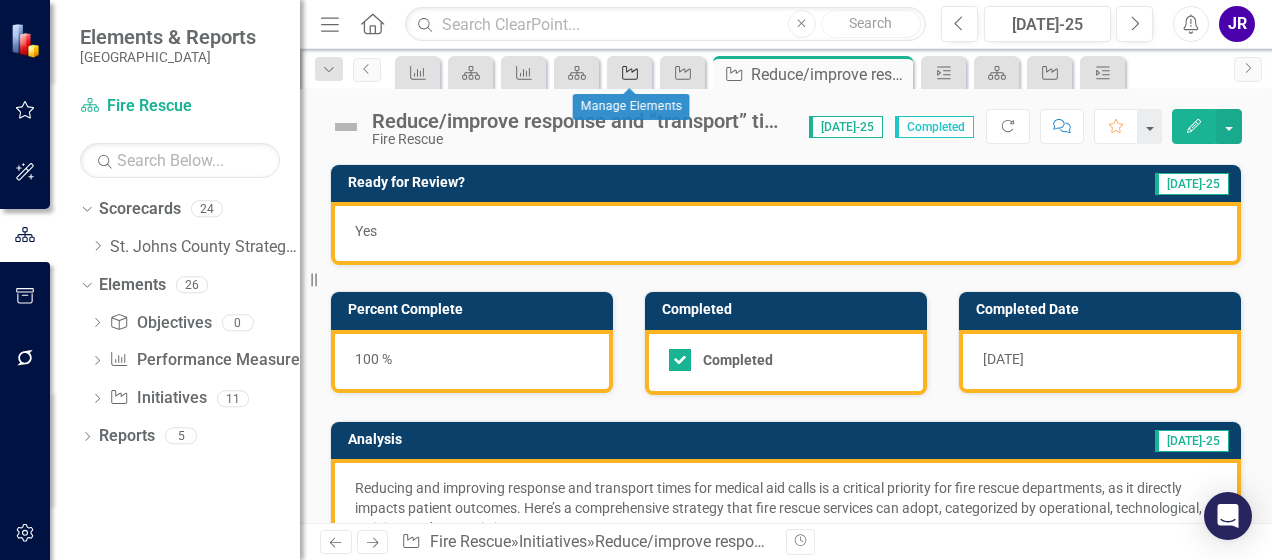 click on "Initiative" 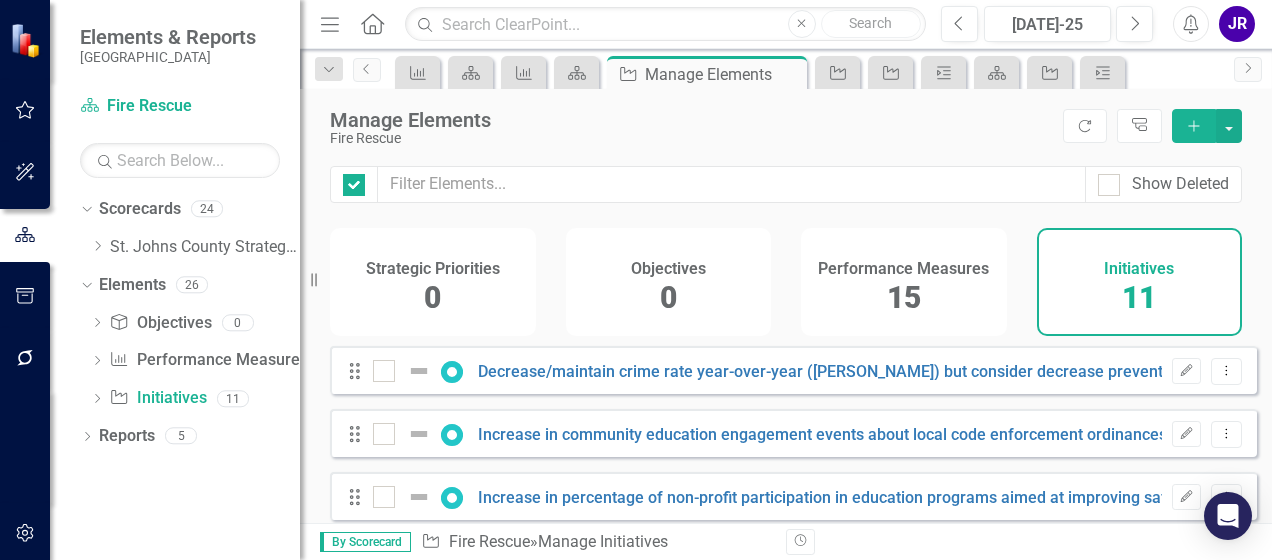 checkbox on "false" 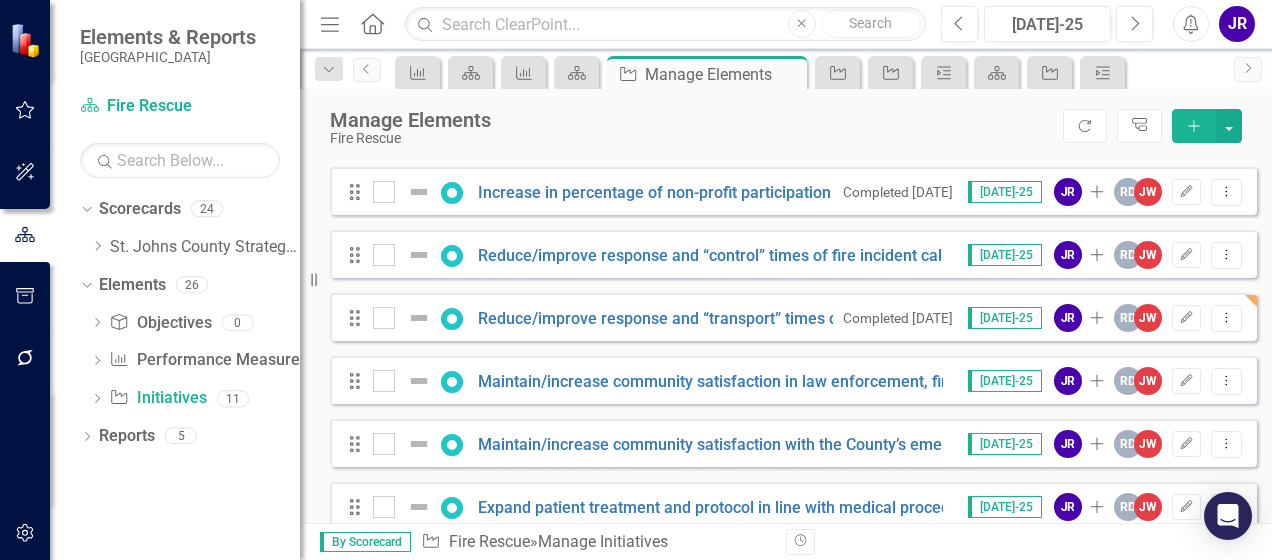 scroll, scrollTop: 358, scrollLeft: 0, axis: vertical 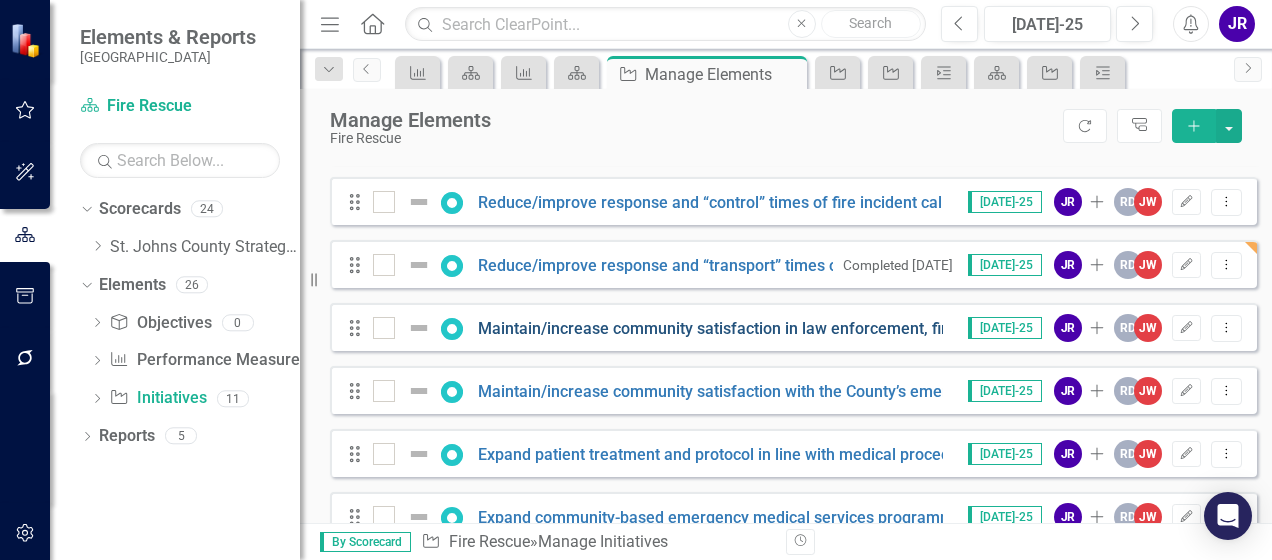 click on "Maintain/increase community satisfaction in law enforcement, fire, and emergency medical response times, interactions, and encounters (measured by annual community survey)" at bounding box center (1121, 328) 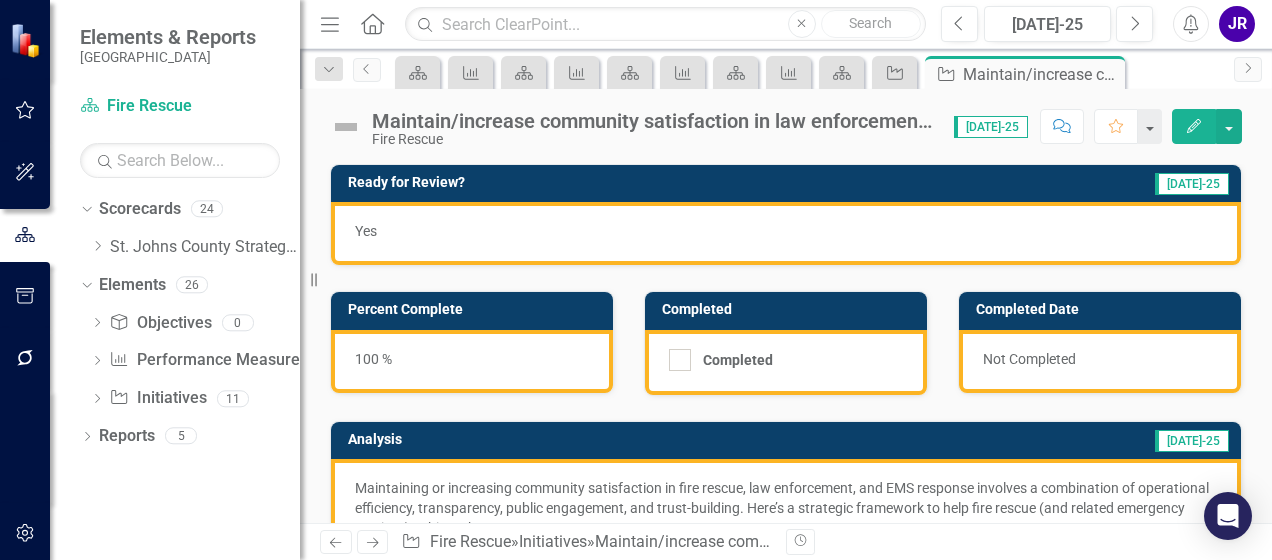 scroll, scrollTop: 0, scrollLeft: 0, axis: both 